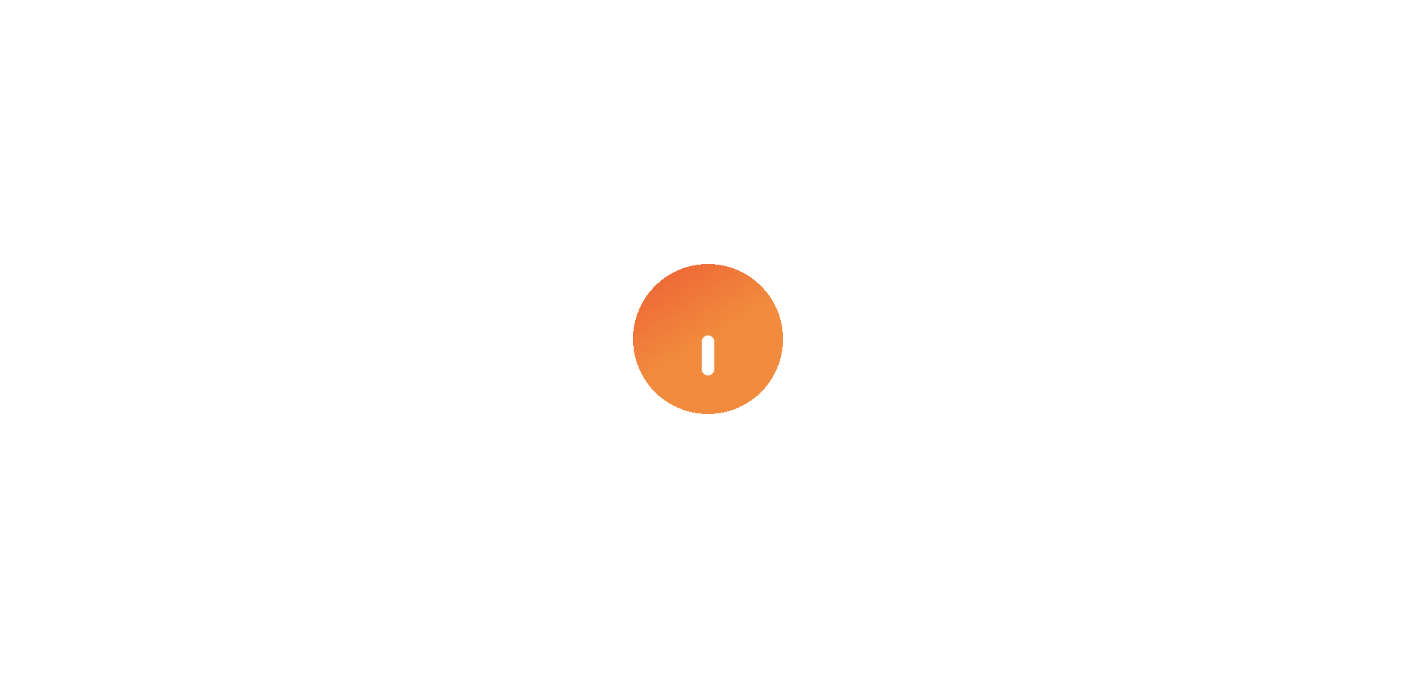 scroll, scrollTop: 0, scrollLeft: 0, axis: both 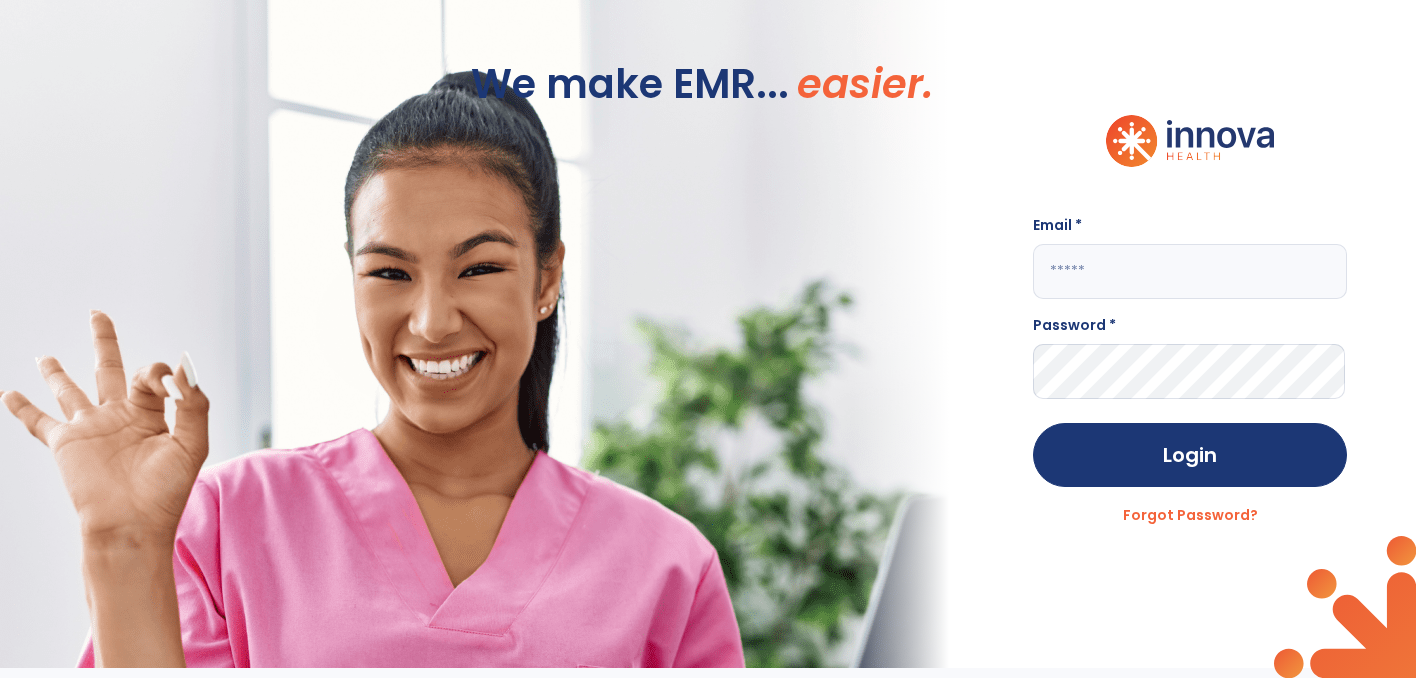click 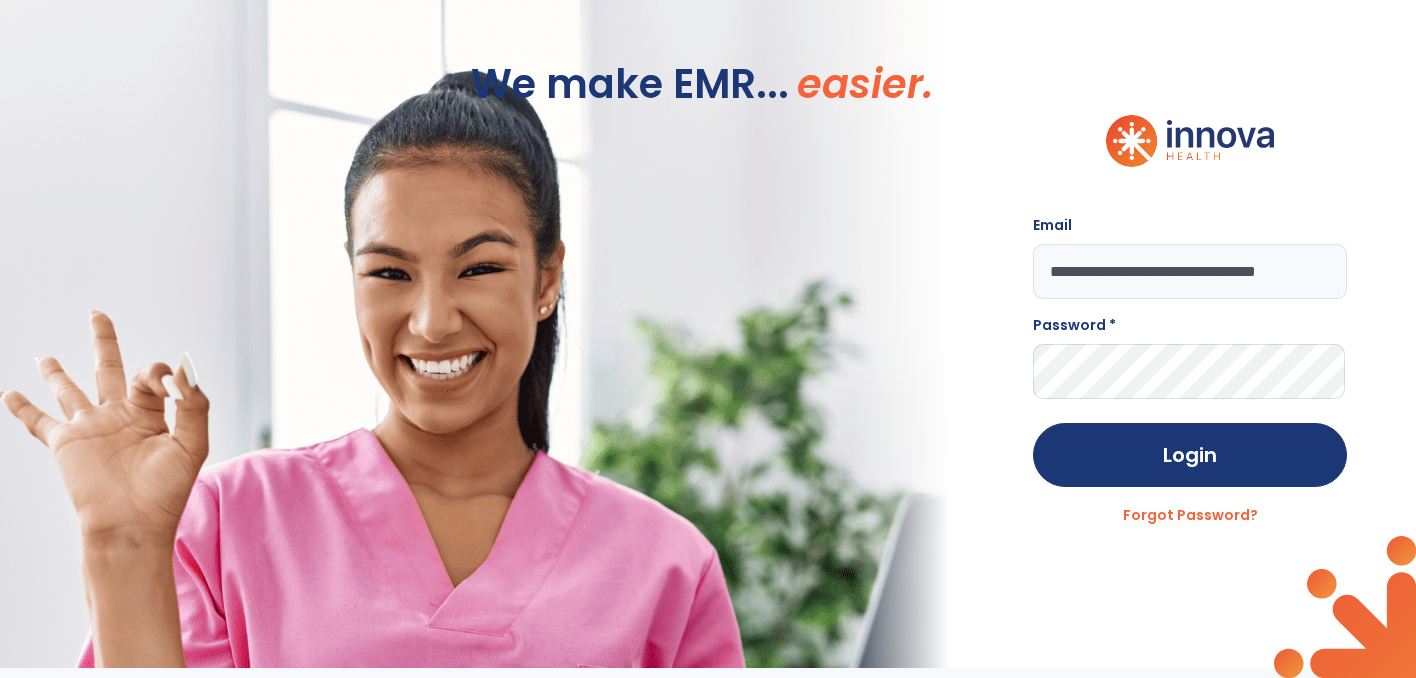 scroll, scrollTop: 0, scrollLeft: 7, axis: horizontal 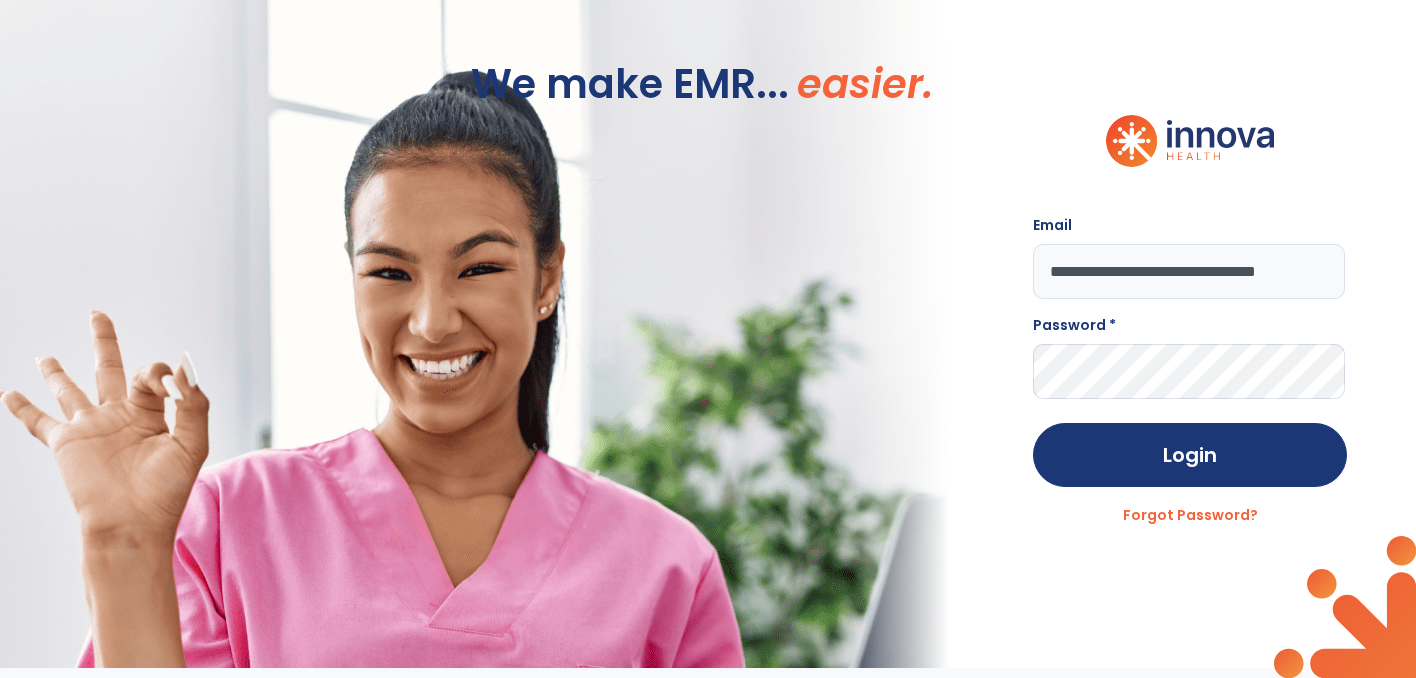 type on "**********" 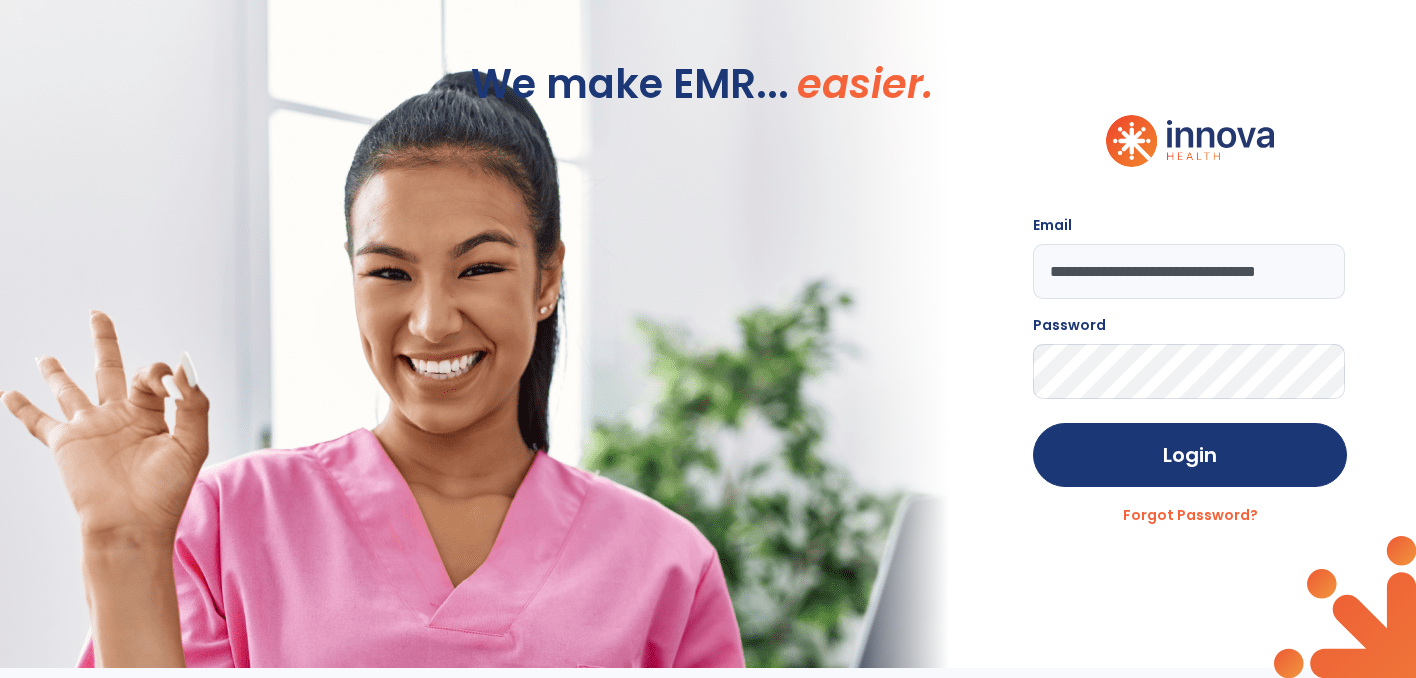 click on "Login" 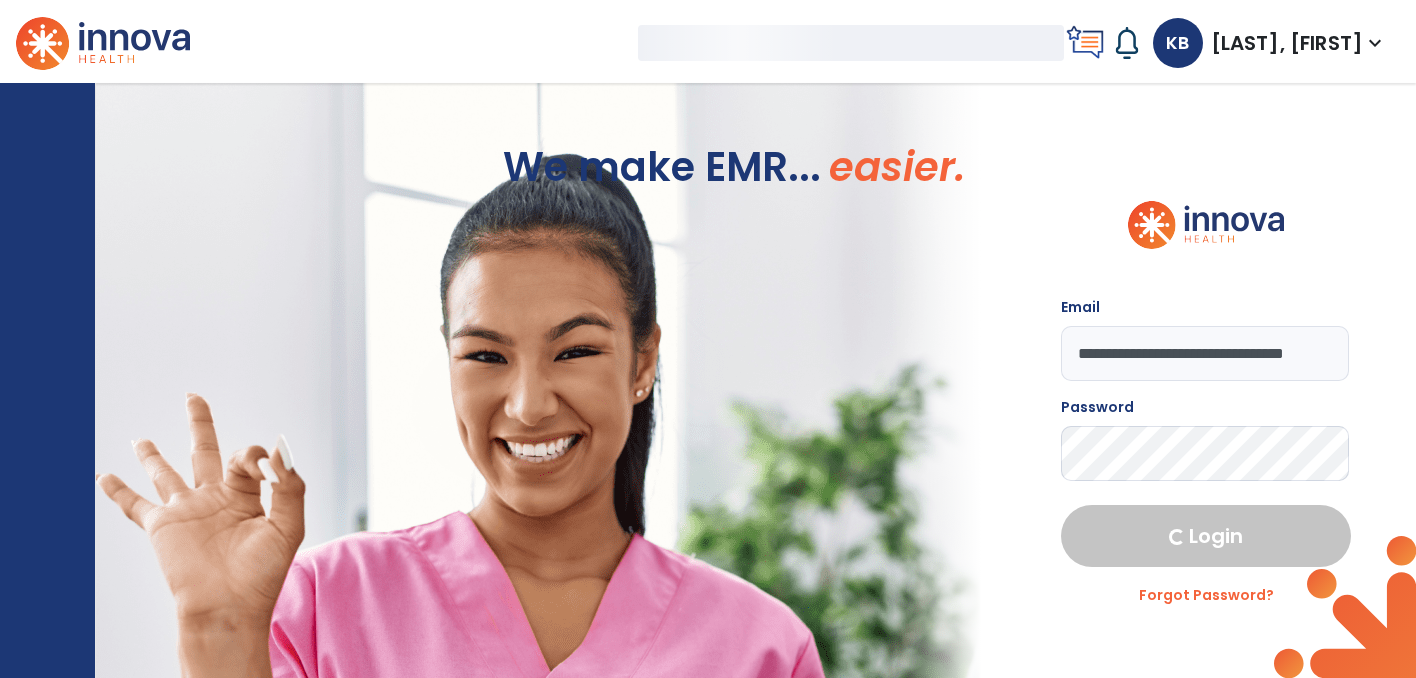 select on "***" 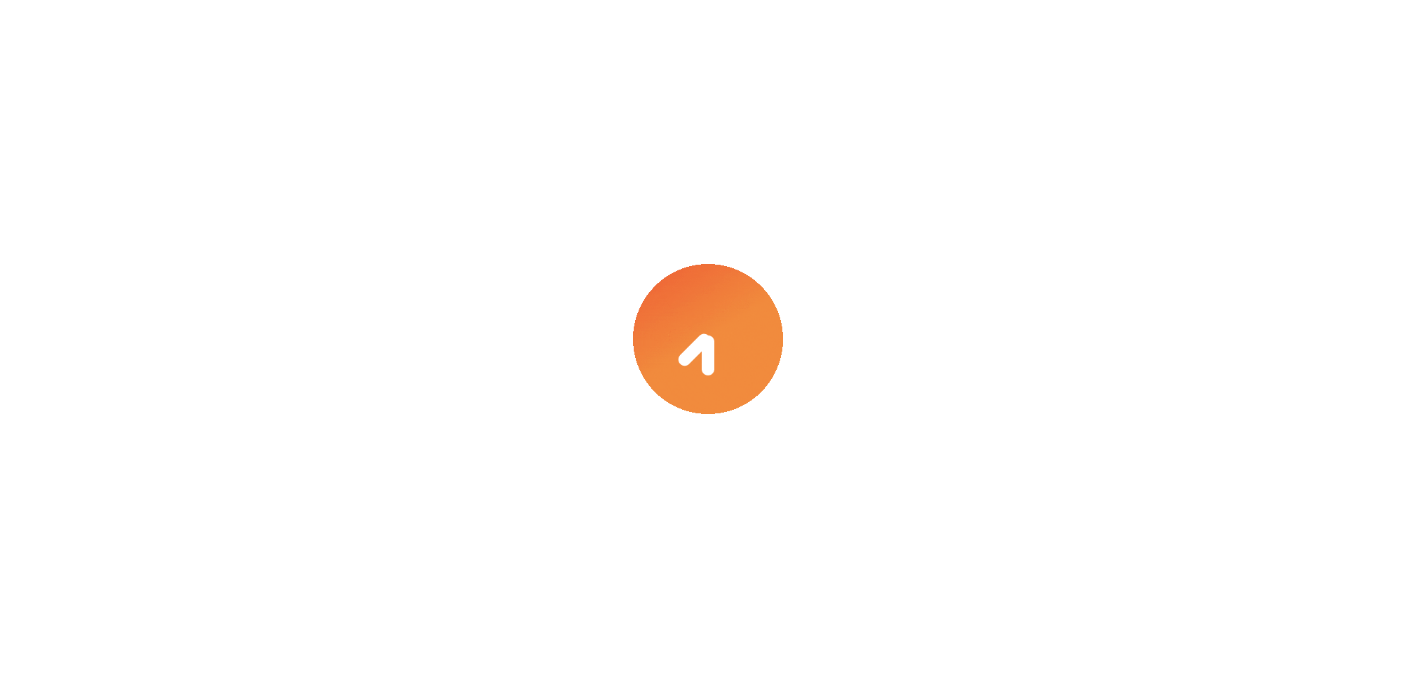 scroll, scrollTop: 0, scrollLeft: 0, axis: both 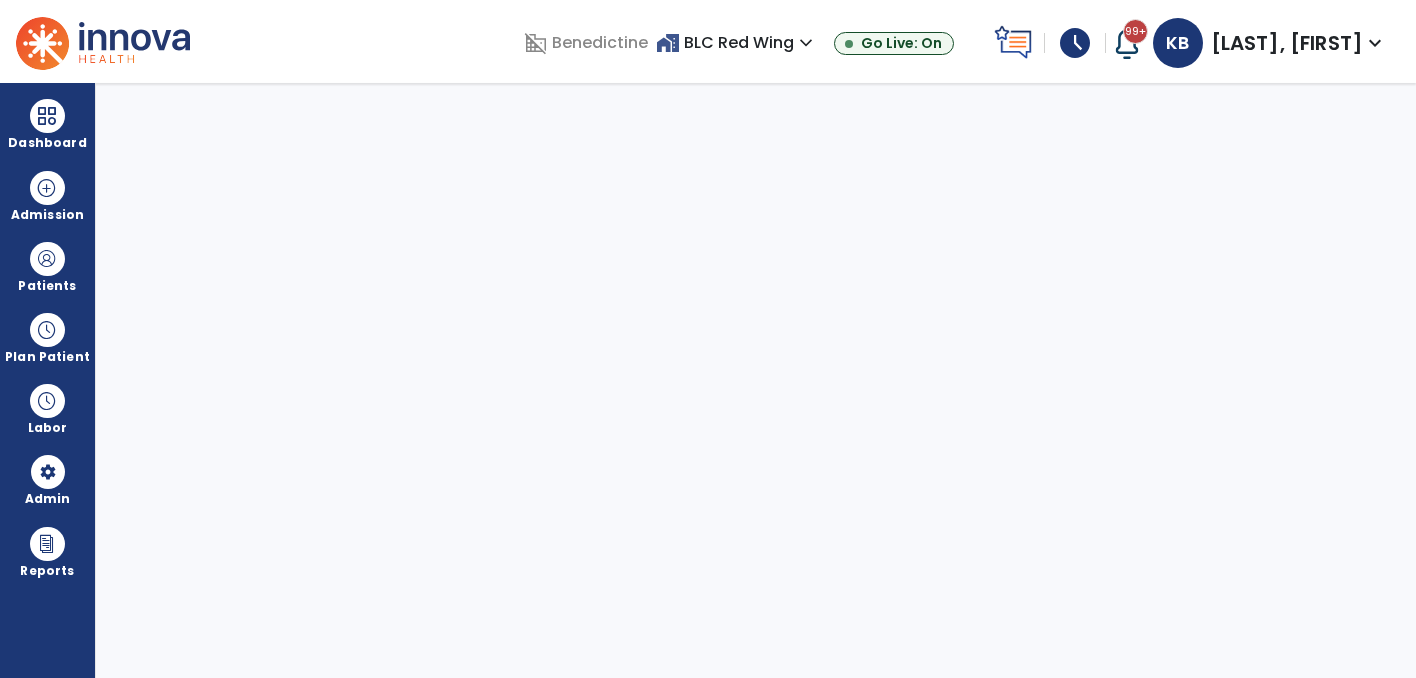 select on "***" 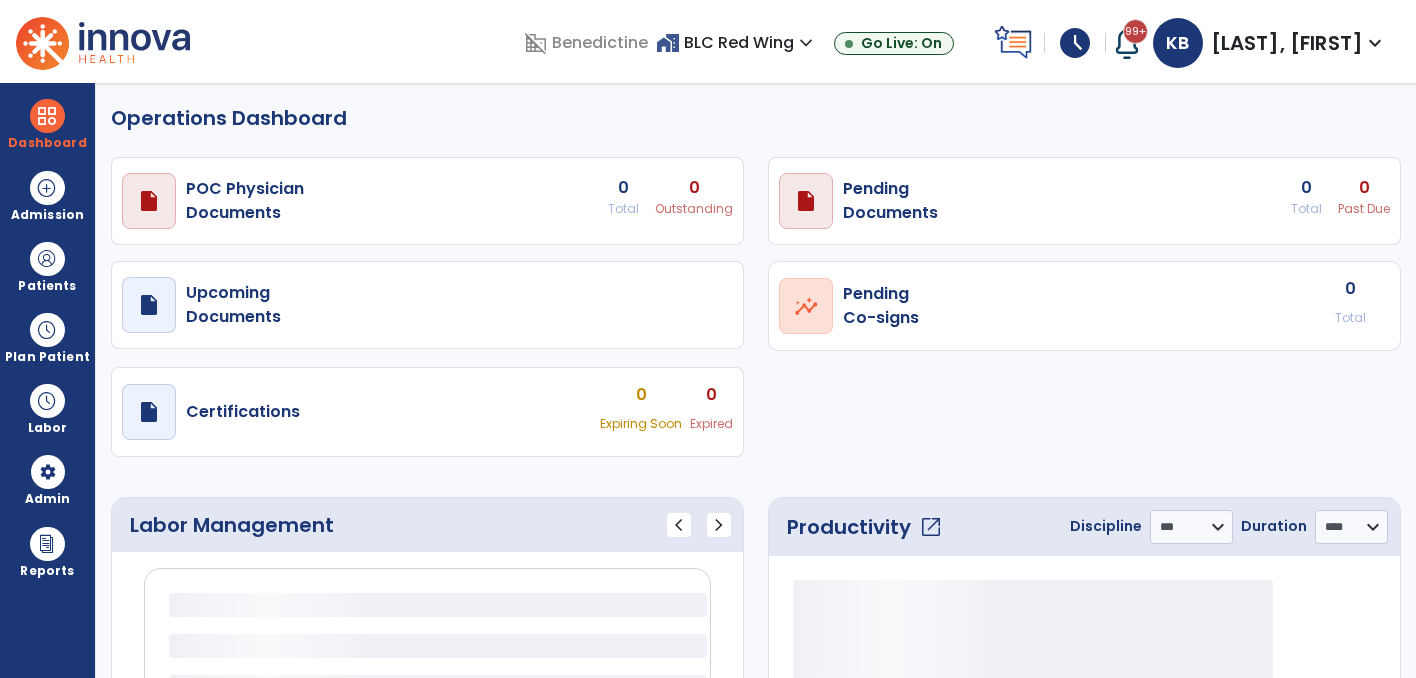 select on "***" 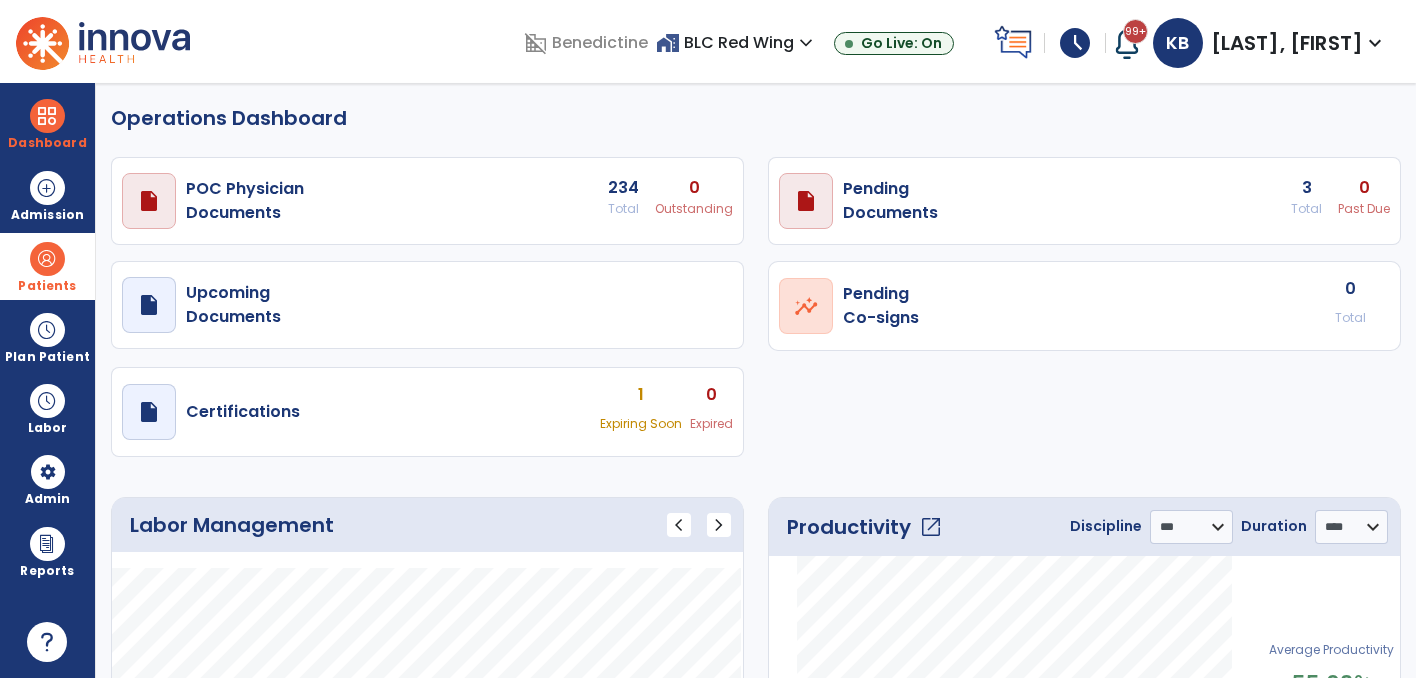 click on "Patients" at bounding box center (47, 266) 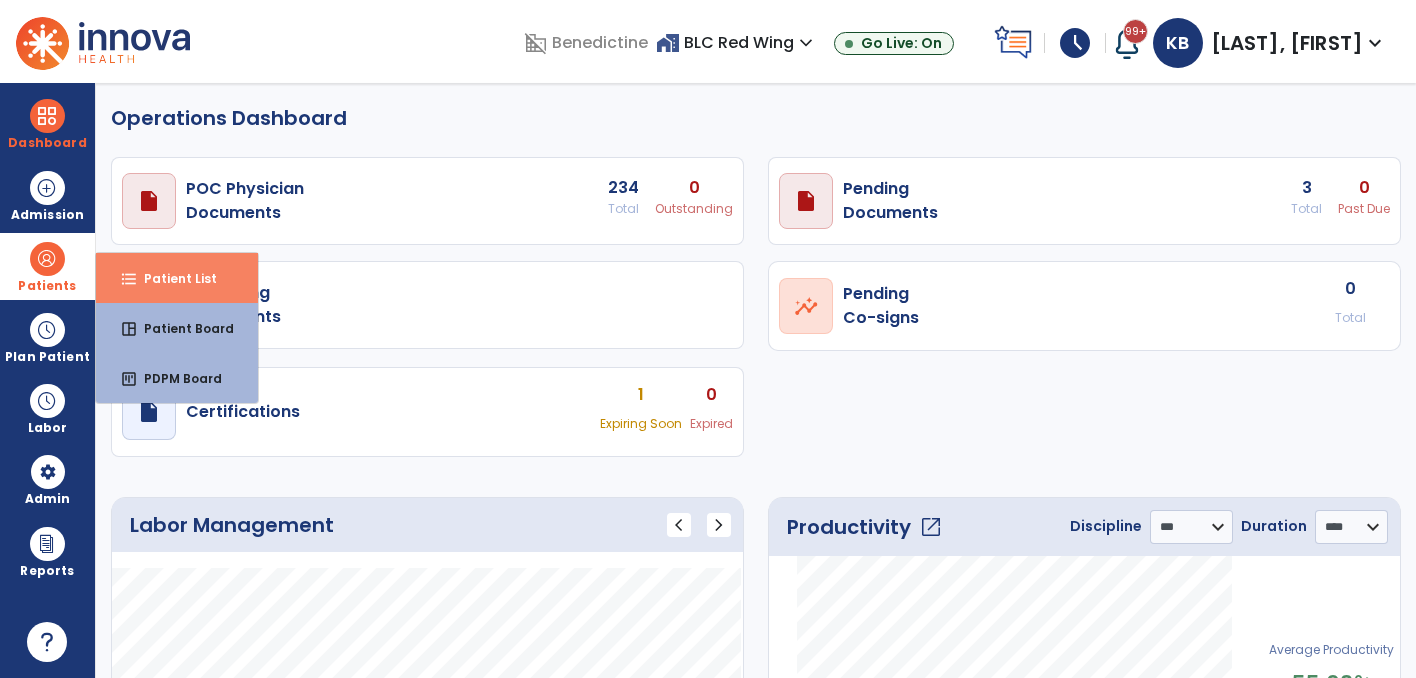 click on "Patient List" at bounding box center [172, 278] 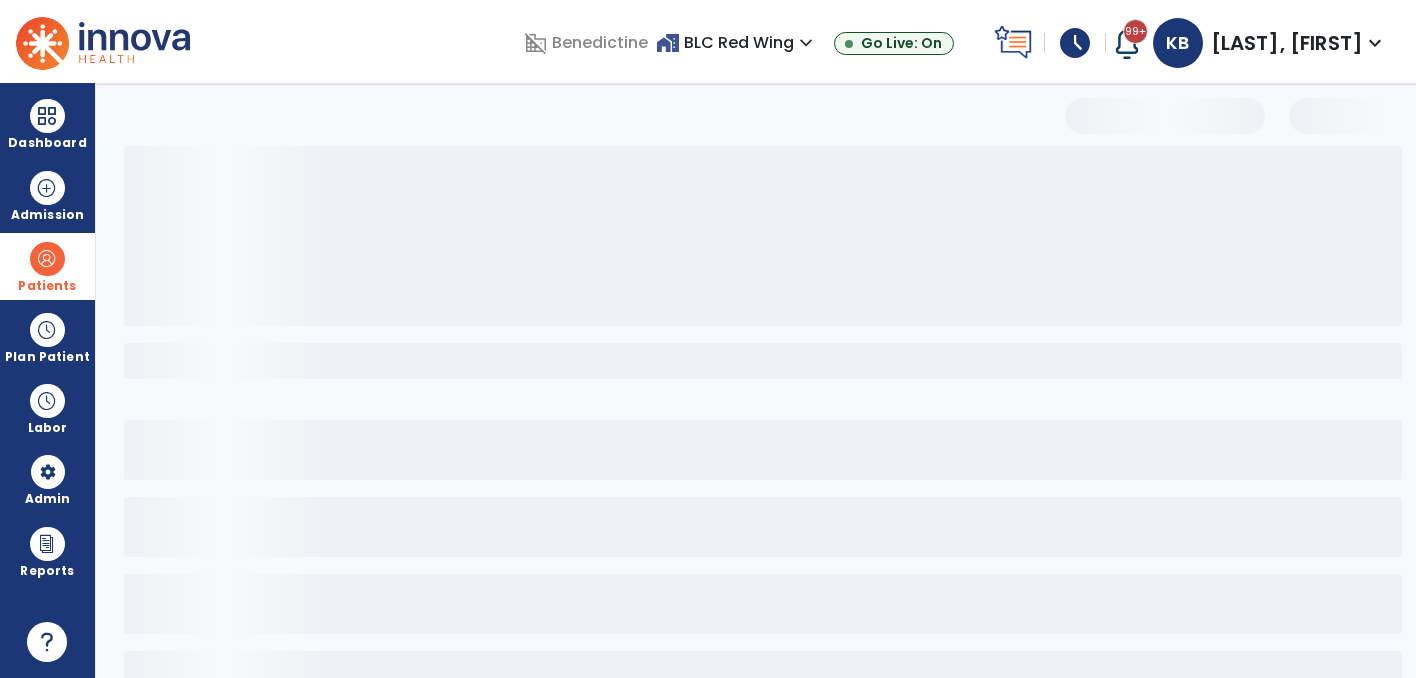 select on "***" 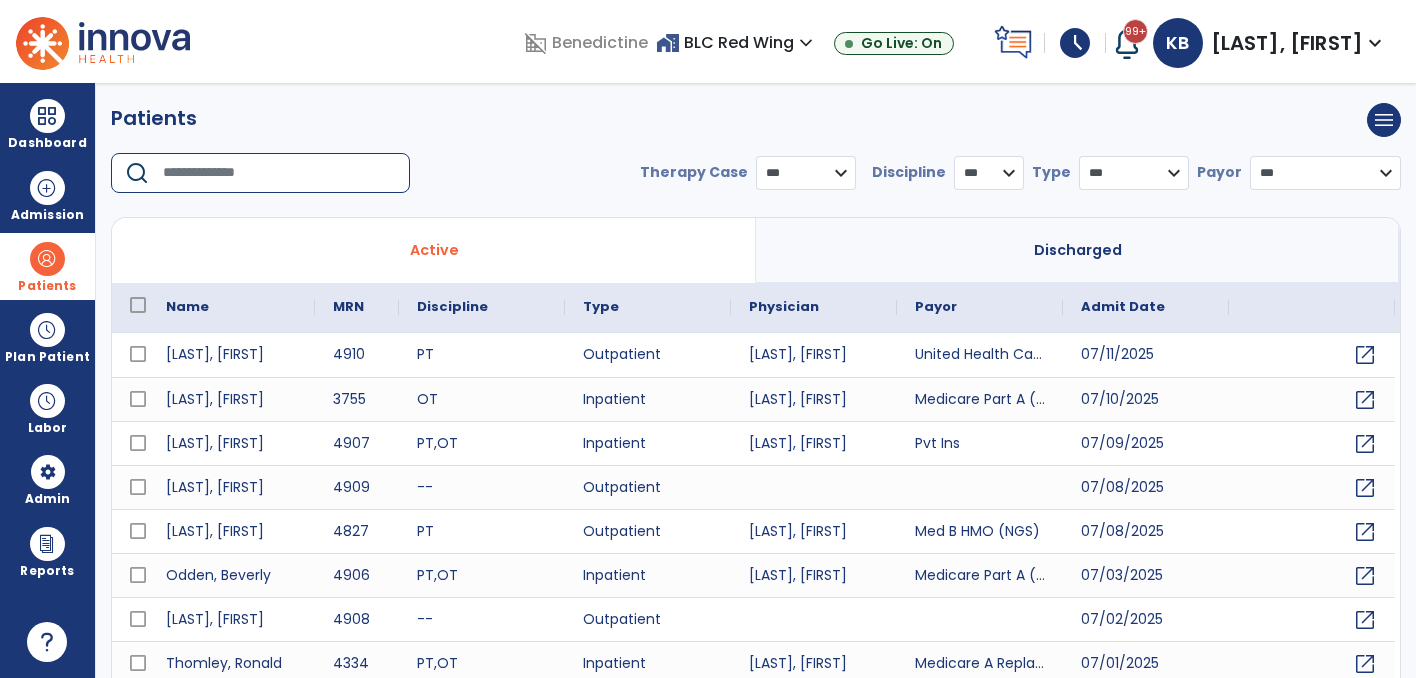click at bounding box center [279, 173] 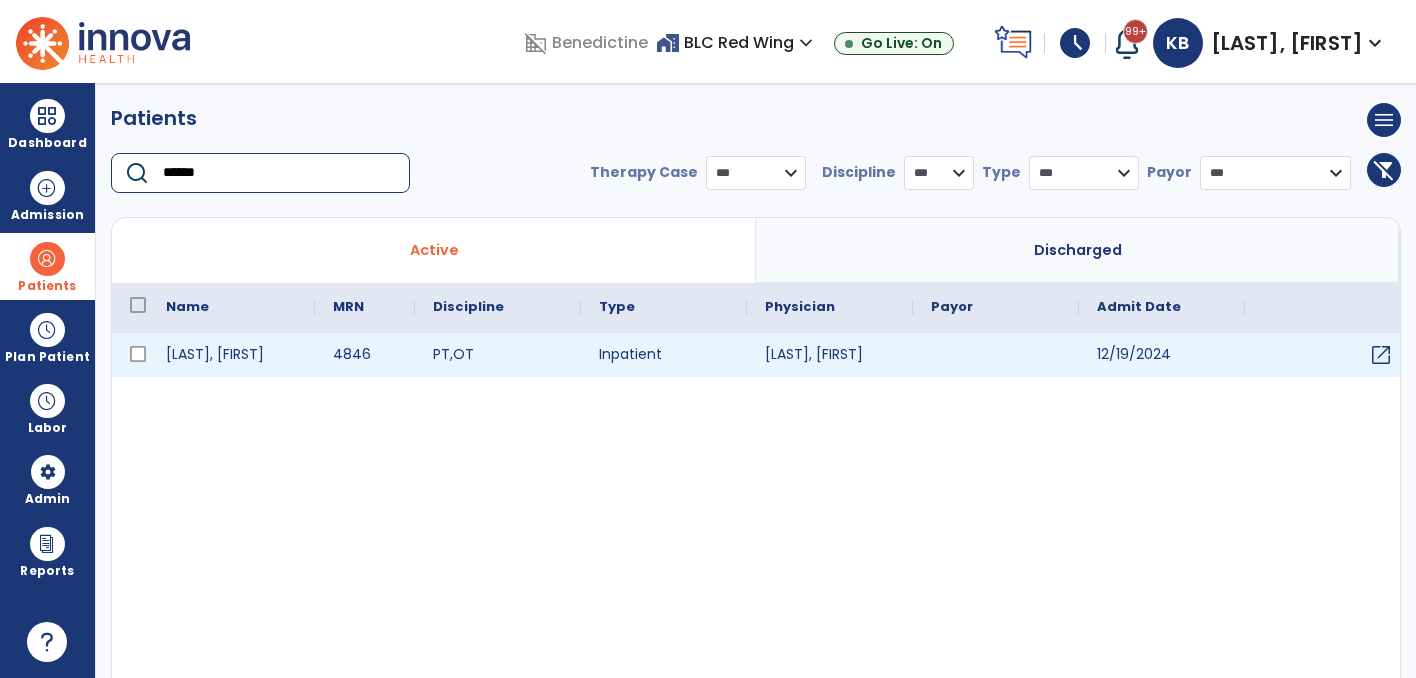 type on "******" 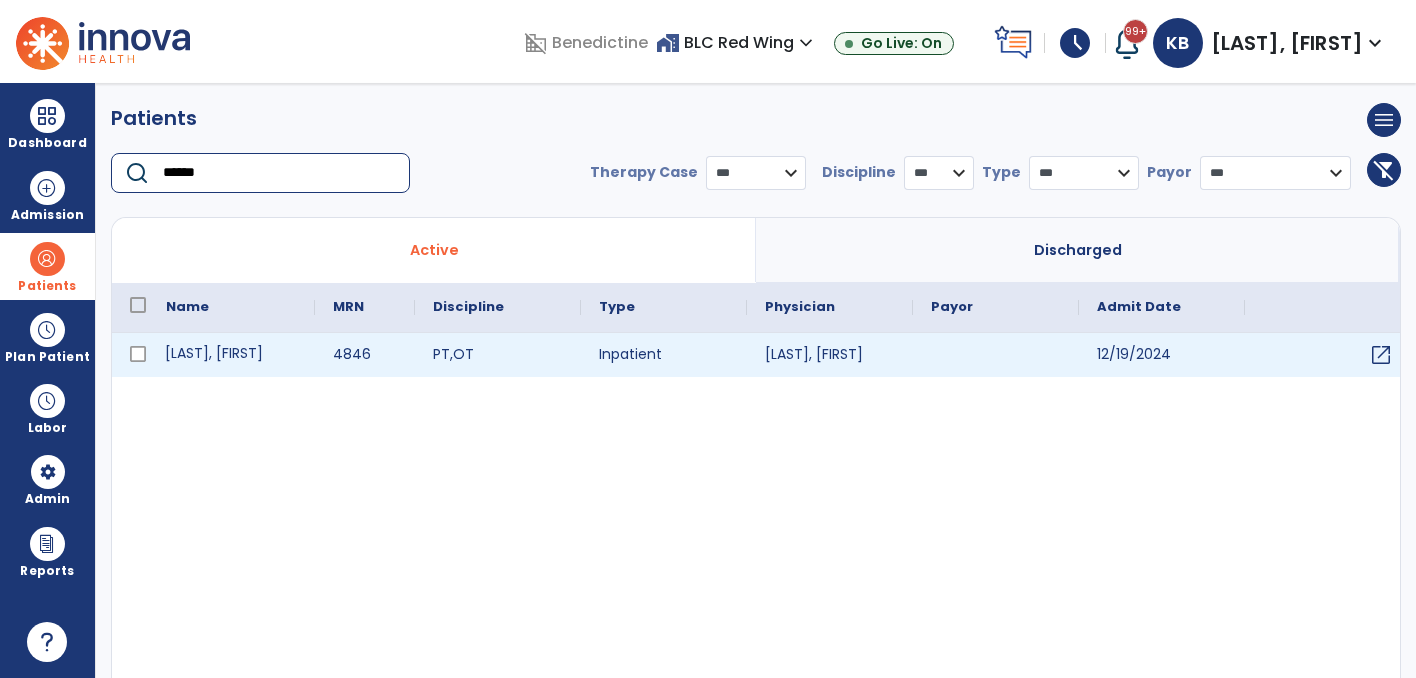 click on "[LAST], [FIRST]" at bounding box center [231, 355] 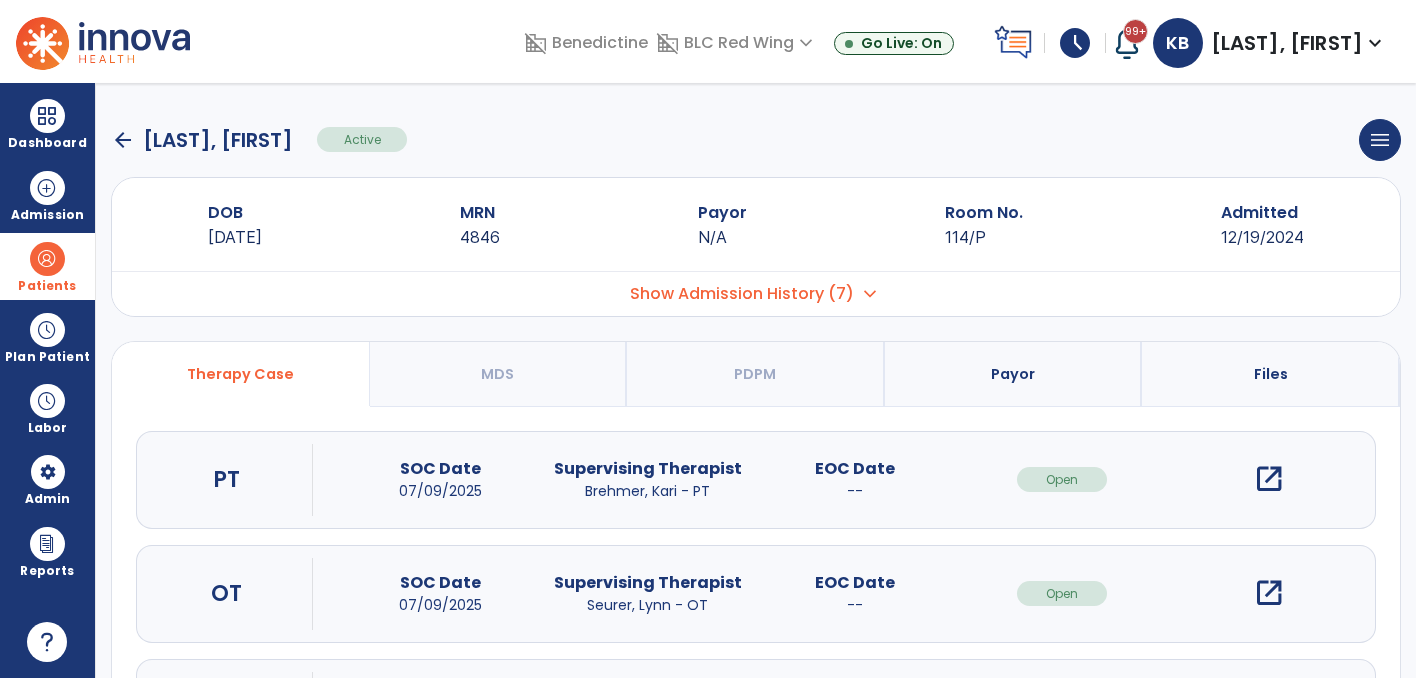 click on "open_in_new" at bounding box center [1269, 479] 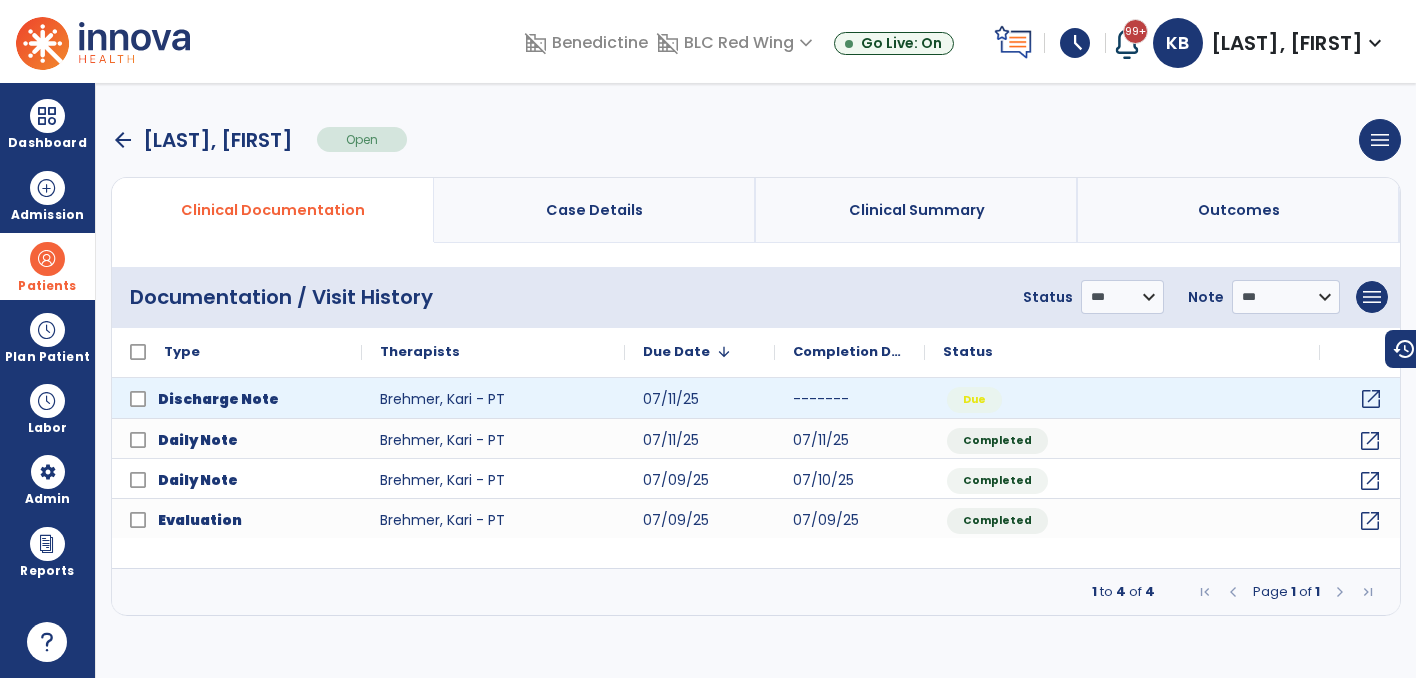 click on "open_in_new" 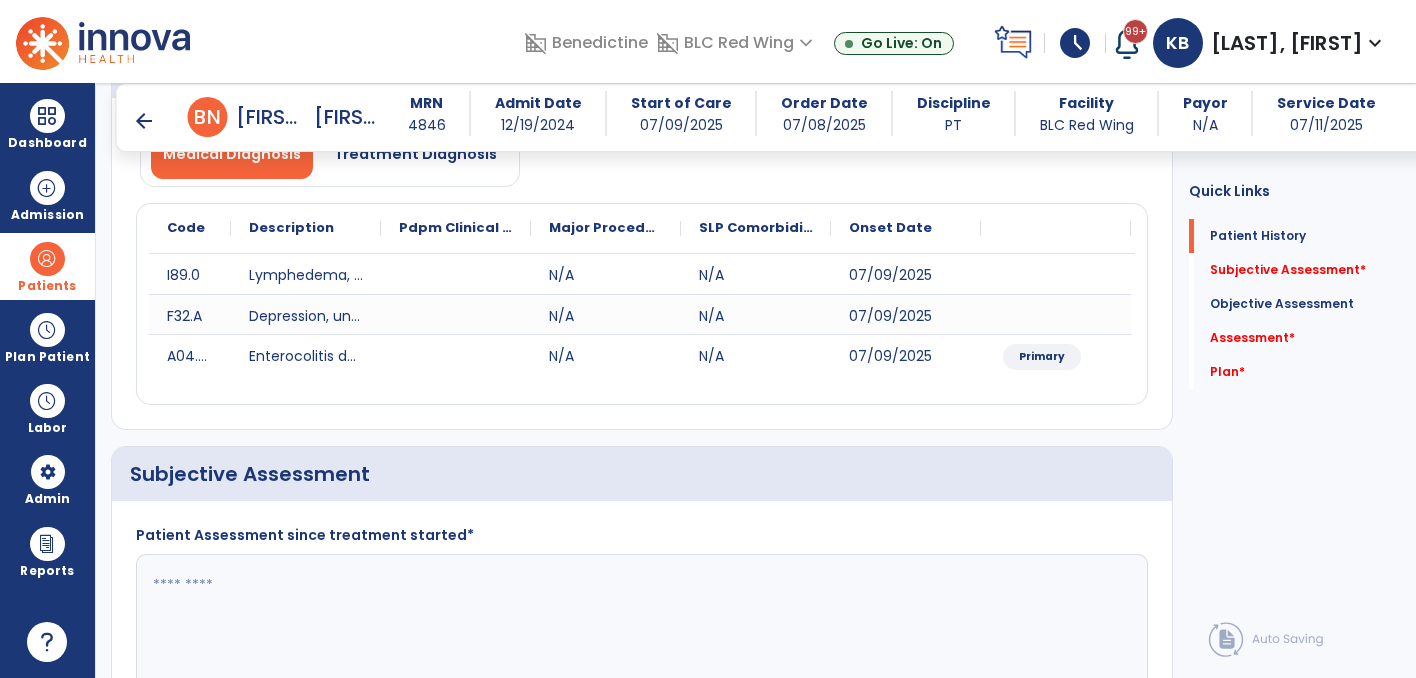 scroll, scrollTop: 177, scrollLeft: 0, axis: vertical 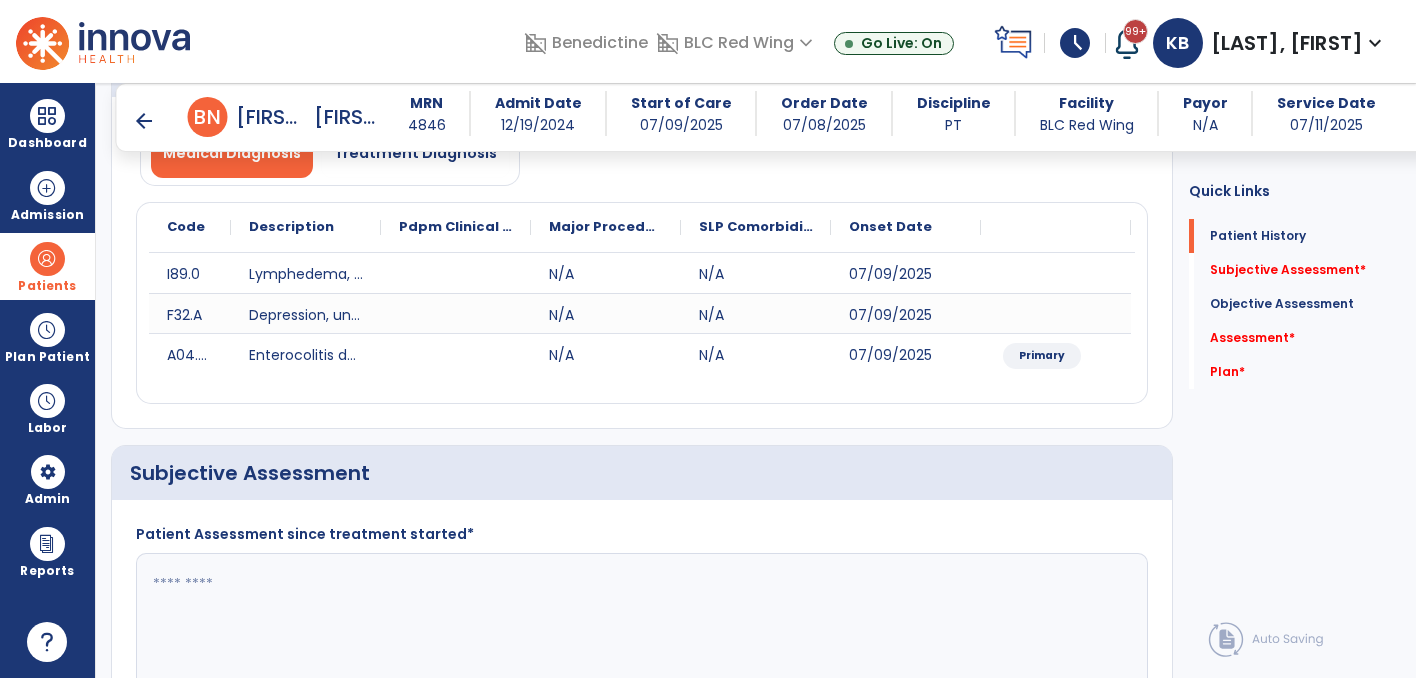 click 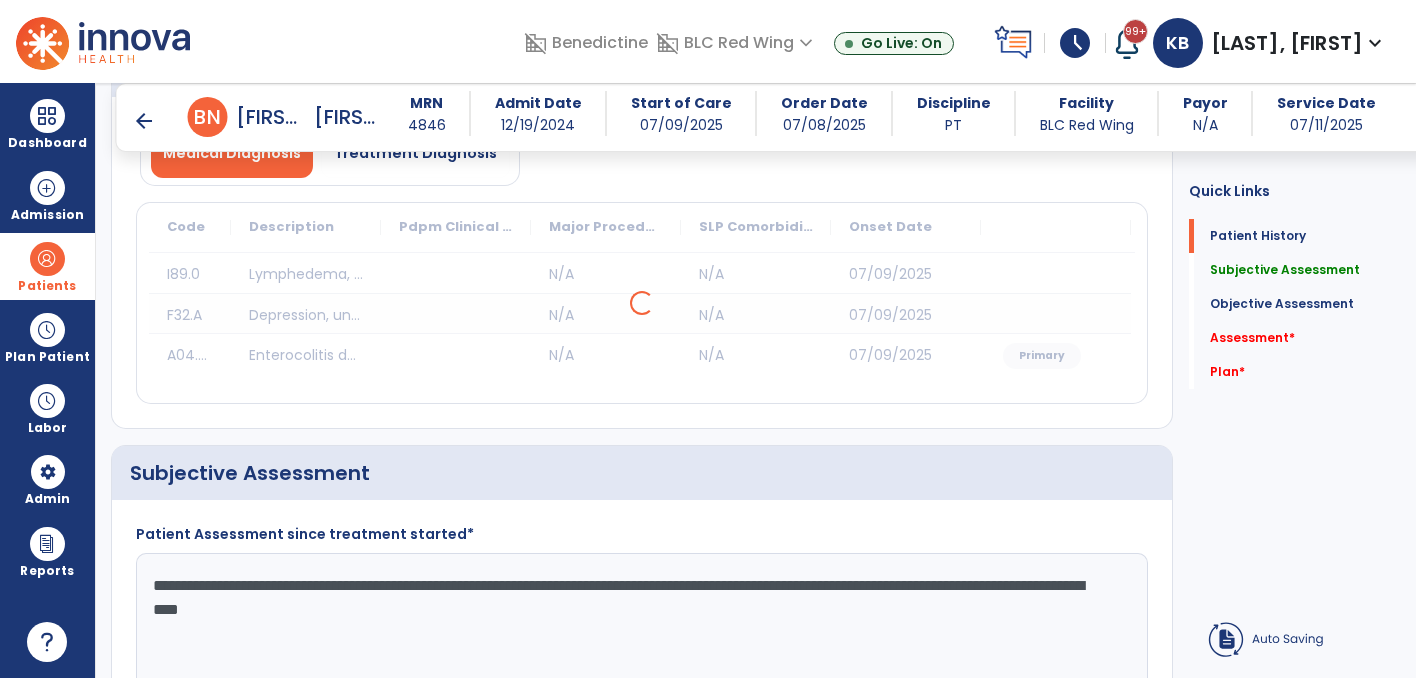 click on "**********" 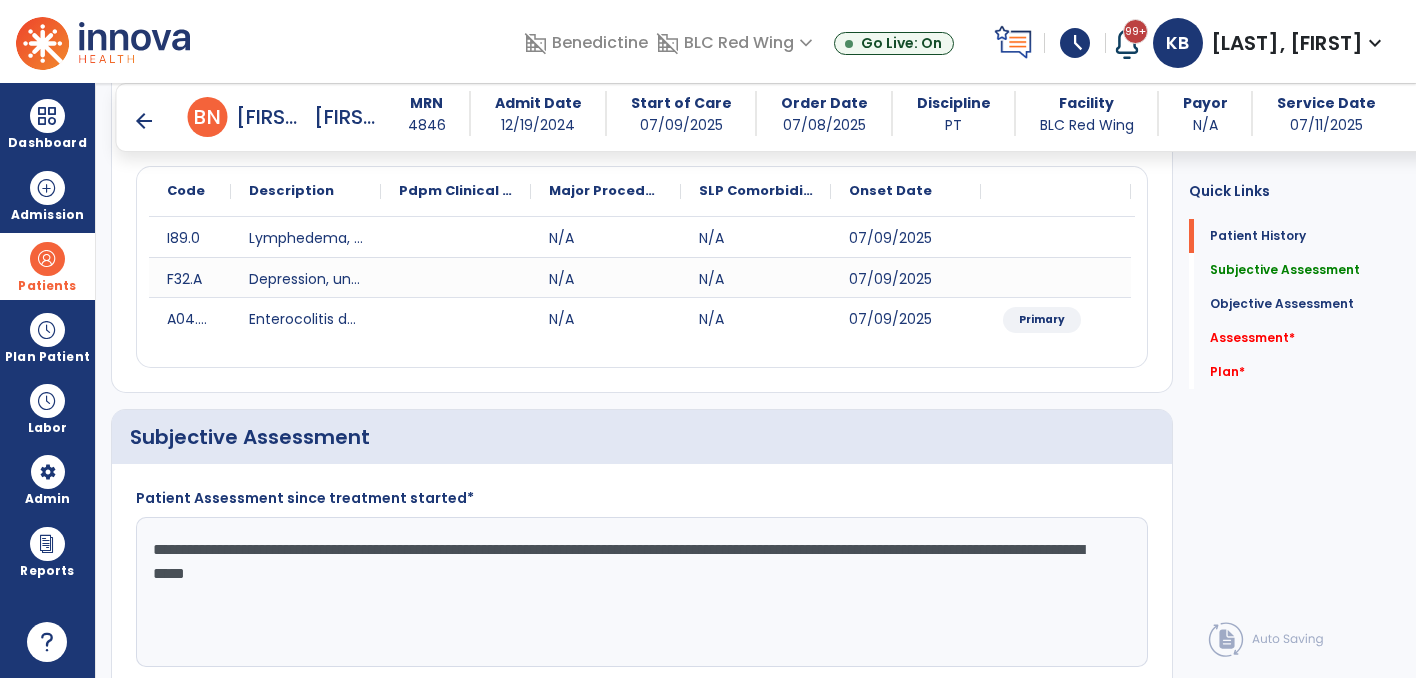 scroll, scrollTop: 214, scrollLeft: 0, axis: vertical 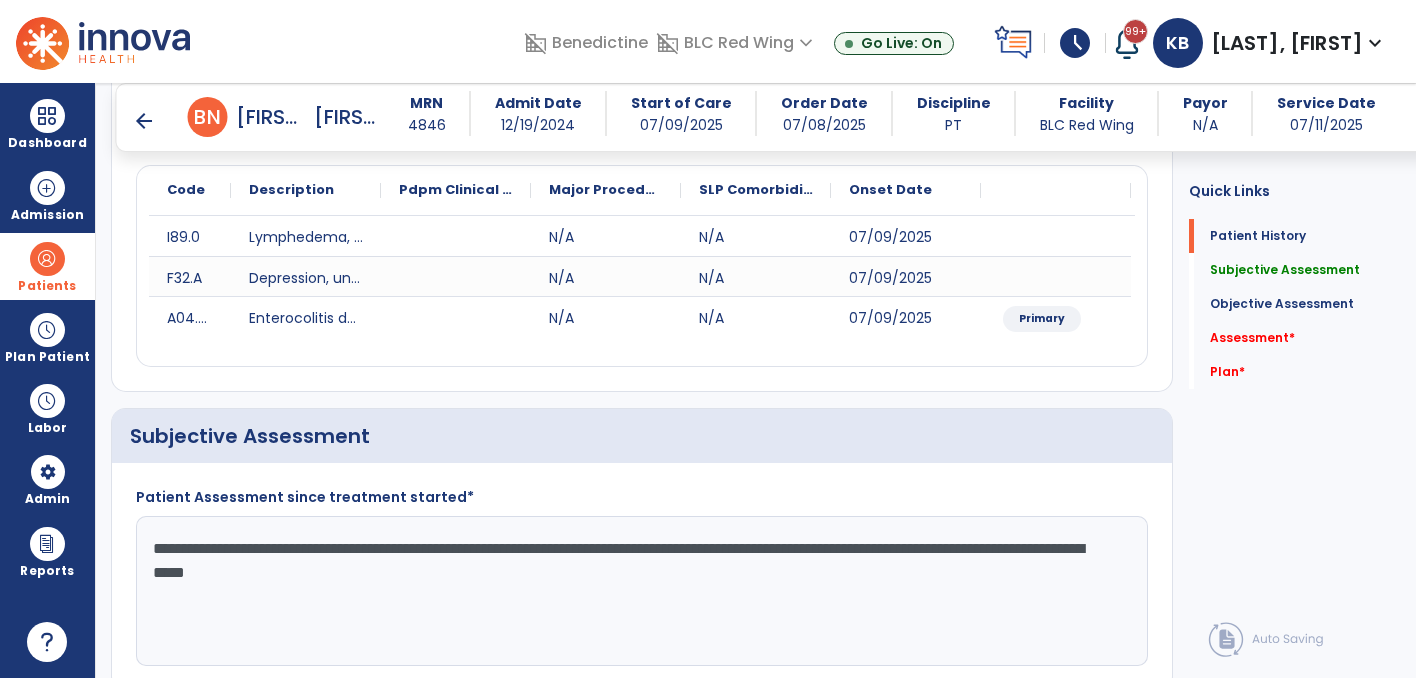 click on "**********" 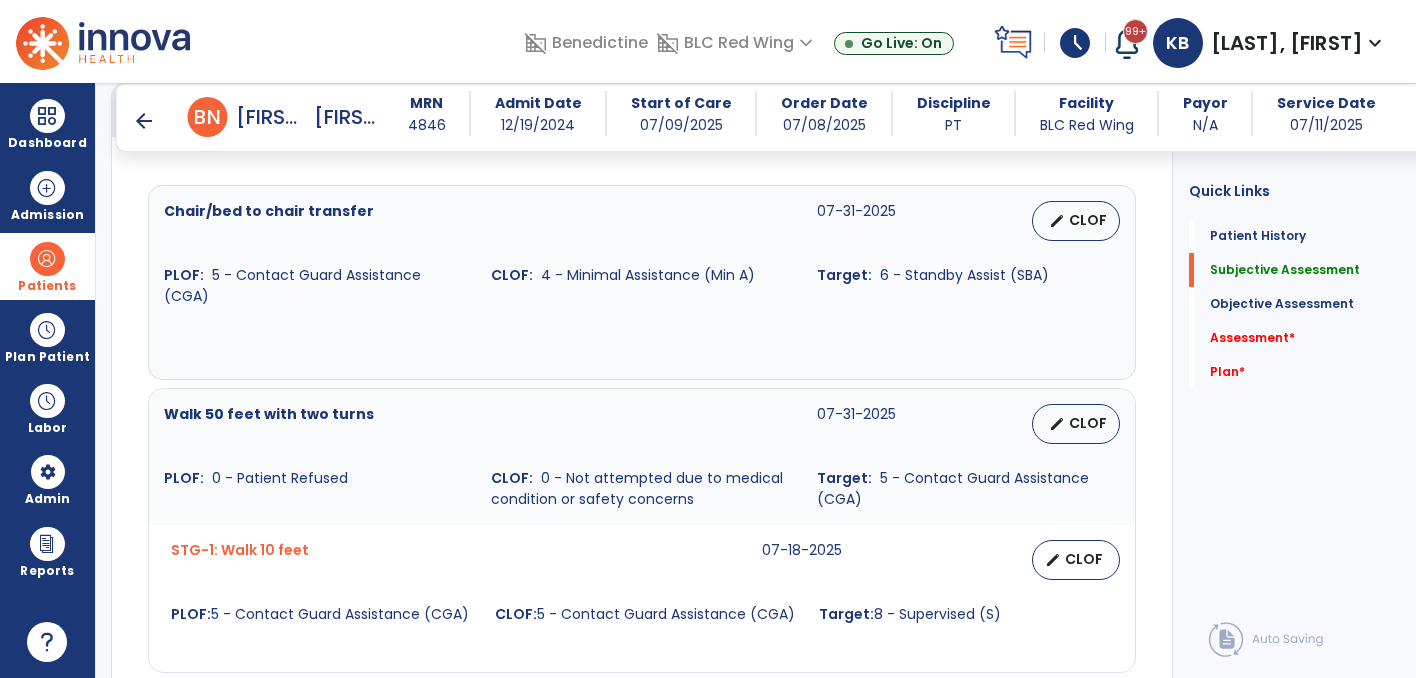 scroll, scrollTop: 840, scrollLeft: 0, axis: vertical 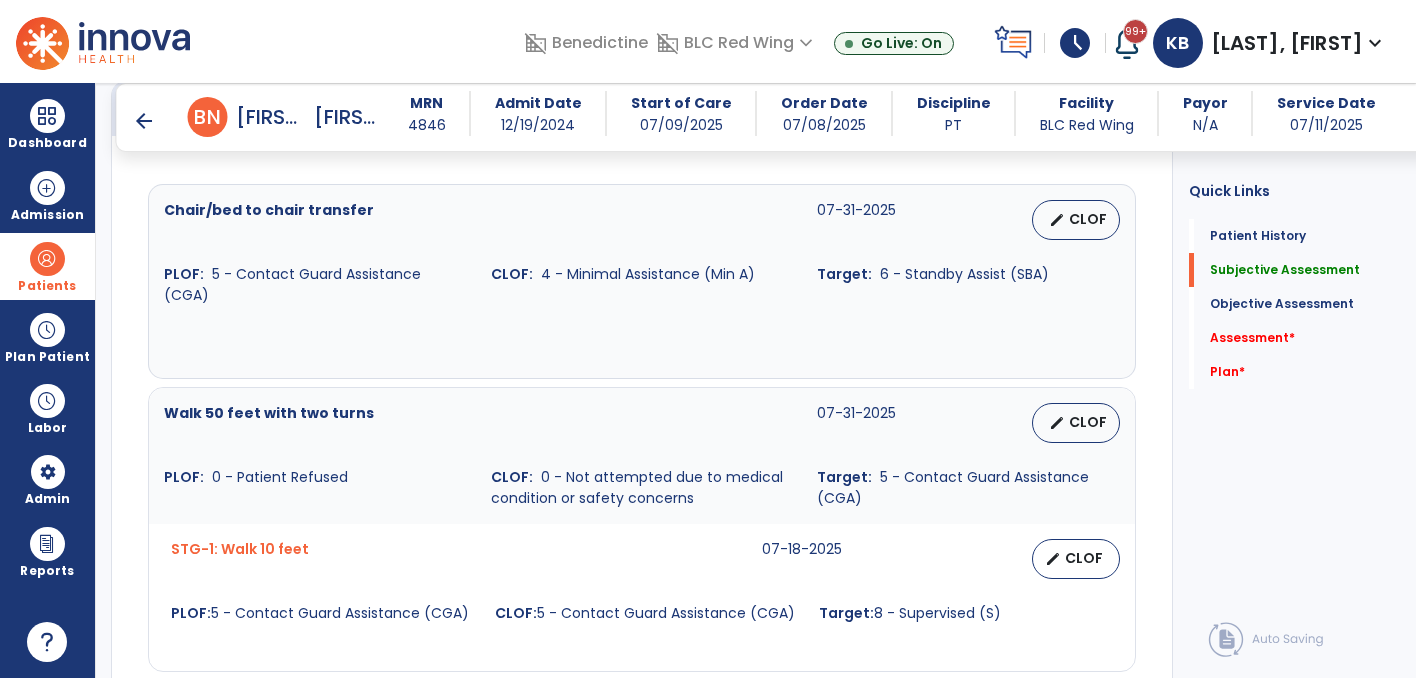 type on "**********" 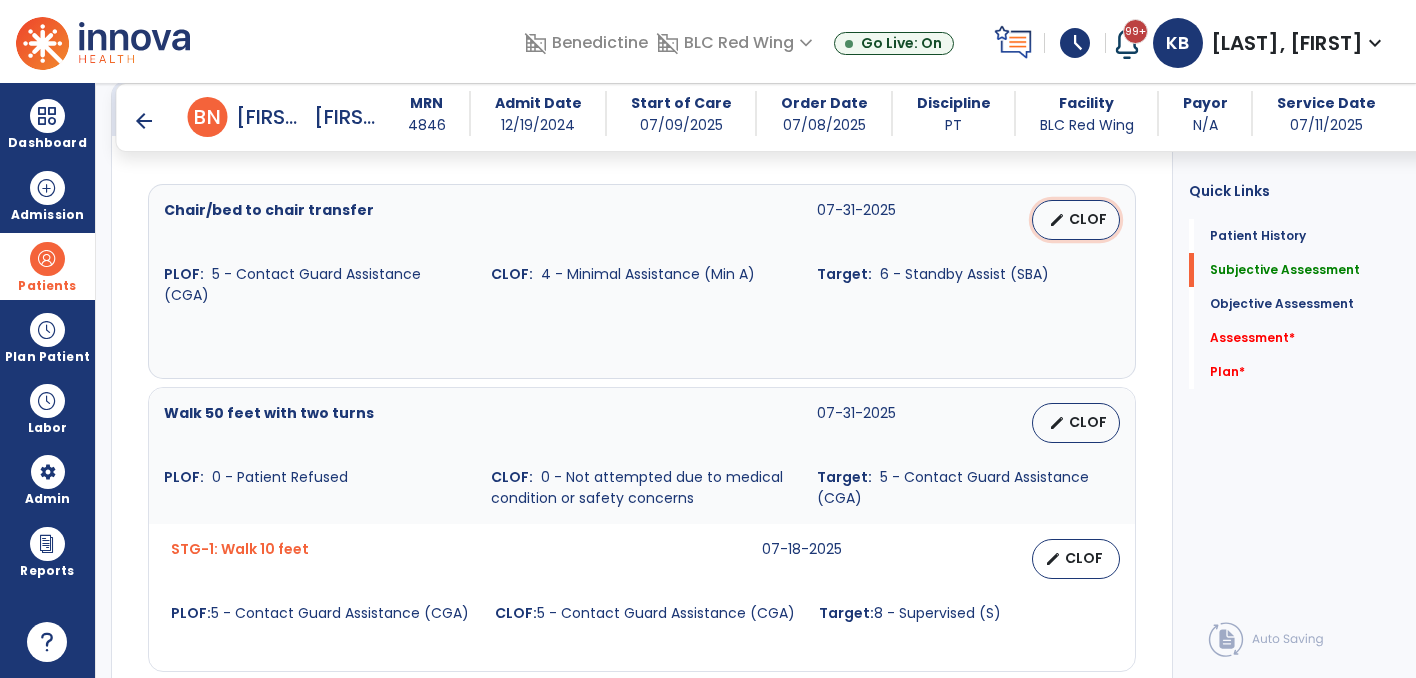 click on "edit   CLOF" at bounding box center [1076, 220] 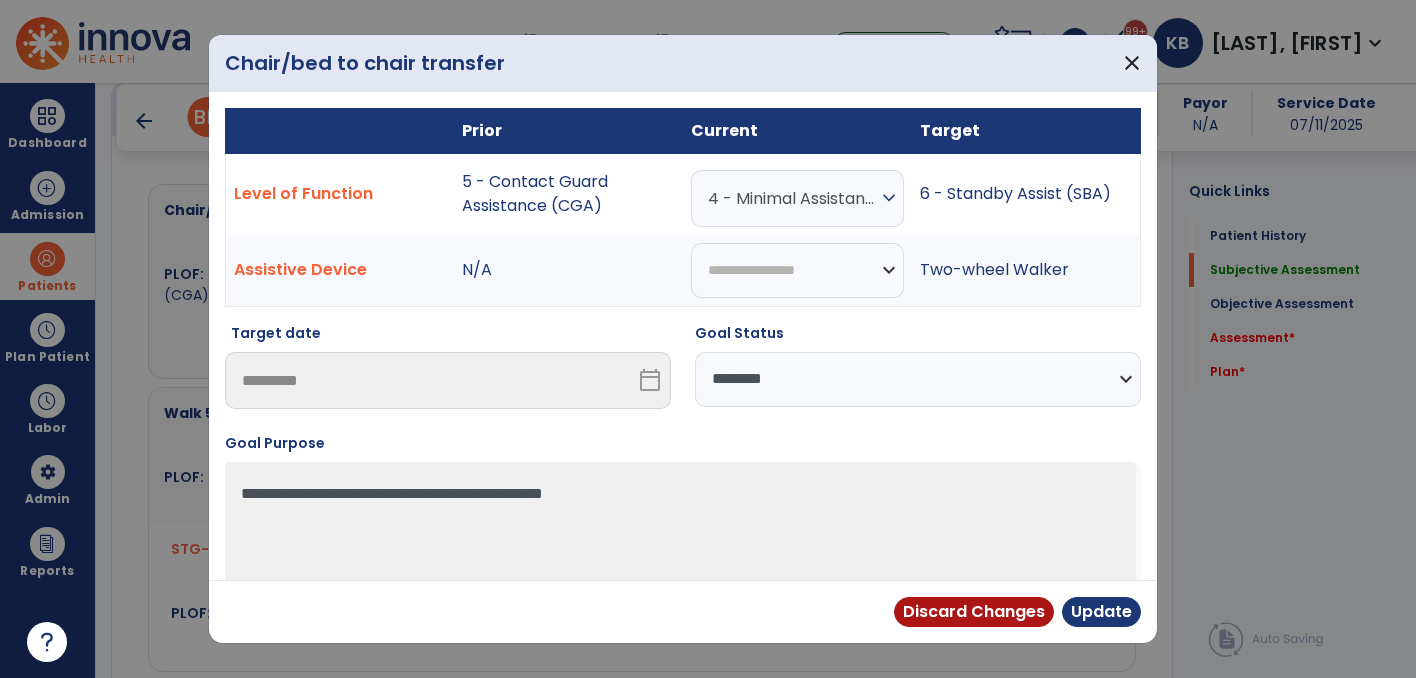 click on "expand_more" at bounding box center [889, 198] 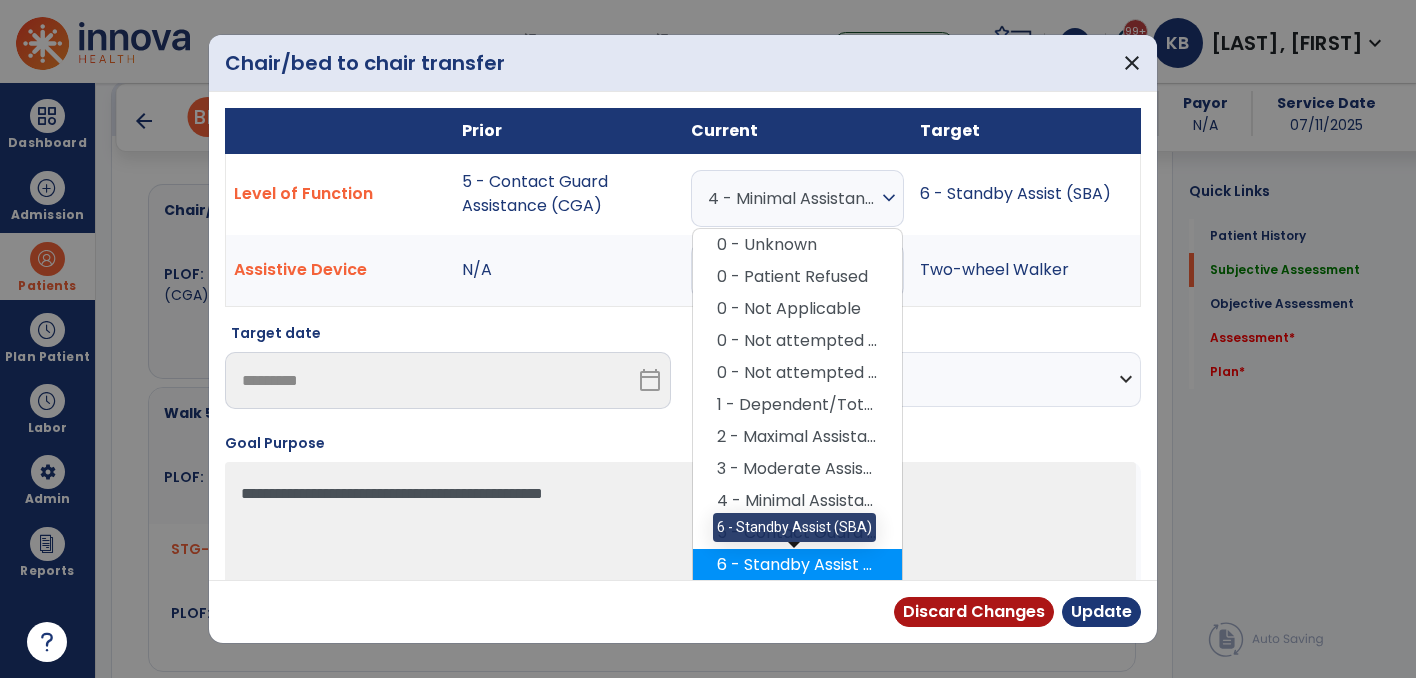 click on "6 - Standby Assist (SBA)" at bounding box center (797, 565) 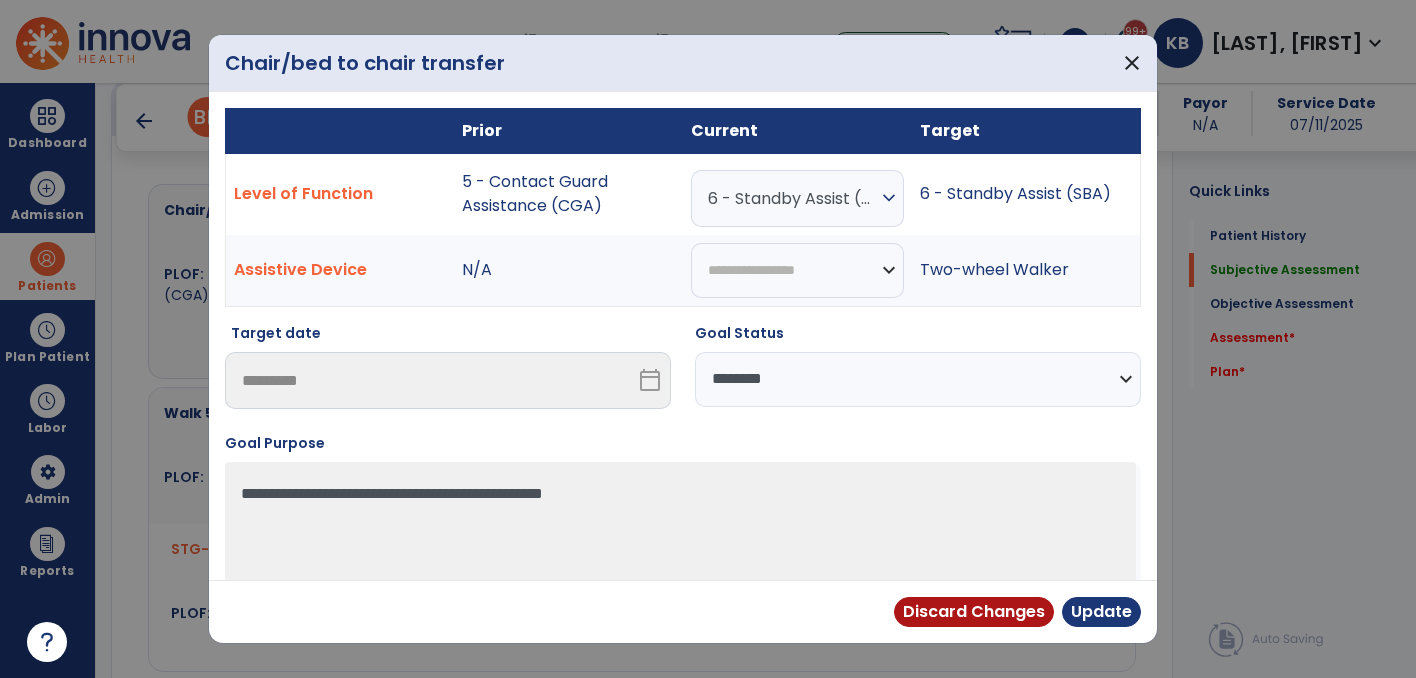 click on "**********" at bounding box center [918, 379] 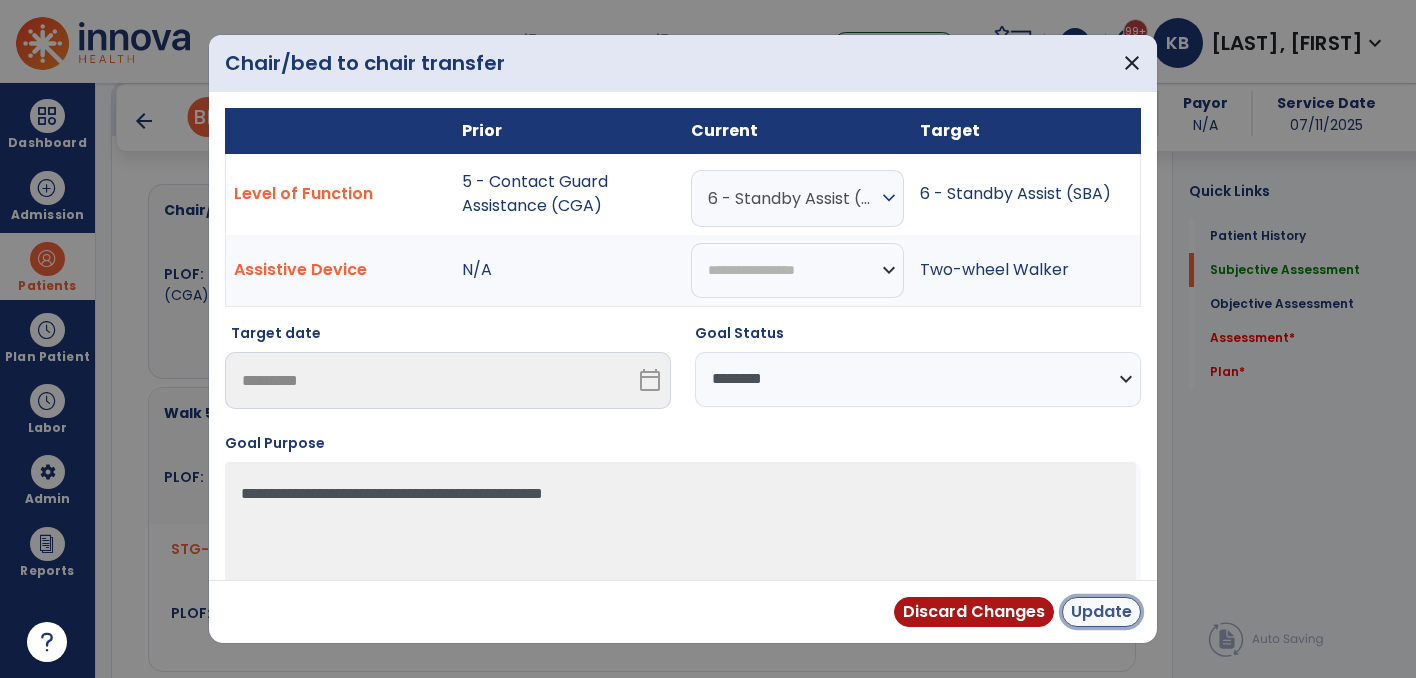 click on "Update" at bounding box center [1101, 612] 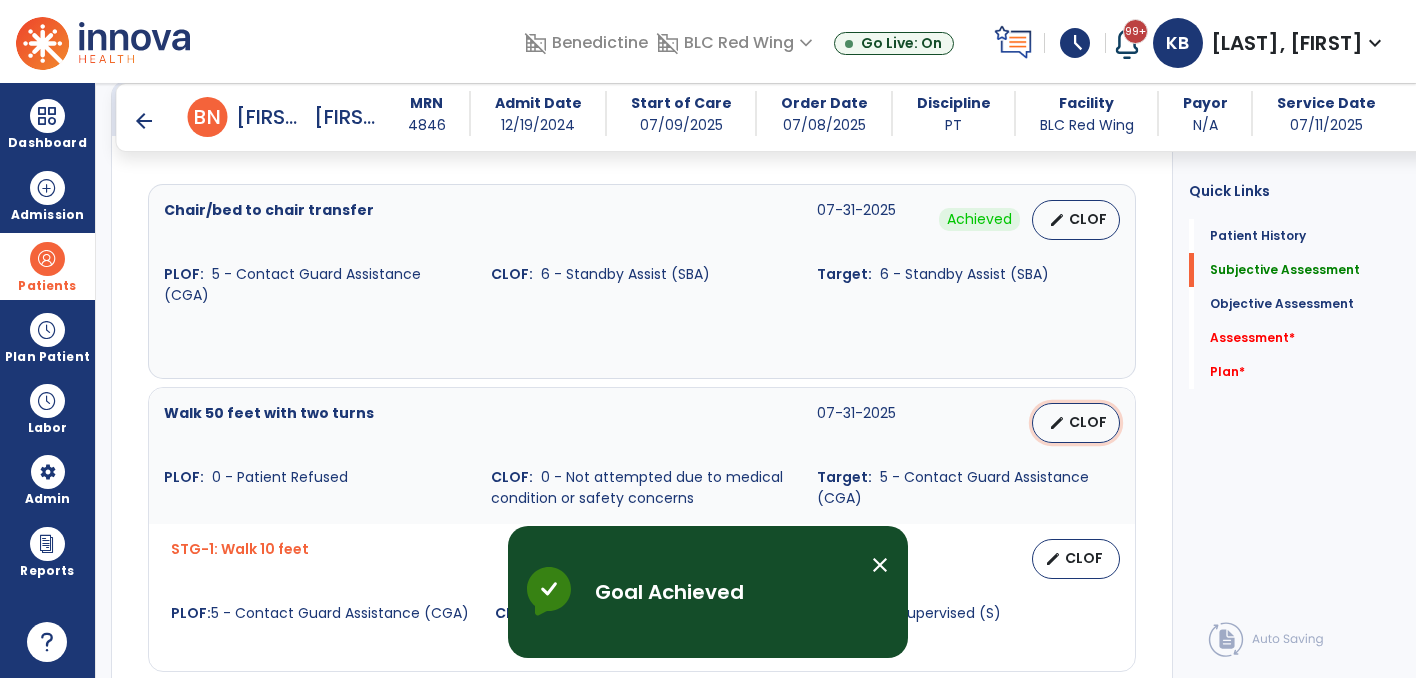click on "CLOF" at bounding box center (1088, 422) 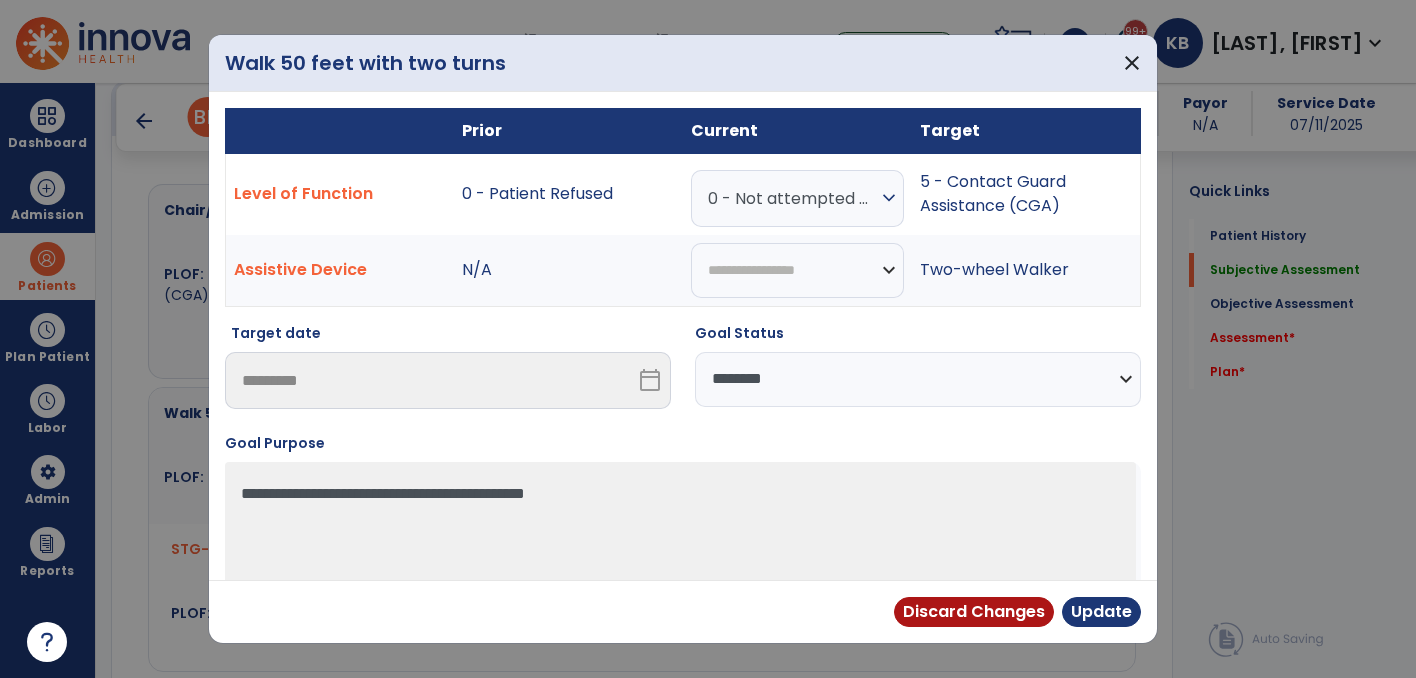 click on "expand_more" at bounding box center [889, 198] 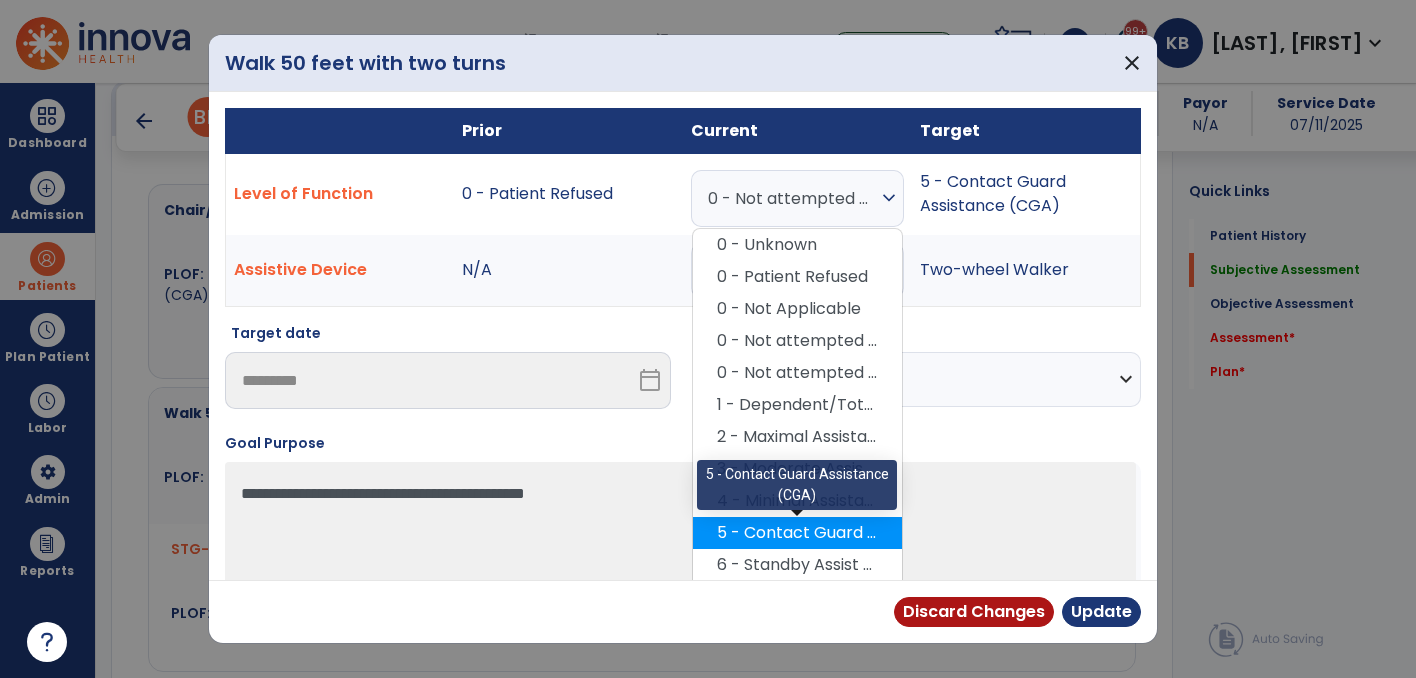 click on "5 - Contact Guard Assistance (CGA)" at bounding box center (797, 533) 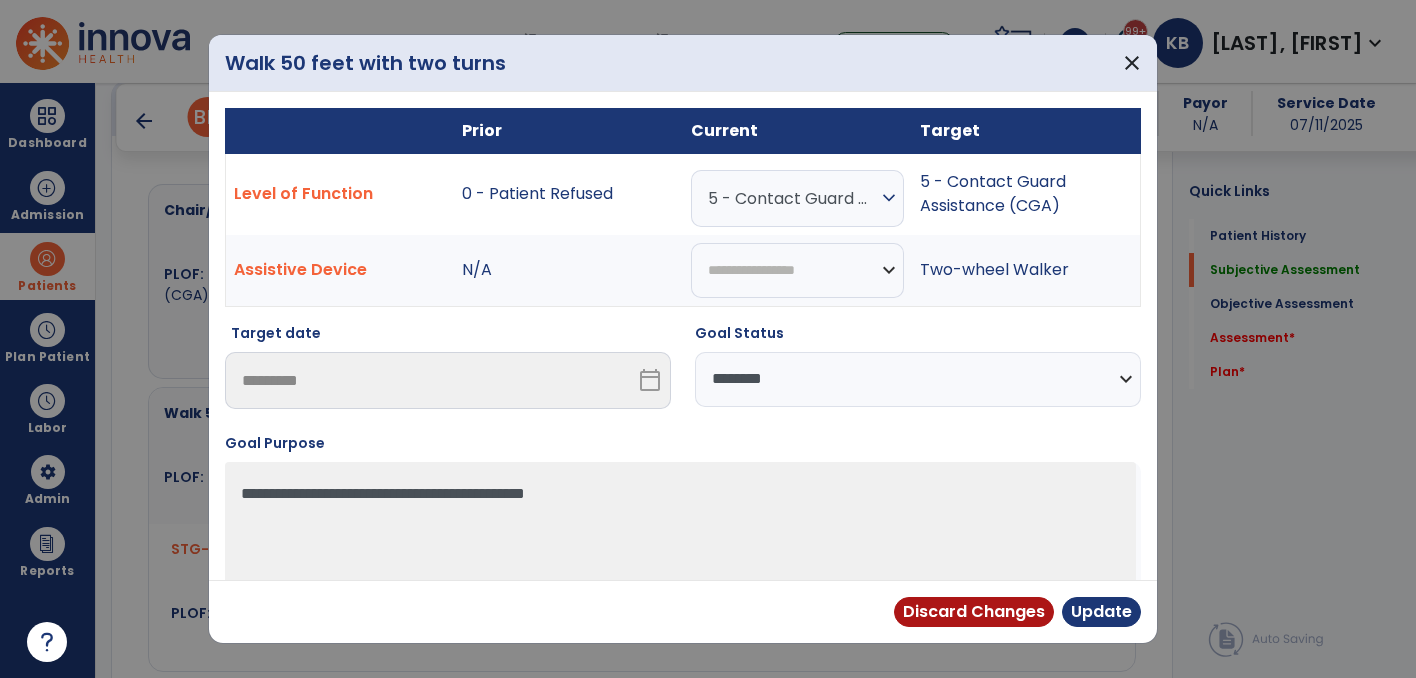 click on "**********" at bounding box center (918, 379) 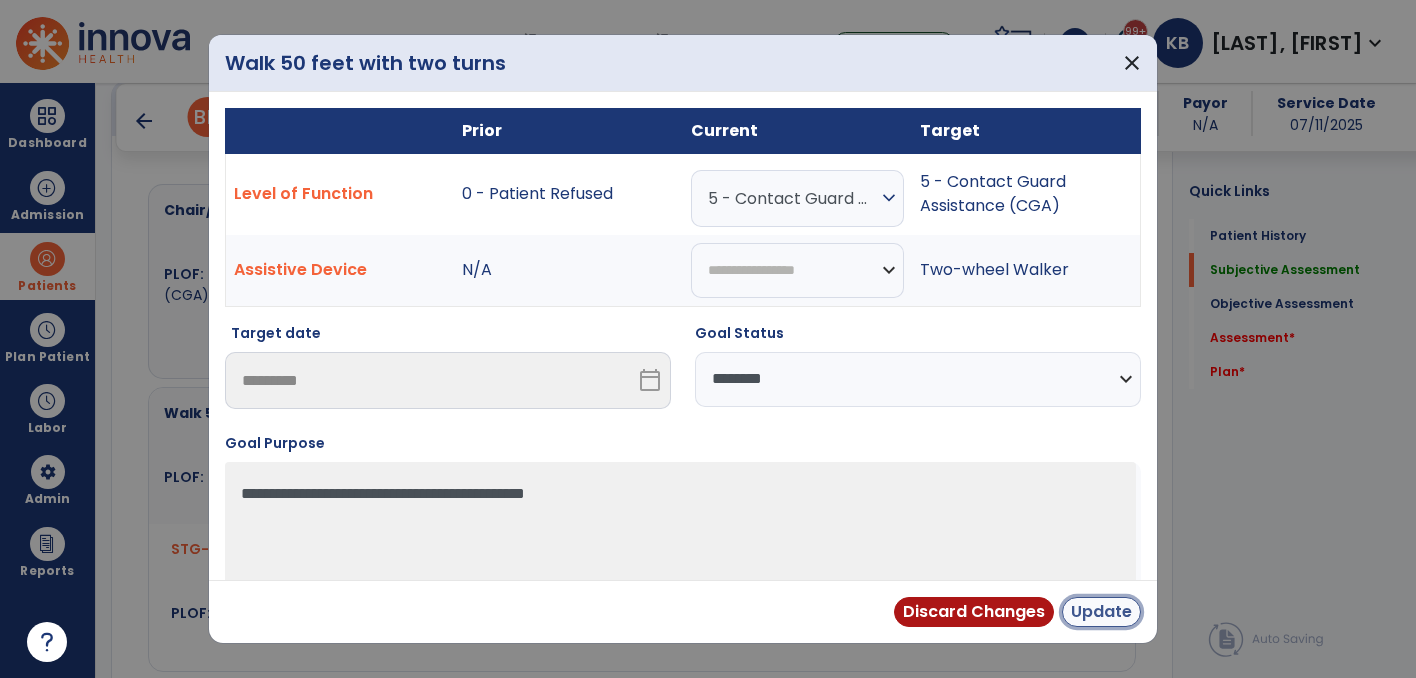 click on "Update" at bounding box center [1101, 612] 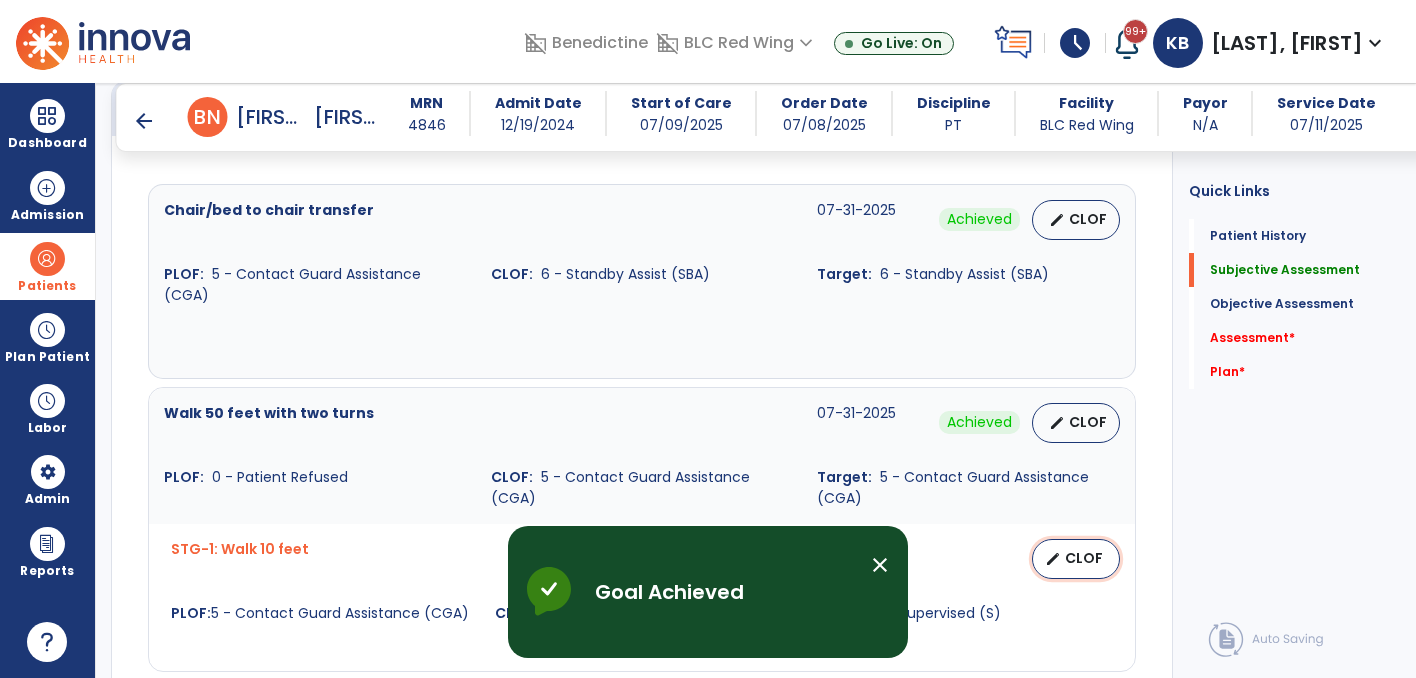 click on "CLOF" at bounding box center [1084, 558] 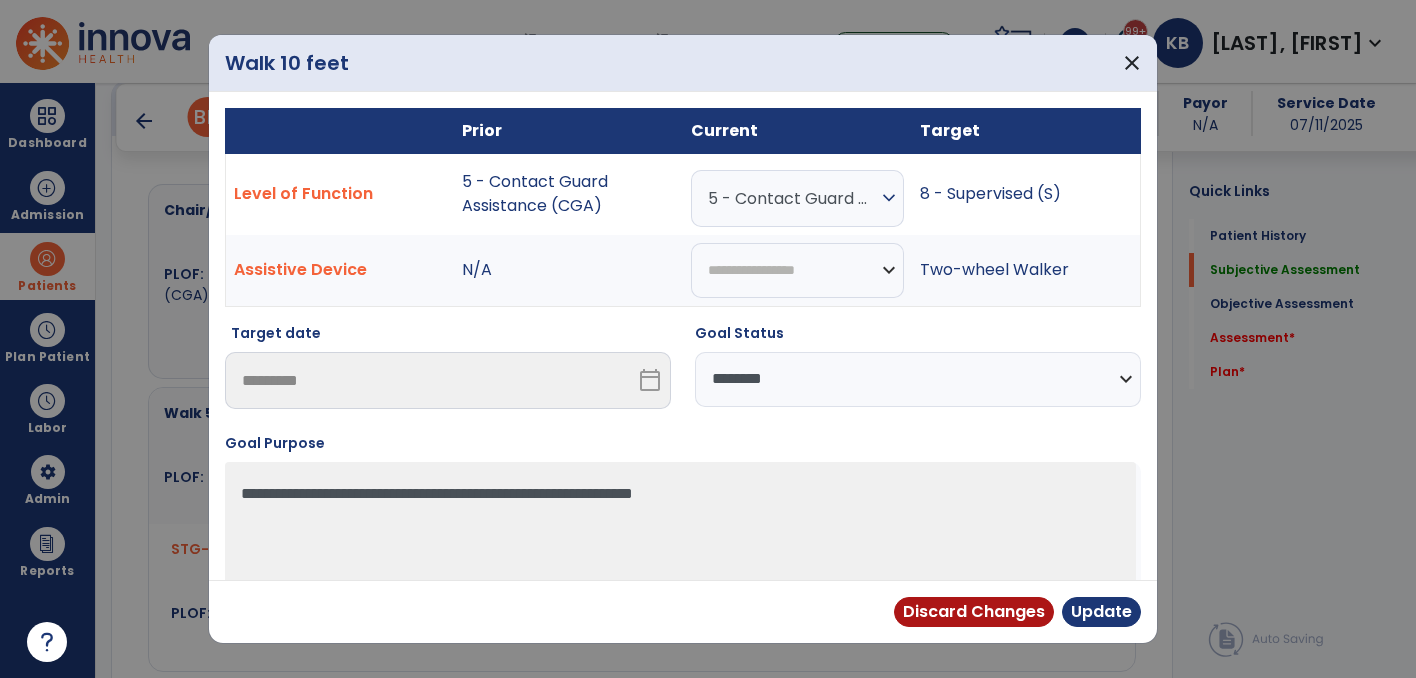 click on "5 - Contact Guard Assistance (CGA)" at bounding box center (792, 198) 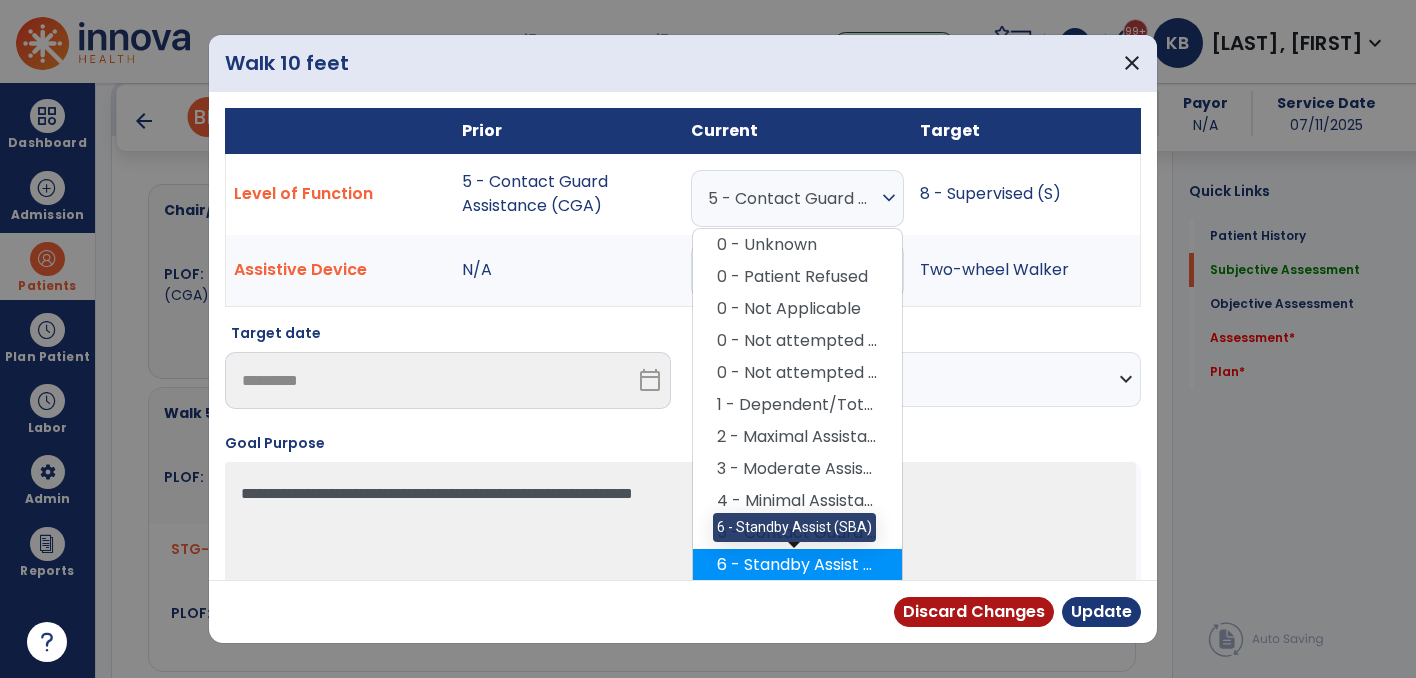 click on "6 - Standby Assist (SBA)" at bounding box center (797, 565) 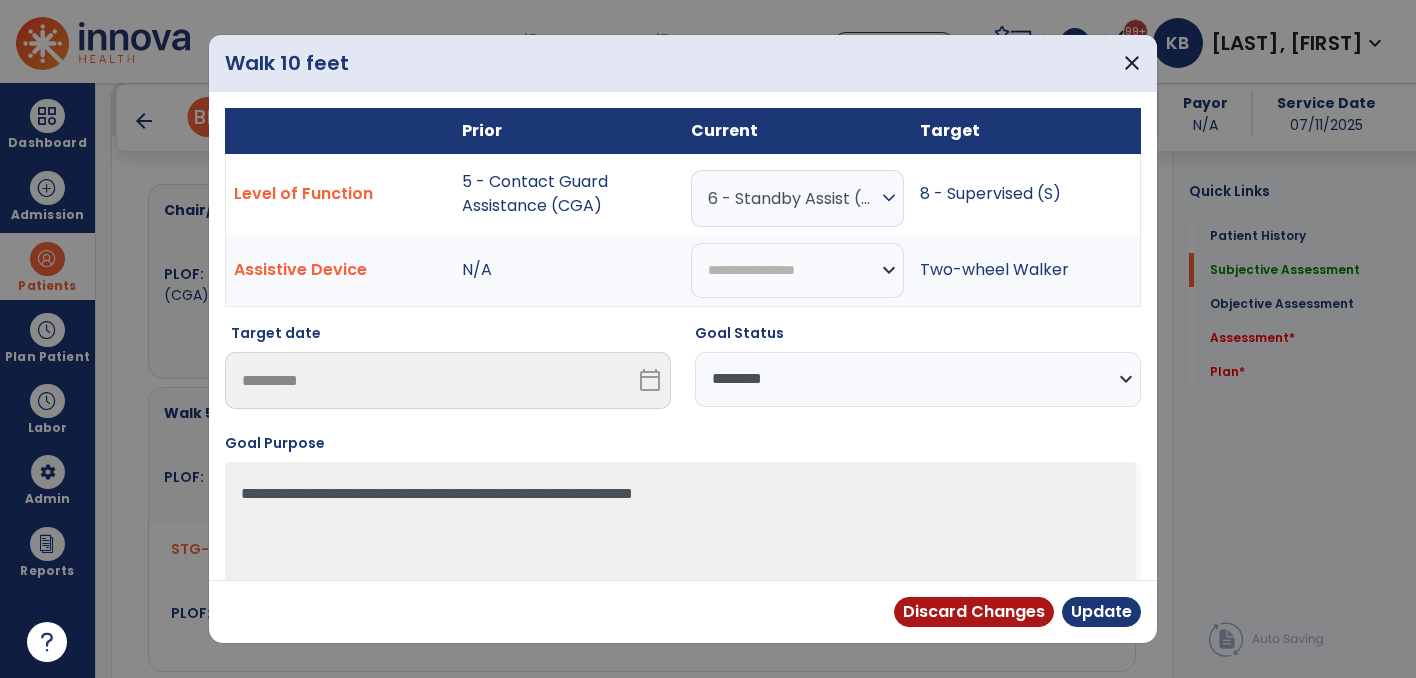 click on "**********" at bounding box center [918, 379] 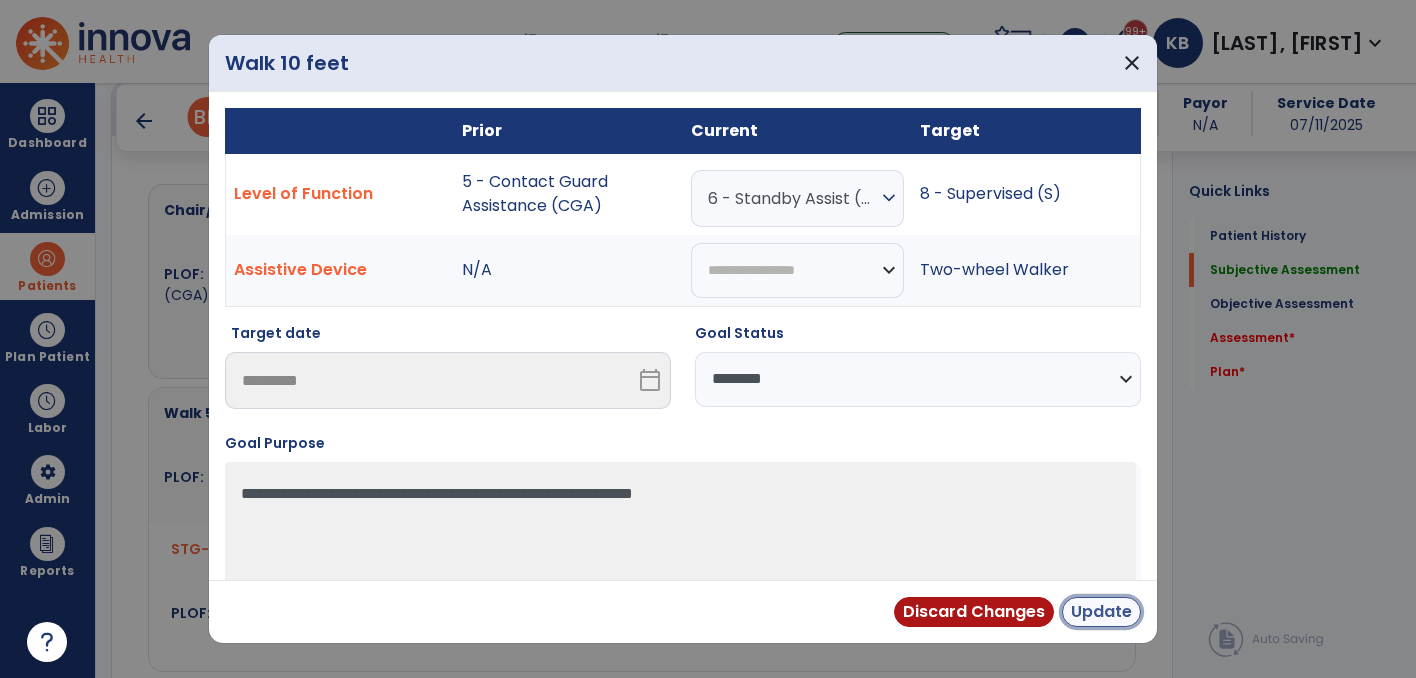 click on "Update" at bounding box center (1101, 612) 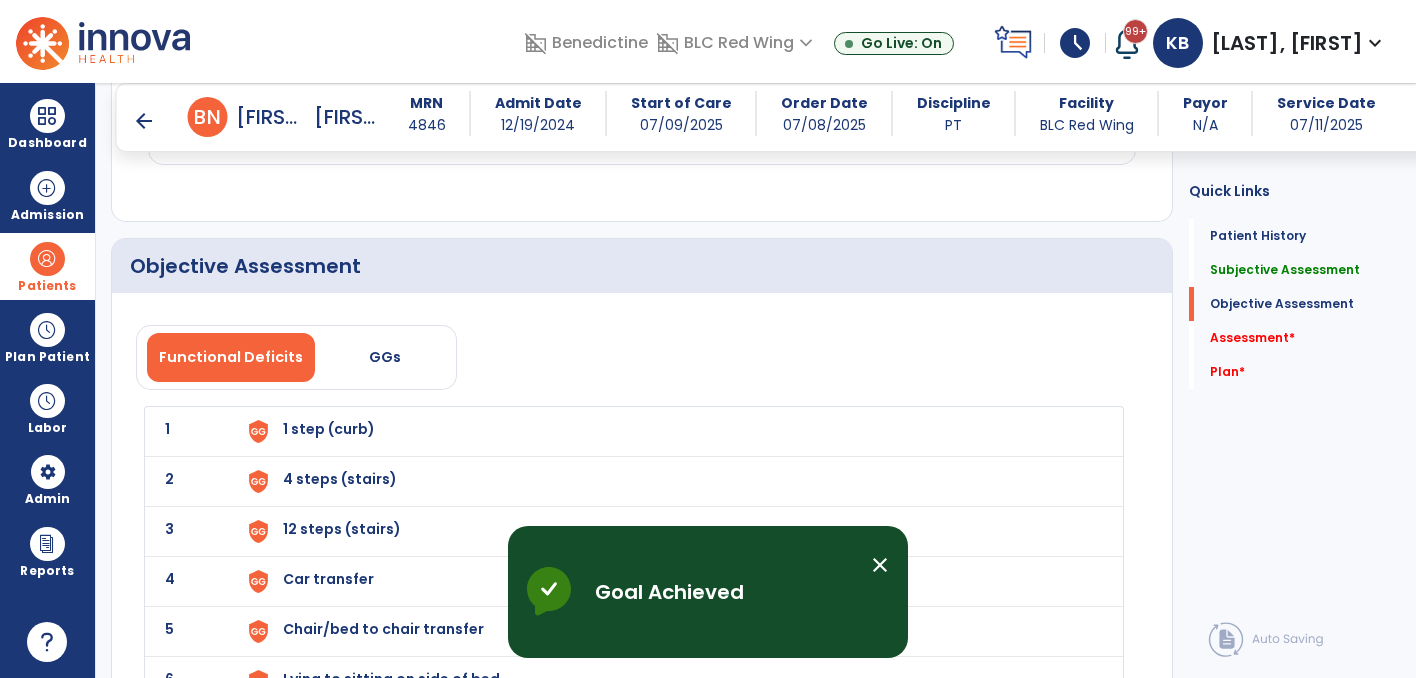 scroll, scrollTop: 1350, scrollLeft: 0, axis: vertical 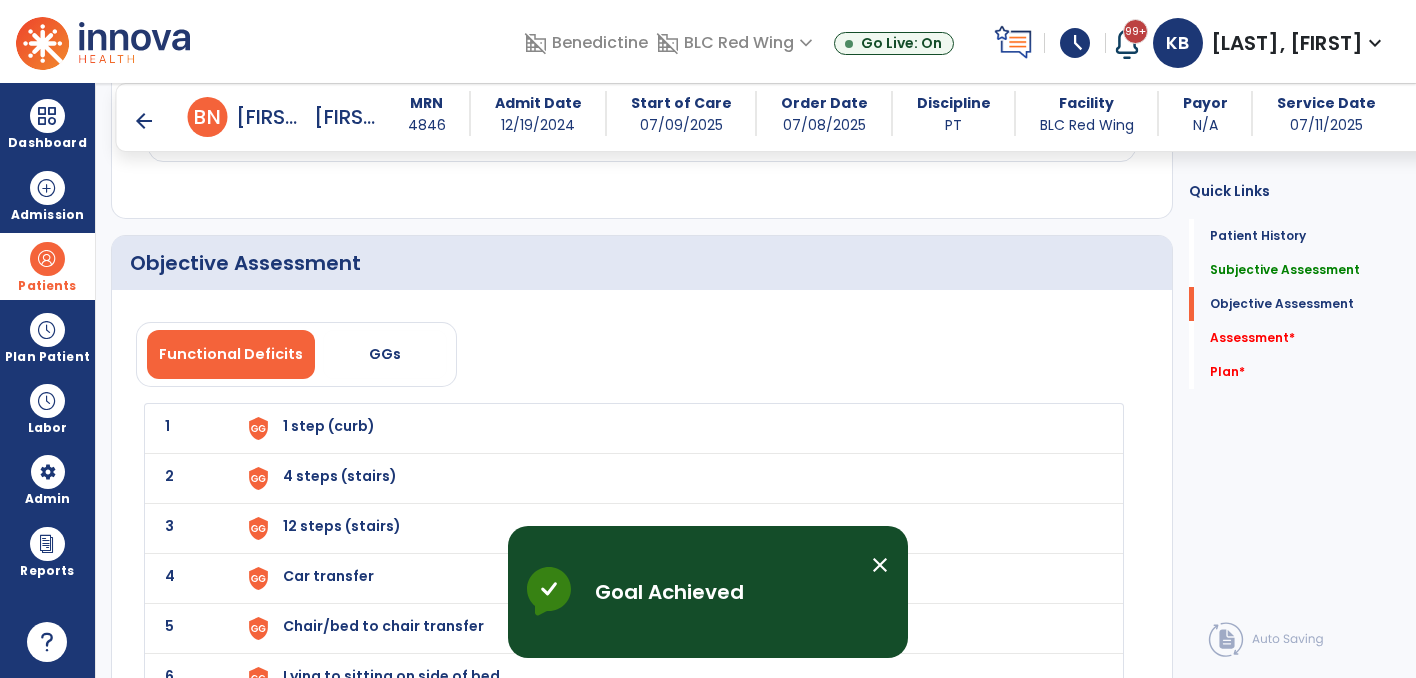 click on "1 step (curb)" at bounding box center [329, 426] 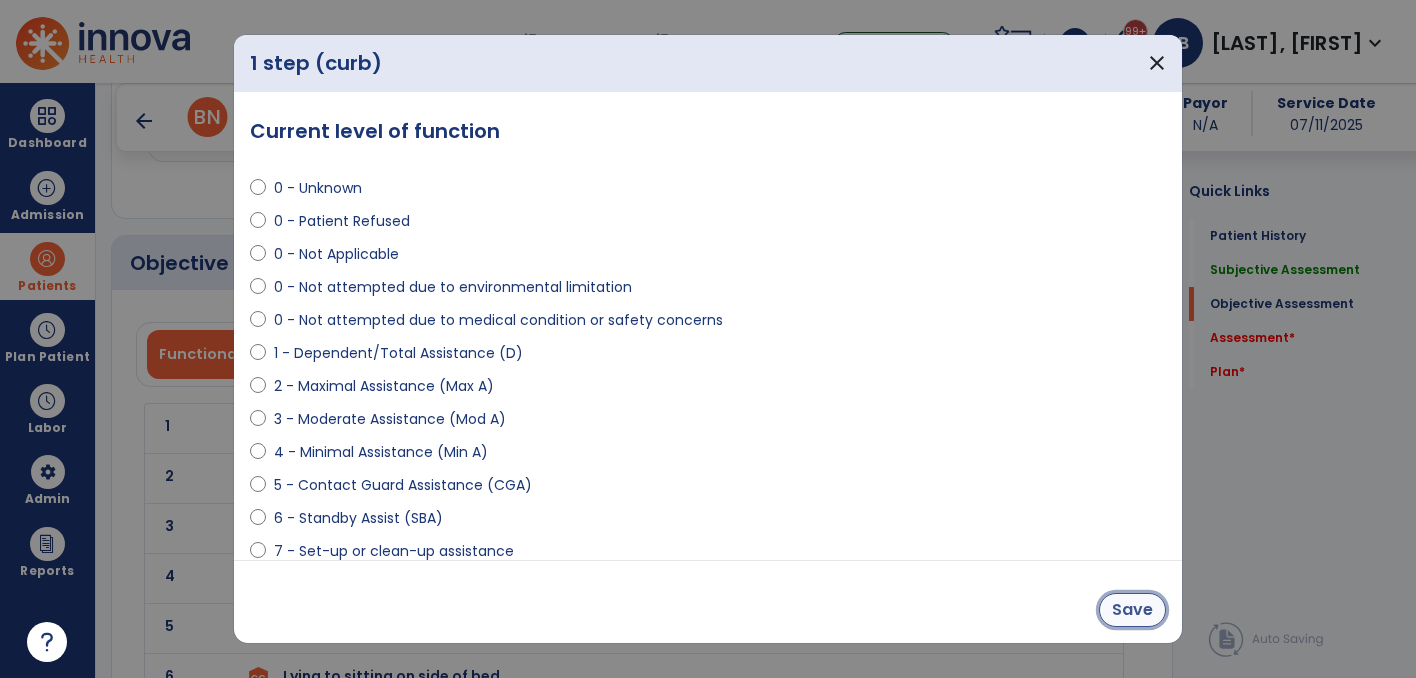 click on "Save" at bounding box center [1132, 610] 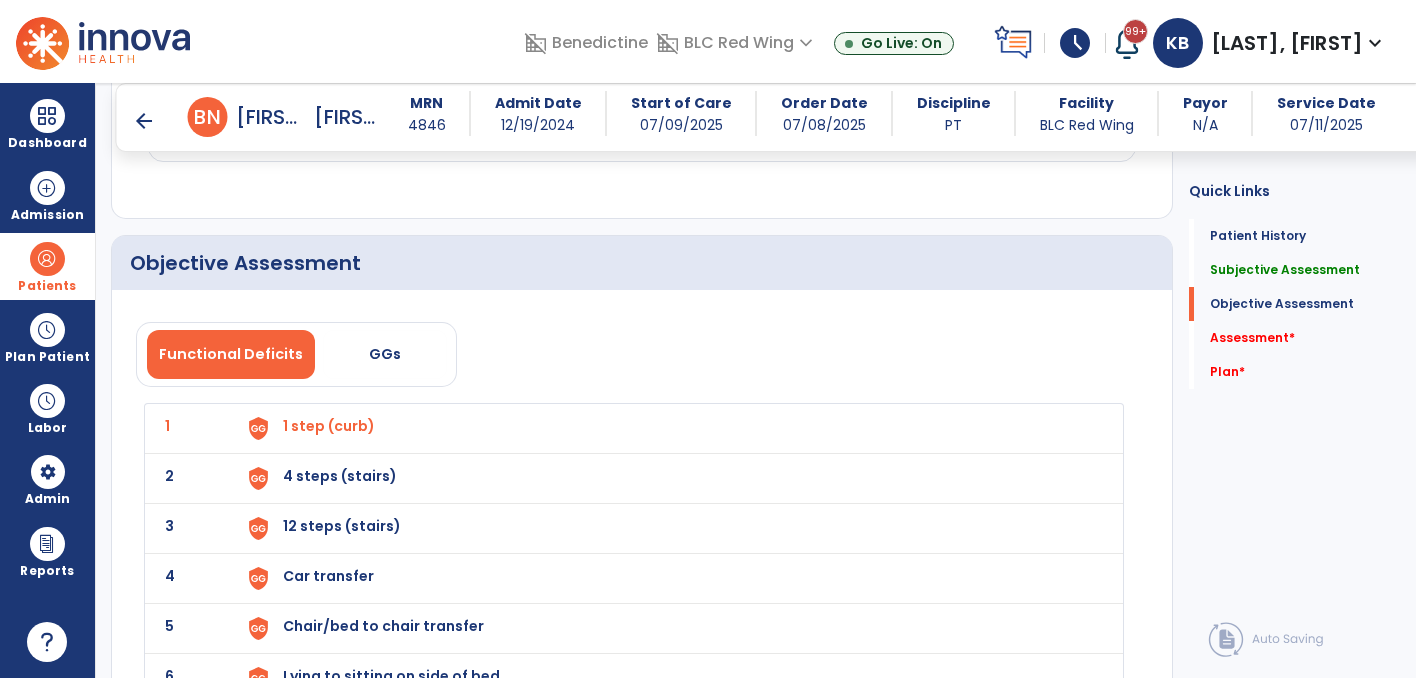 click on "4 steps (stairs)" at bounding box center (329, 426) 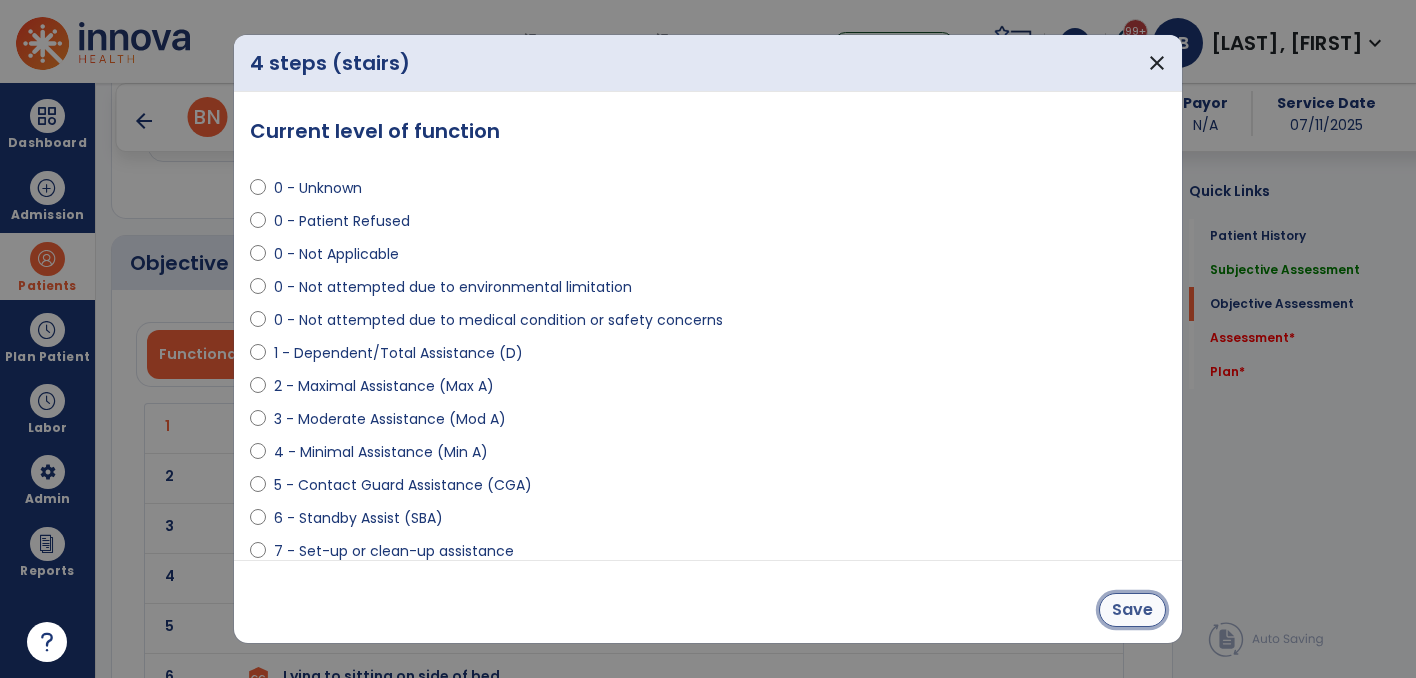 click on "Save" at bounding box center (1132, 610) 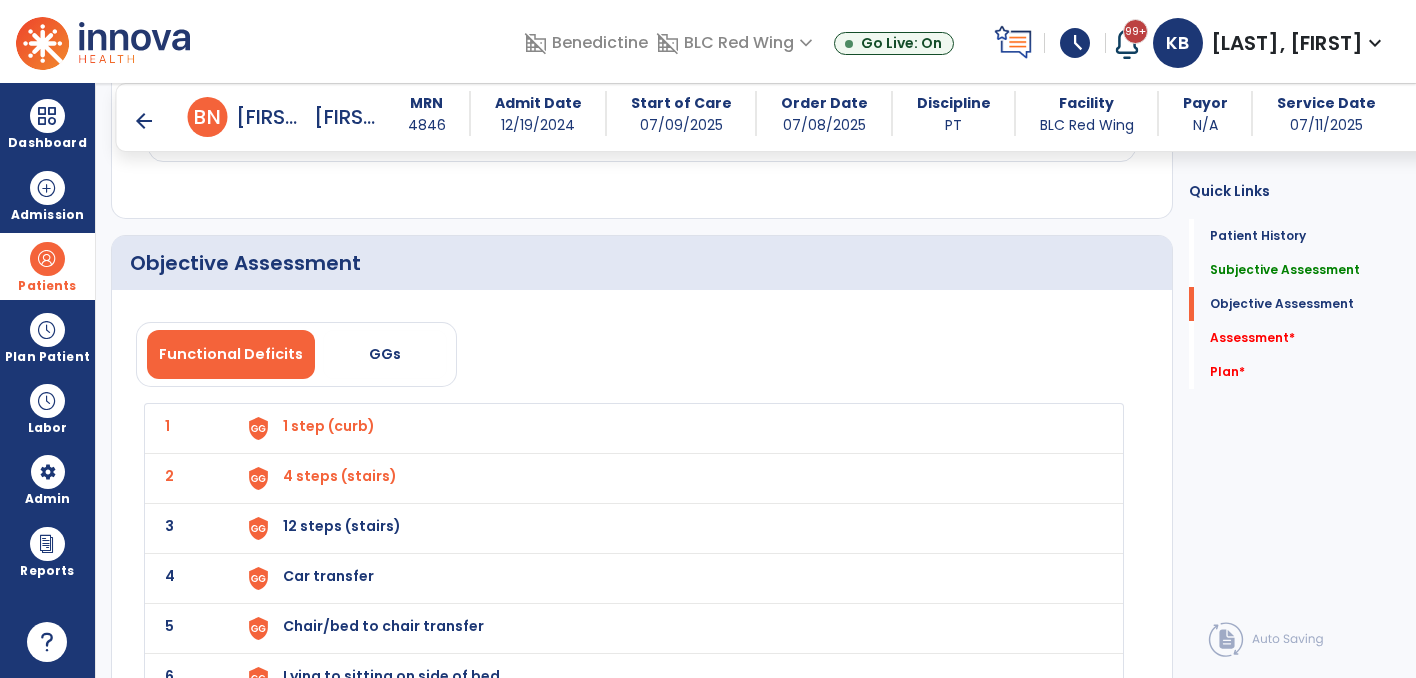 click on "12 steps (stairs)" at bounding box center (329, 426) 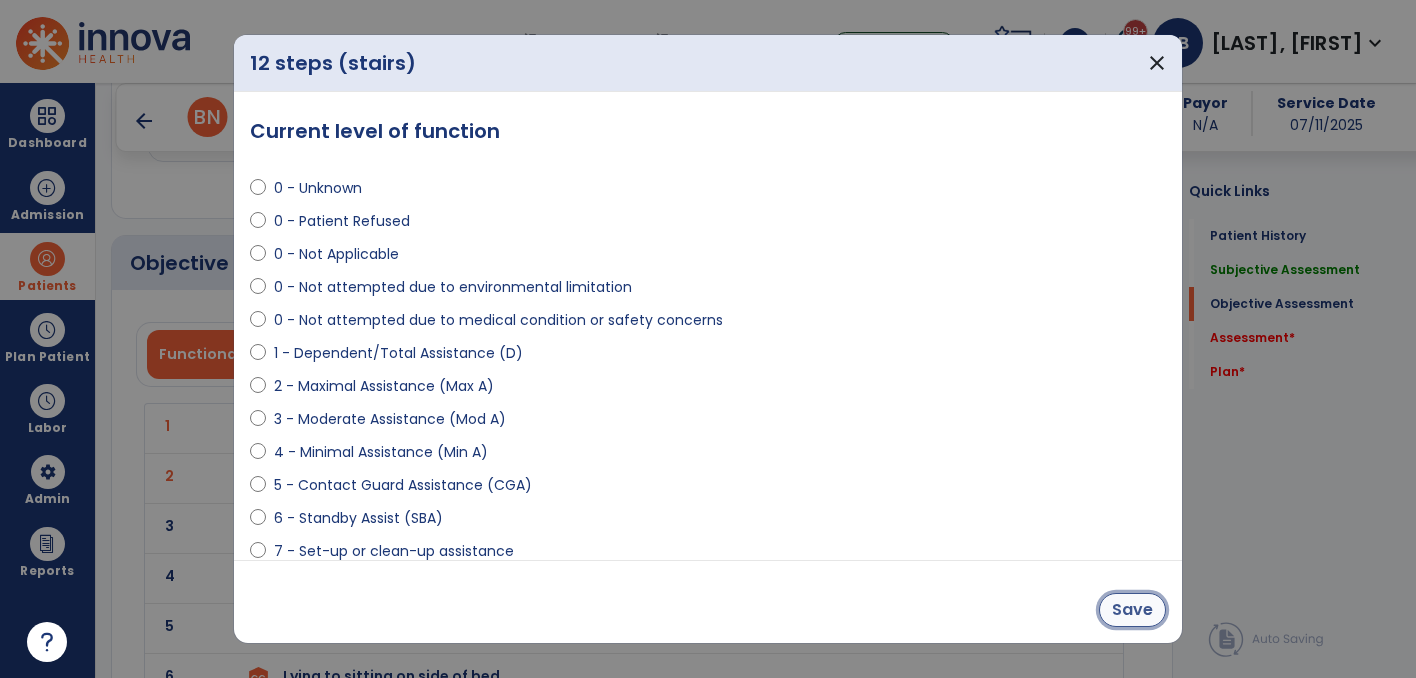 click on "Save" at bounding box center (1132, 610) 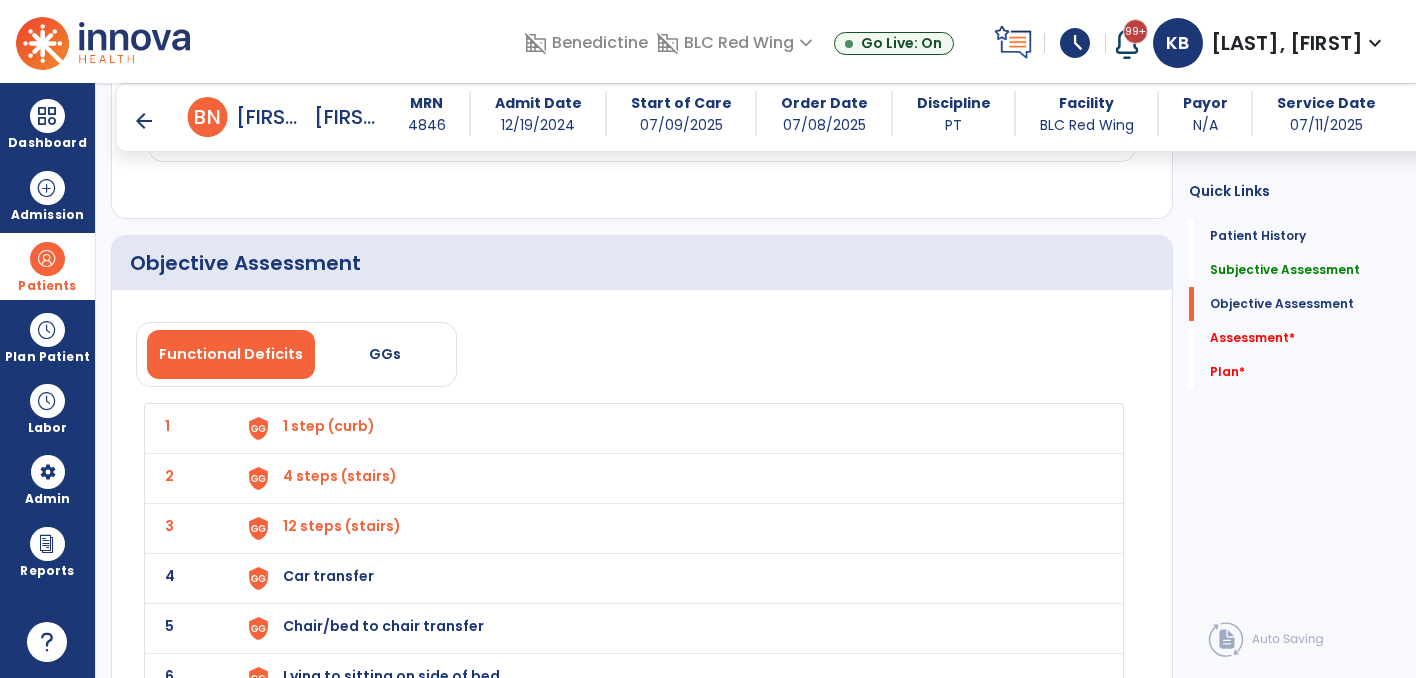 click on "Car transfer" at bounding box center (329, 426) 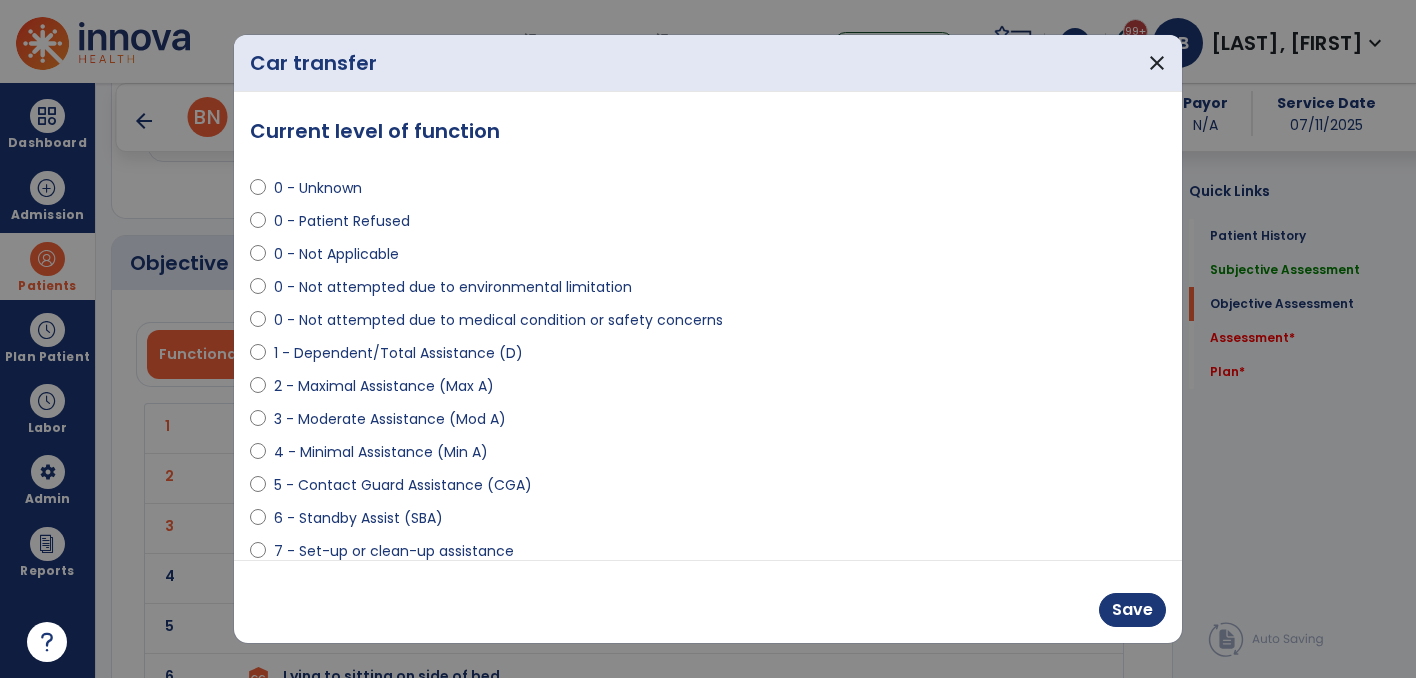select on "**********" 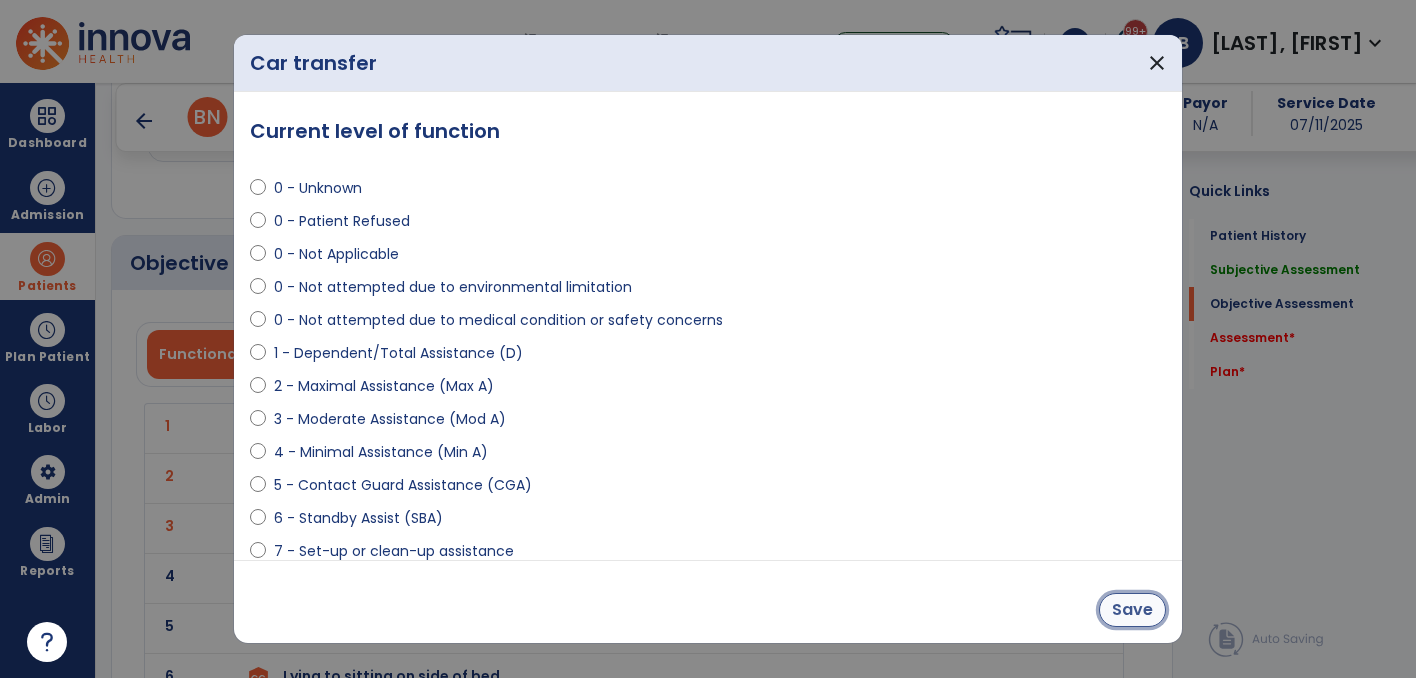 click on "Save" at bounding box center (1132, 610) 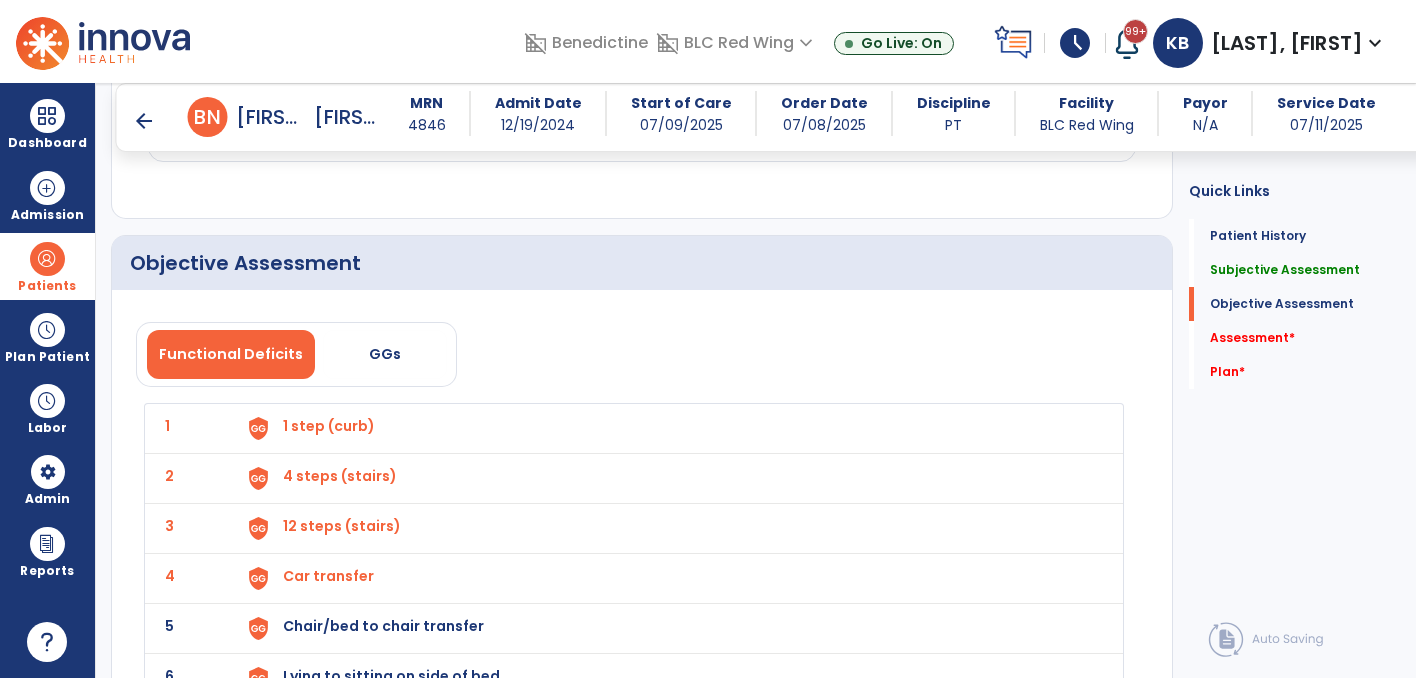 click on "Chair/bed to chair transfer" at bounding box center [329, 426] 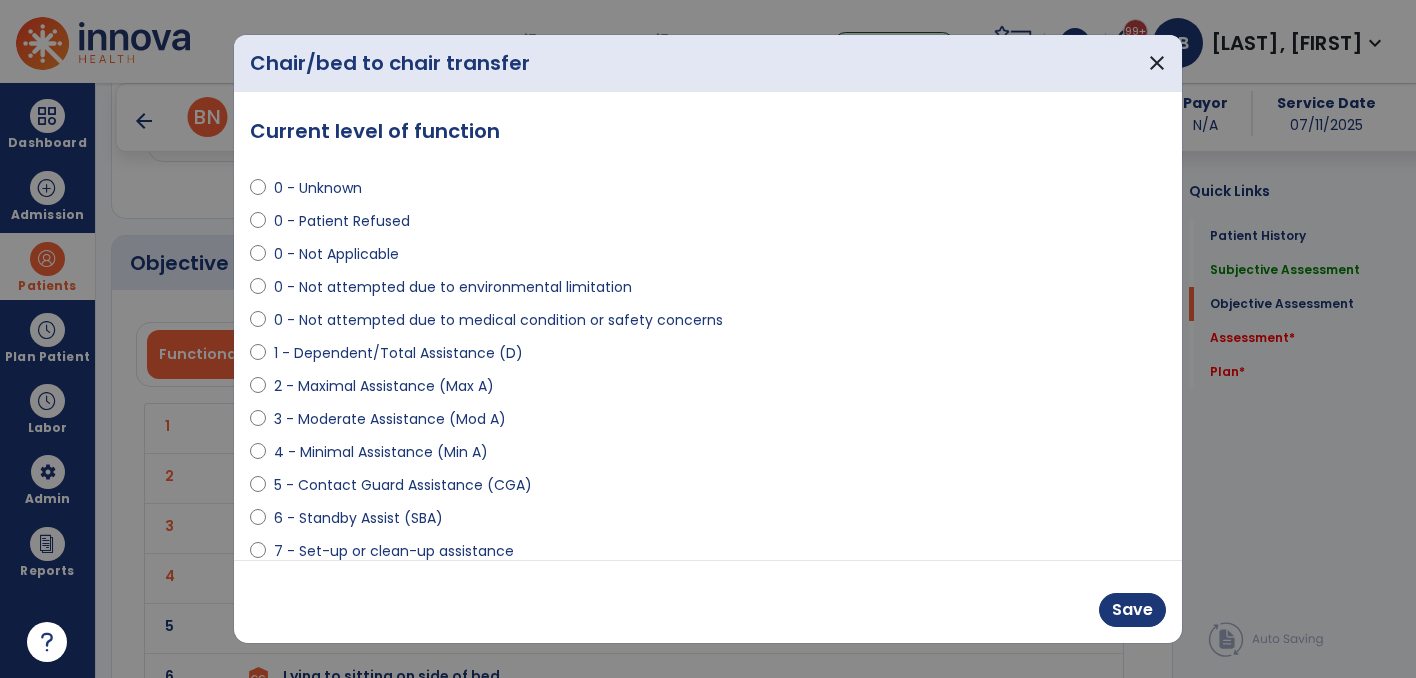 select on "**********" 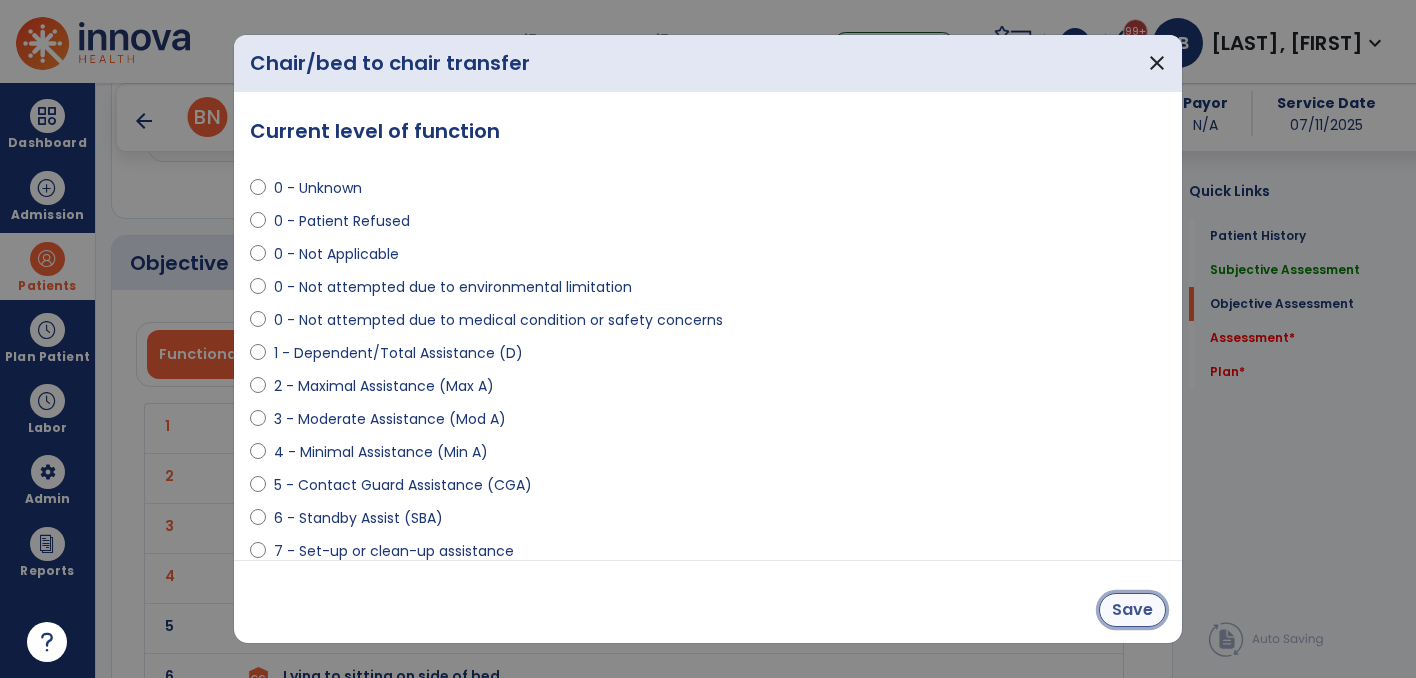 click on "Save" at bounding box center (1132, 610) 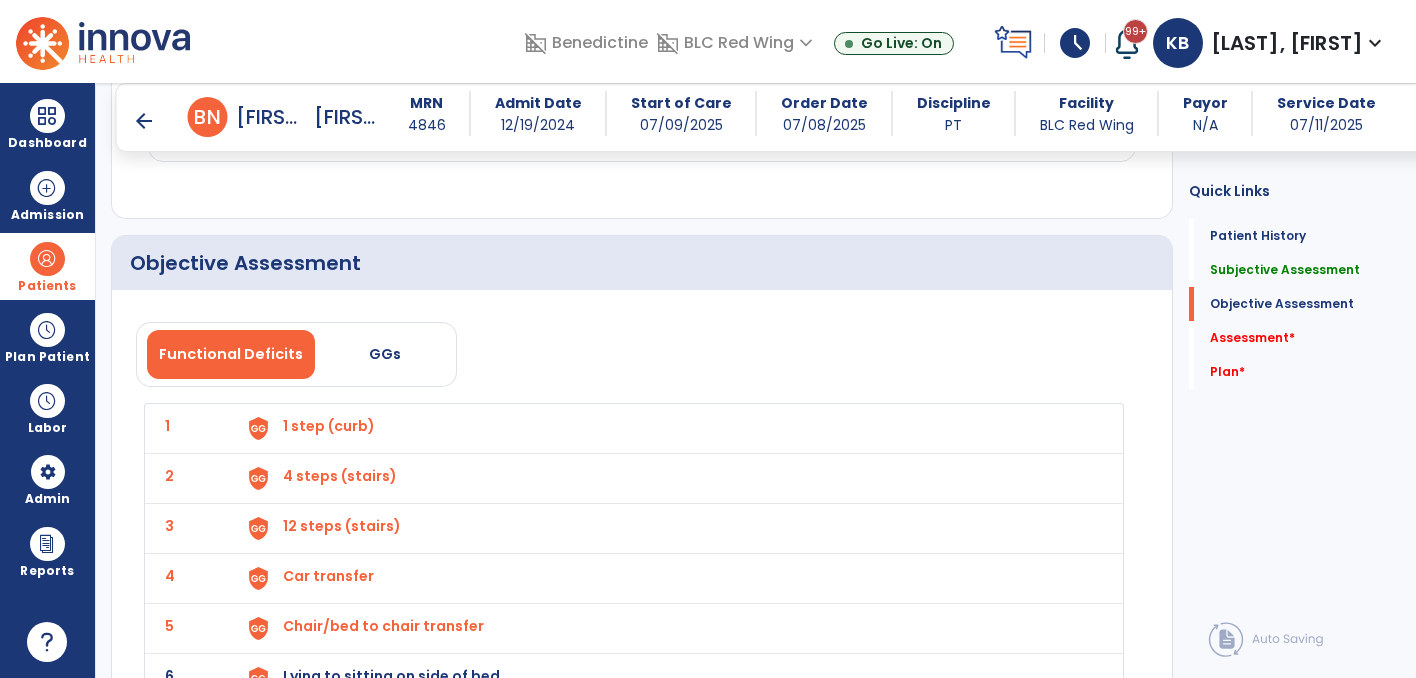 click on "Lying to sitting on side of bed" at bounding box center (329, 426) 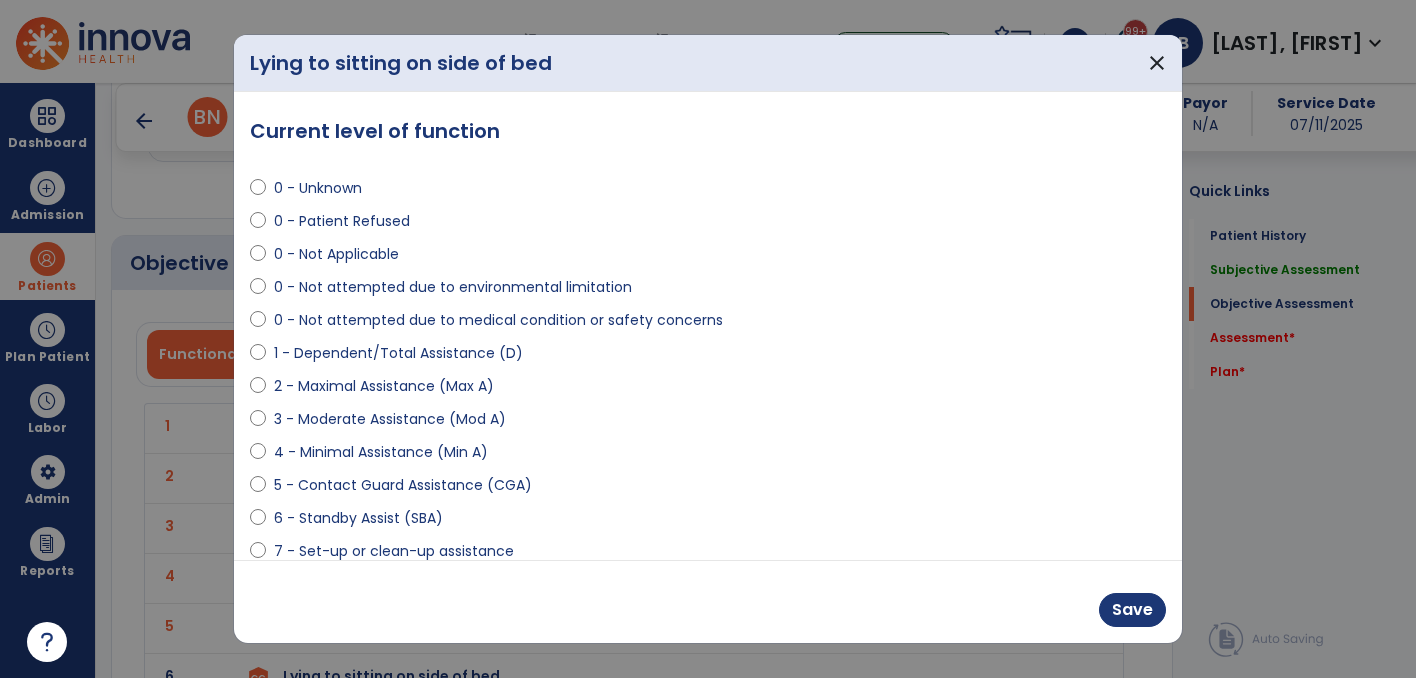 select on "**********" 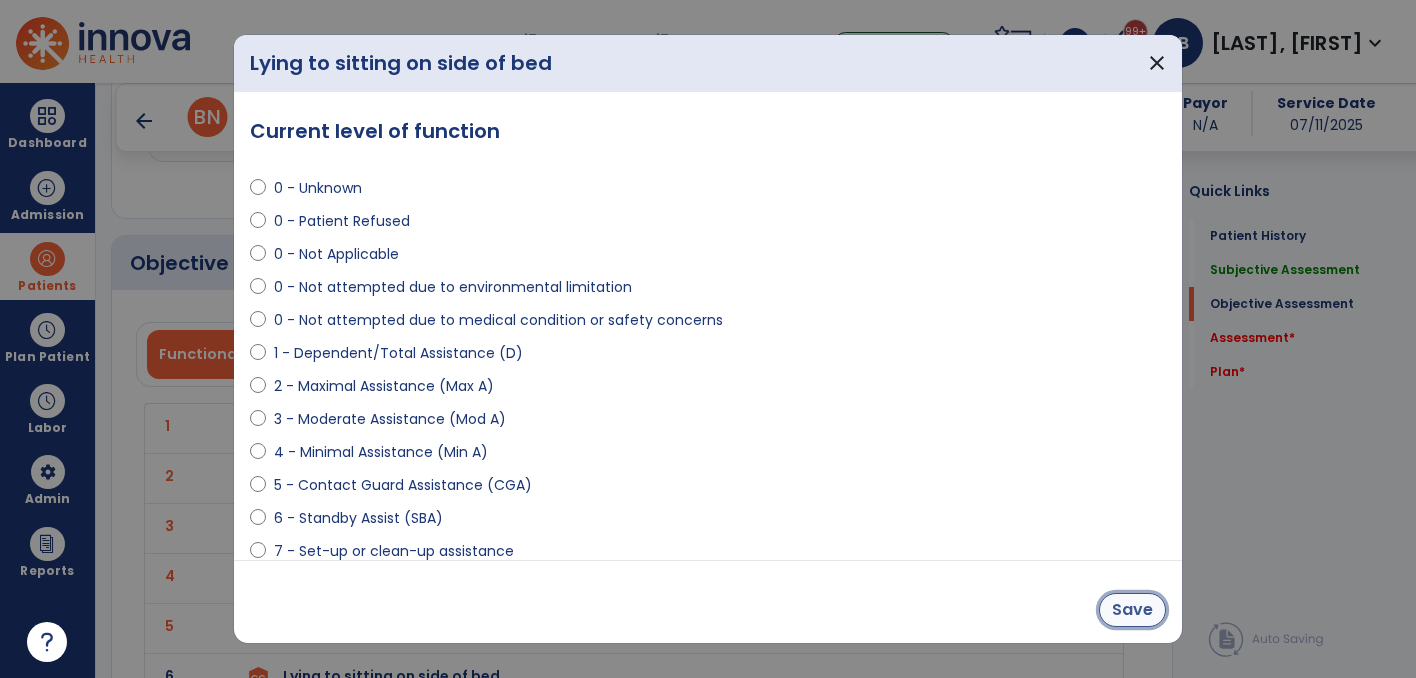 click on "Save" at bounding box center [1132, 610] 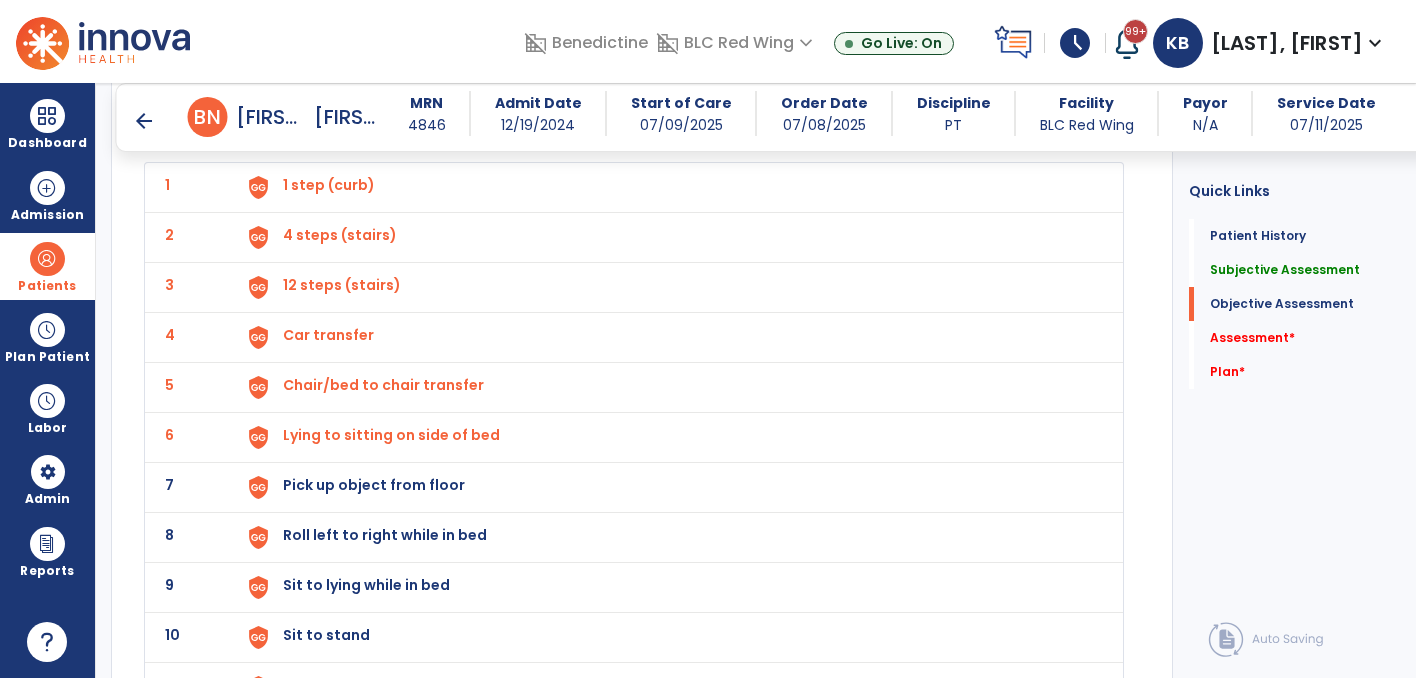 scroll, scrollTop: 1596, scrollLeft: 0, axis: vertical 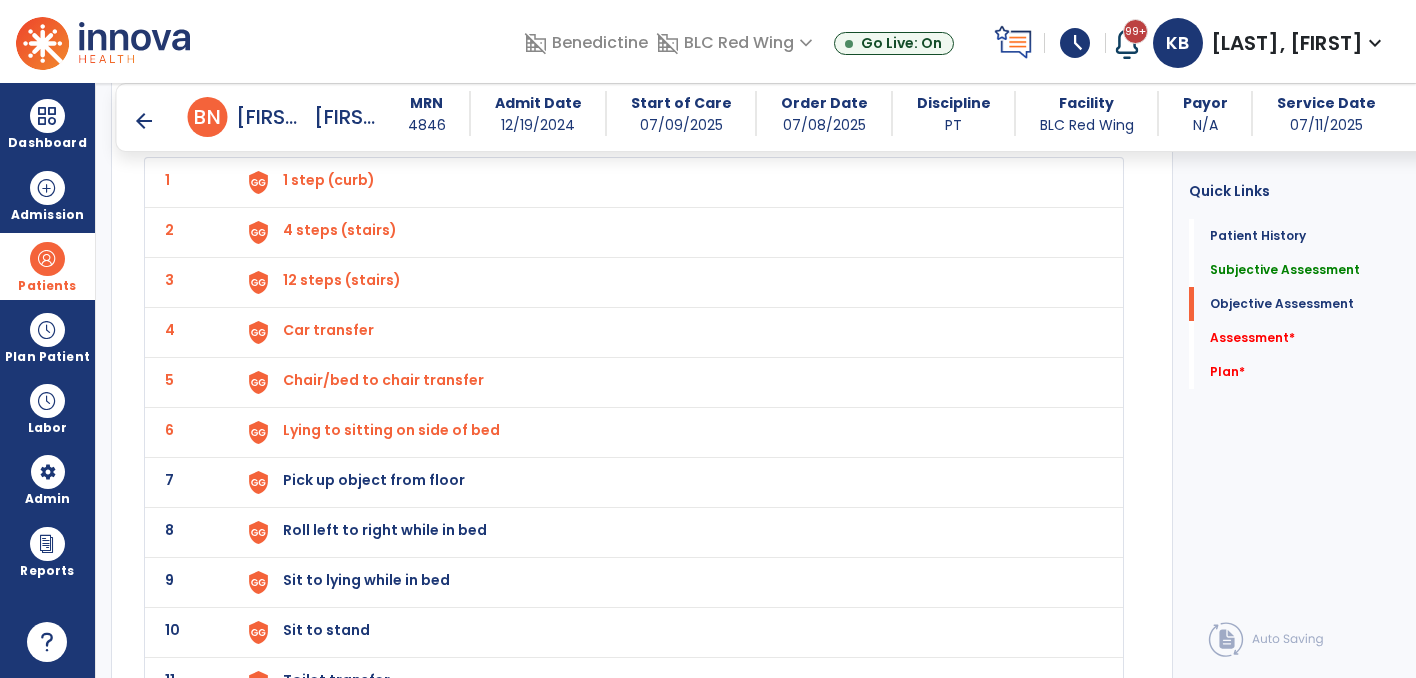 click on "Pick up object from floor" at bounding box center (329, 180) 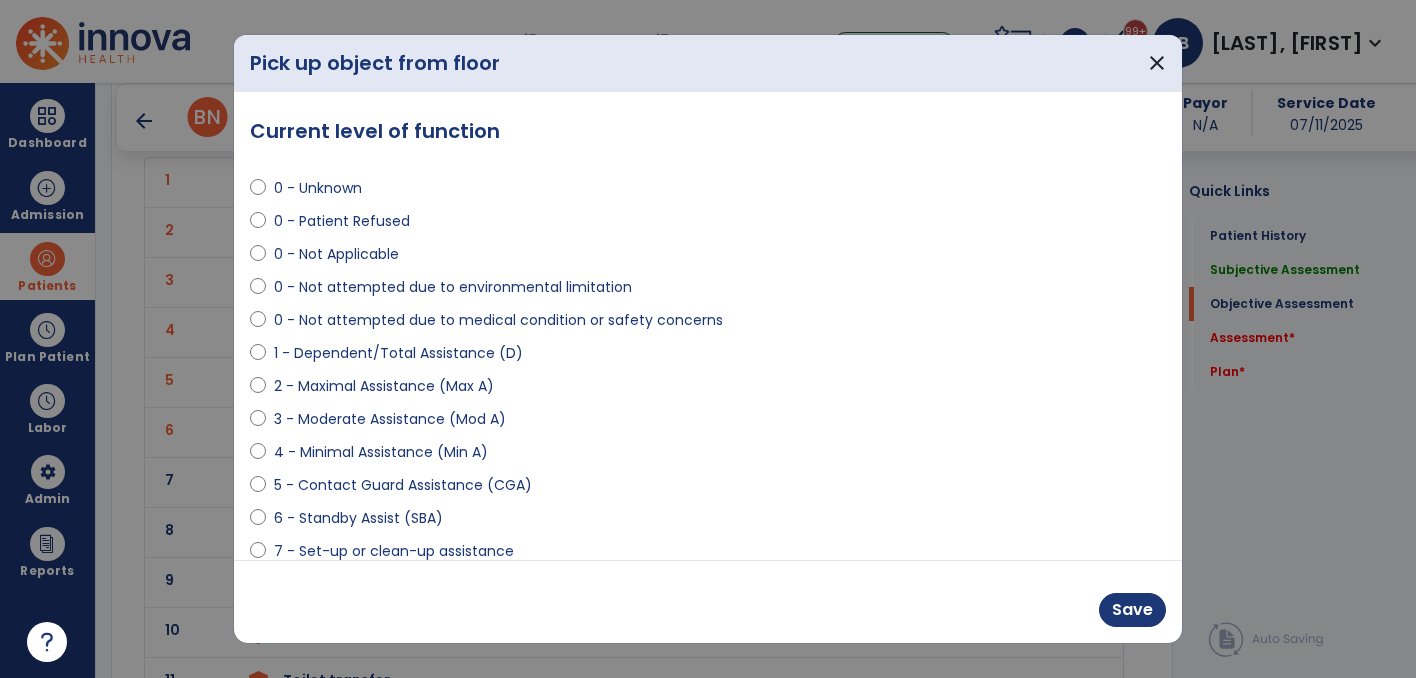 select on "**********" 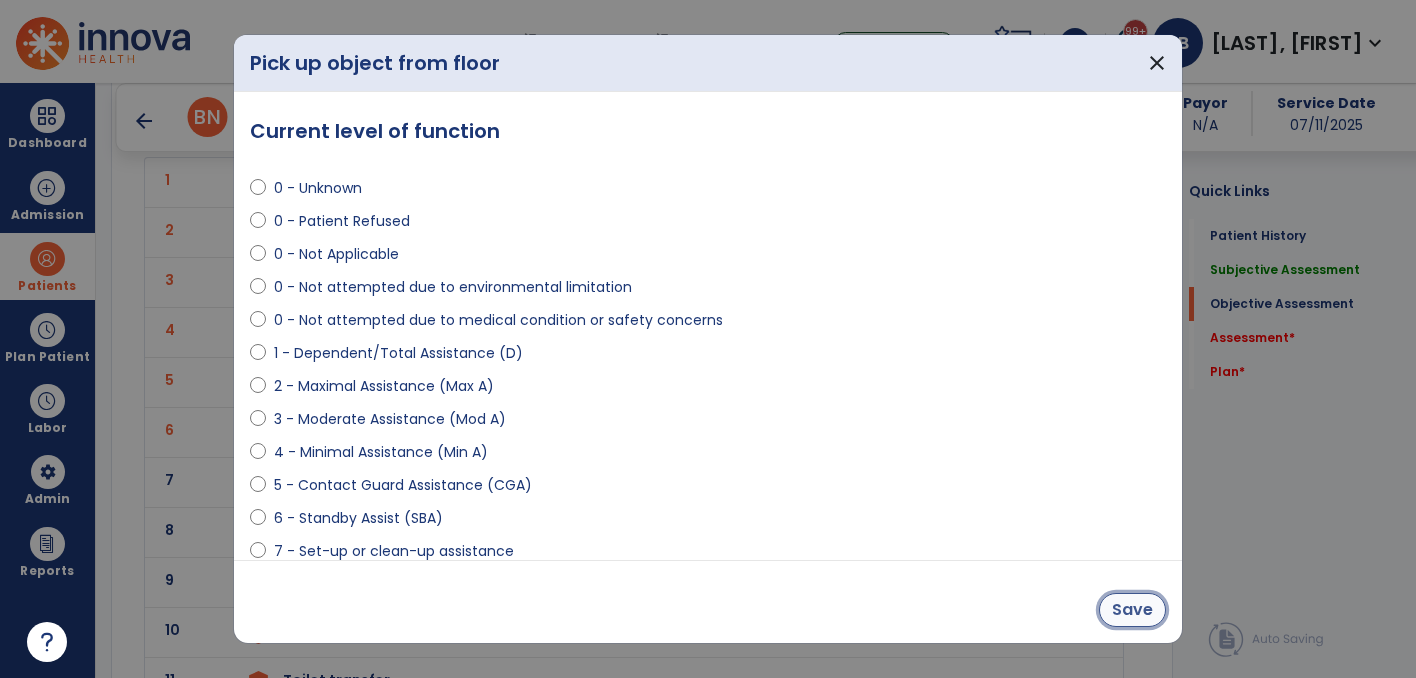 click on "Save" at bounding box center [1132, 610] 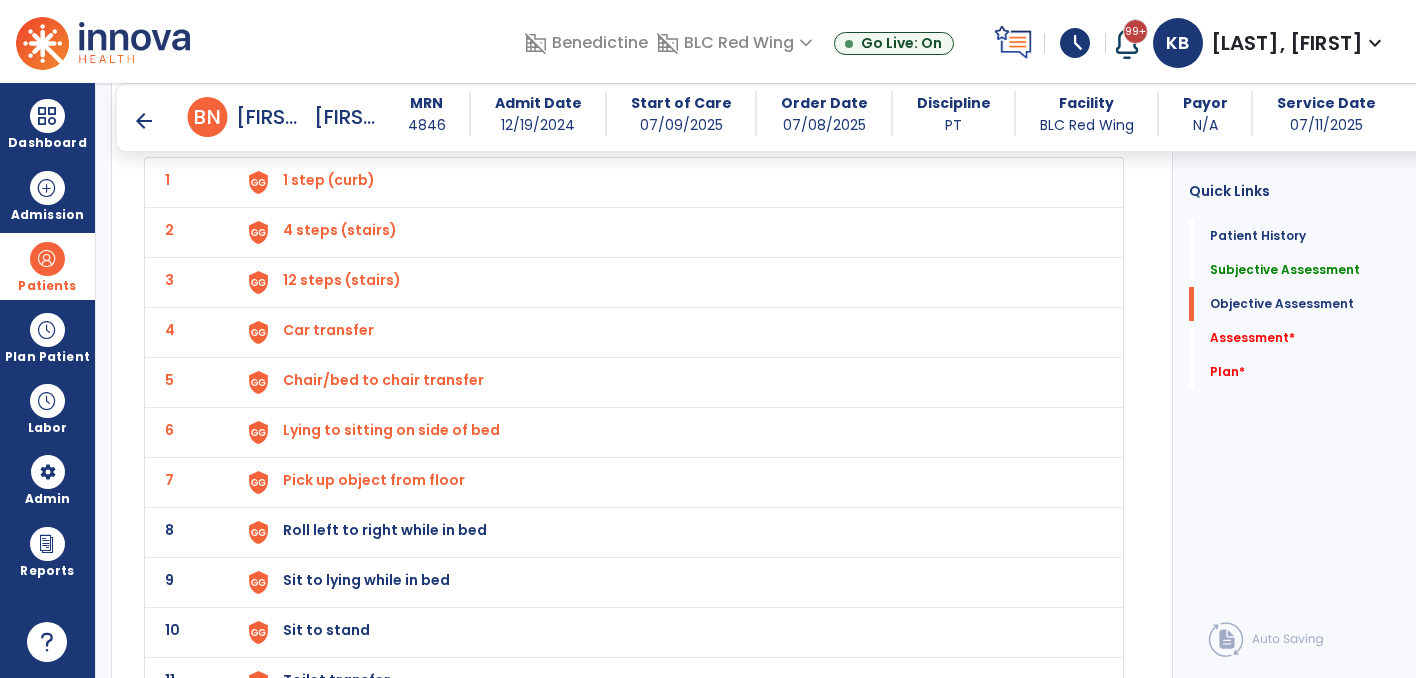 click on "Roll left to right while in bed" at bounding box center (329, 180) 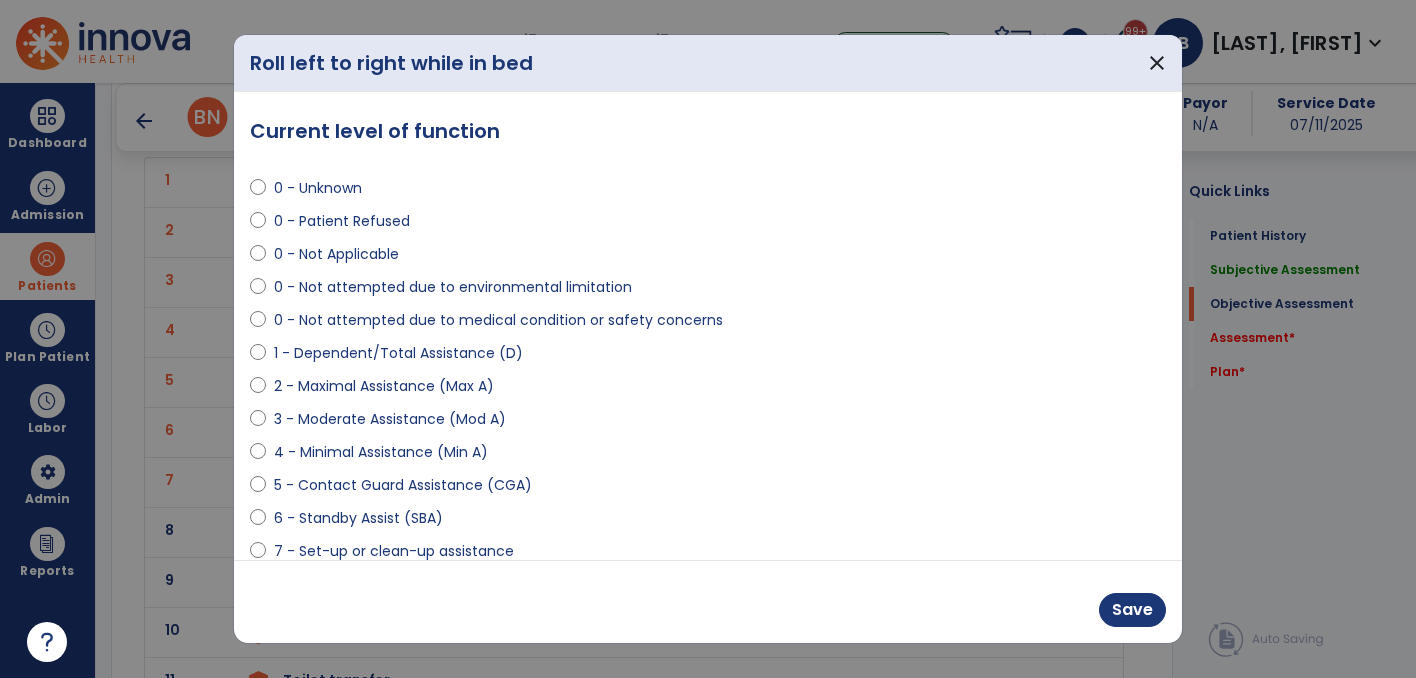 select on "**********" 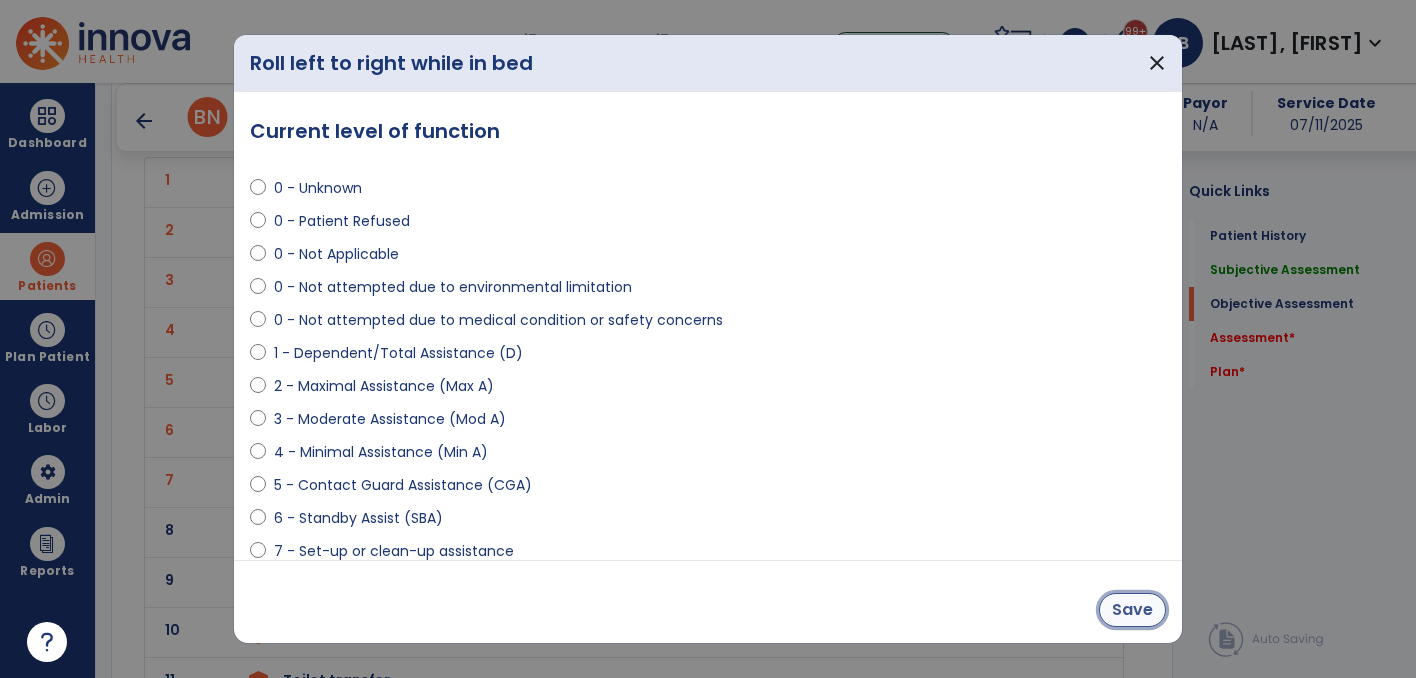 click on "Save" at bounding box center (1132, 610) 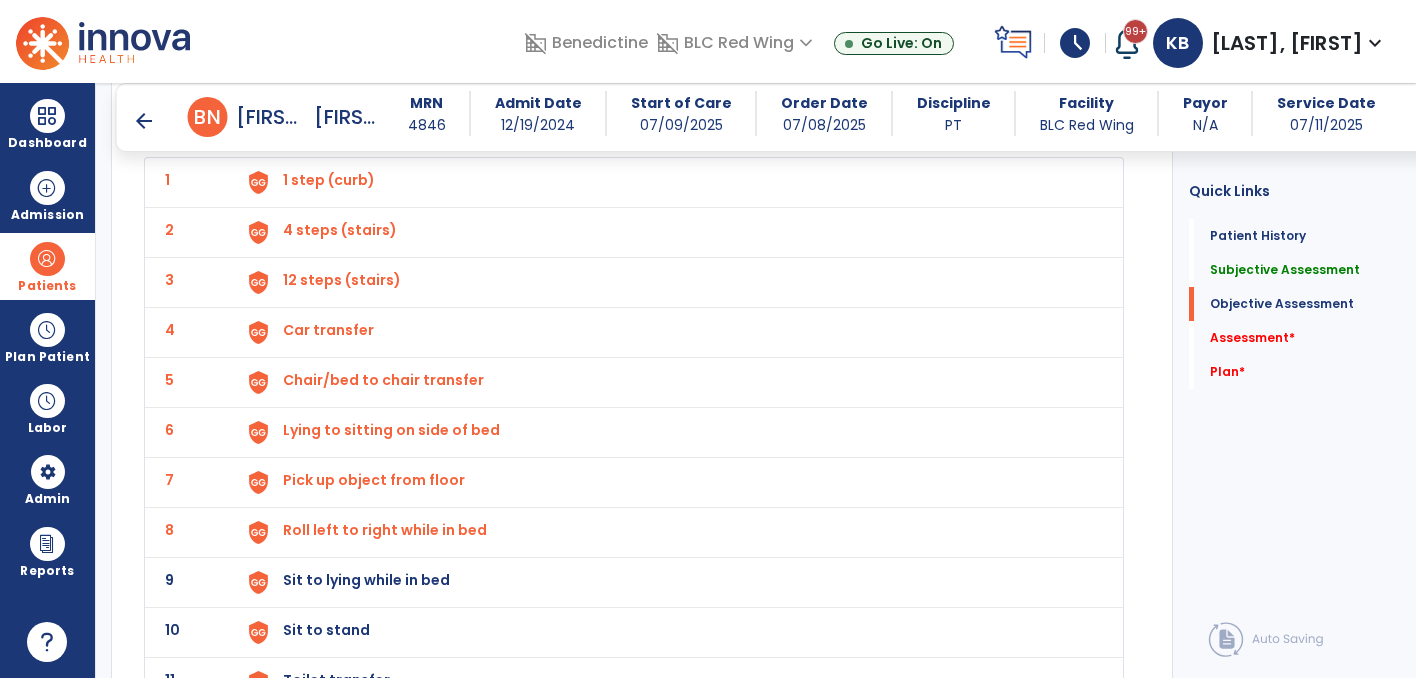 click on "Sit to lying while in bed" at bounding box center [329, 180] 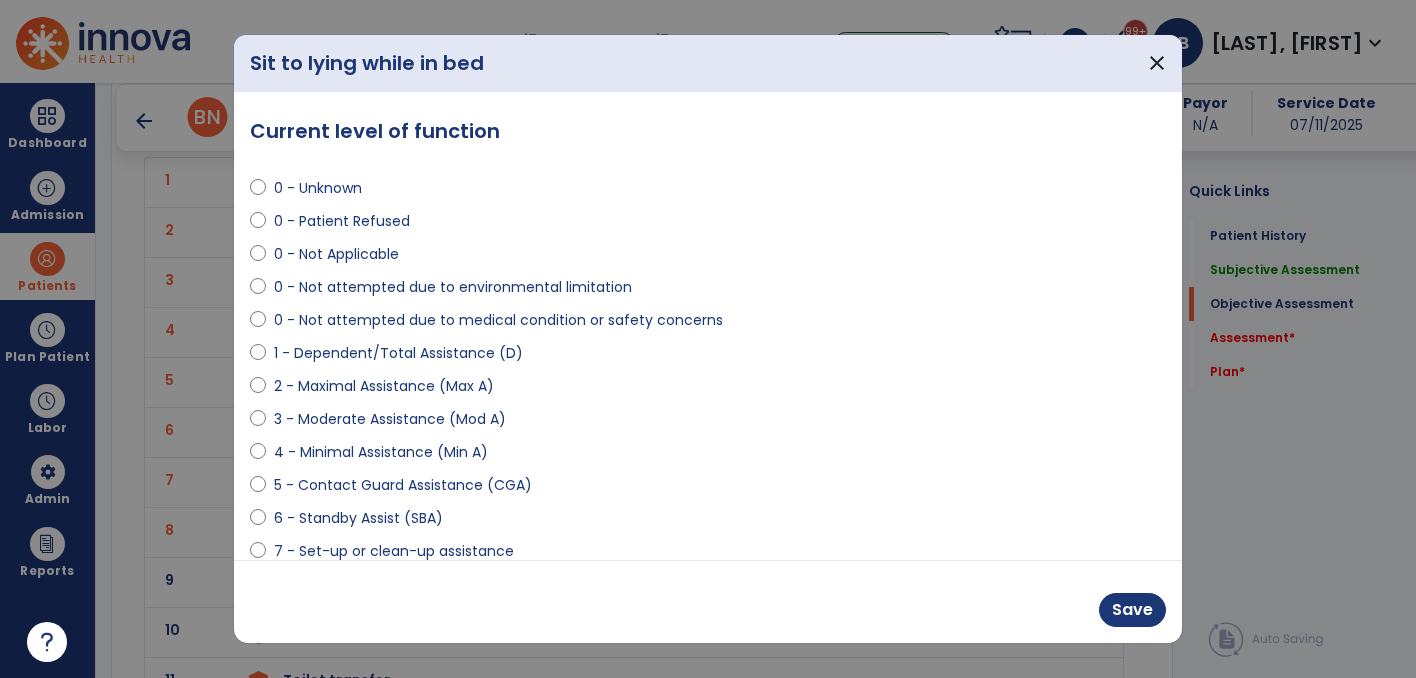 select on "**********" 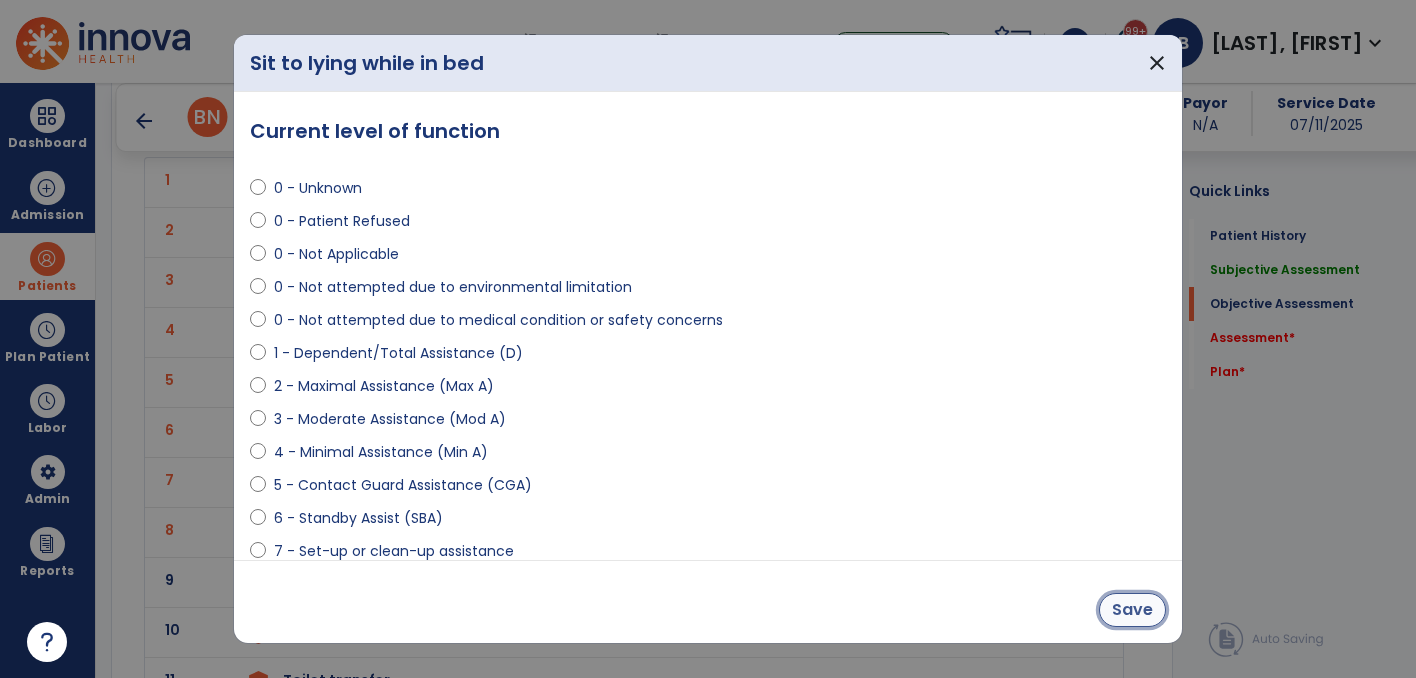 click on "Save" at bounding box center (1132, 610) 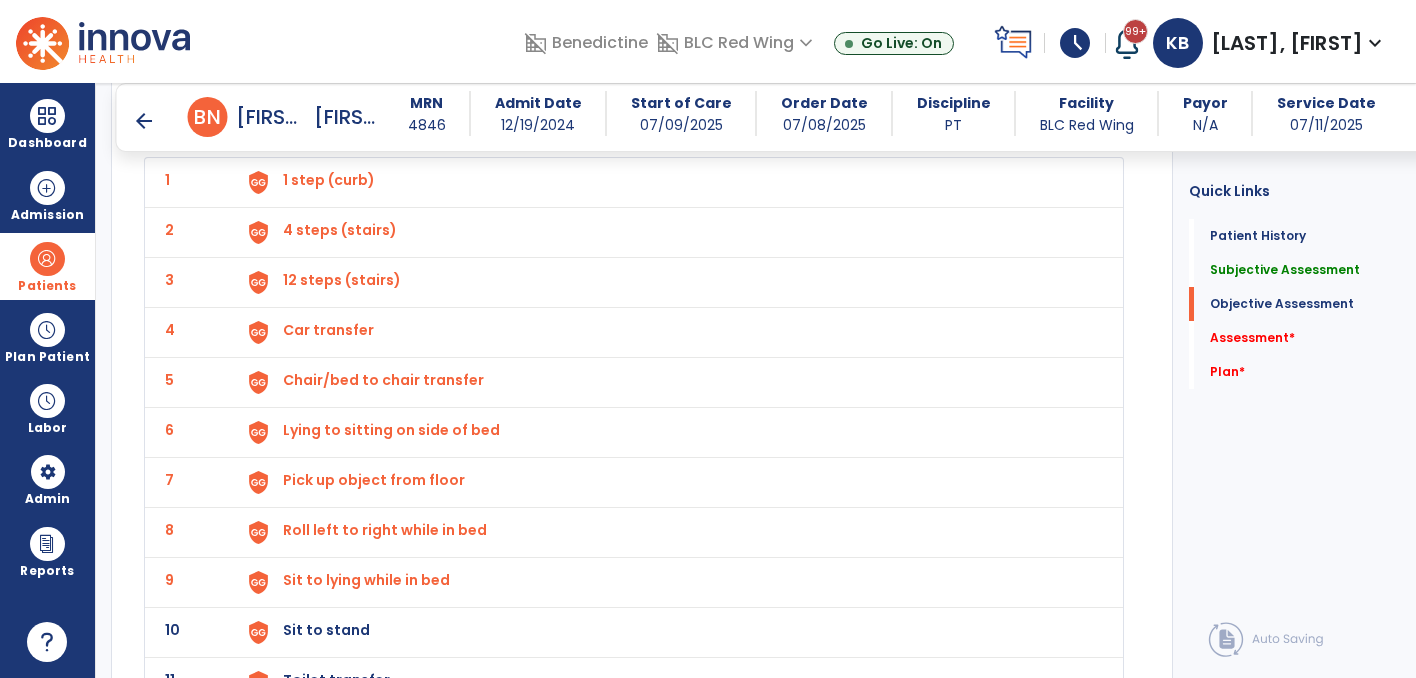 click on "Sit to stand" at bounding box center [329, 180] 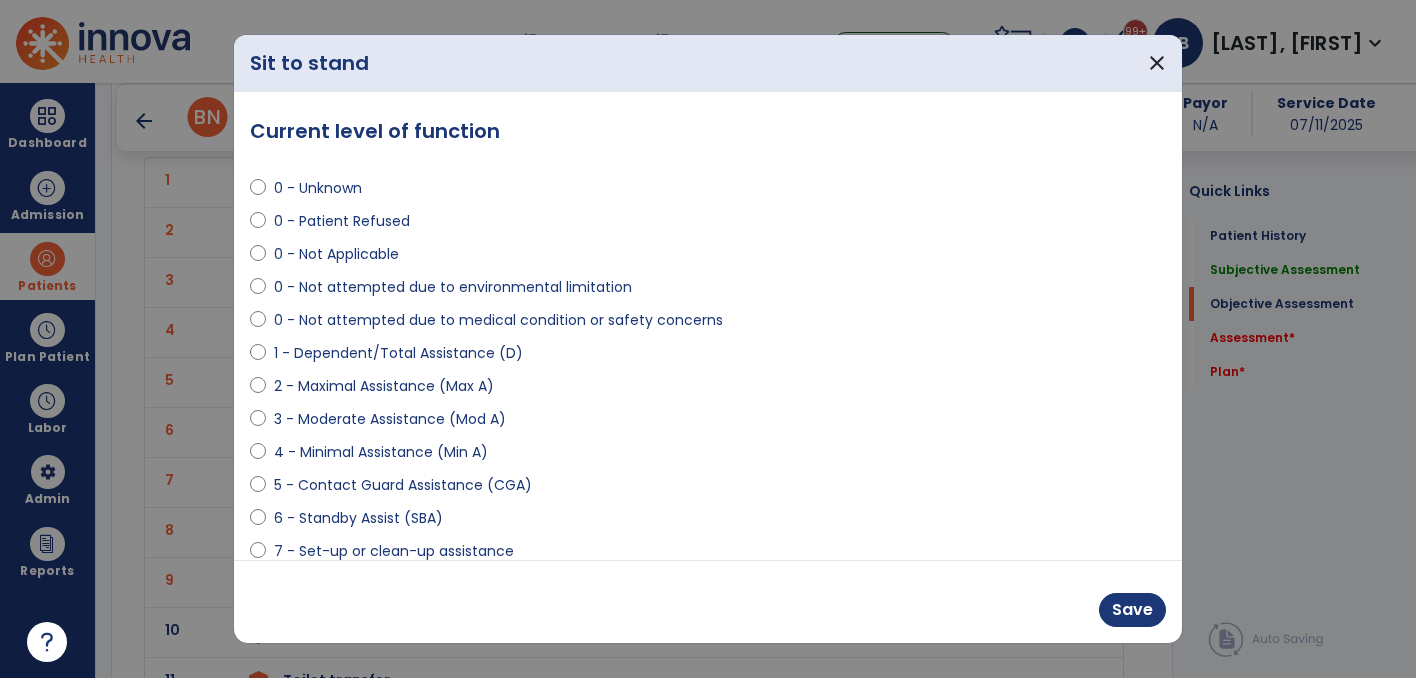 select on "**********" 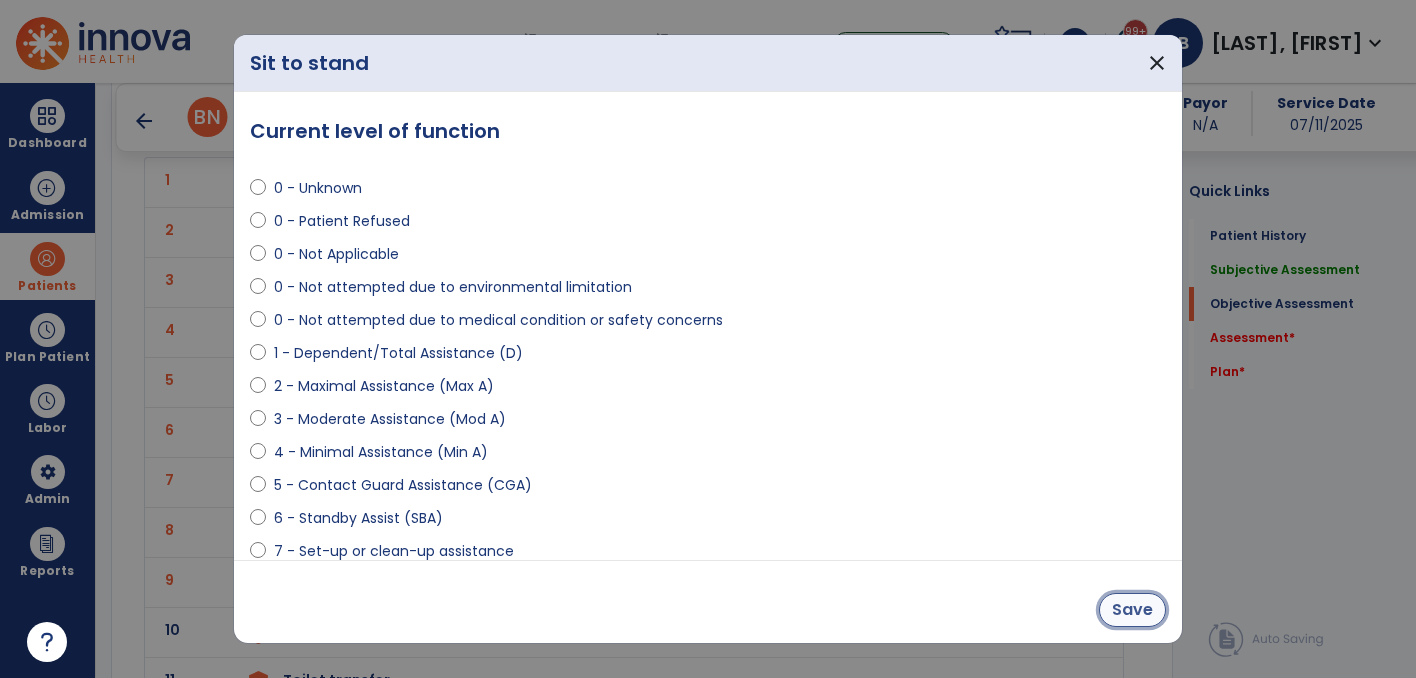 click on "Save" at bounding box center (1132, 610) 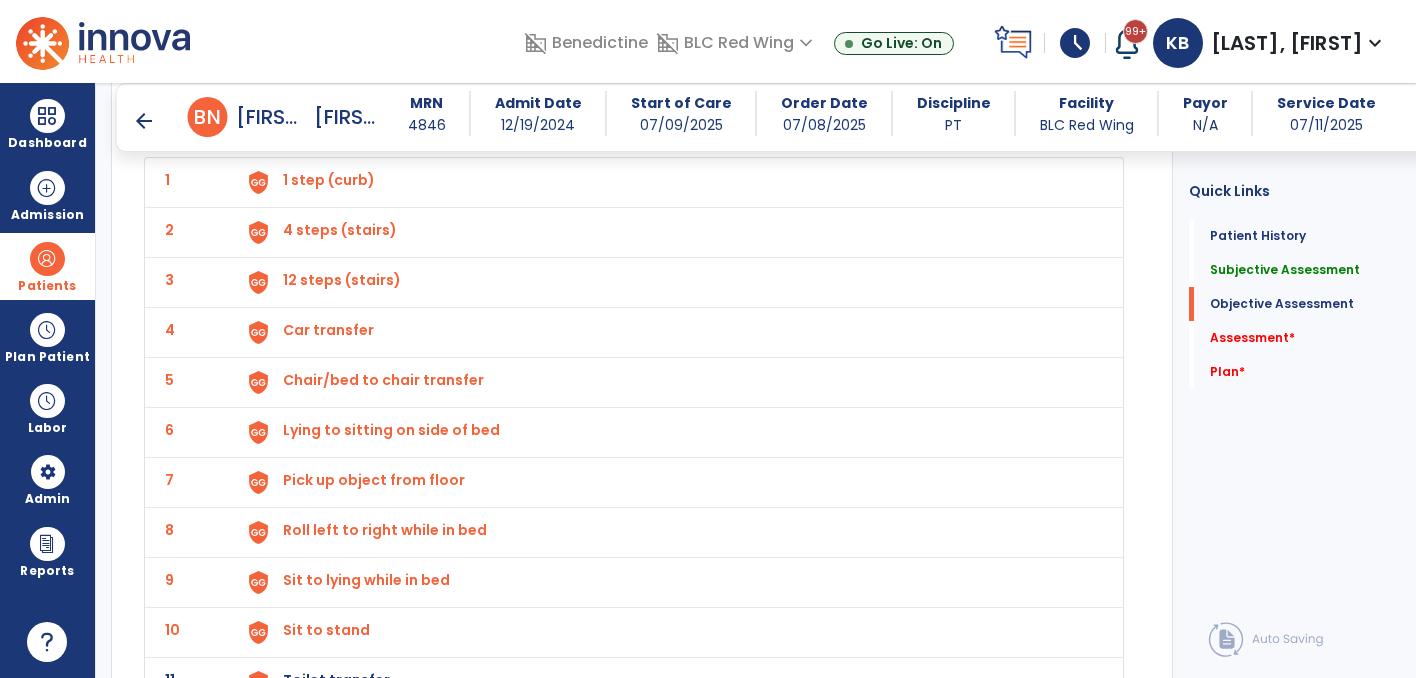 click on "Toilet transfer" at bounding box center (329, 180) 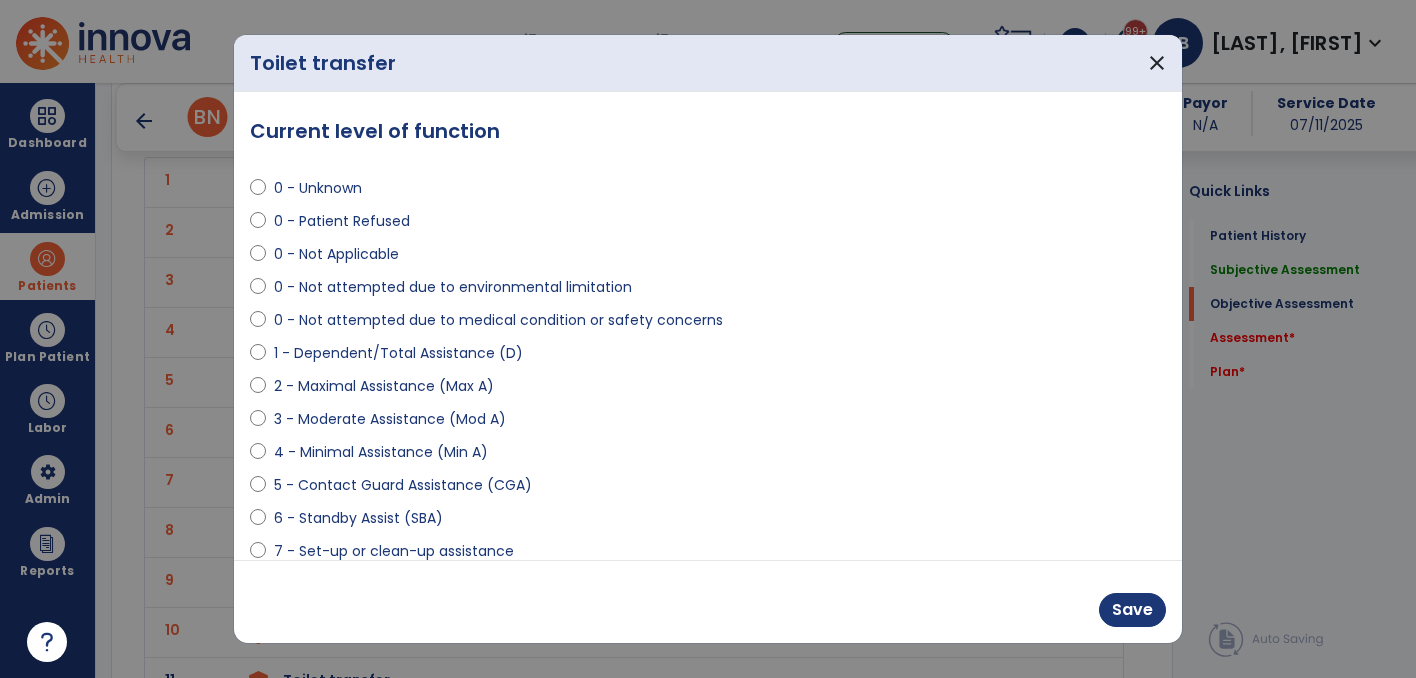 select on "**********" 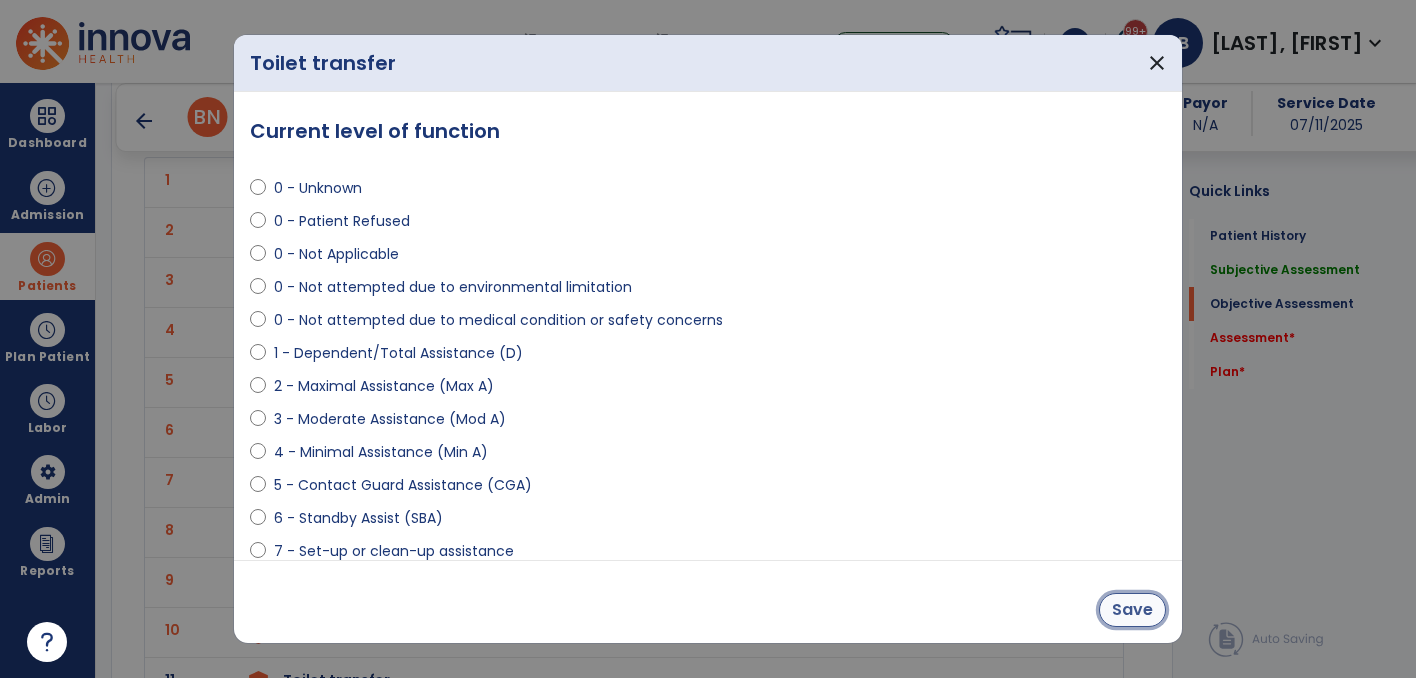 click on "Save" at bounding box center [1132, 610] 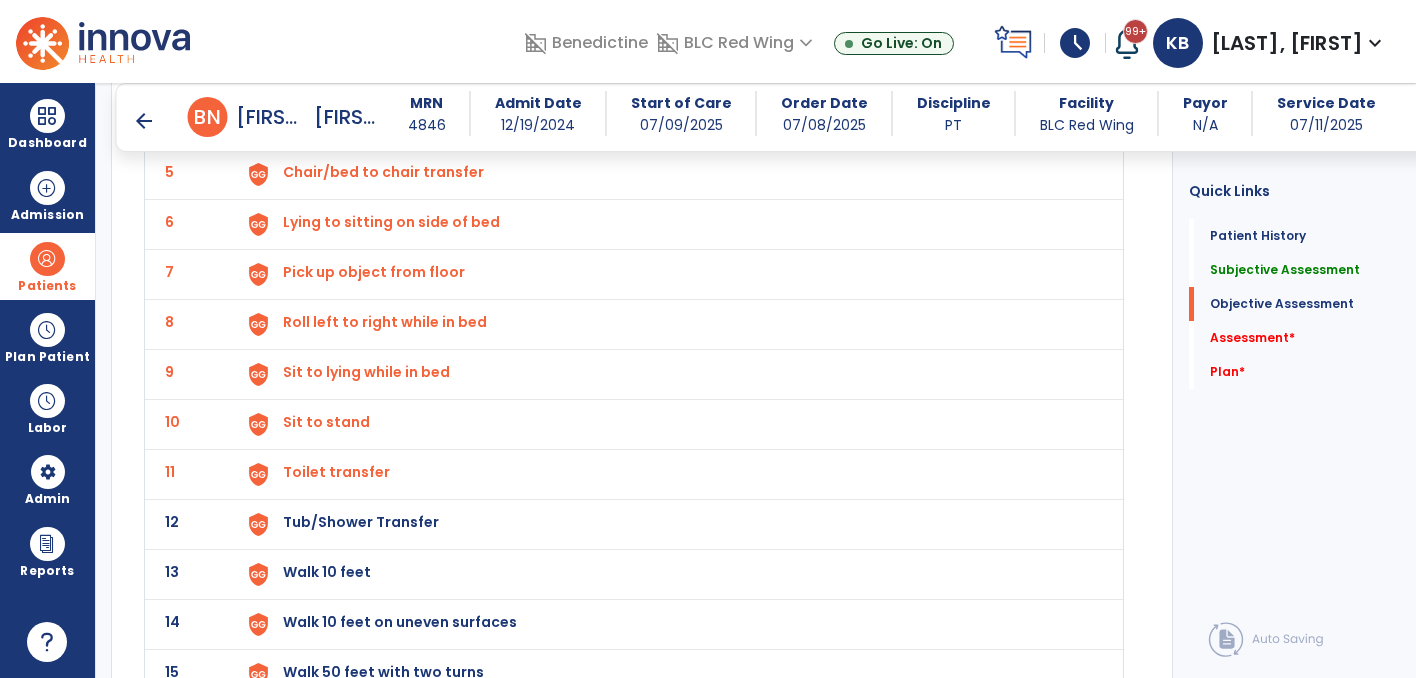 scroll, scrollTop: 1808, scrollLeft: 0, axis: vertical 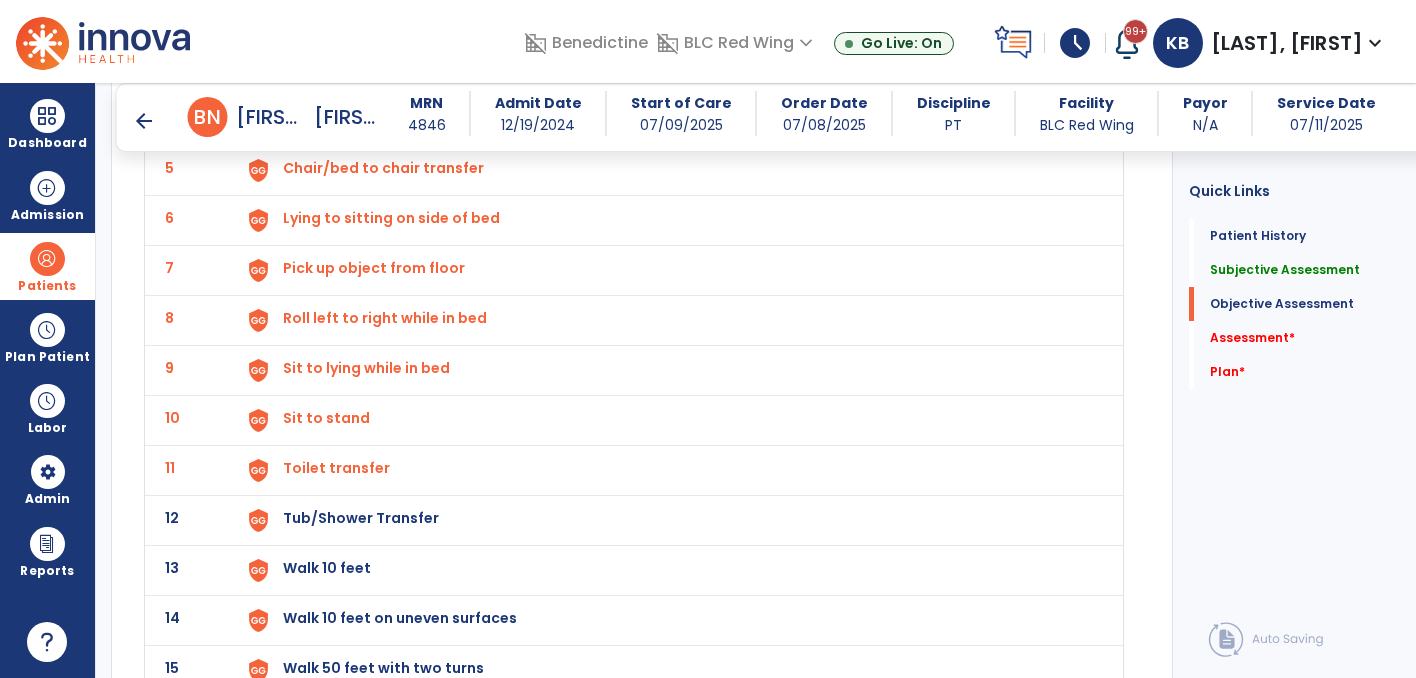 click on "Tub/Shower Transfer" at bounding box center [329, -32] 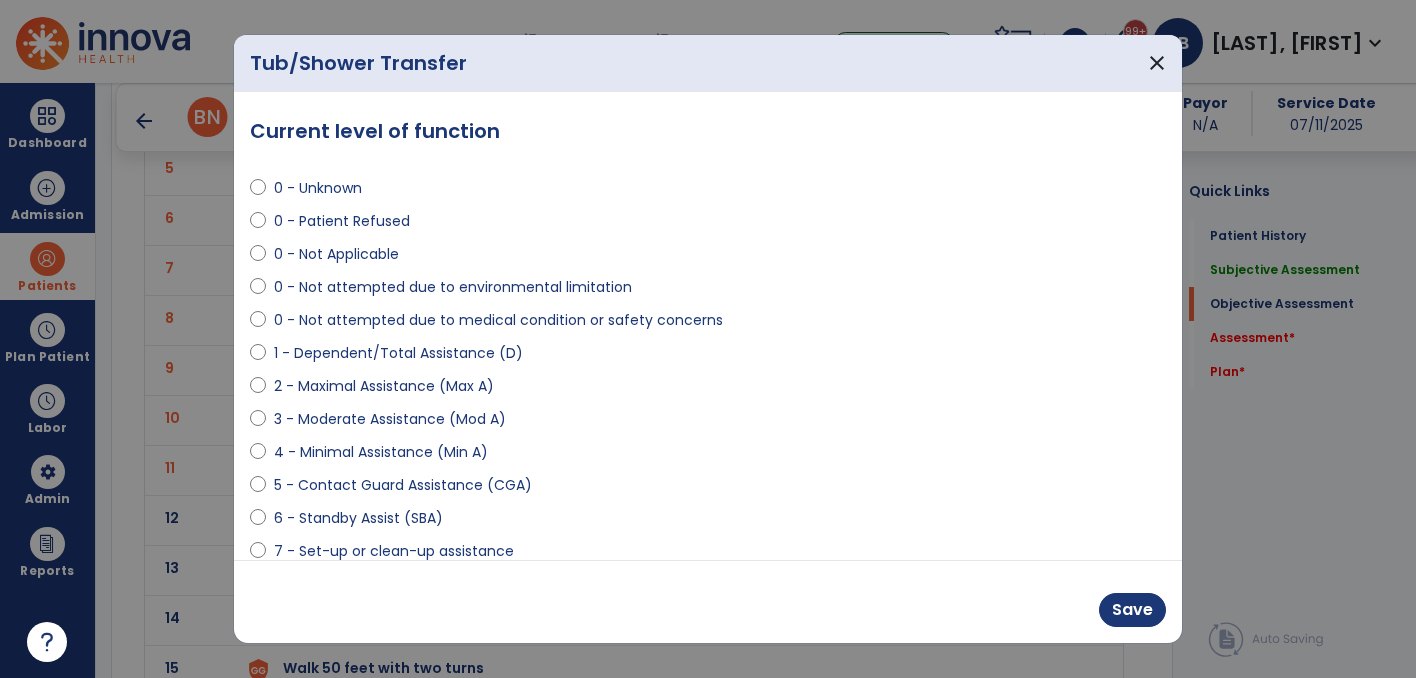select on "**********" 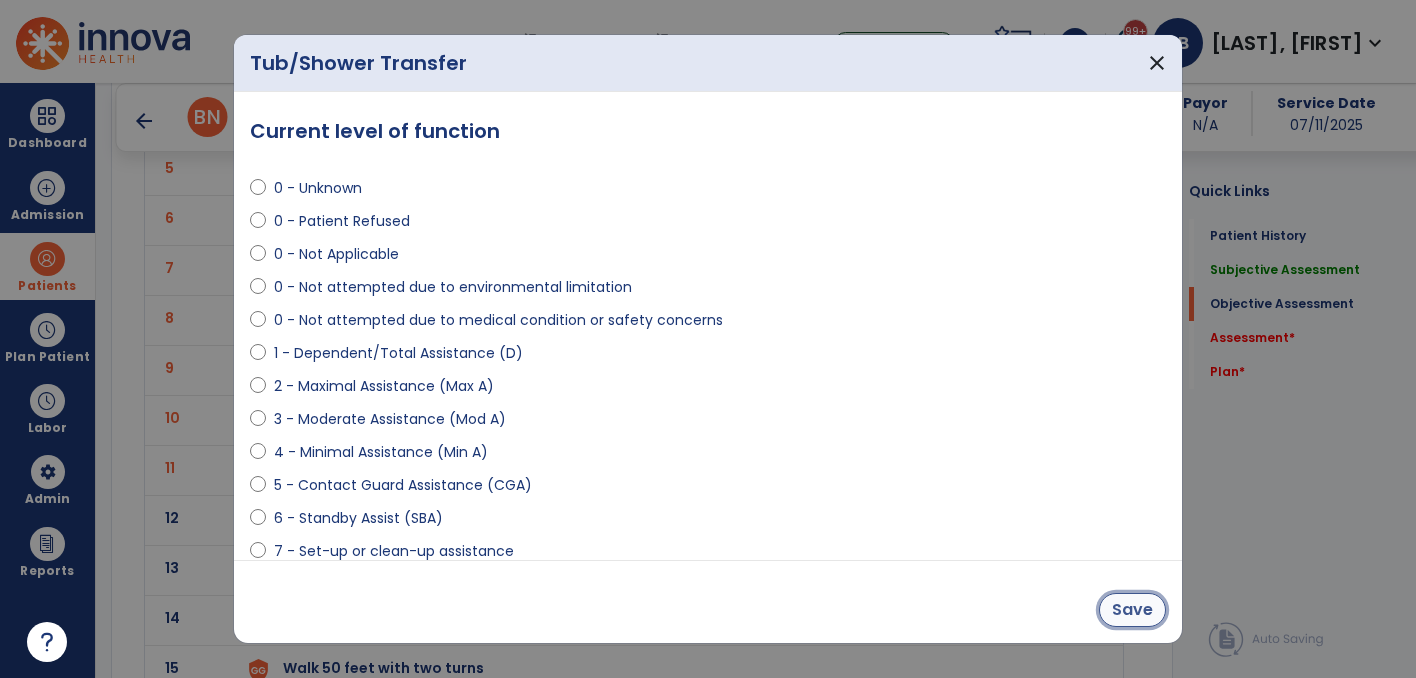 click on "Save" at bounding box center (1132, 610) 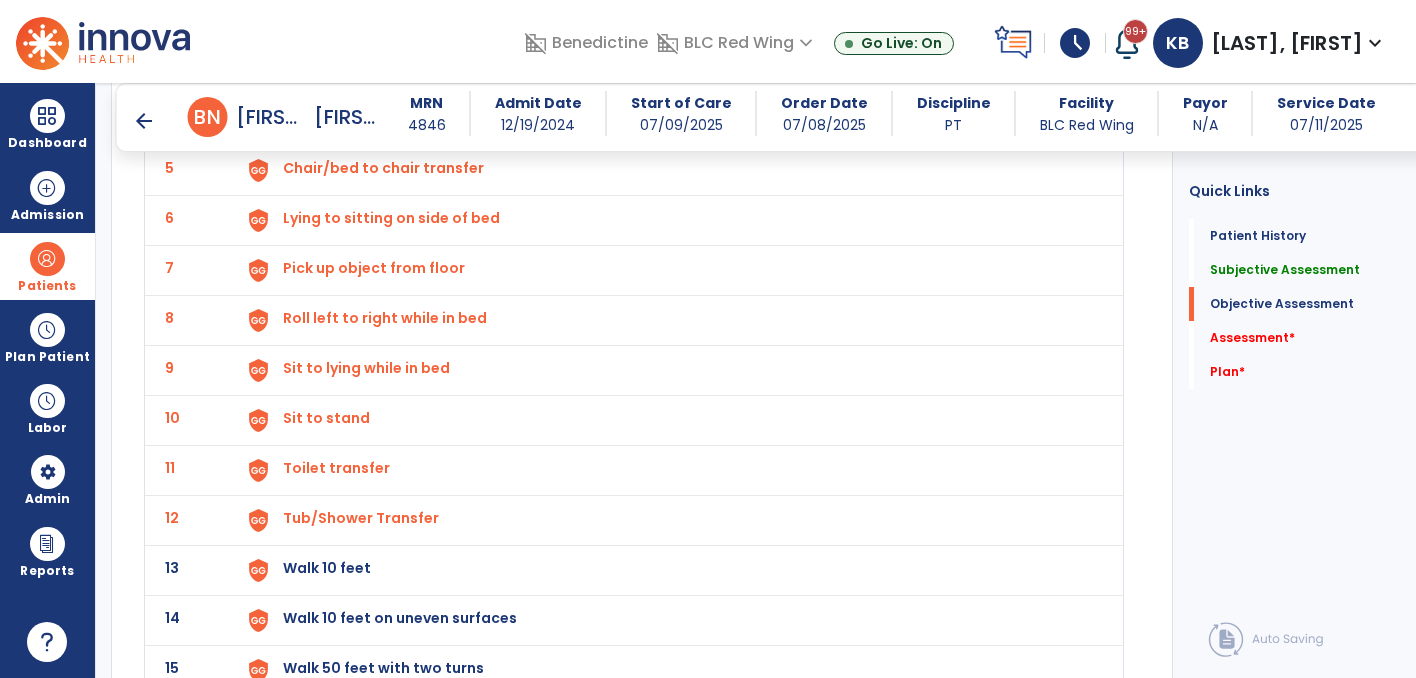 click on "Walk 10 feet" at bounding box center [329, -32] 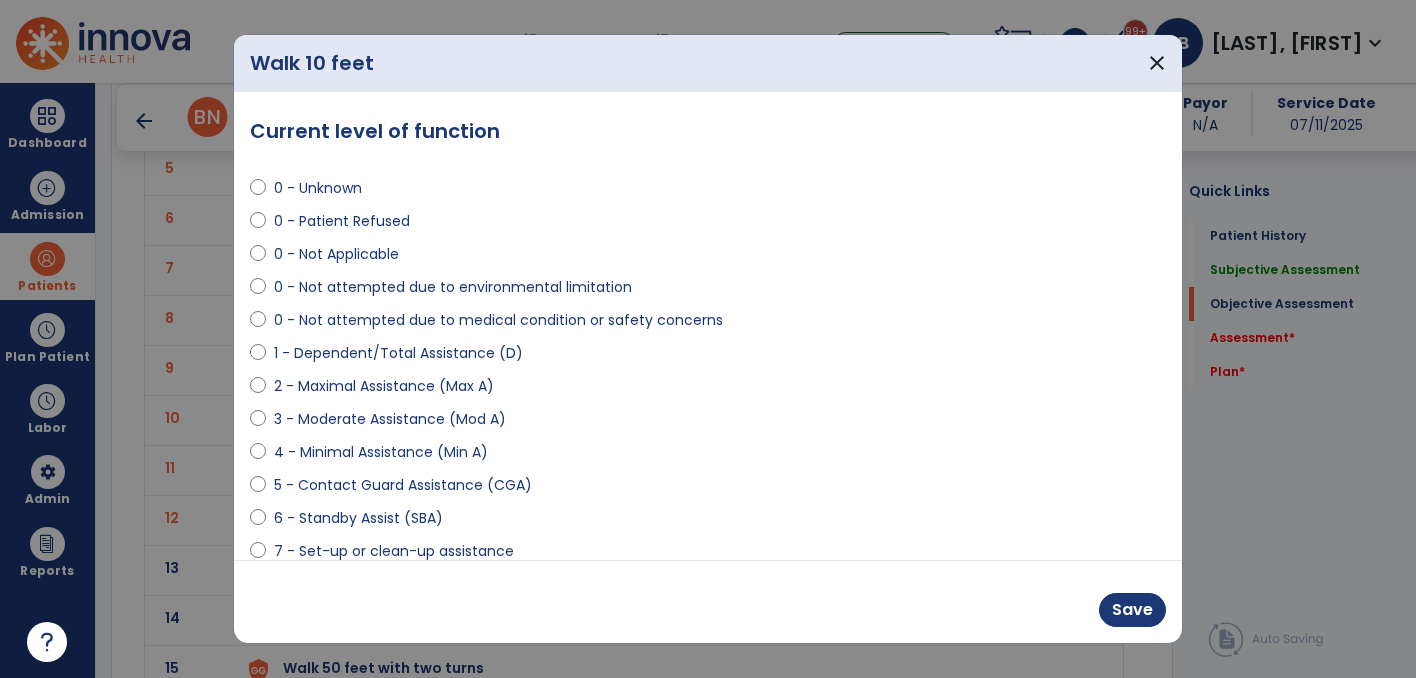 select on "**********" 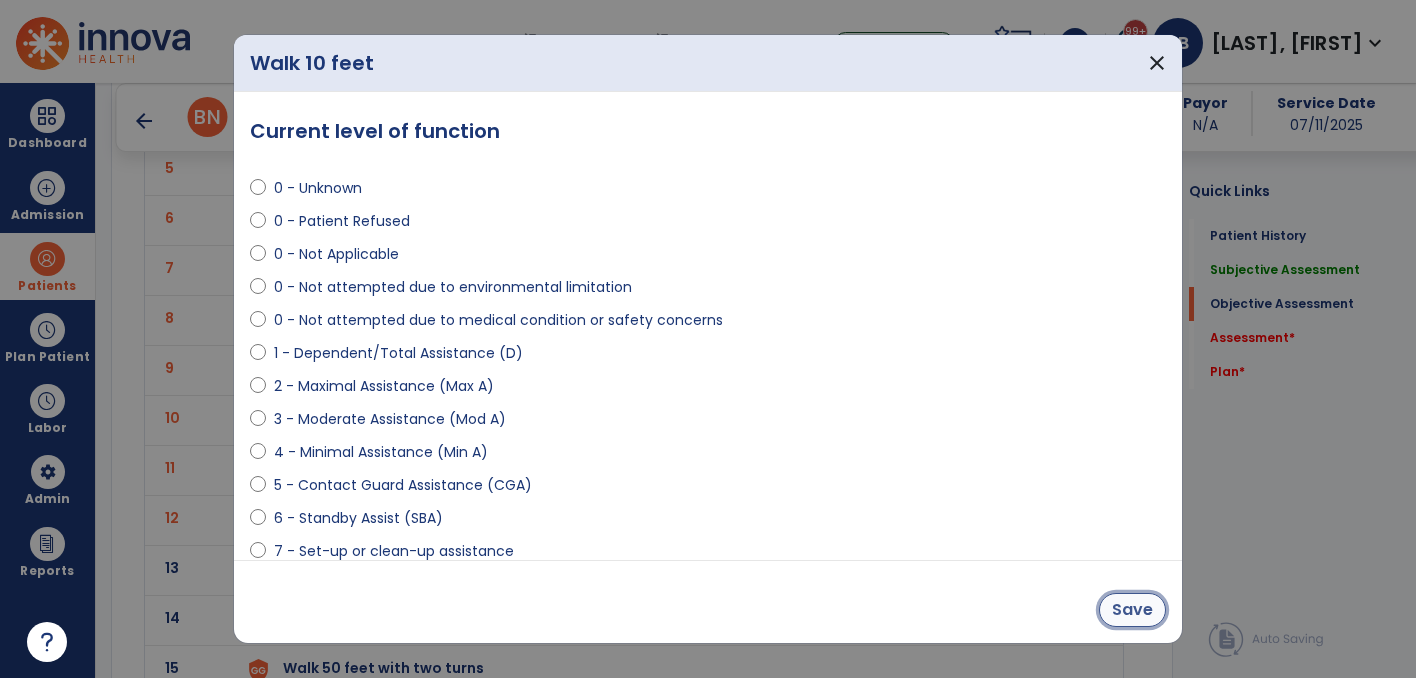 click on "Save" at bounding box center [1132, 610] 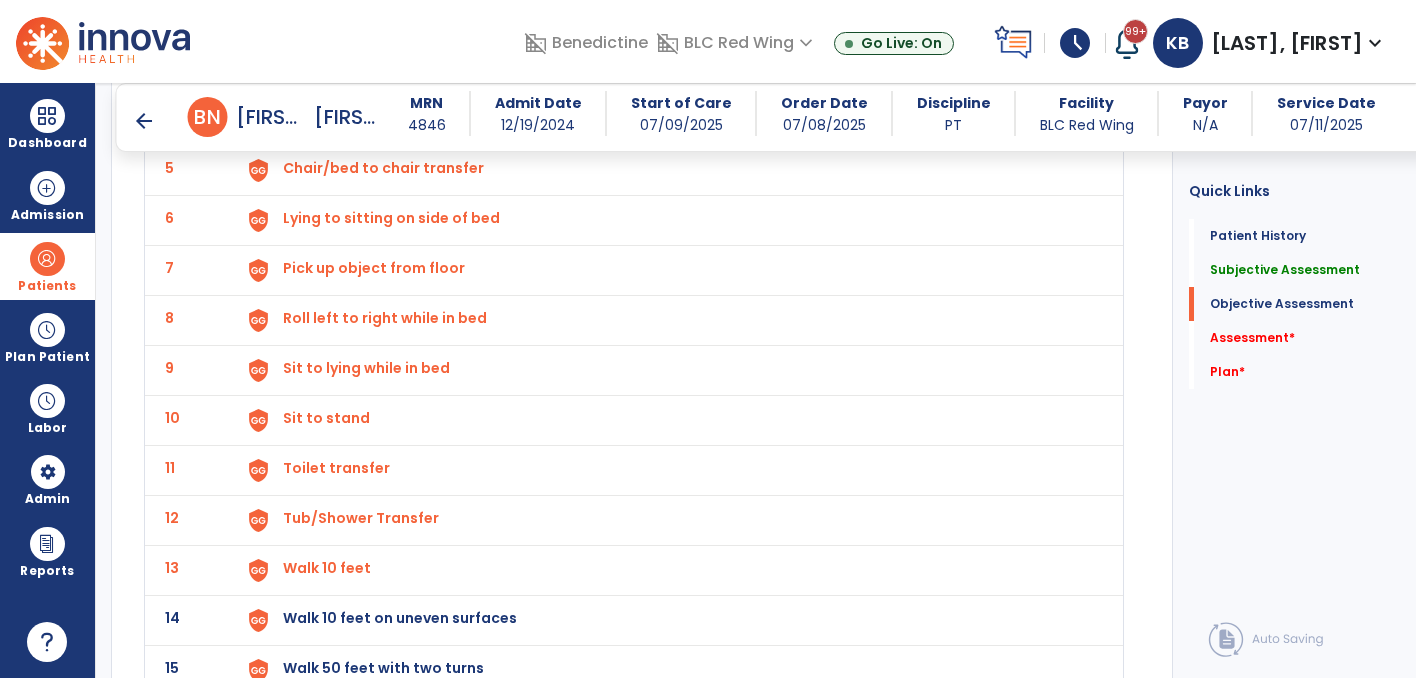 click on "Walk 10 feet on uneven surfaces" at bounding box center (329, -32) 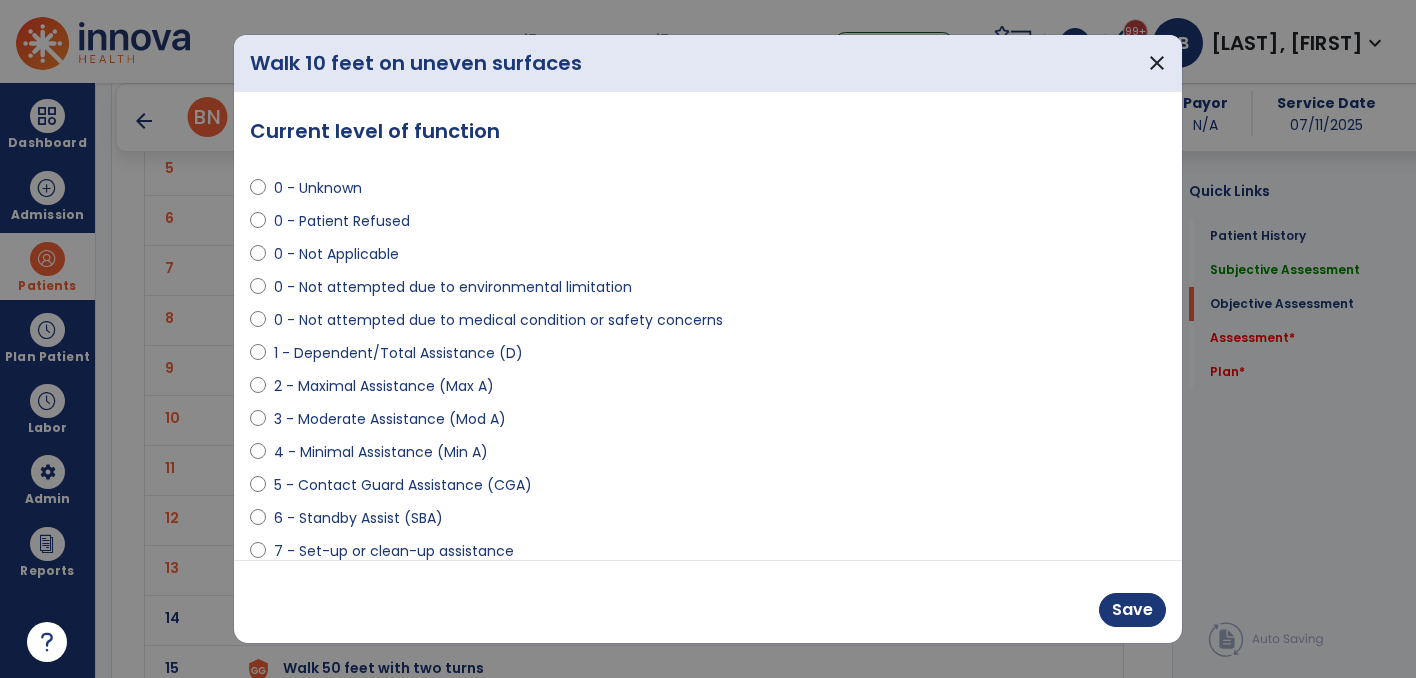 select on "**********" 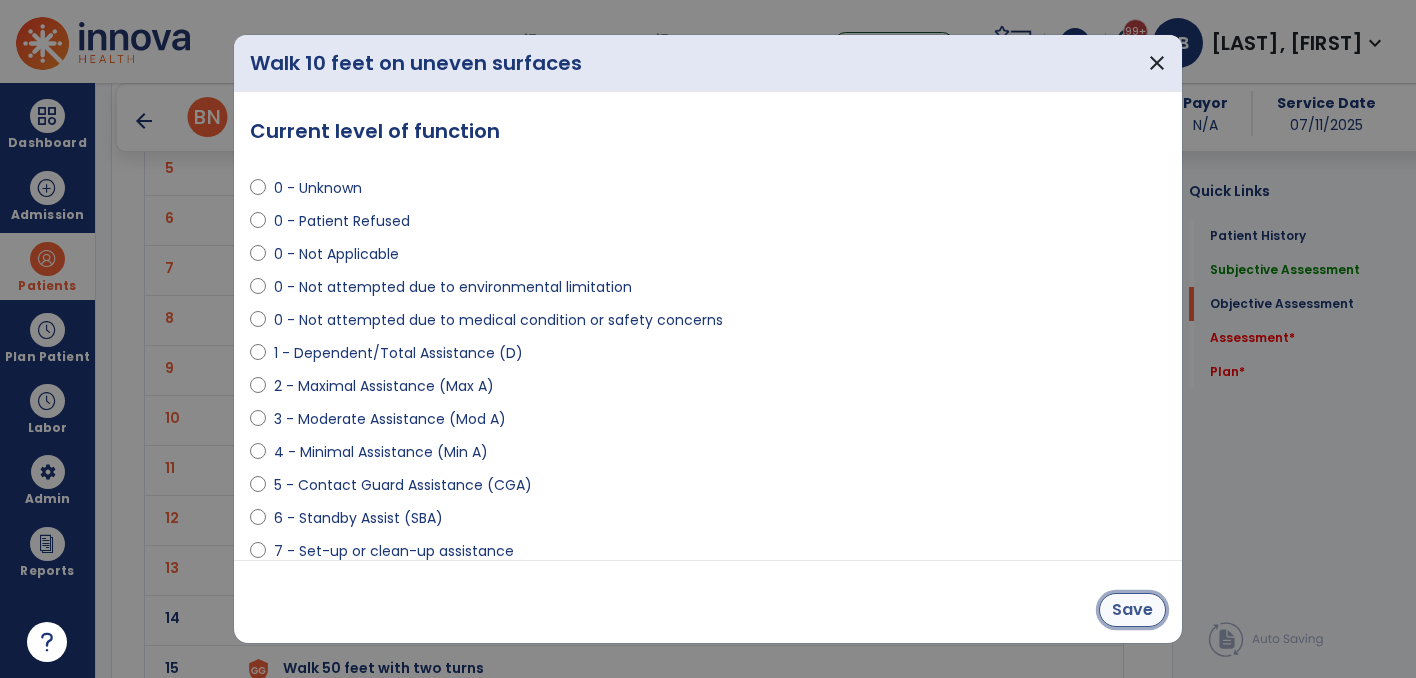 click on "Save" at bounding box center [1132, 610] 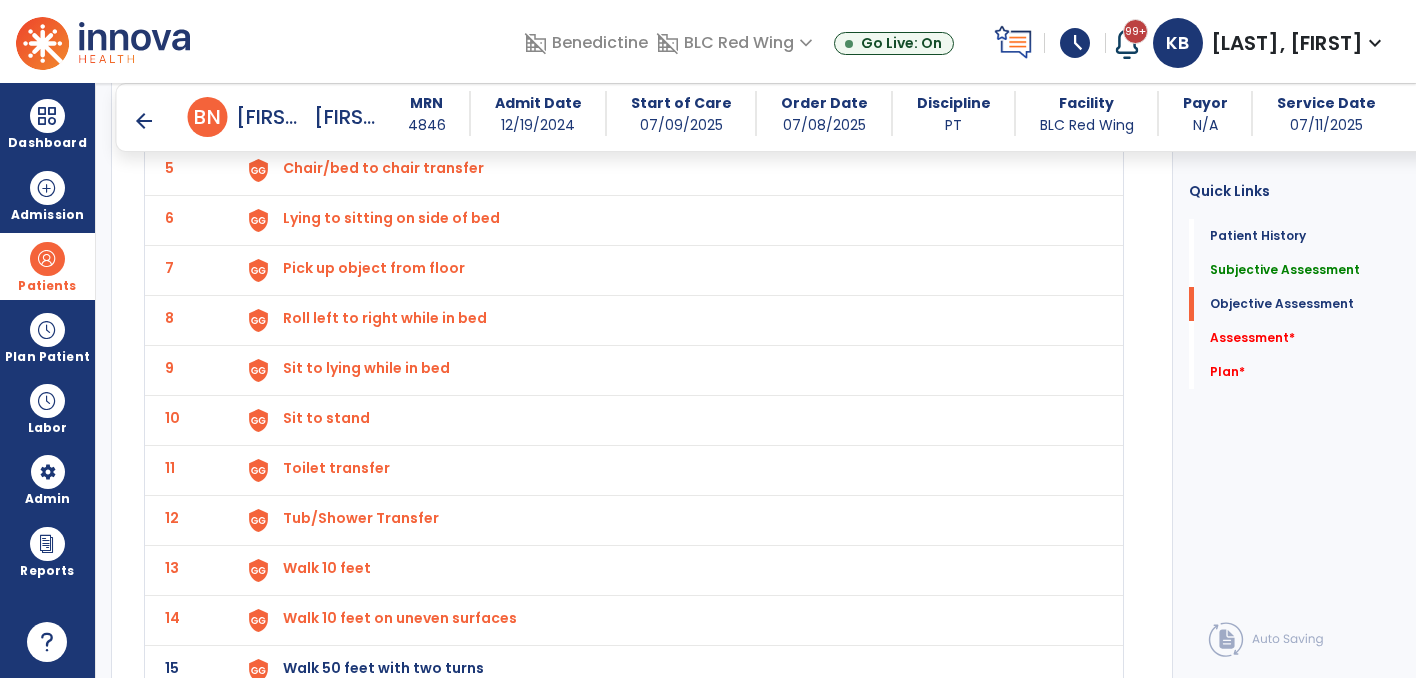 click on "Walk 50 feet with two turns" at bounding box center [329, -32] 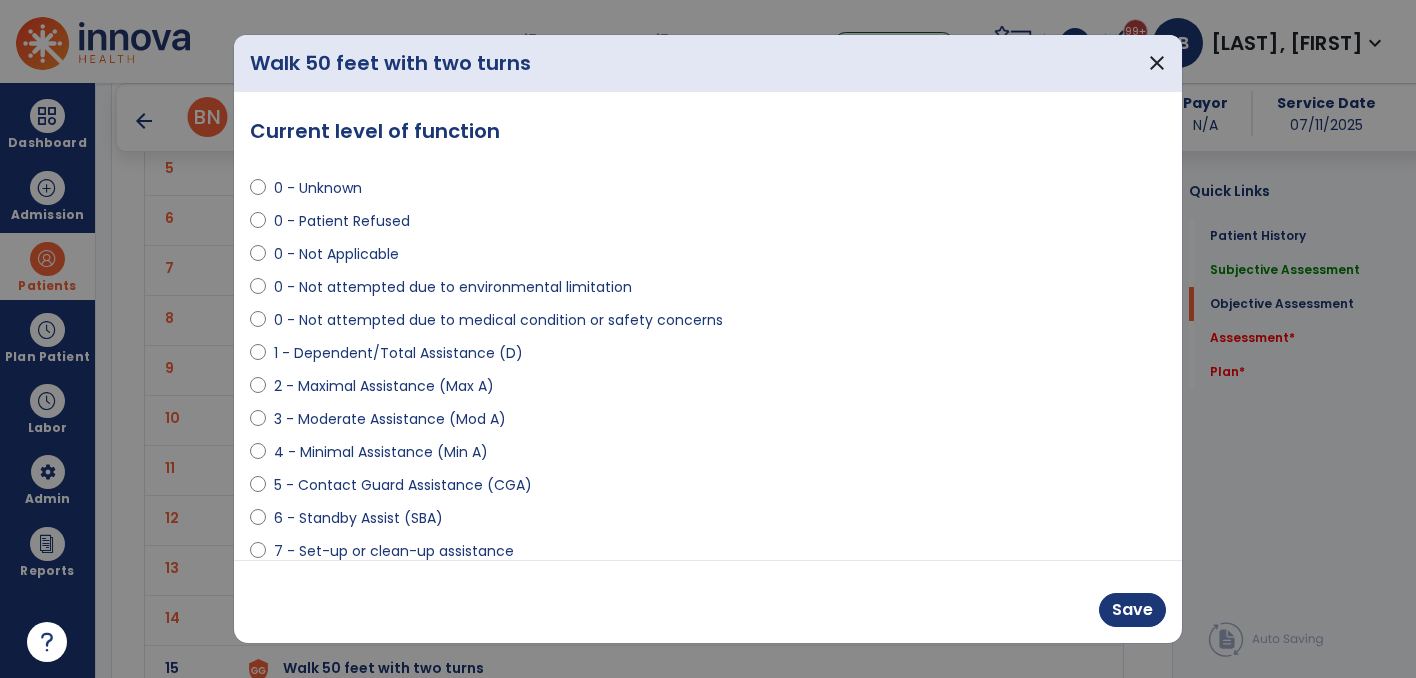 select on "**********" 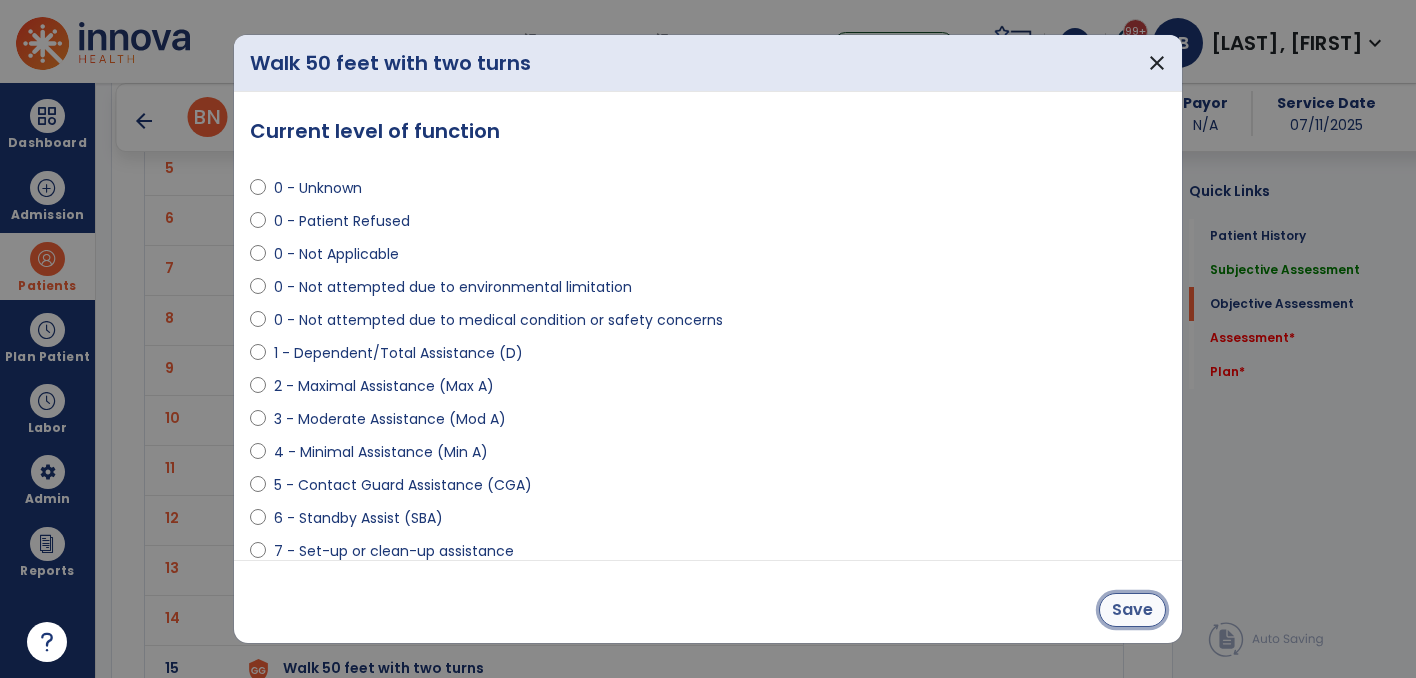 click on "Save" at bounding box center (1132, 610) 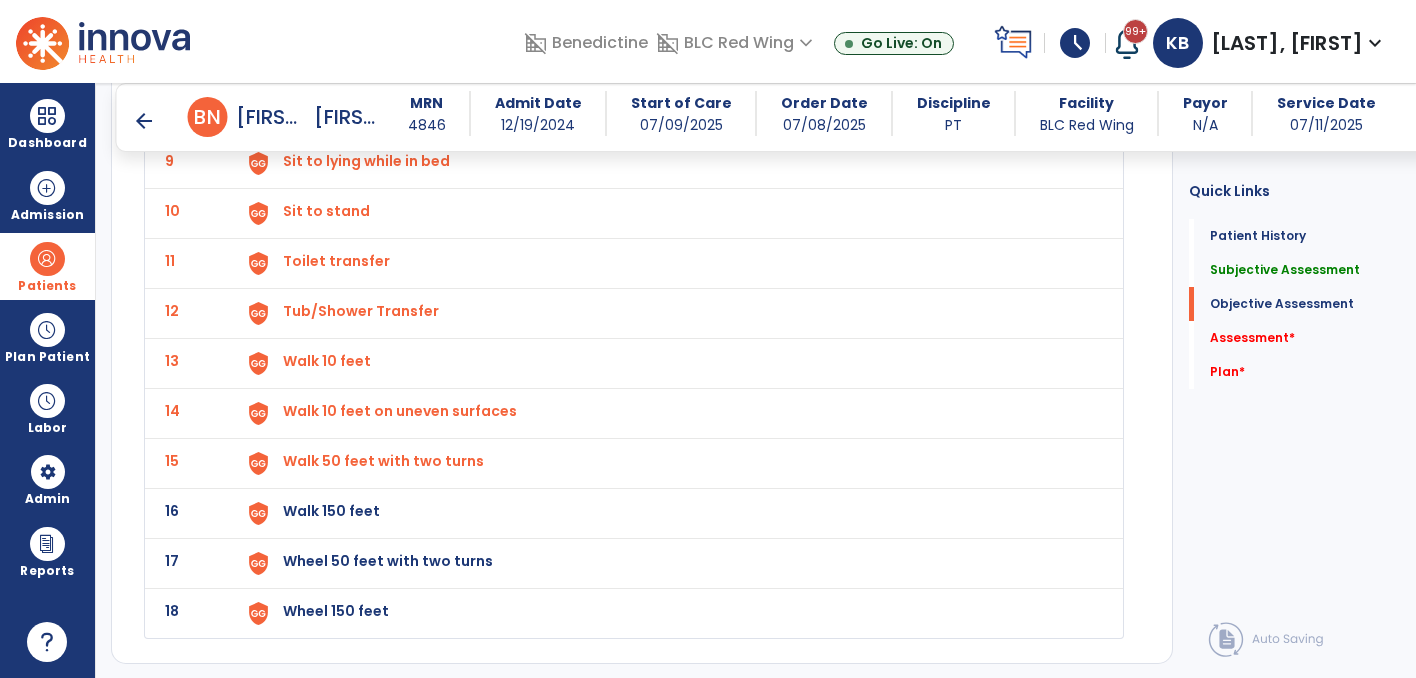 scroll, scrollTop: 2015, scrollLeft: 0, axis: vertical 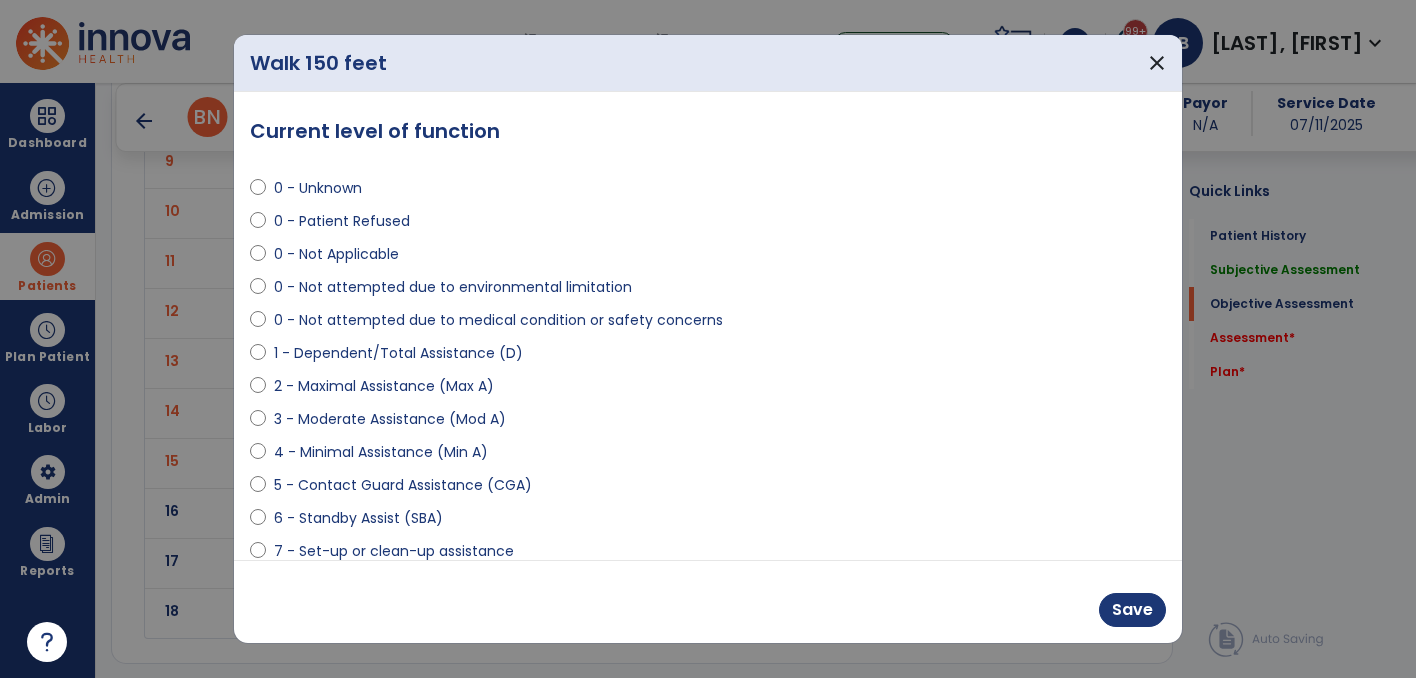 select on "**********" 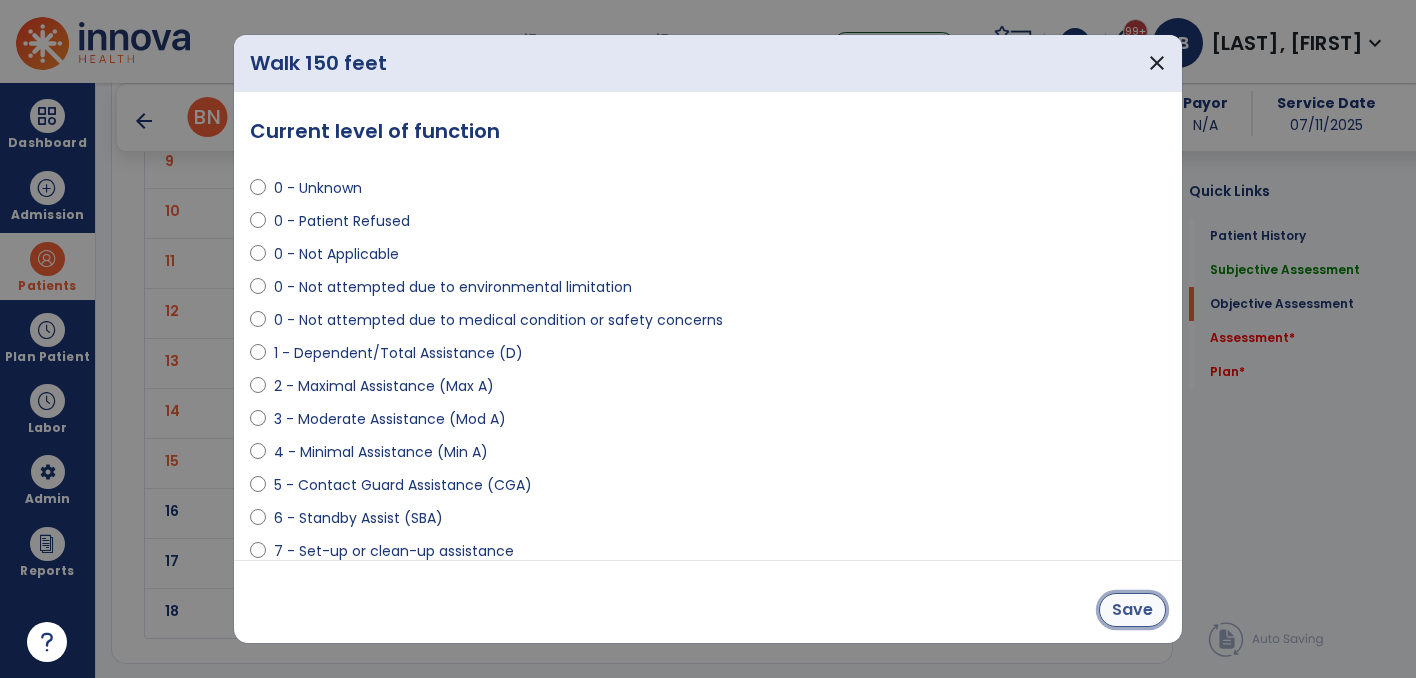 click on "Save" at bounding box center (1132, 610) 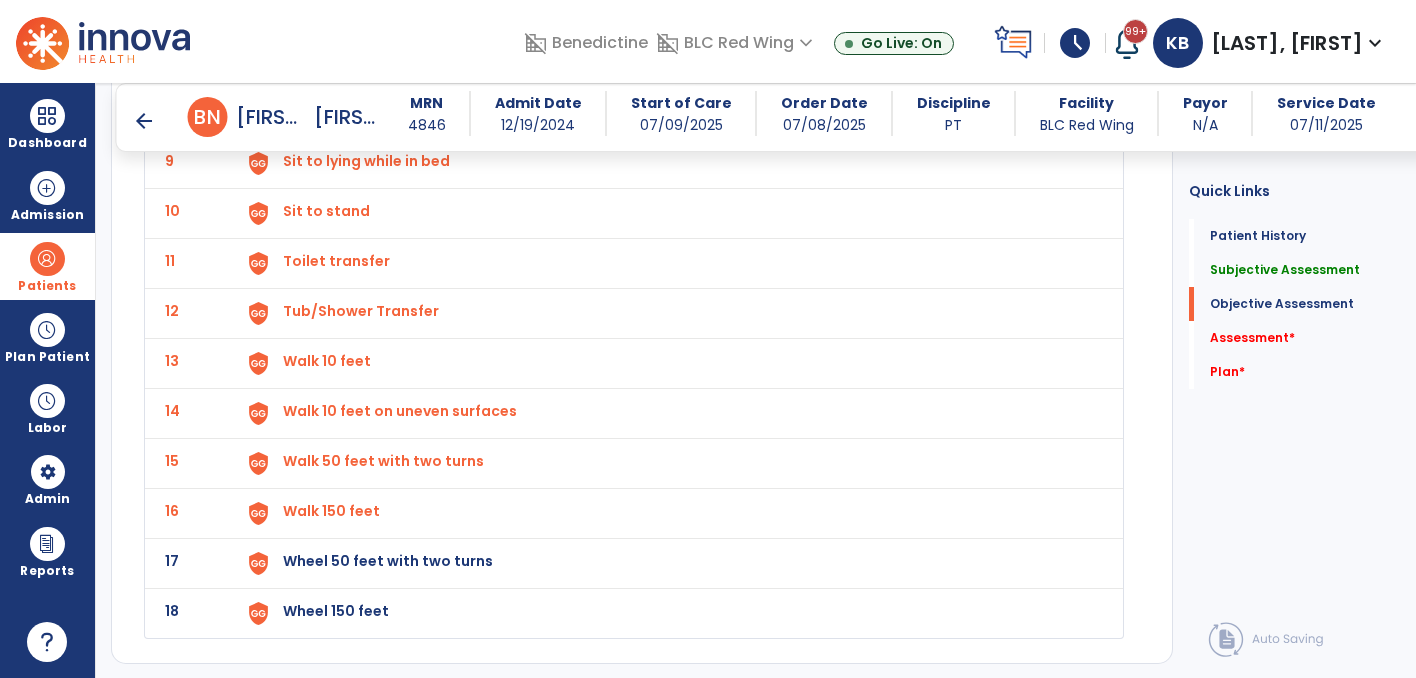 click on "Wheel 50 feet with two turns" at bounding box center [329, -239] 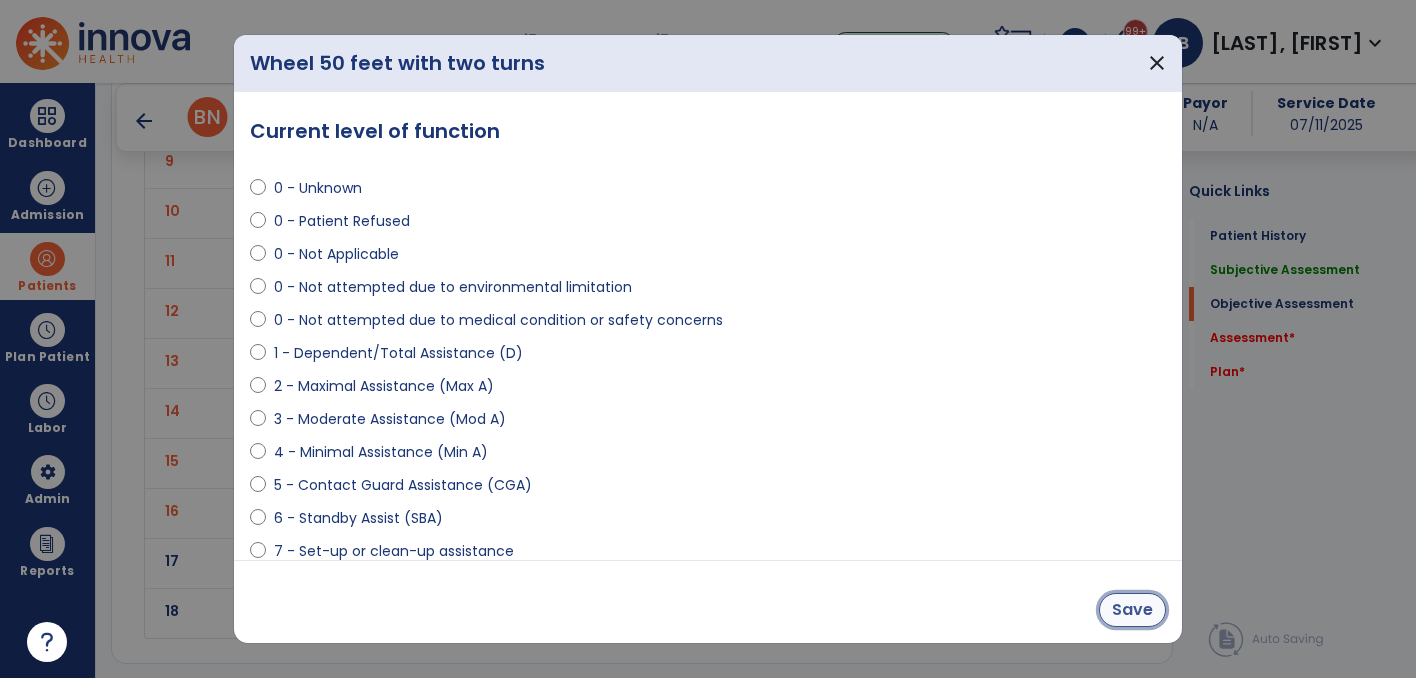 click on "Save" at bounding box center [1132, 610] 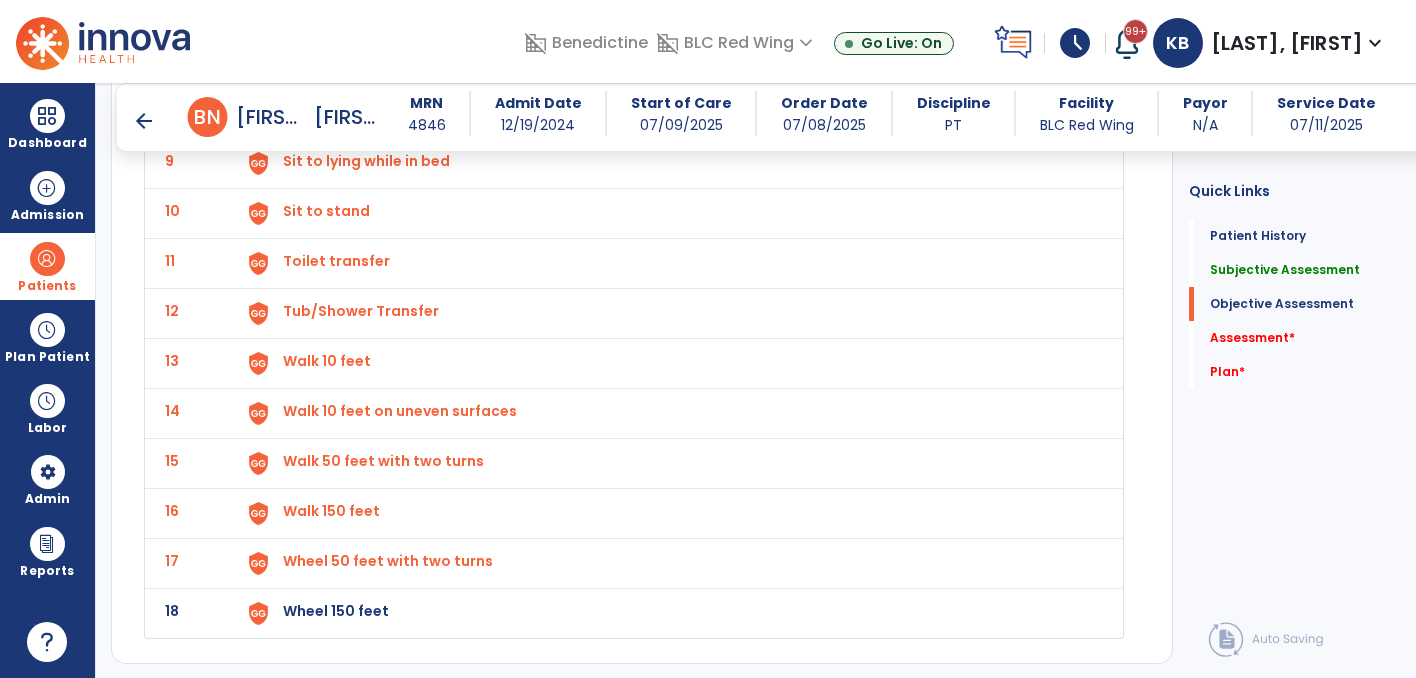 click on "Wheel 150 feet" at bounding box center (329, -239) 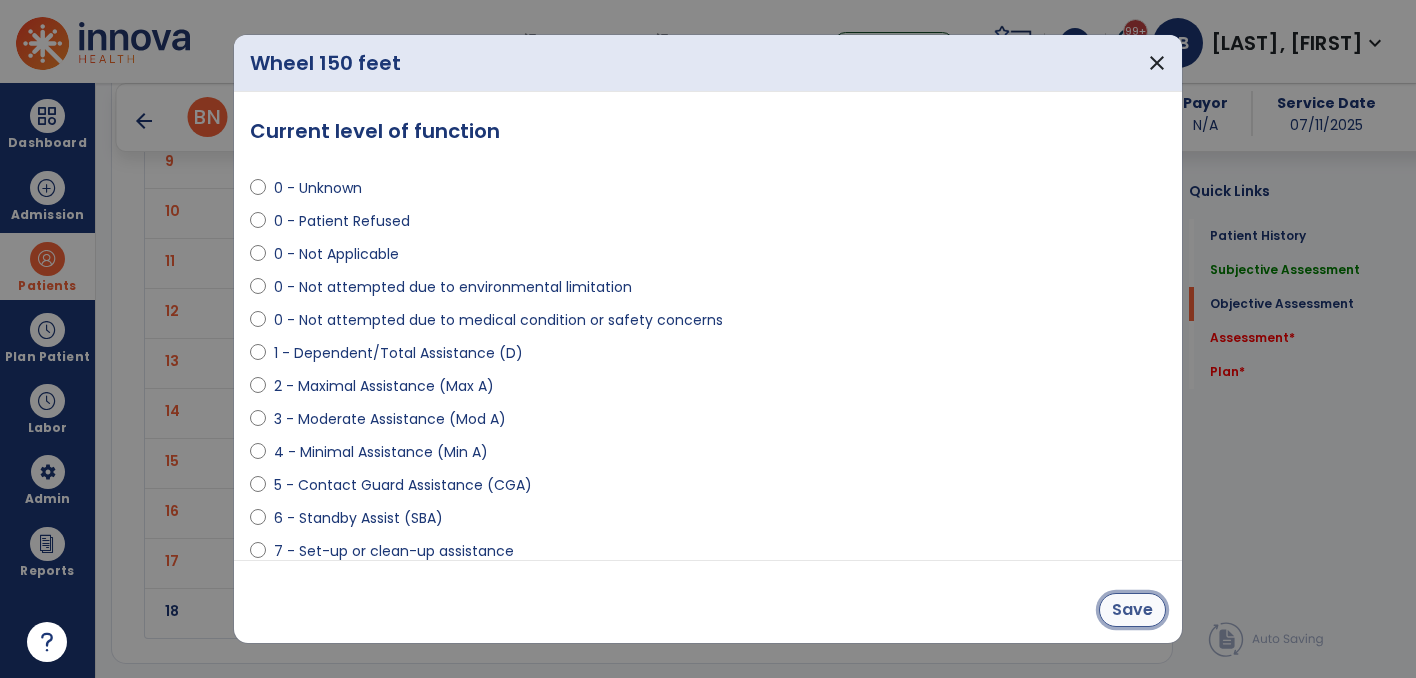 click on "Save" at bounding box center [1132, 610] 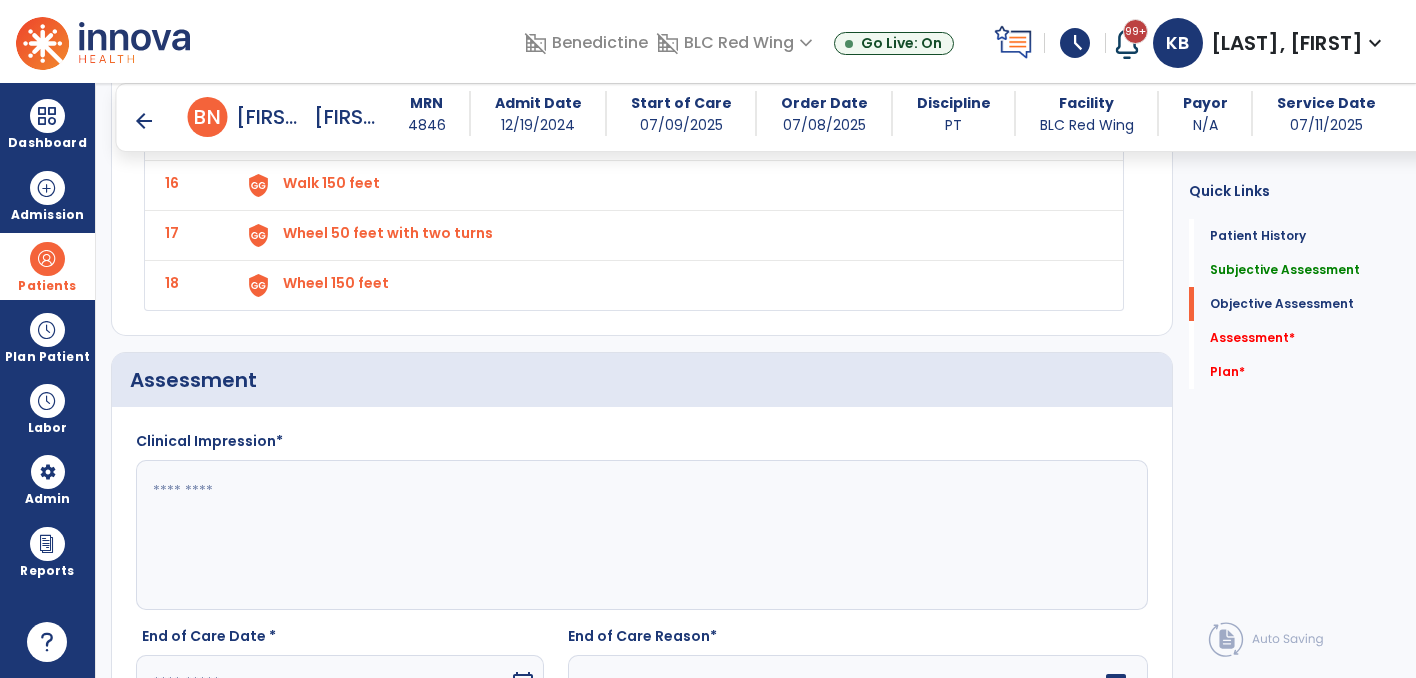 scroll, scrollTop: 2346, scrollLeft: 0, axis: vertical 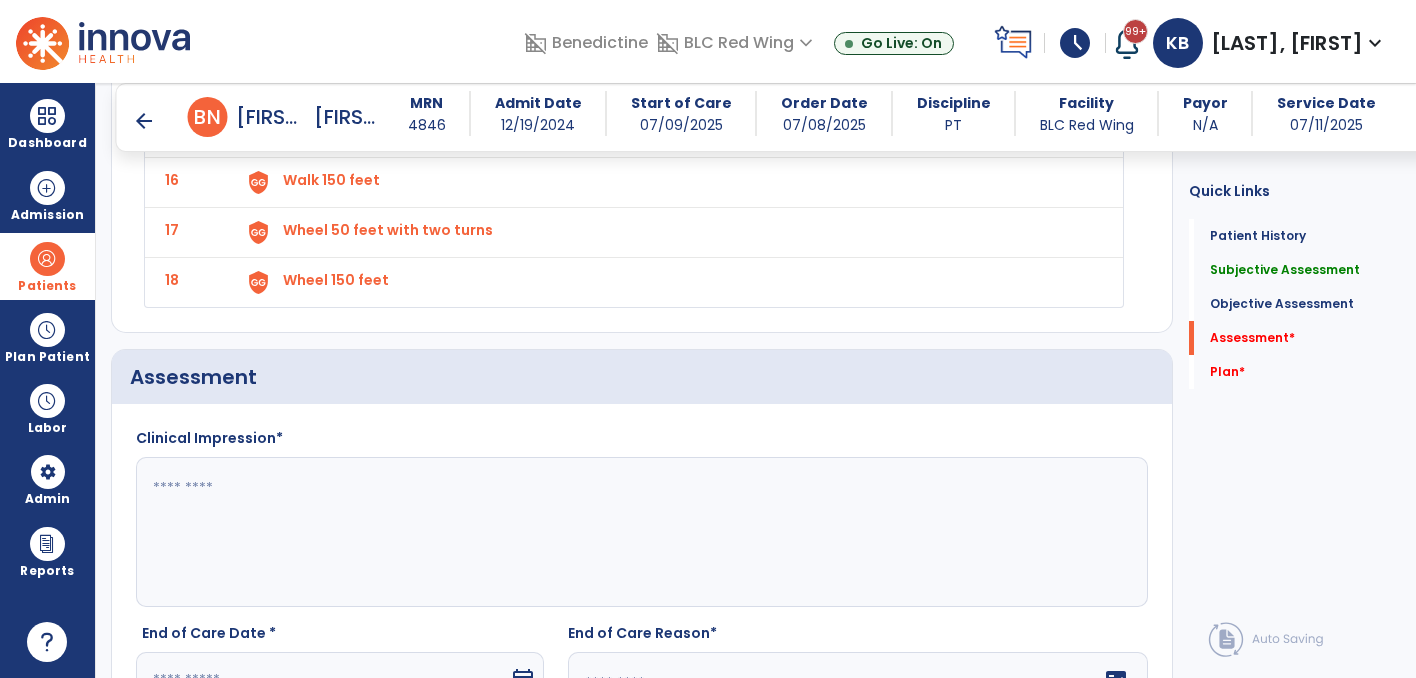 click 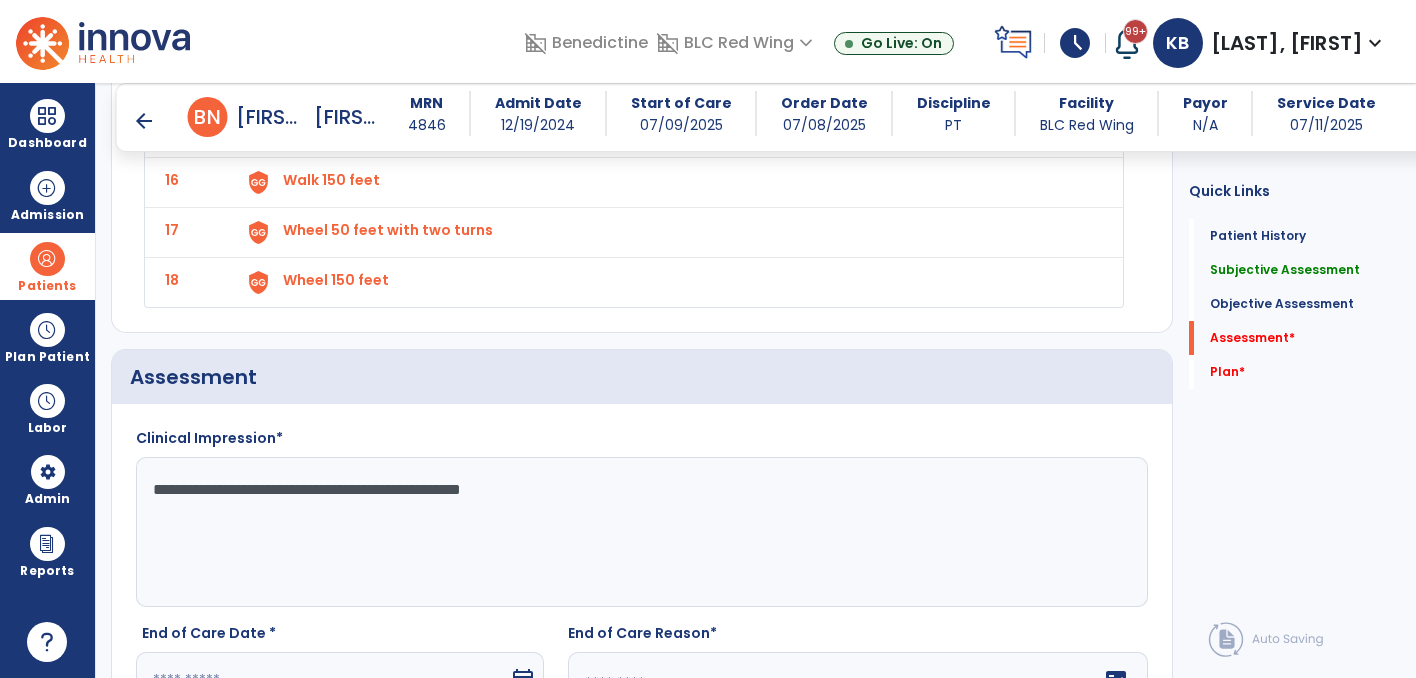 click on "**********" 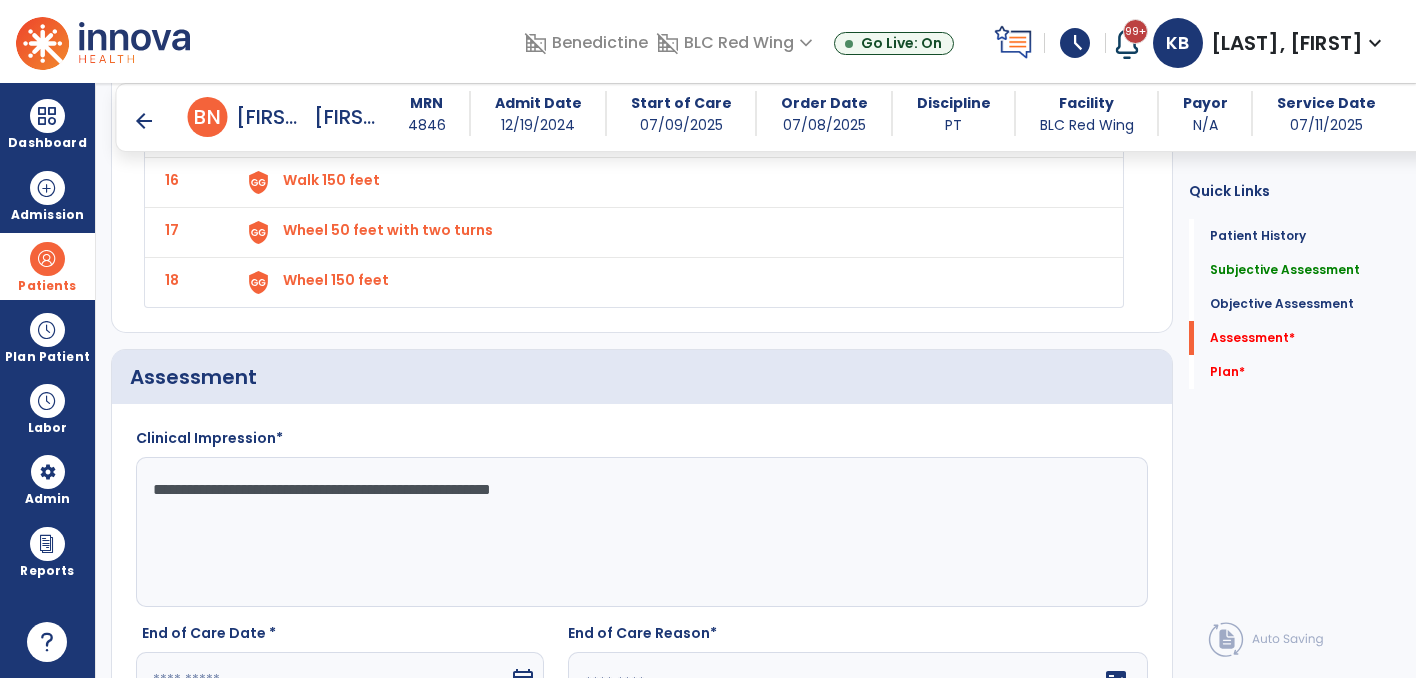 click on "**********" 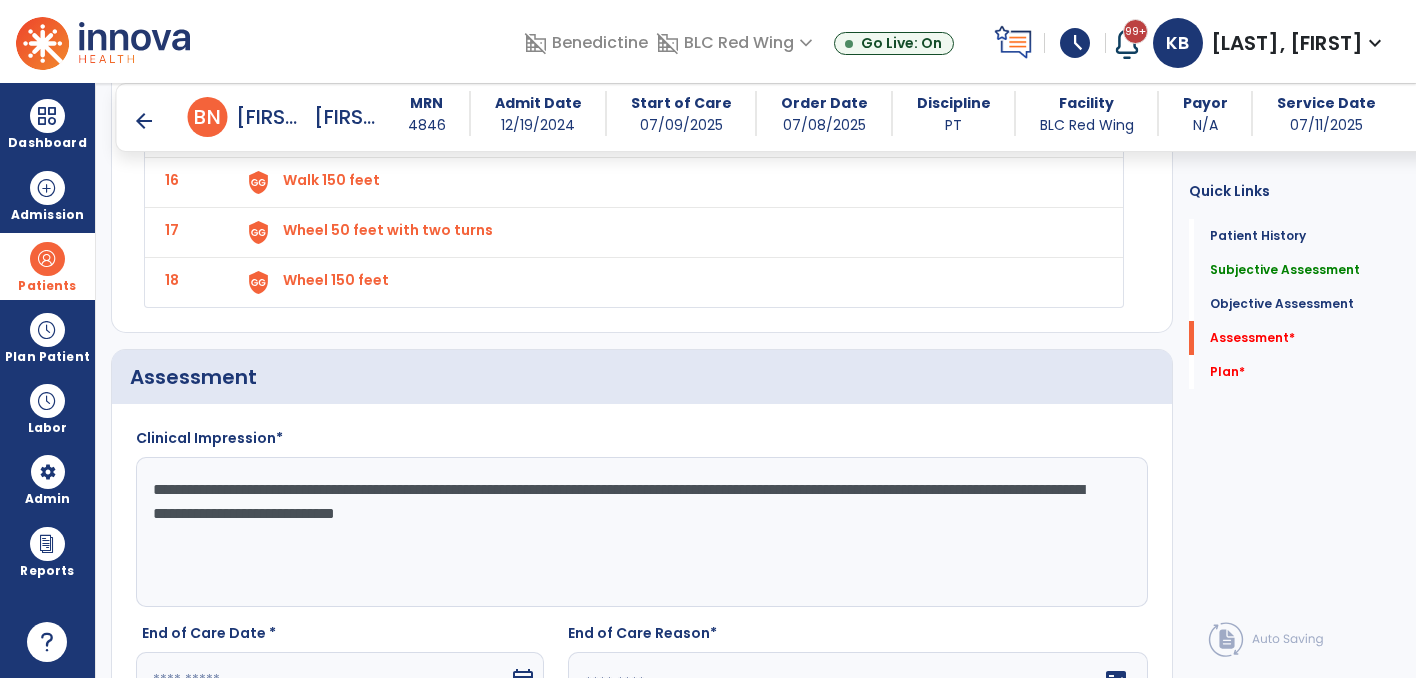 click on "**********" 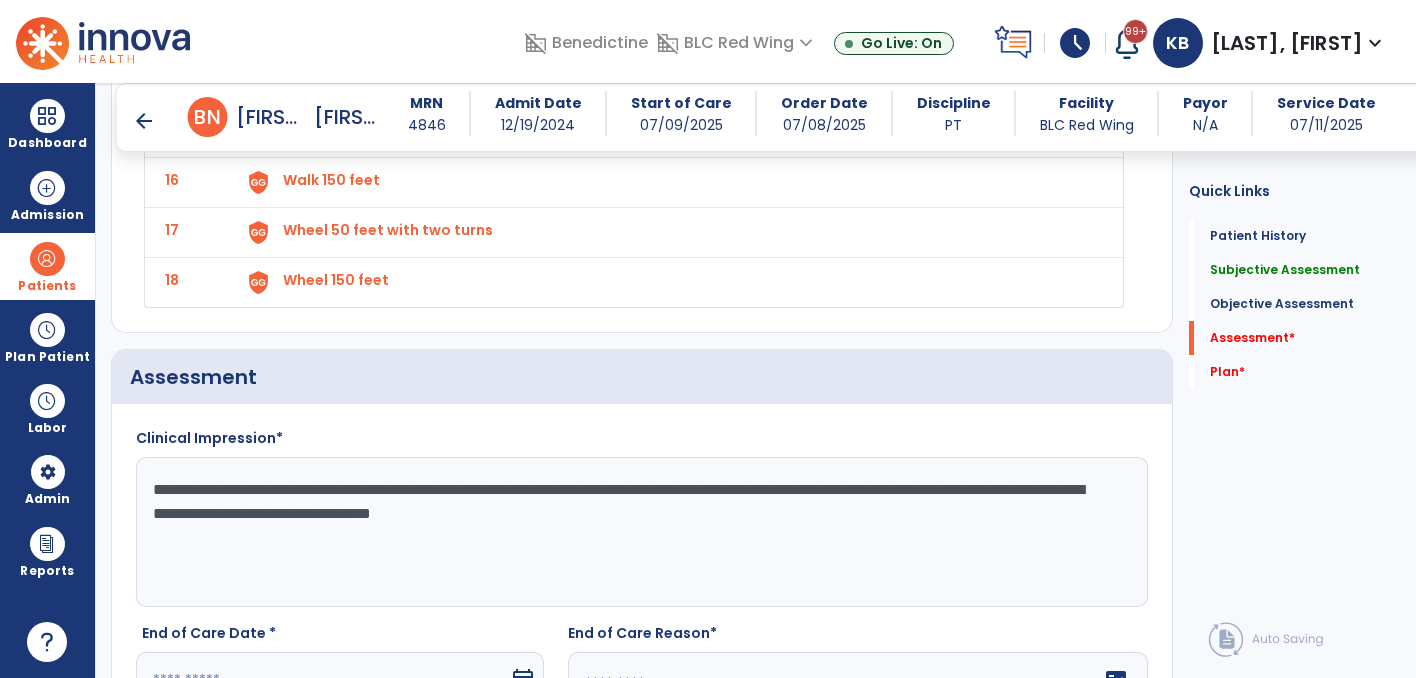 click on "**********" 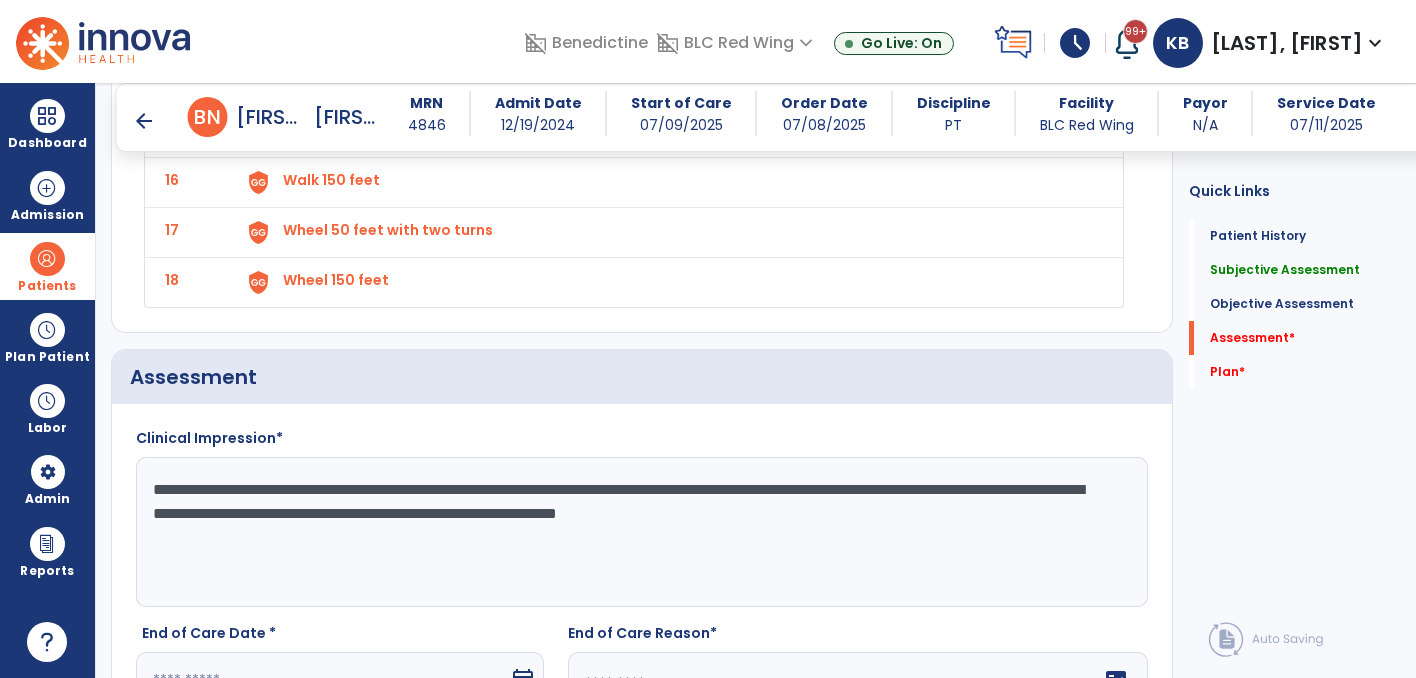 drag, startPoint x: 421, startPoint y: 467, endPoint x: 276, endPoint y: 460, distance: 145.16887 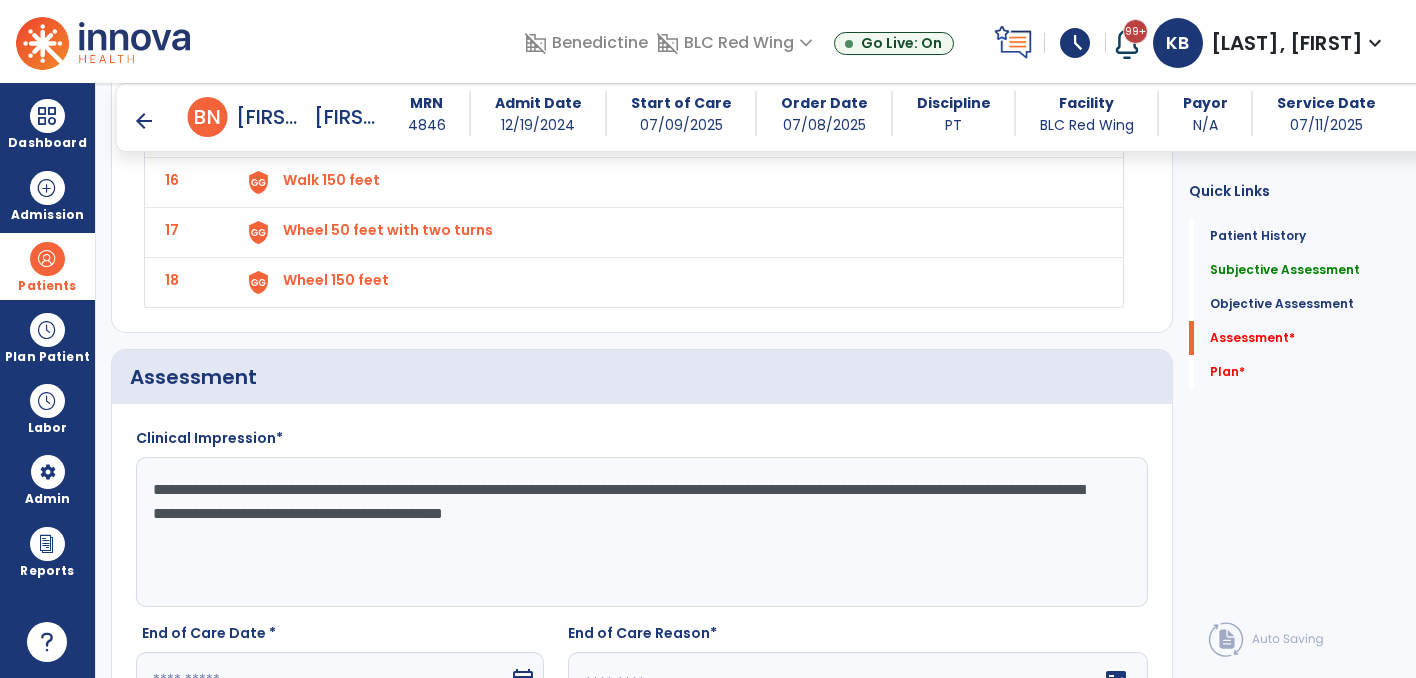 click on "**********" 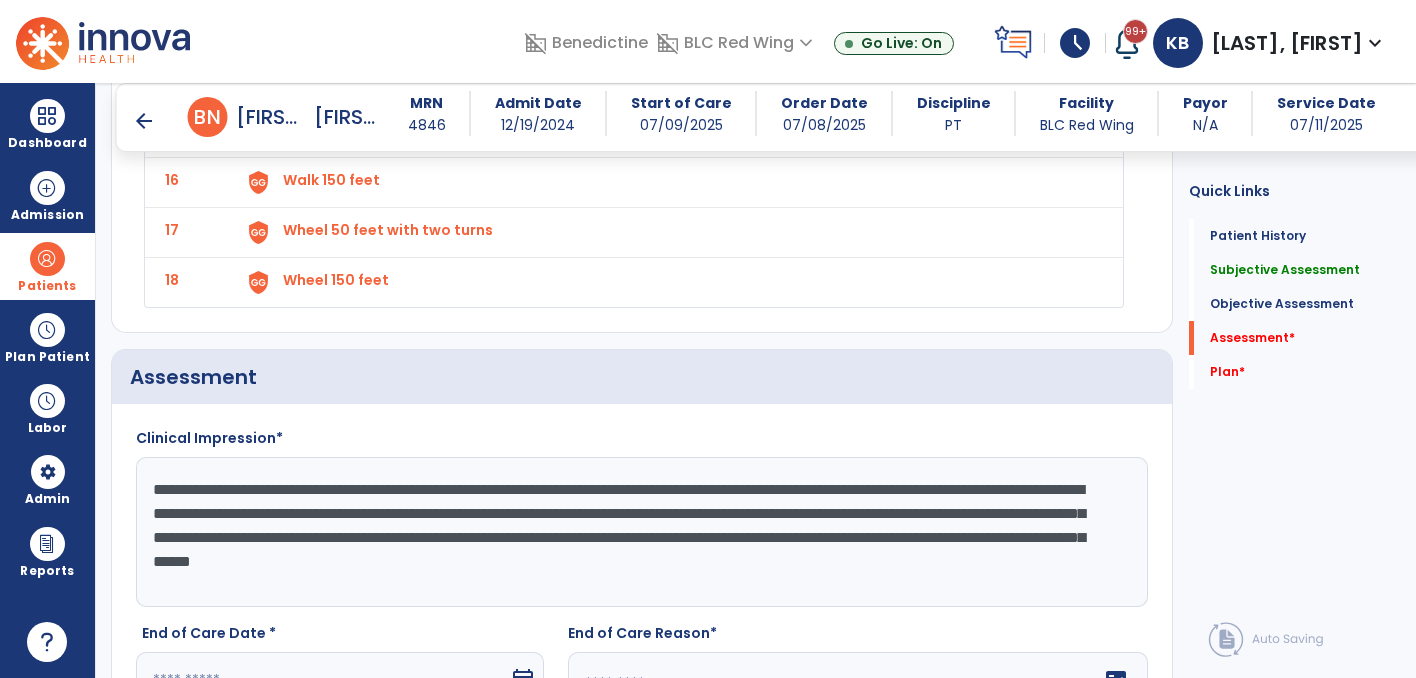 click on "**********" 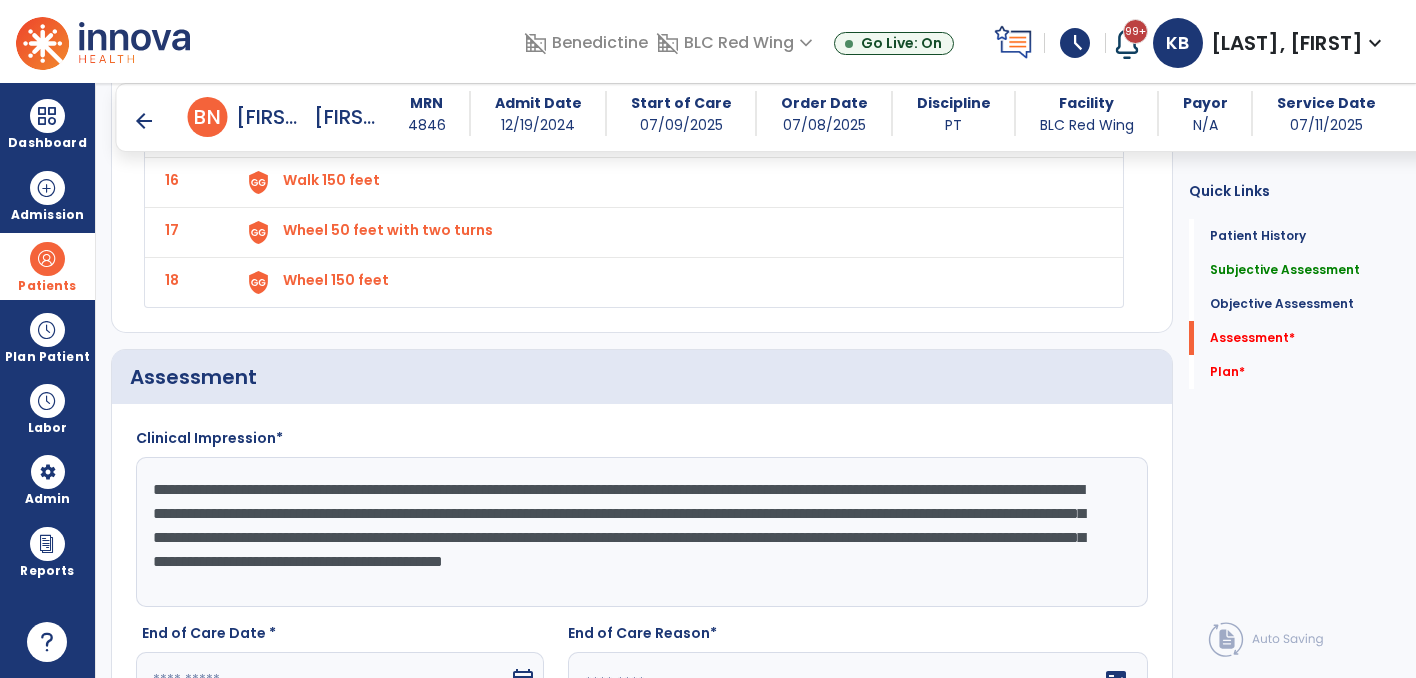 click on "**********" 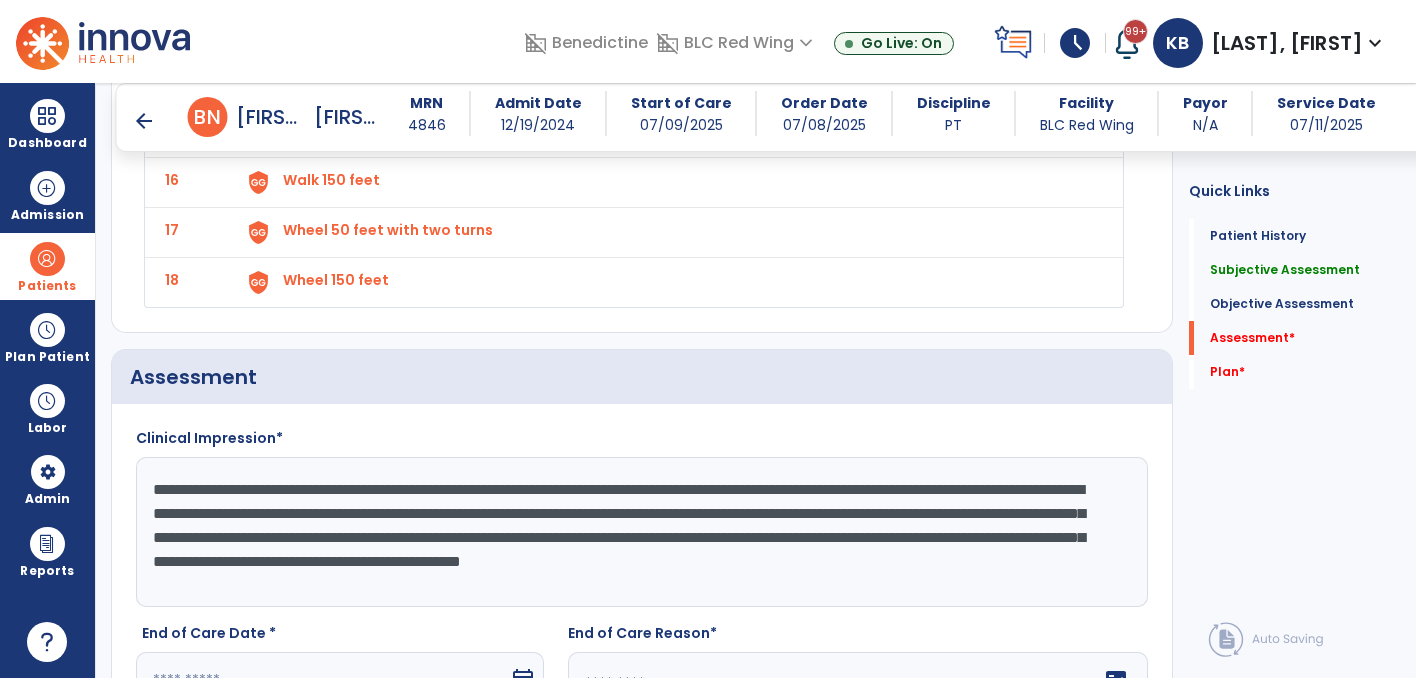 drag, startPoint x: 761, startPoint y: 492, endPoint x: 148, endPoint y: 461, distance: 613.7833 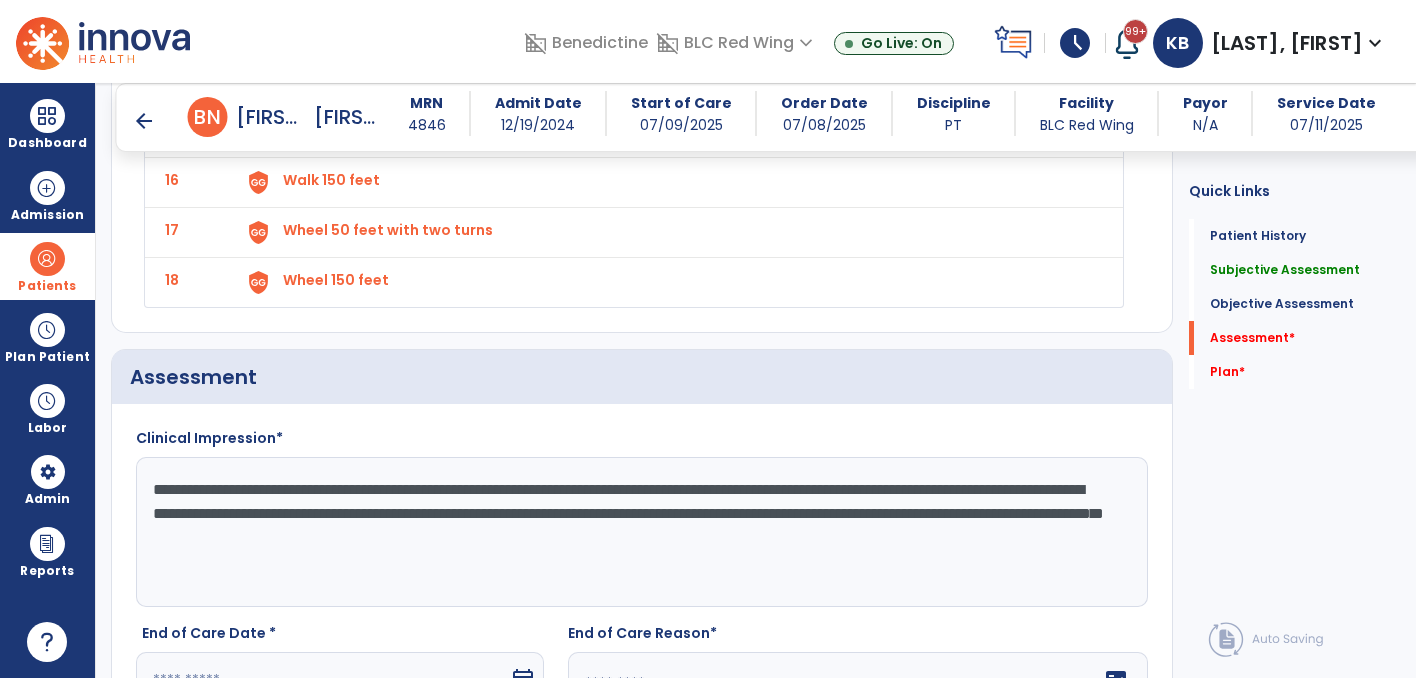 click on "**********" 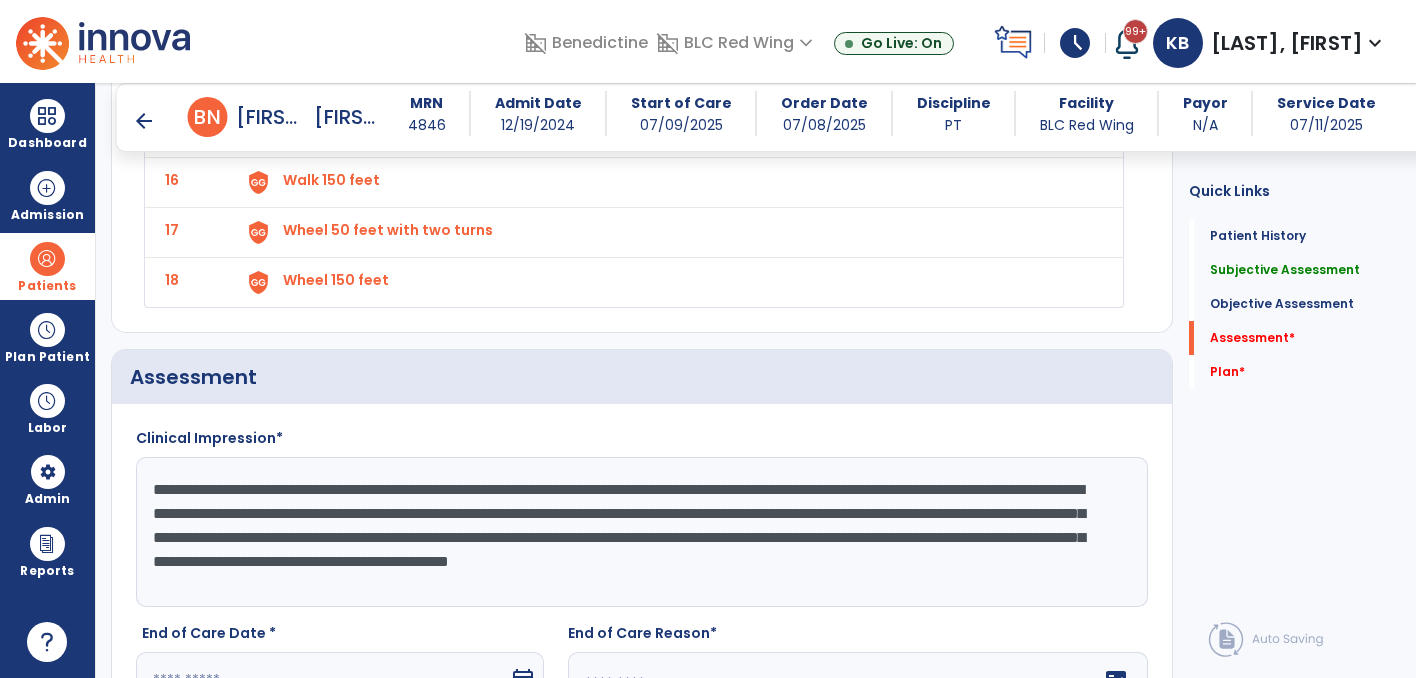 click on "**********" 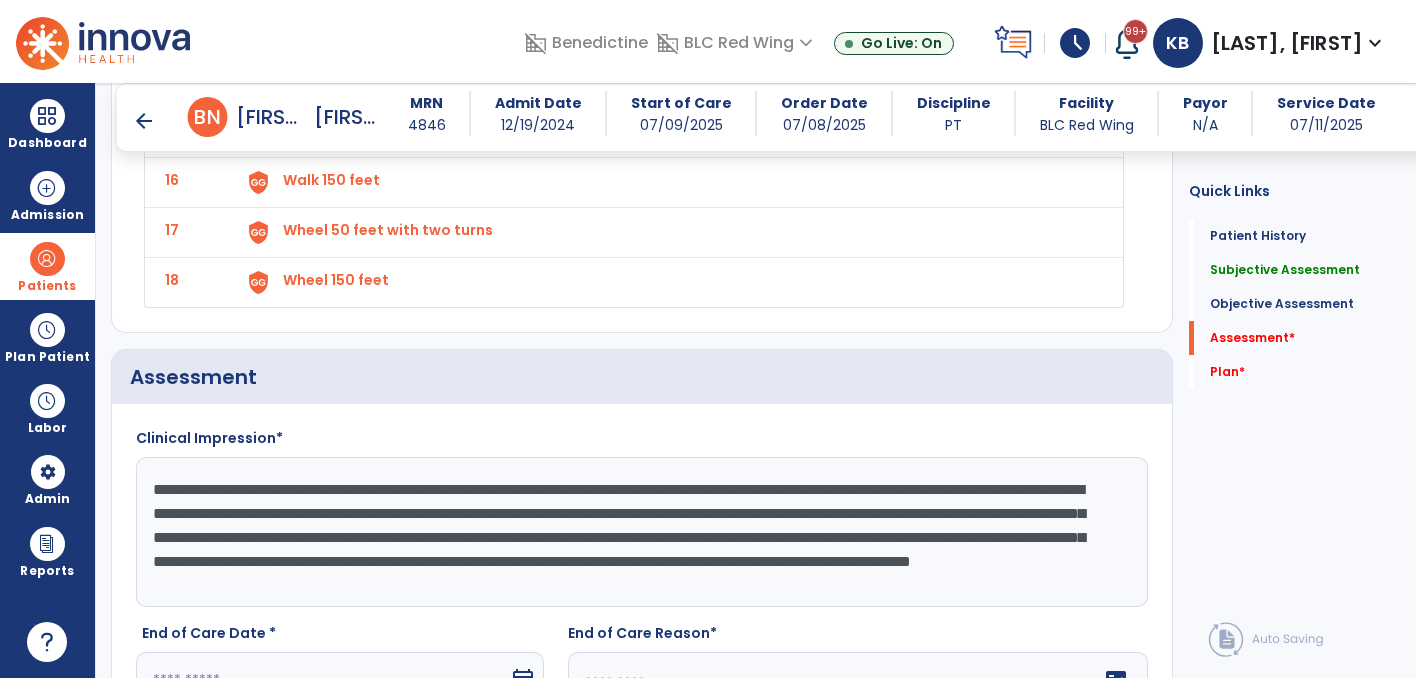 click on "**********" 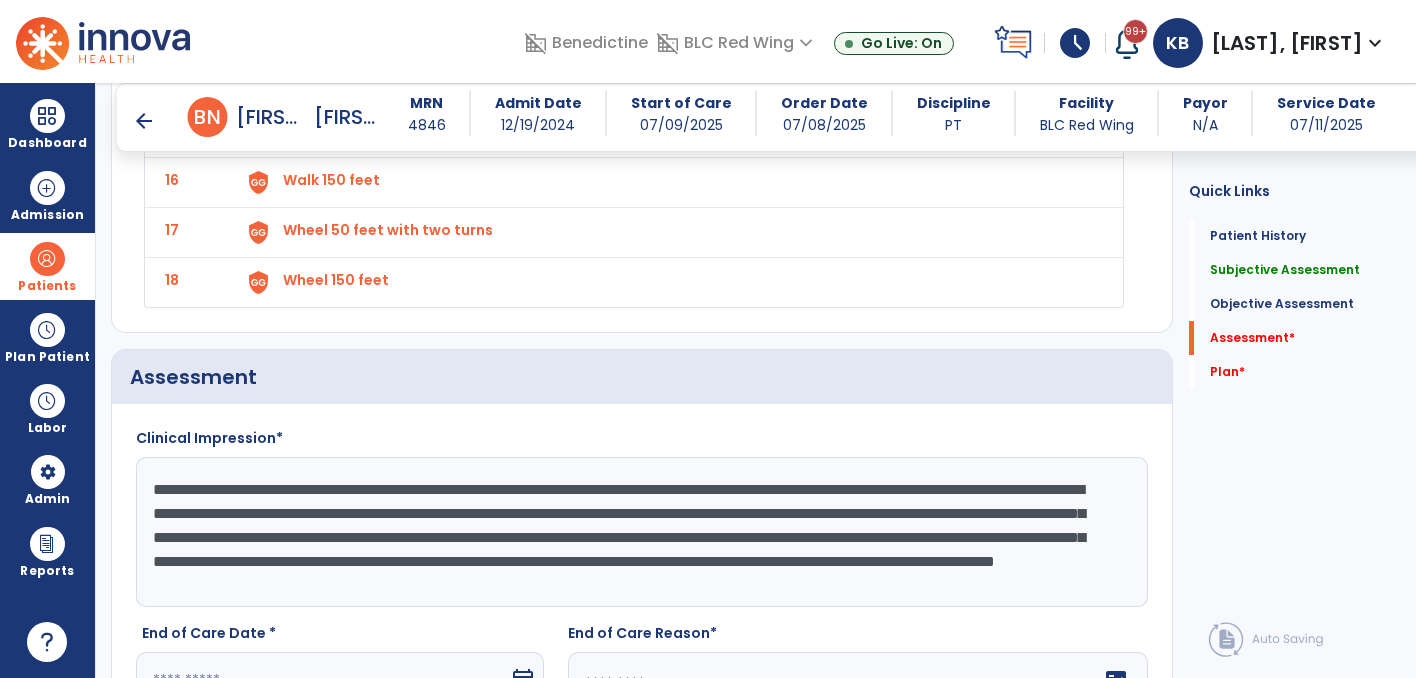 click on "**********" 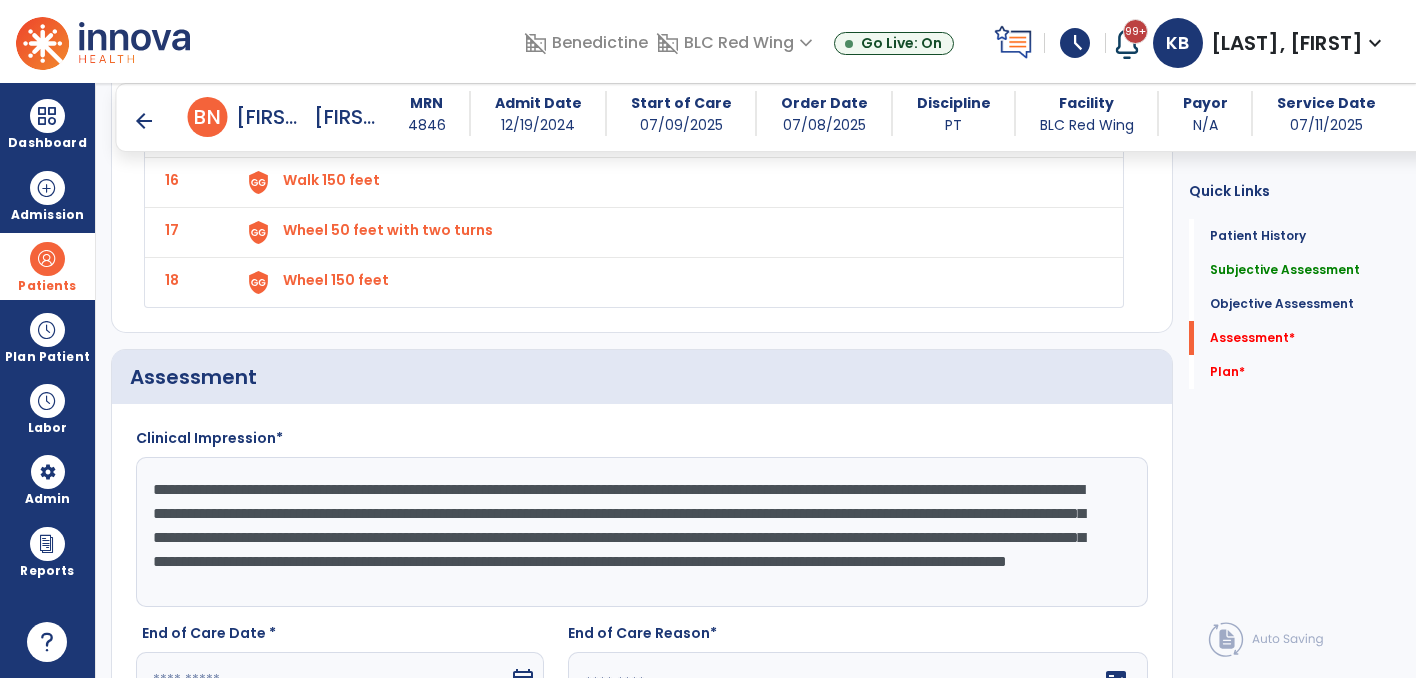 click on "**********" 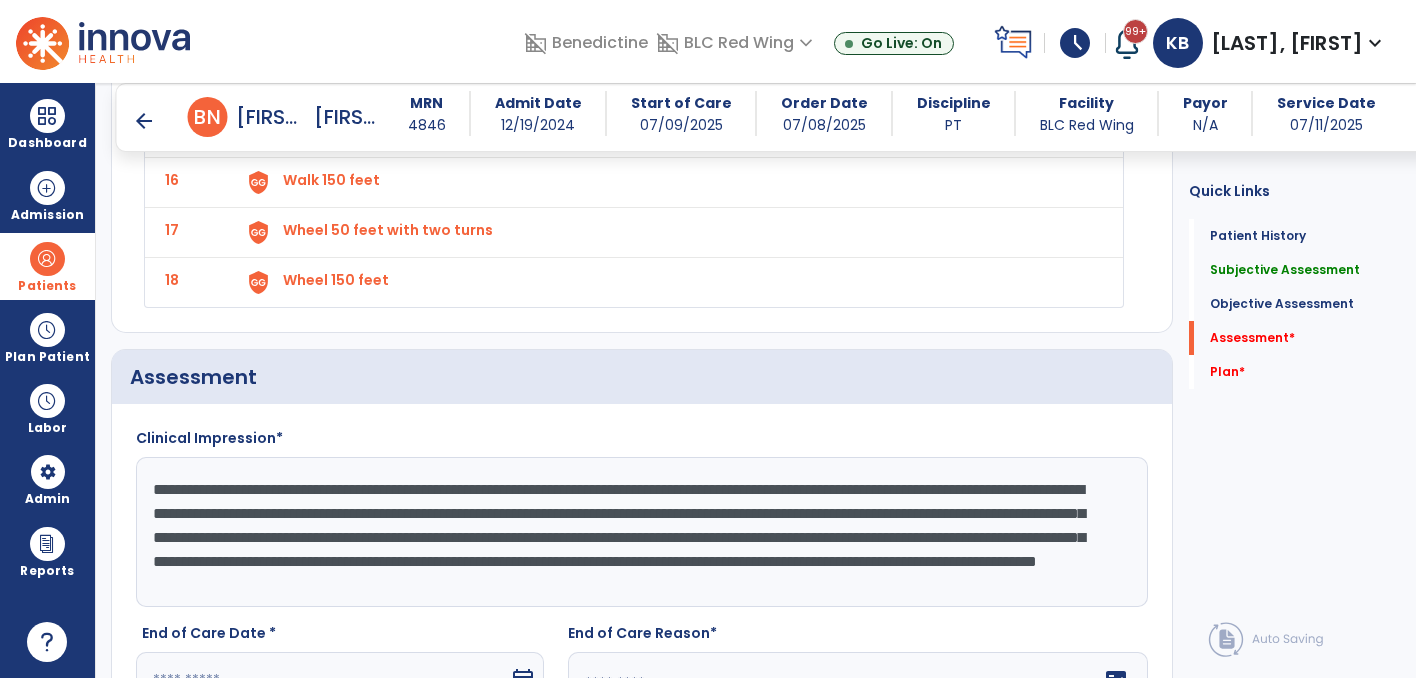 scroll, scrollTop: 20, scrollLeft: 0, axis: vertical 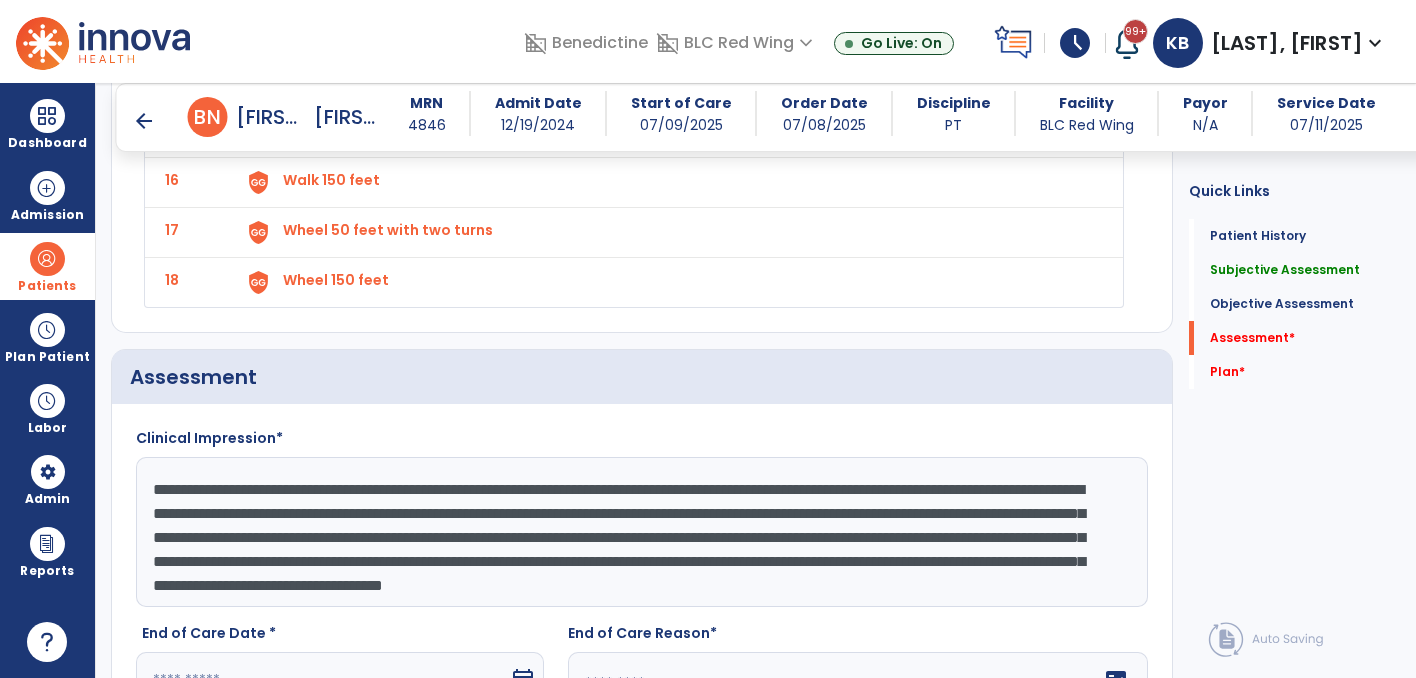 type on "**********" 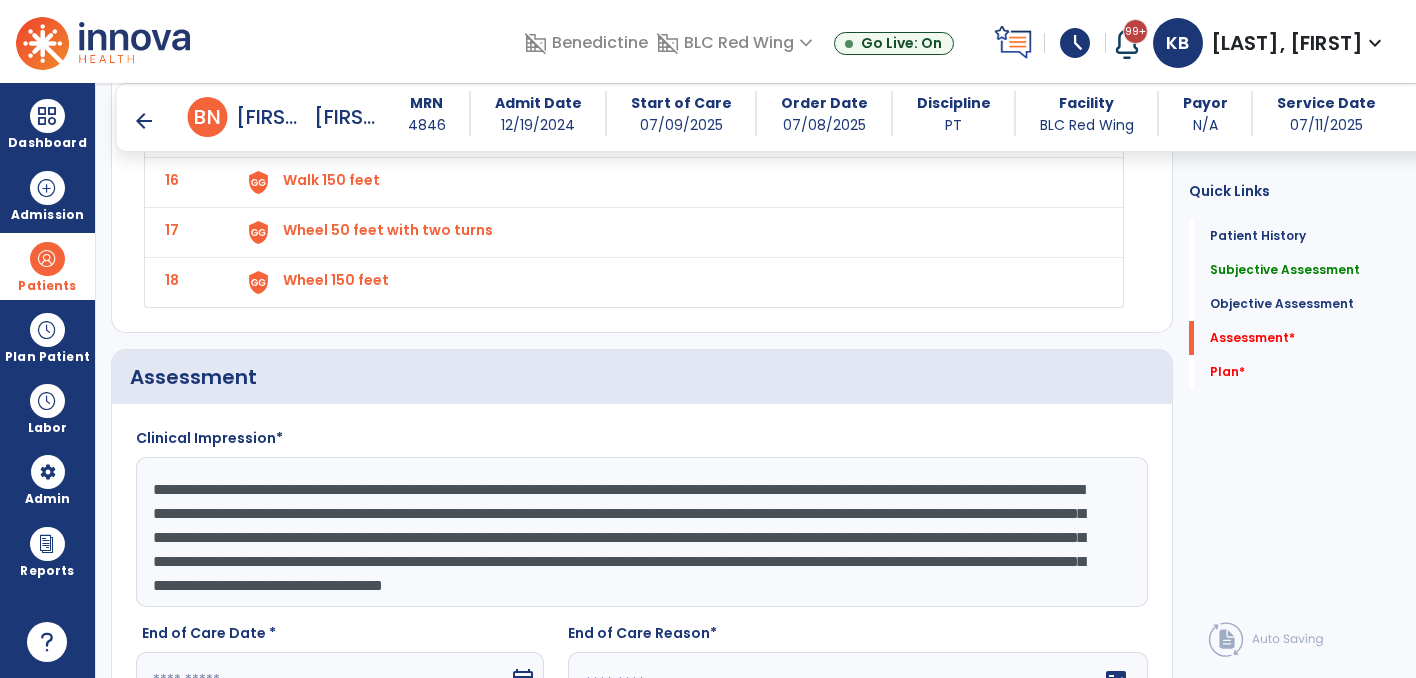 click at bounding box center [322, 680] 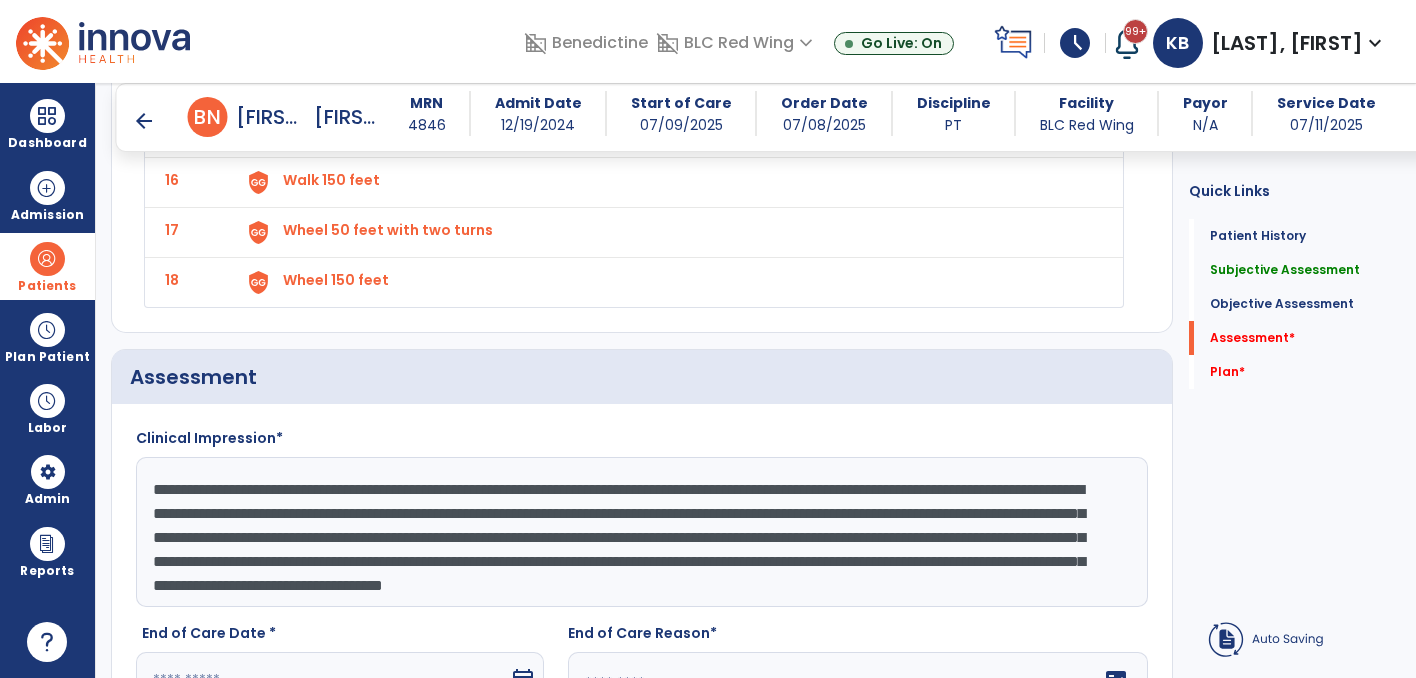 scroll, scrollTop: 2791, scrollLeft: 0, axis: vertical 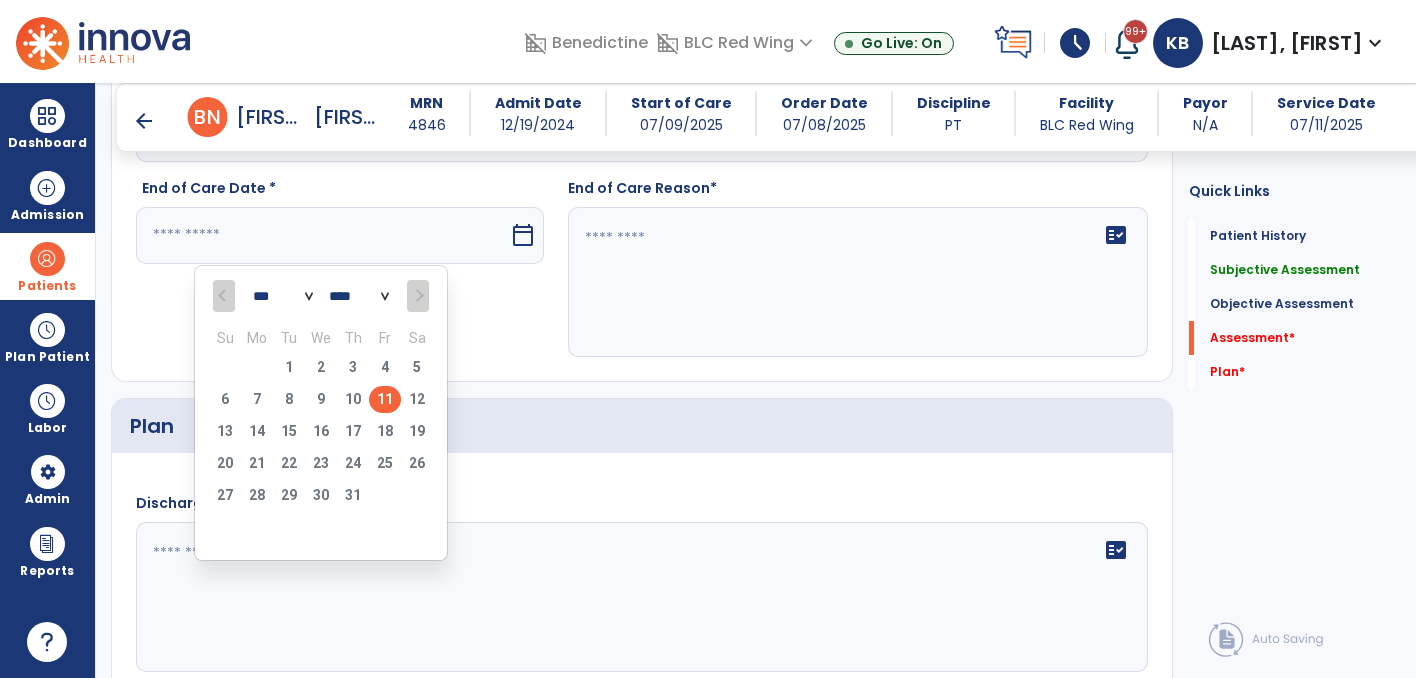click on "11" at bounding box center (385, 399) 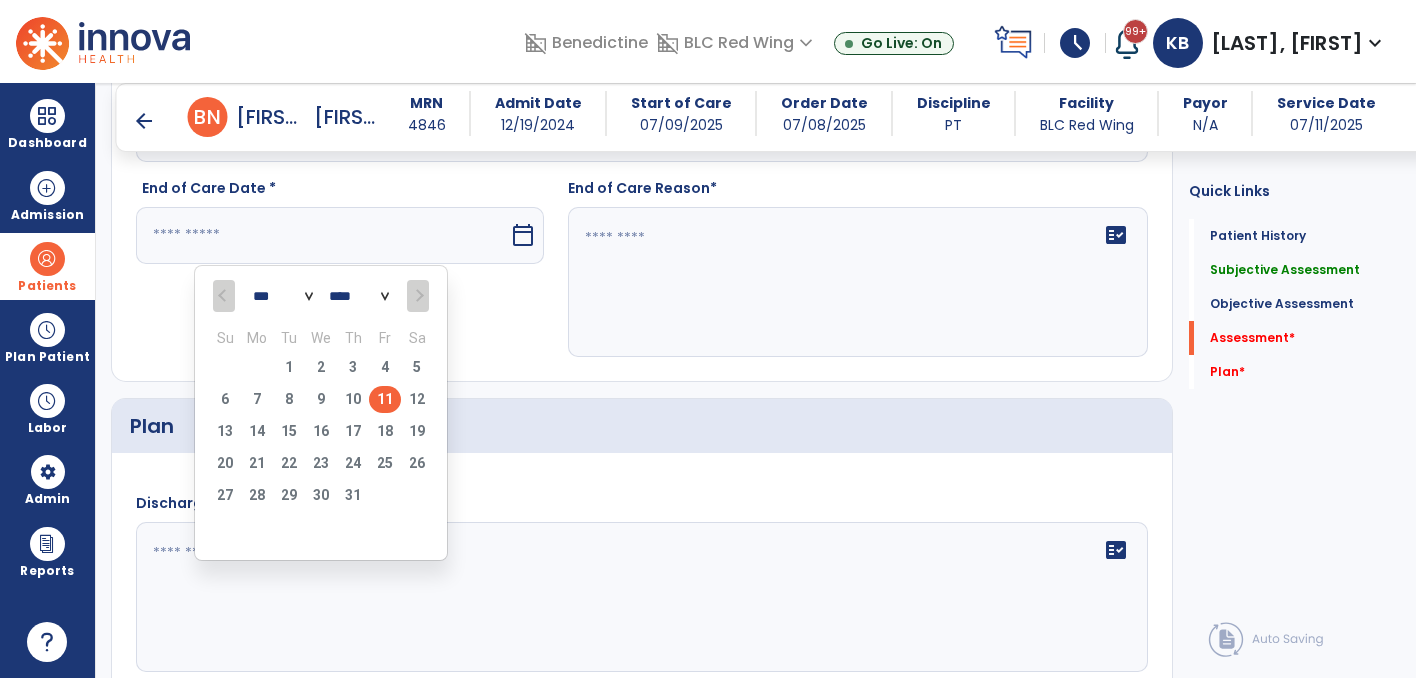 type on "*********" 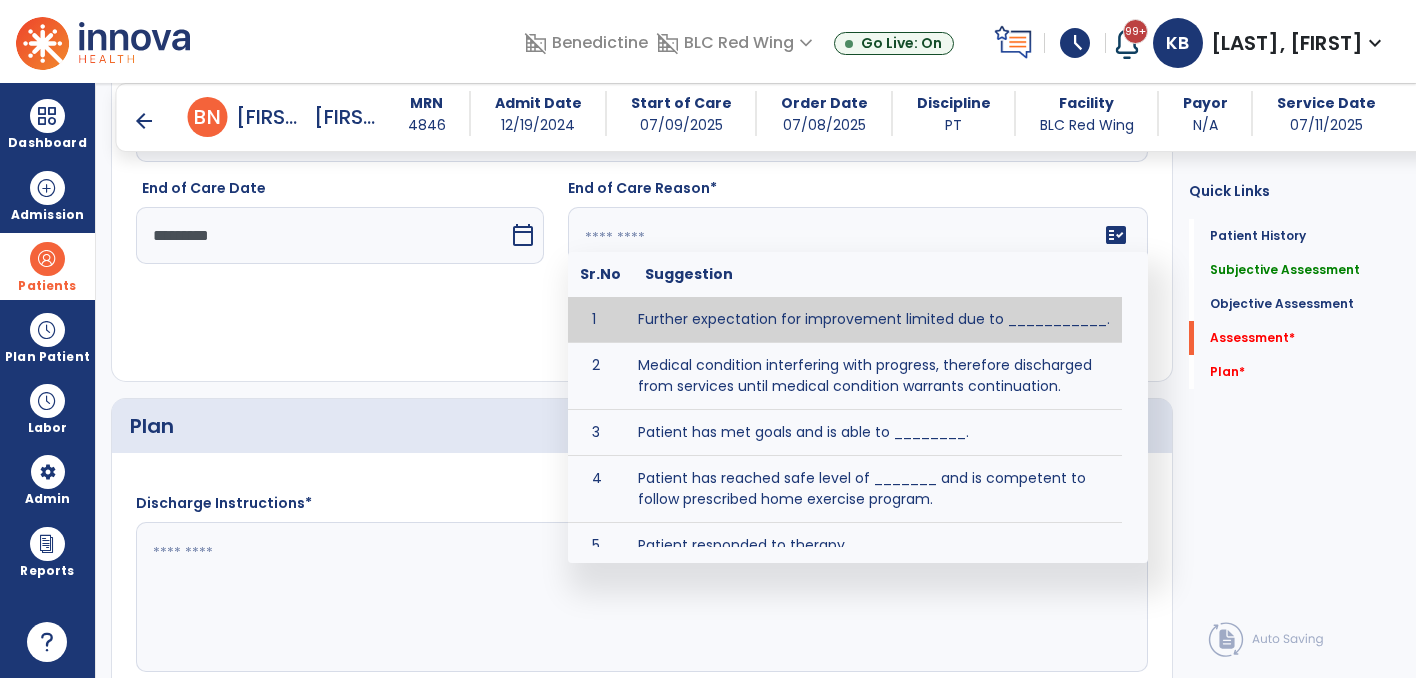 click on "fact_check  Sr.No Suggestion 1 Further expectation for improvement limited due to ___________. 2 Medical condition interfering with progress, therefore discharged from services until medical condition warrants continuation. 3 Patient has met goals and is able to ________. 4 Patient has reached safe level of _______ and is competent to follow prescribed home exercise program. 5 Patient responded to therapy ____________. 6 Unexpected facility discharge - patient continues to warrant further therapy and will be re-screened upon readmission. 7 Unstable medical condition makes continued services inappropriate at this time." 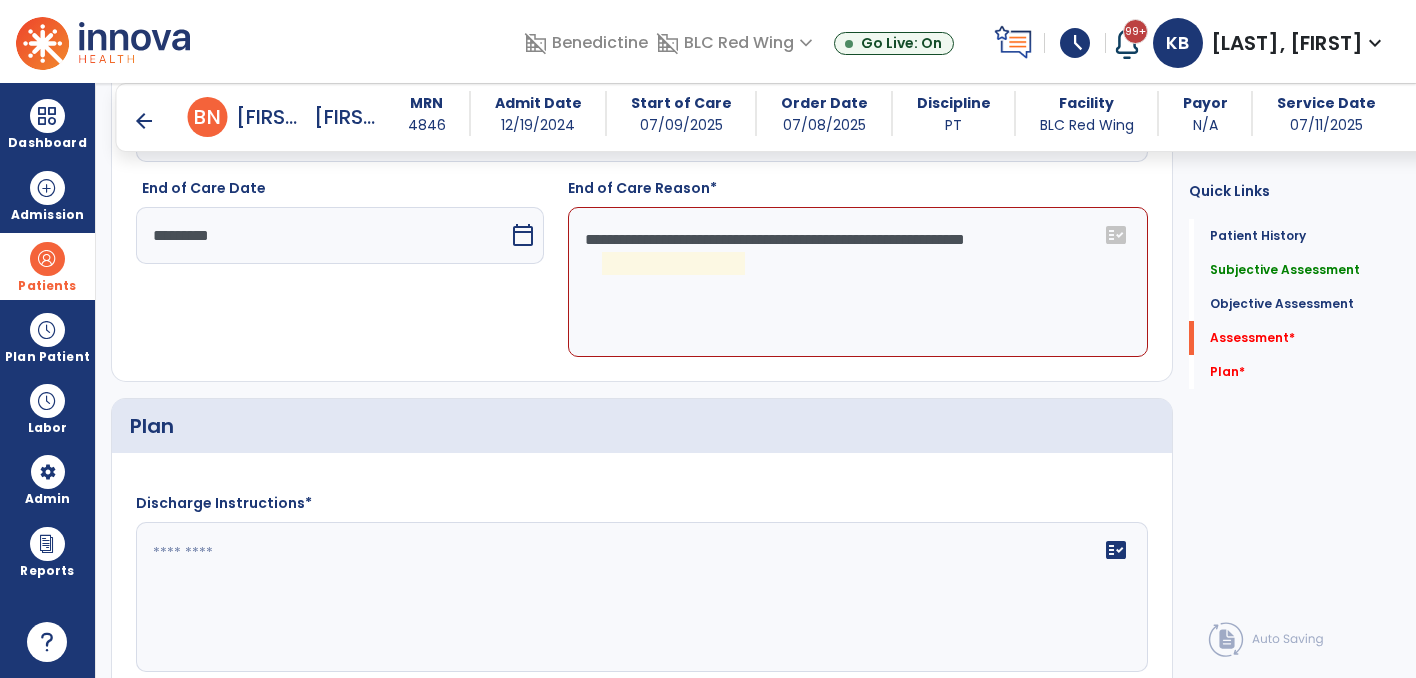 click on "**********" 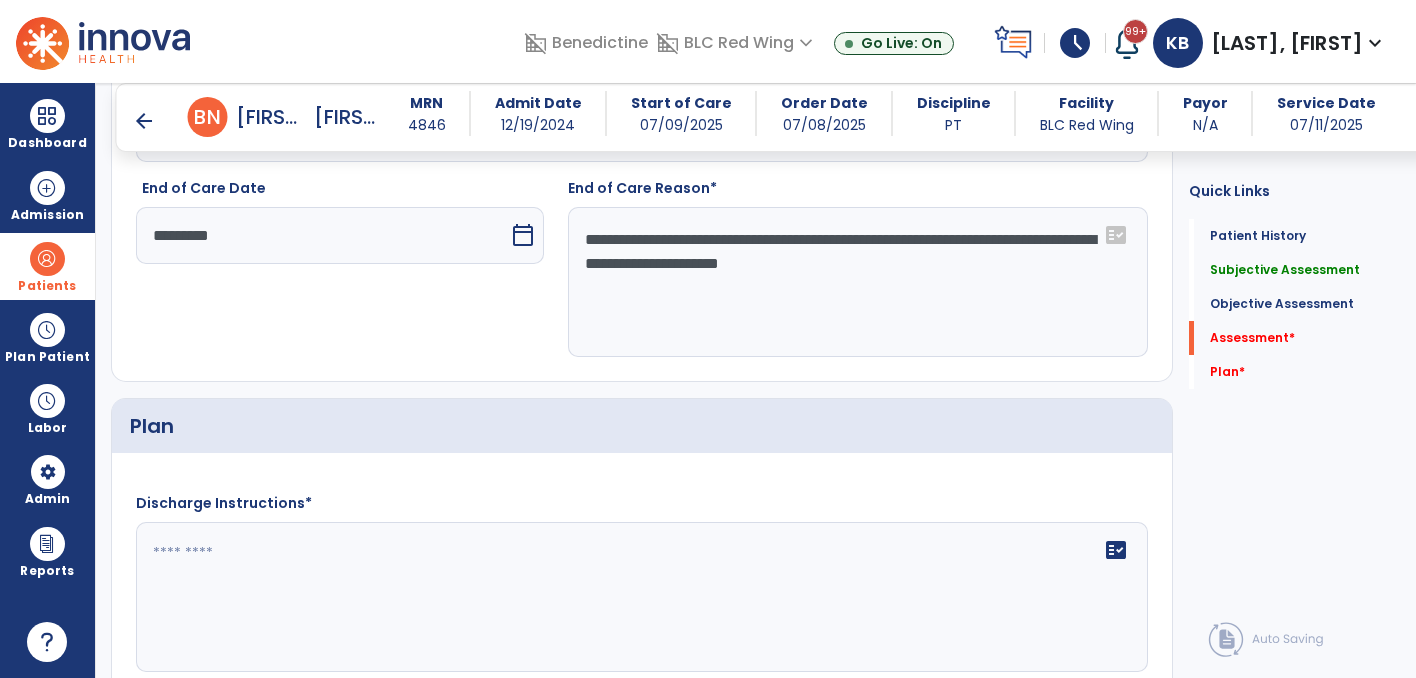 type on "**********" 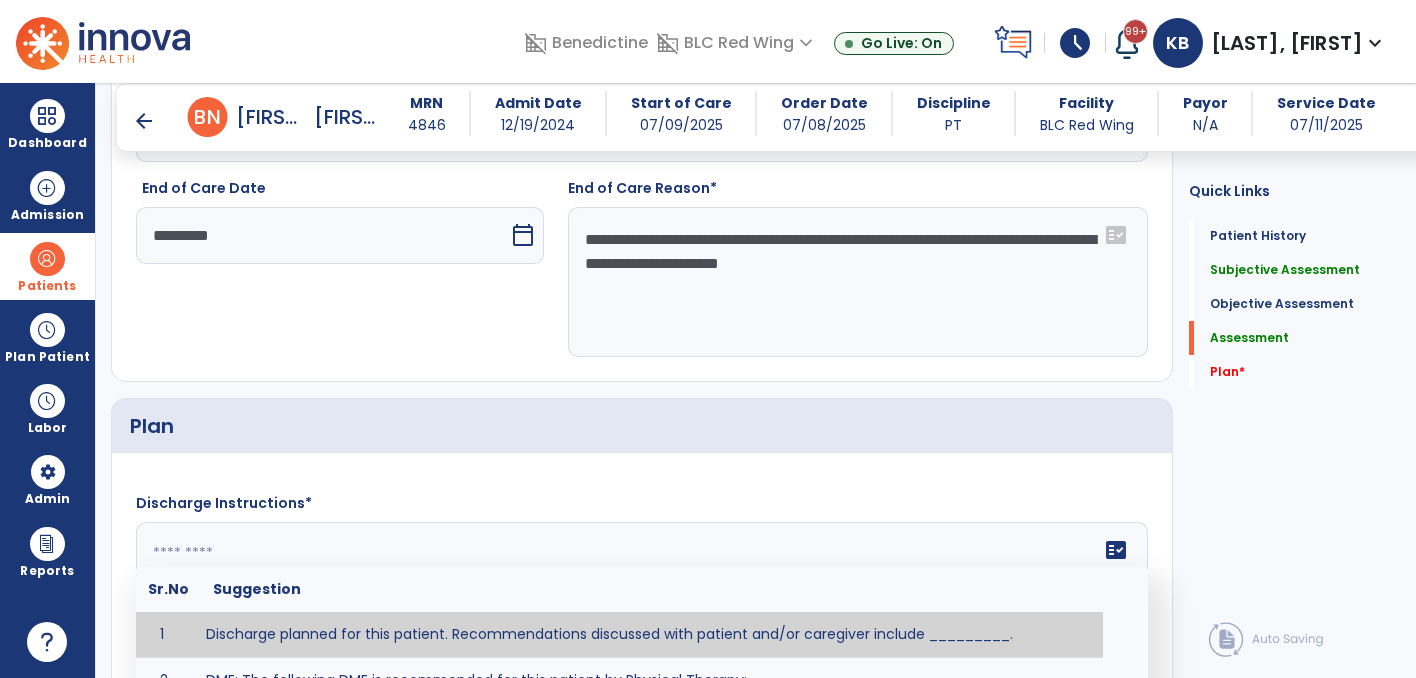 click 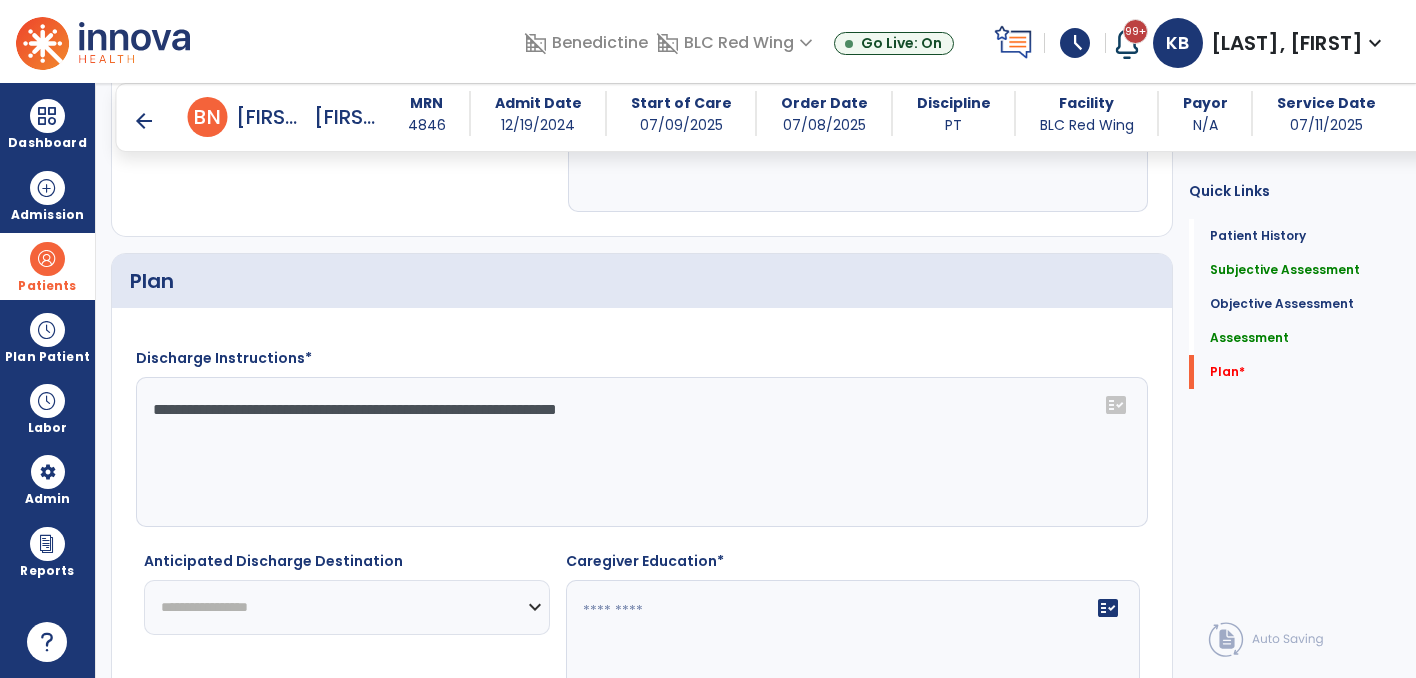 scroll, scrollTop: 2937, scrollLeft: 0, axis: vertical 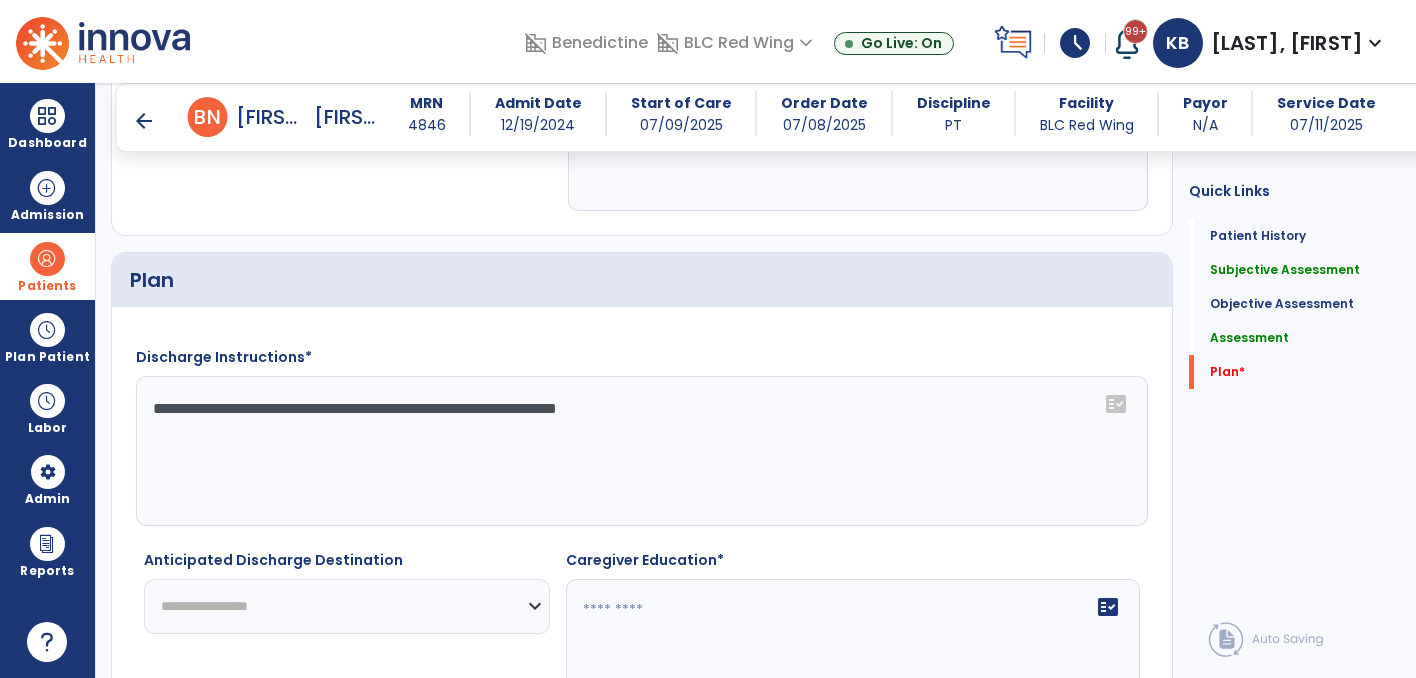 type on "**********" 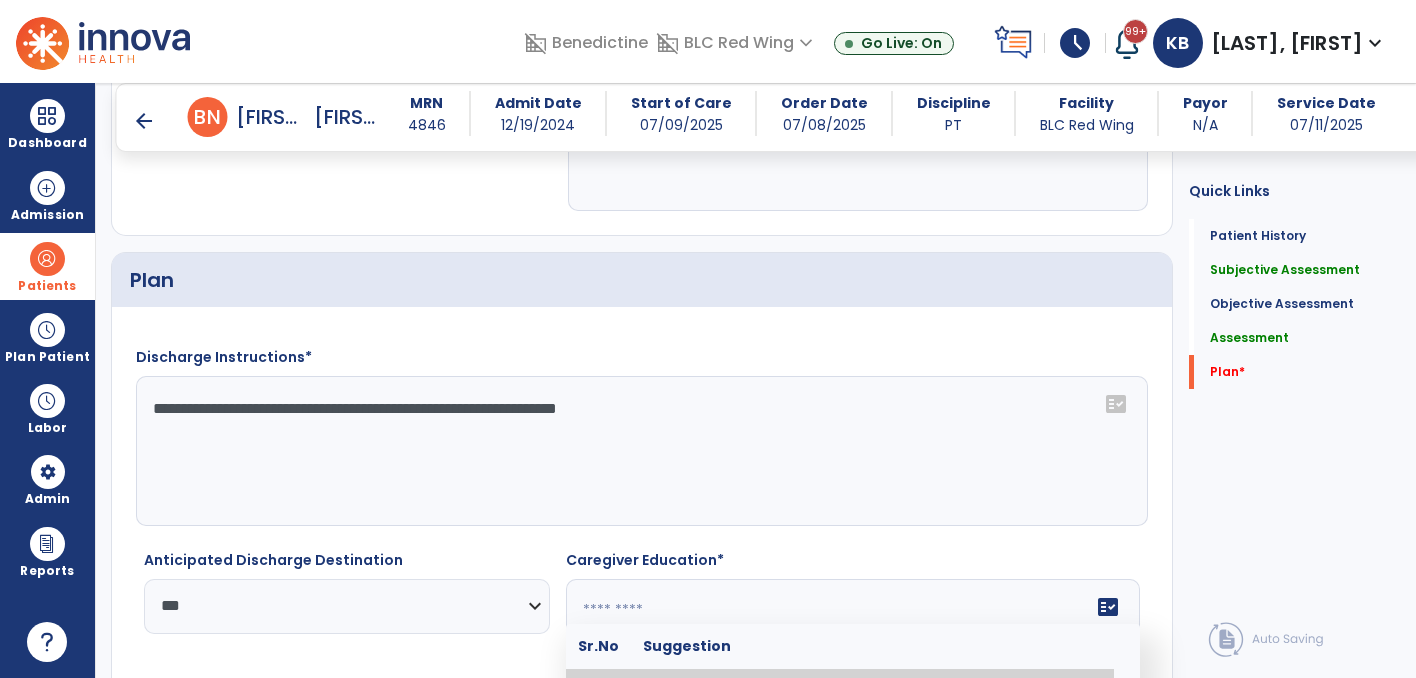 click 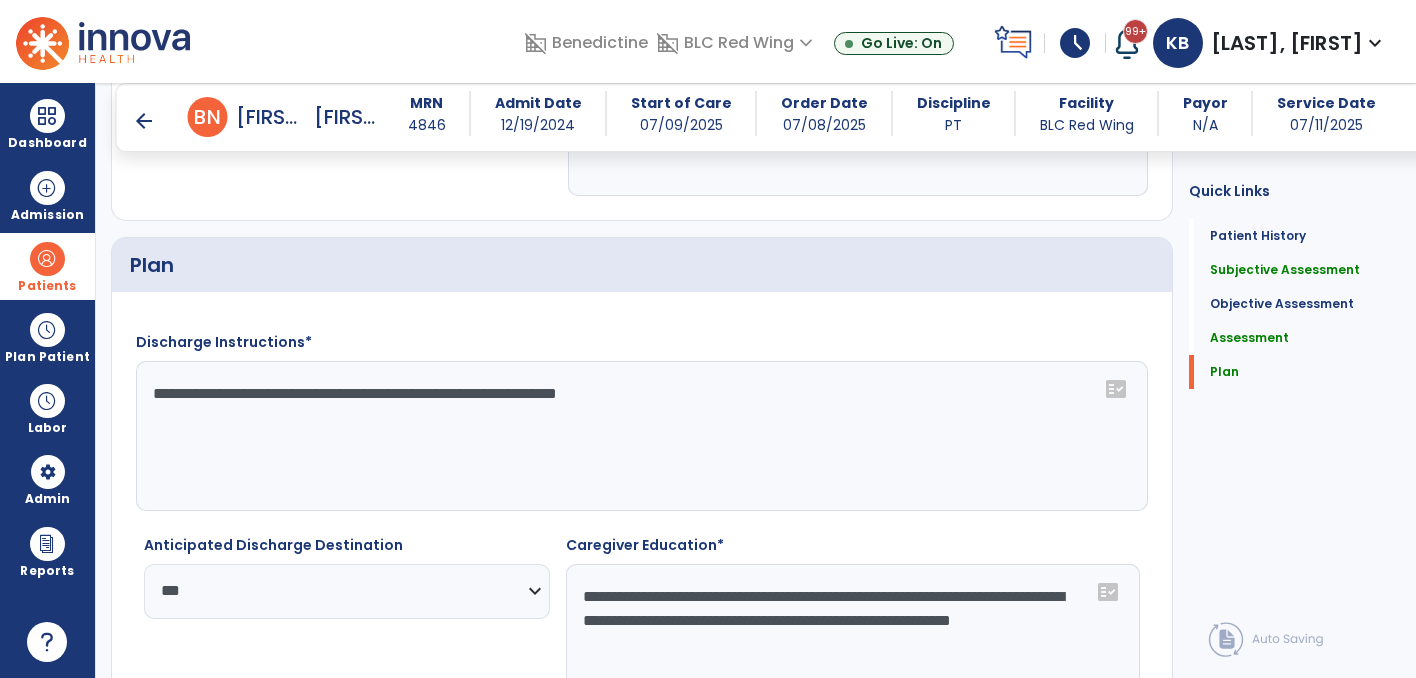scroll, scrollTop: 3074, scrollLeft: 0, axis: vertical 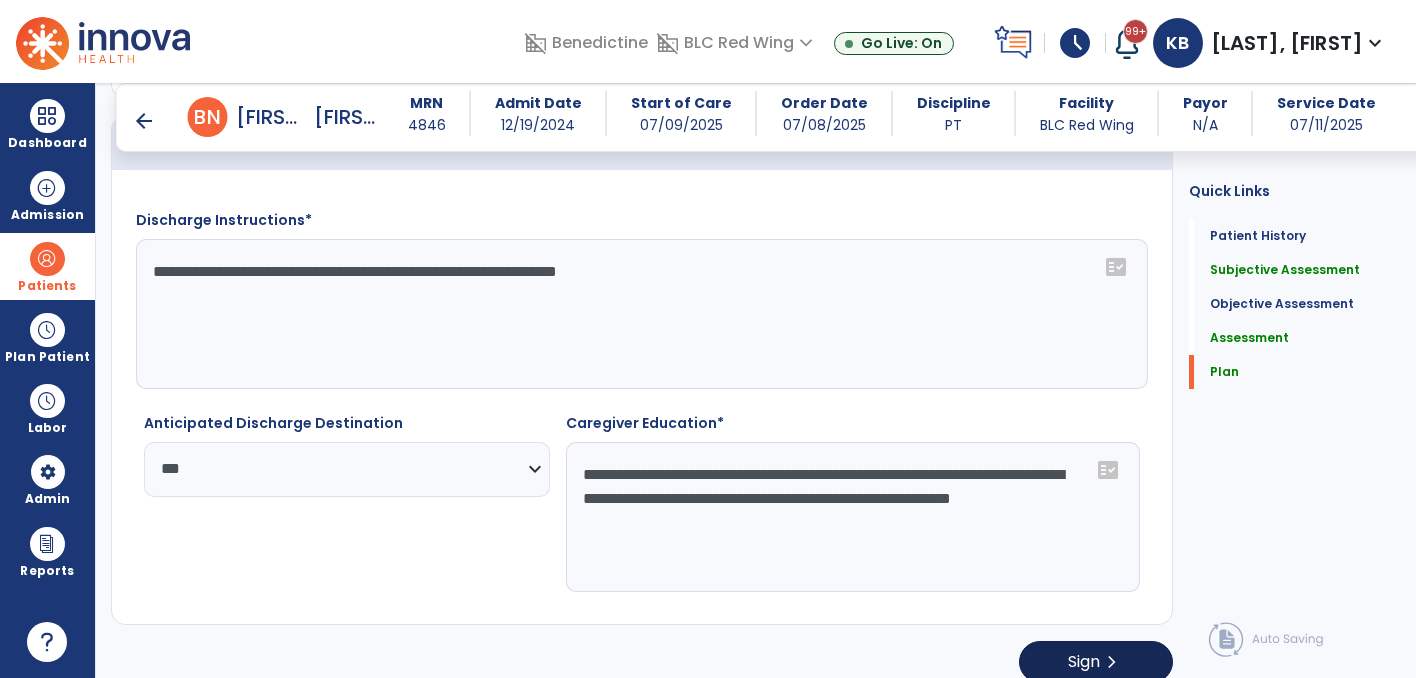type on "**********" 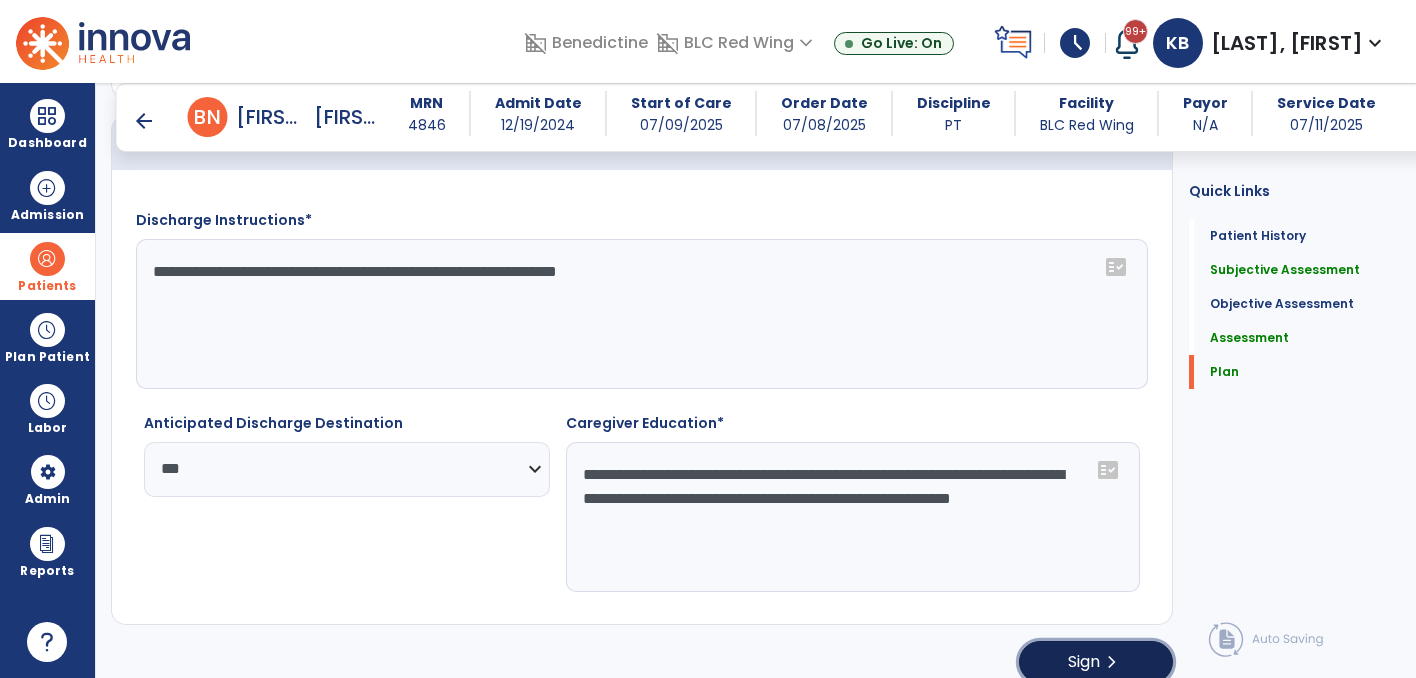 click on "Sign  chevron_right" 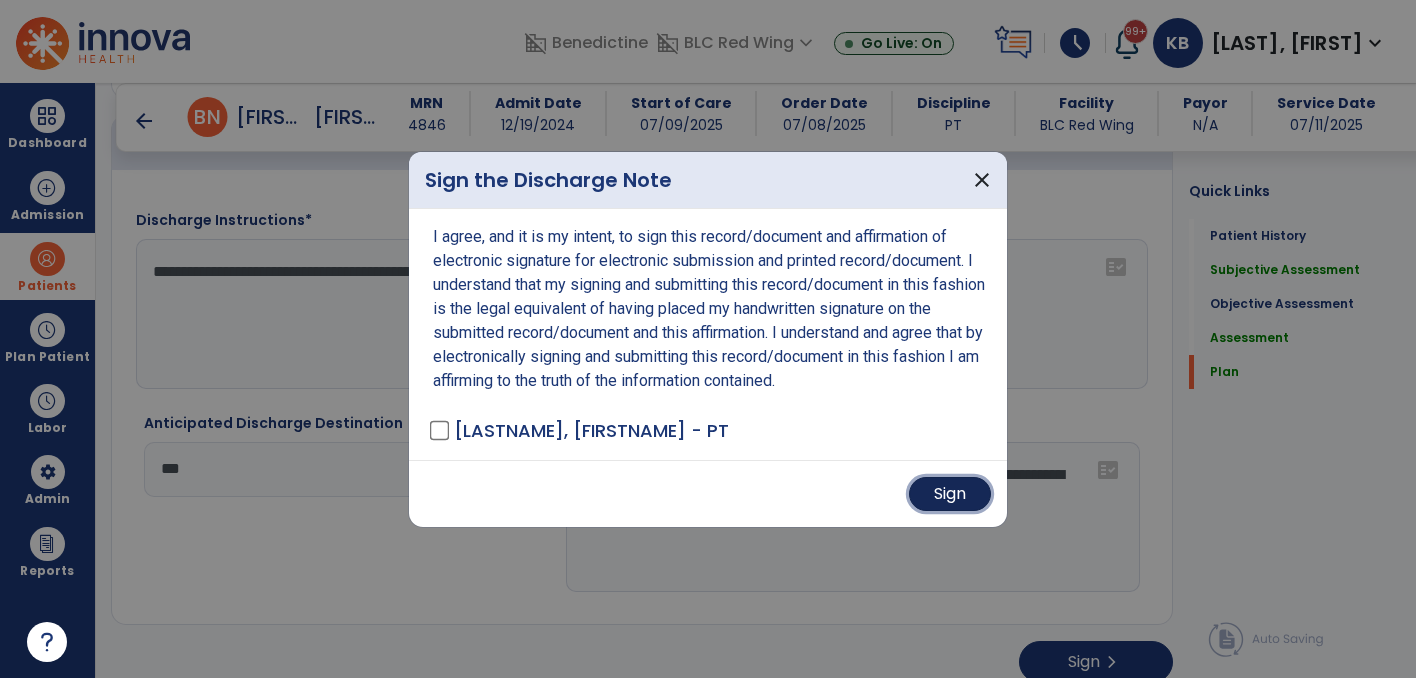 click on "Sign" at bounding box center (950, 494) 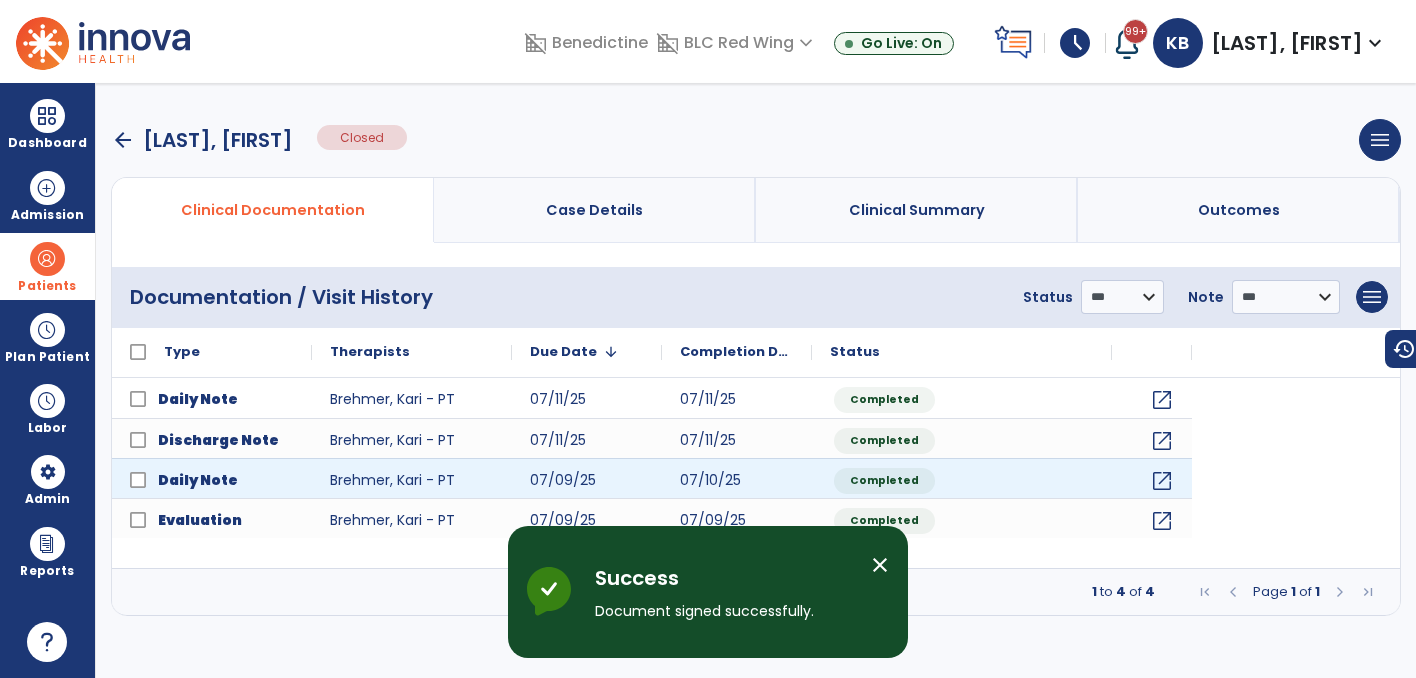 scroll, scrollTop: 0, scrollLeft: 0, axis: both 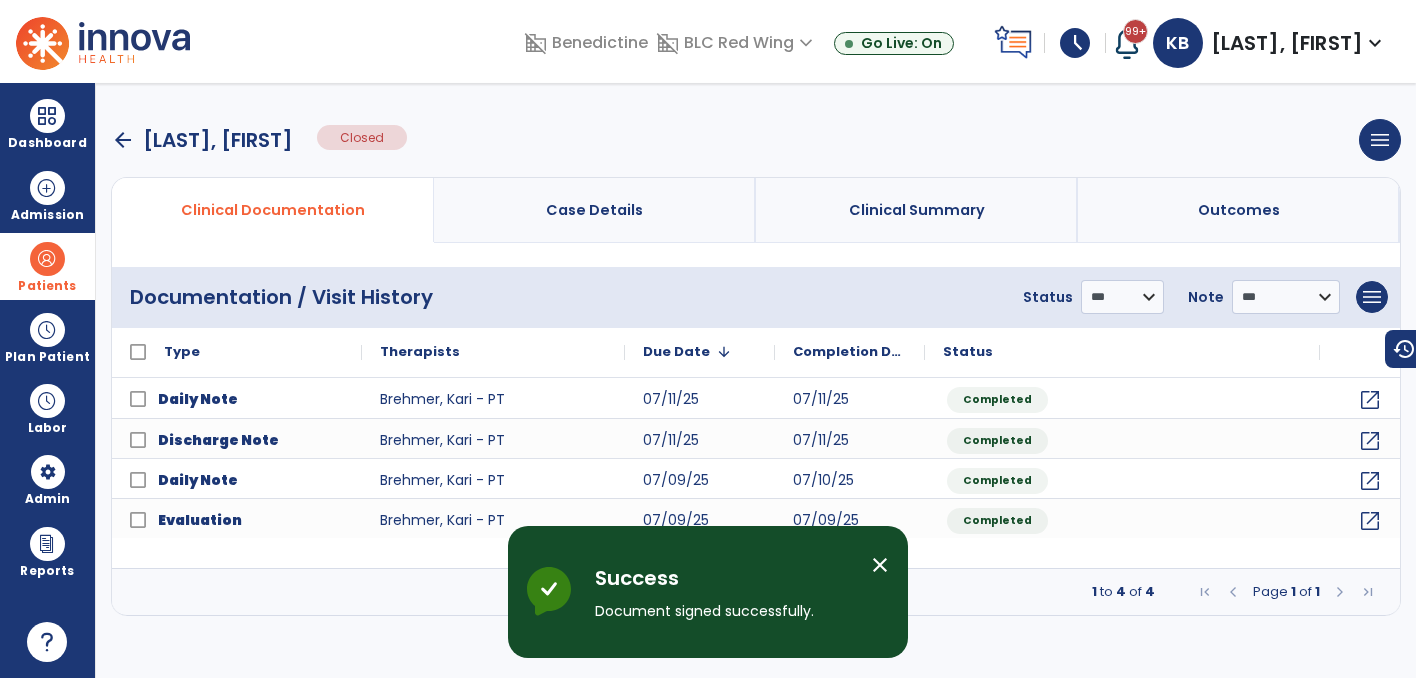 click on "arrow_back" at bounding box center [123, 140] 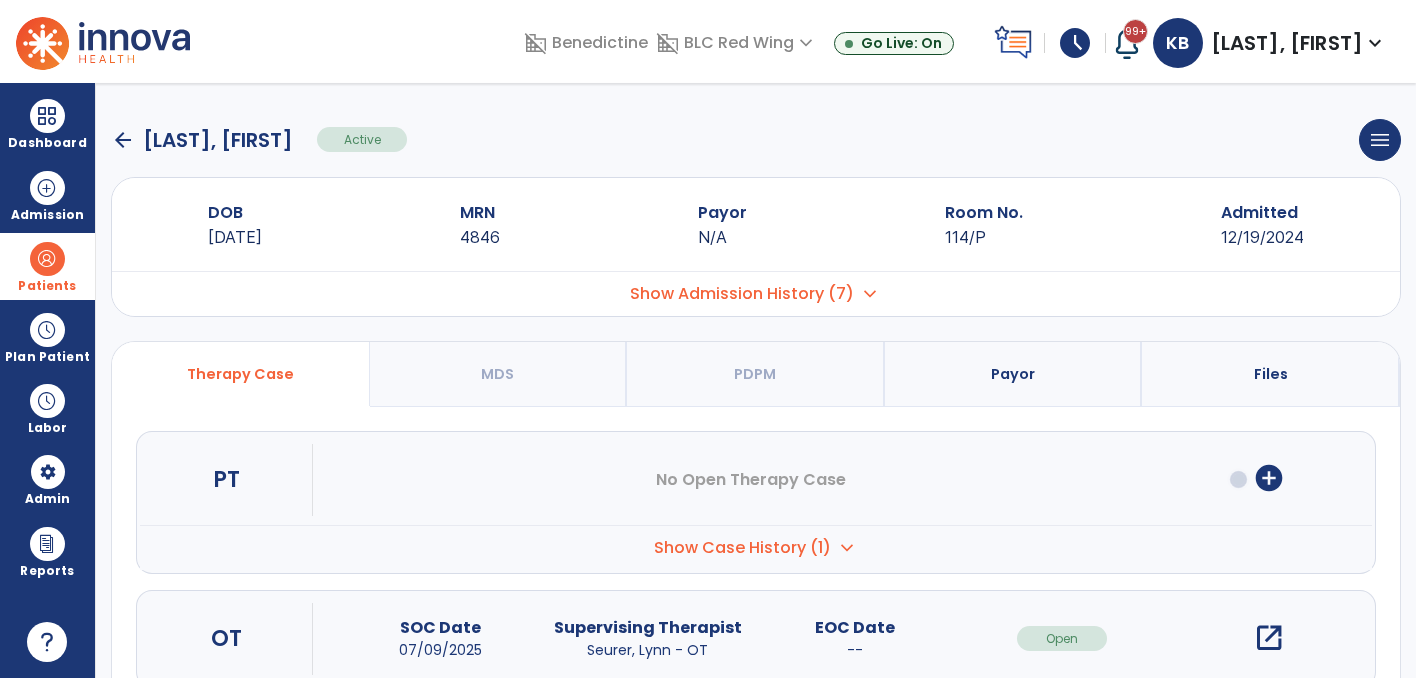 click on "arrow_back" 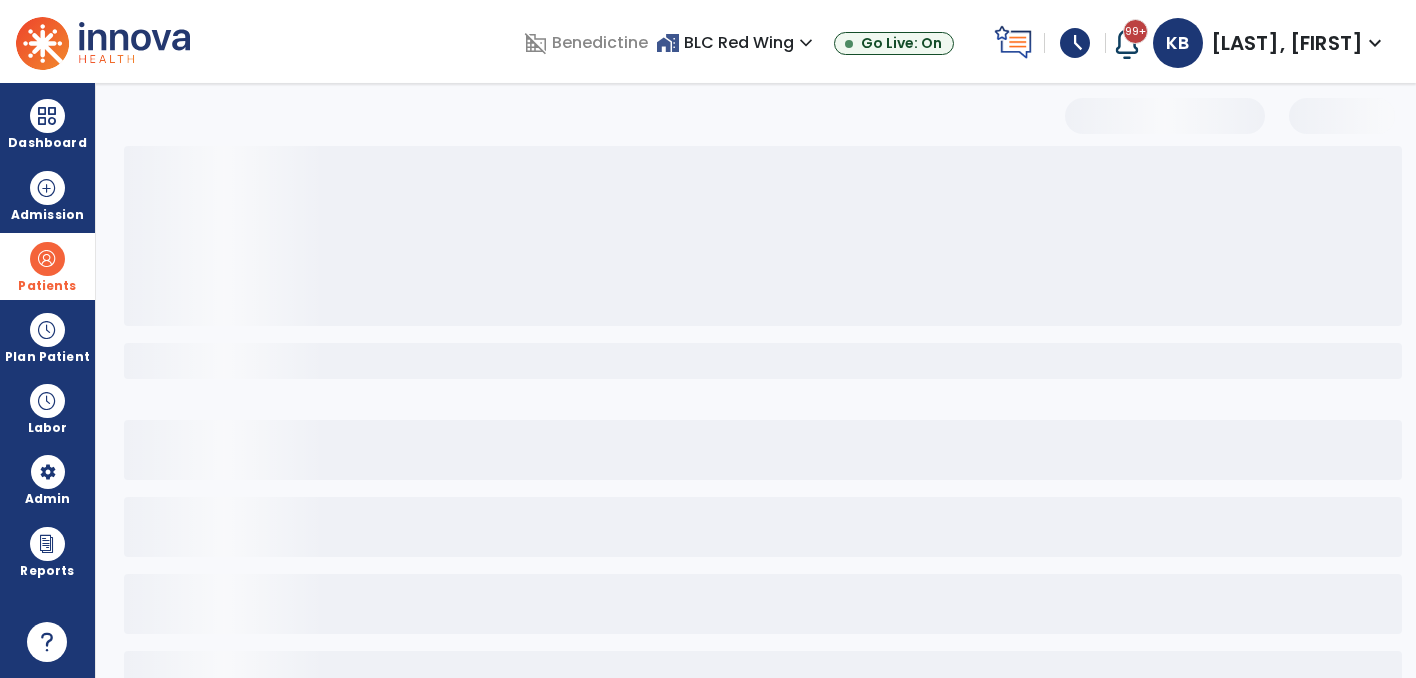 select on "***" 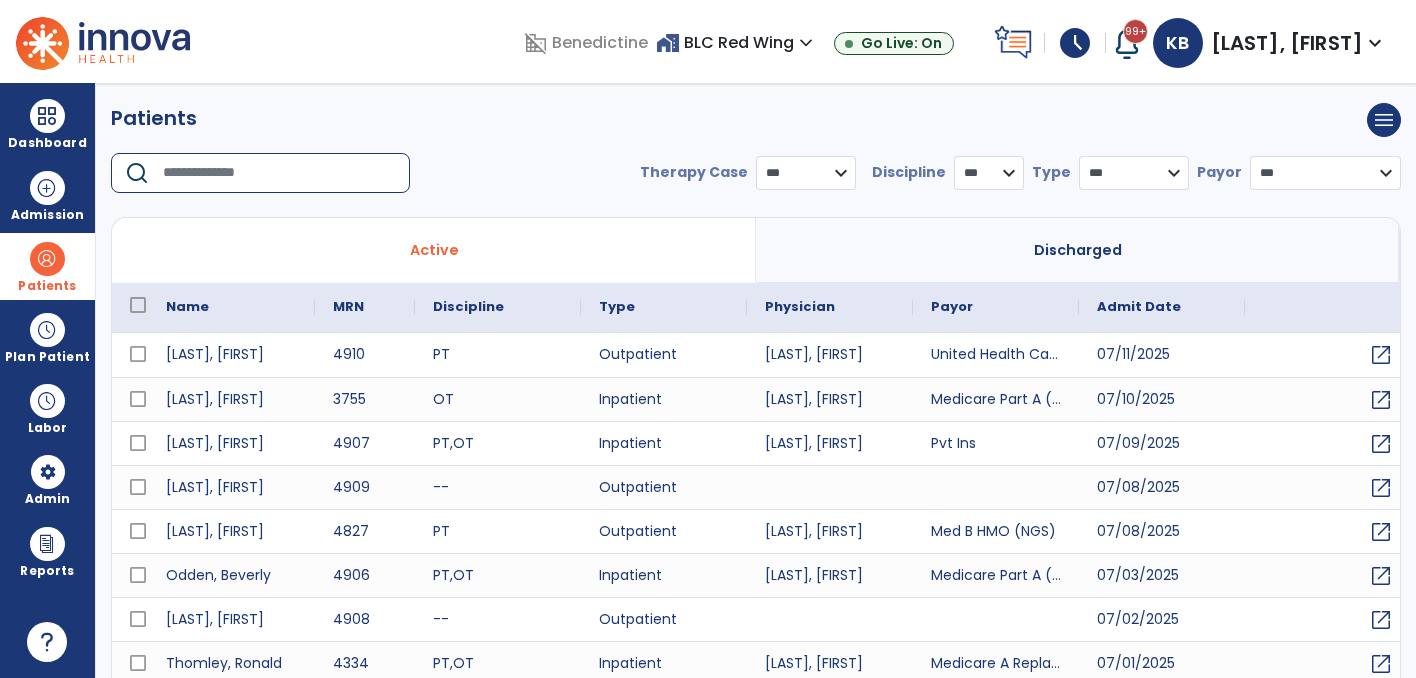 click at bounding box center (279, 173) 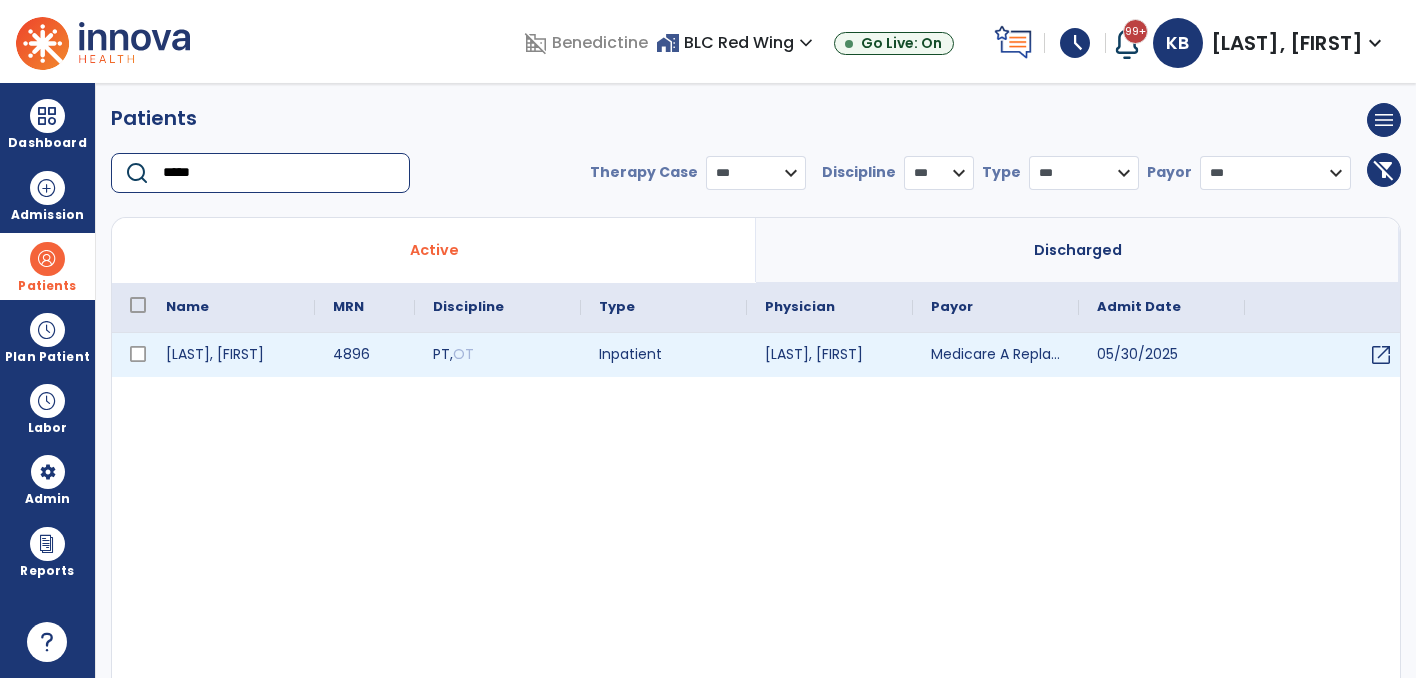type on "*****" 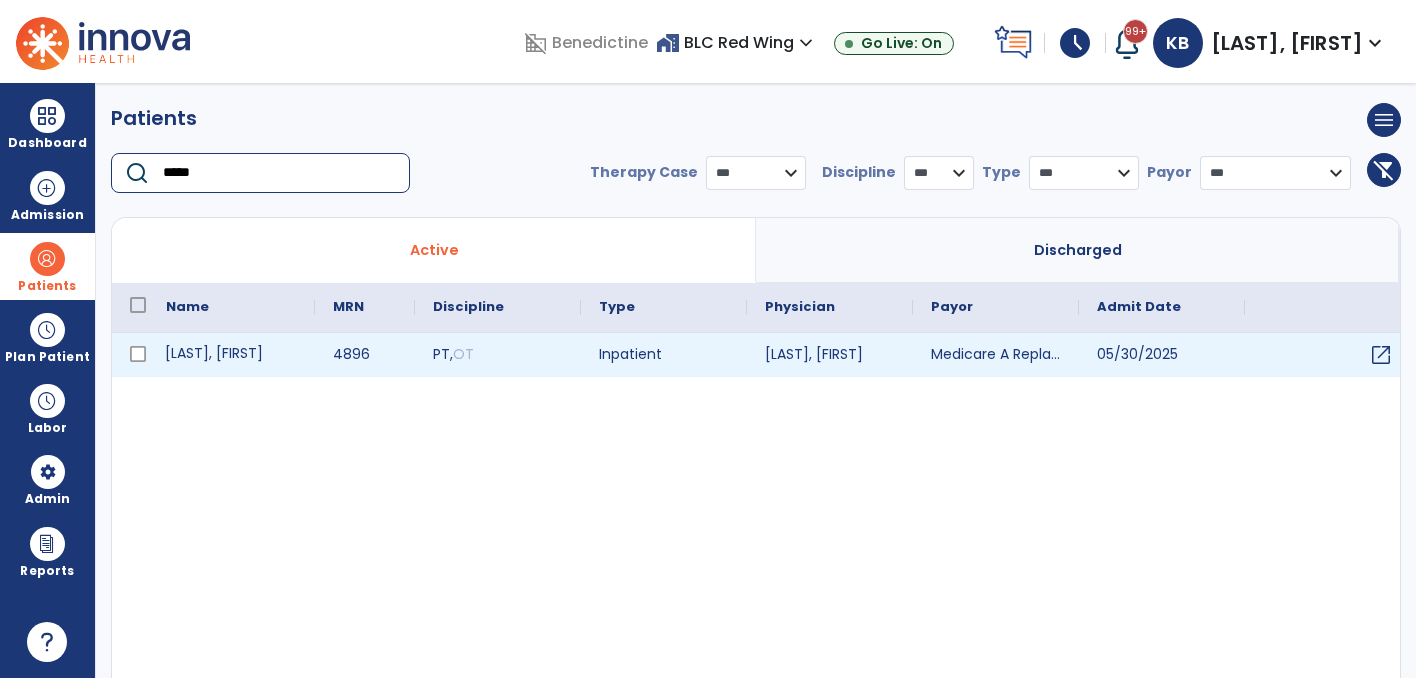 click on "[LAST], [FIRST]" at bounding box center [231, 355] 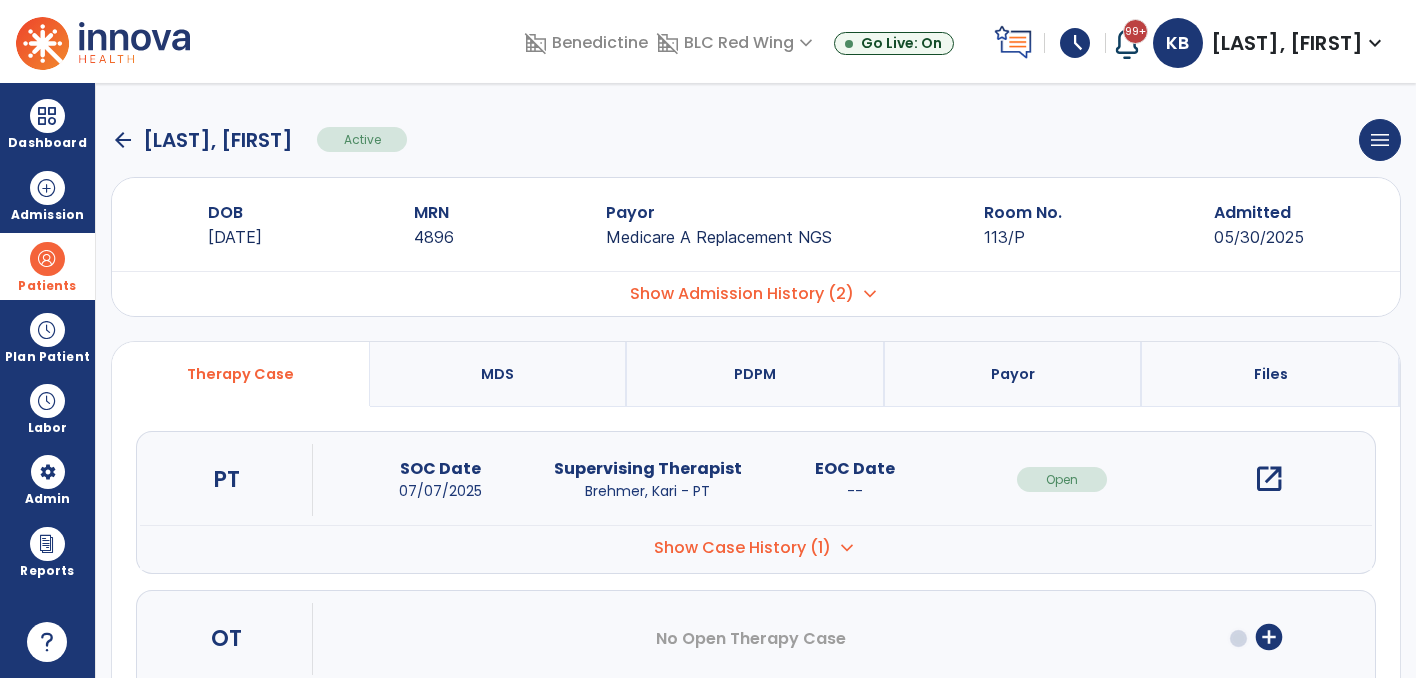 click on "open_in_new" at bounding box center [1269, 479] 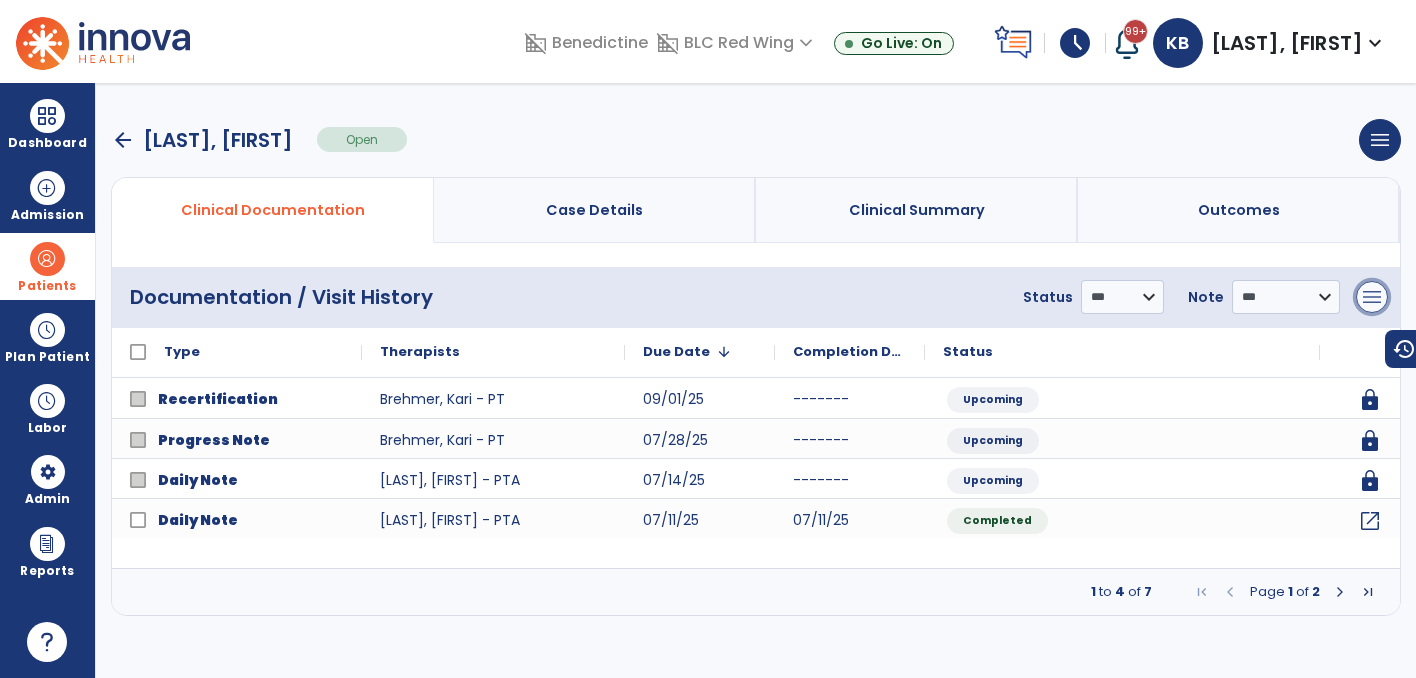 click on "menu" at bounding box center (1372, 297) 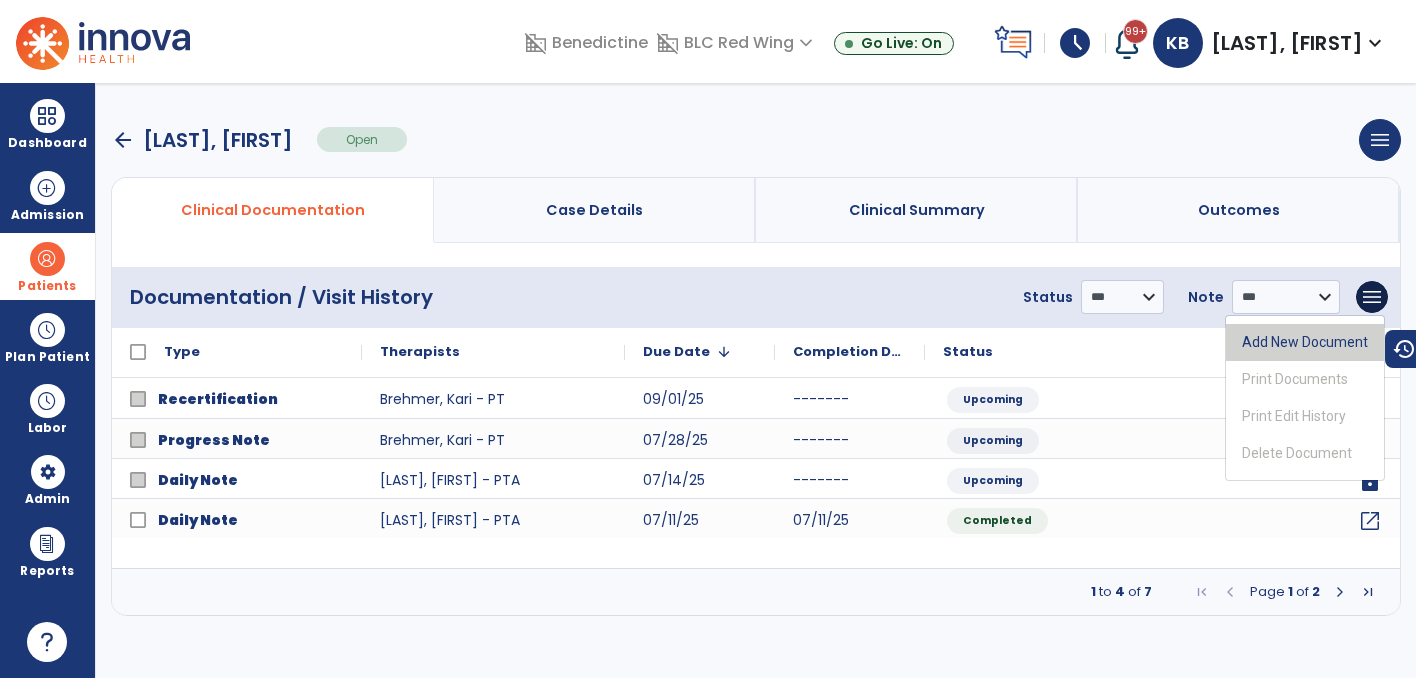 click on "Add New Document" at bounding box center (1305, 342) 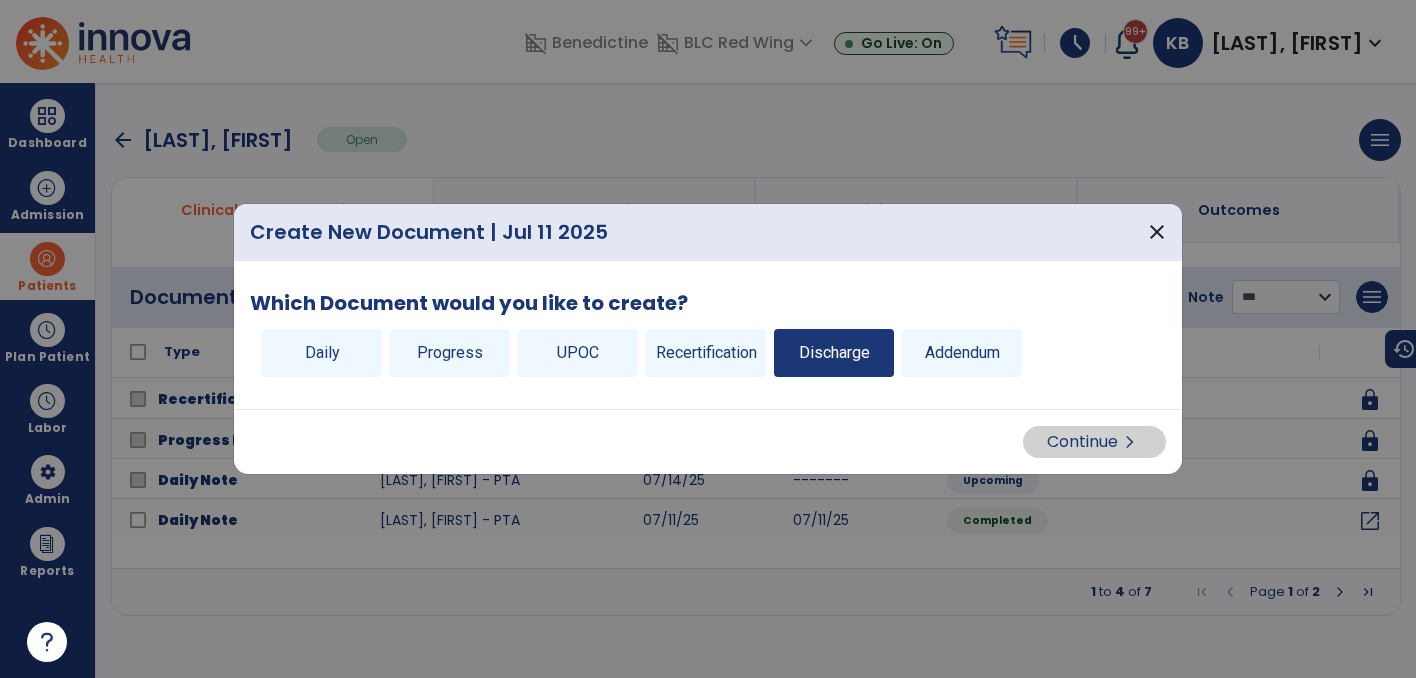 click on "Discharge" at bounding box center (834, 353) 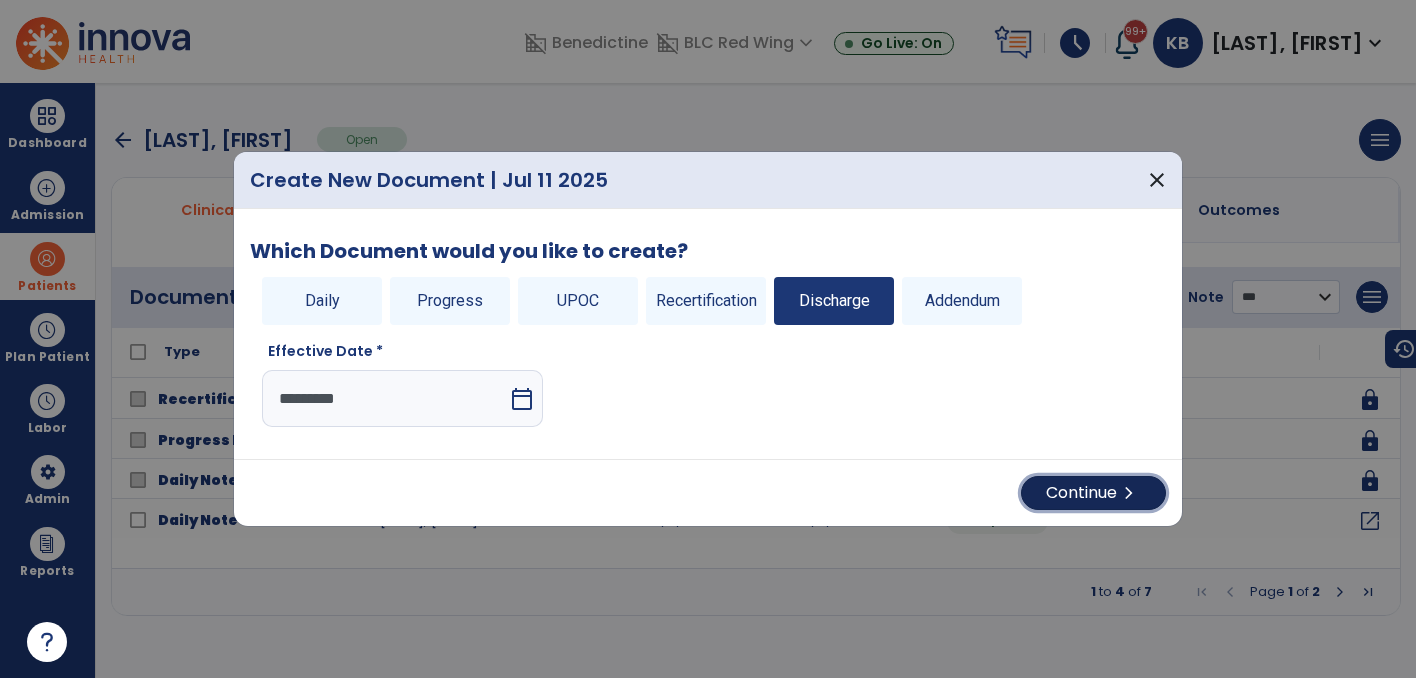 click on "Continue   chevron_right" at bounding box center (1093, 493) 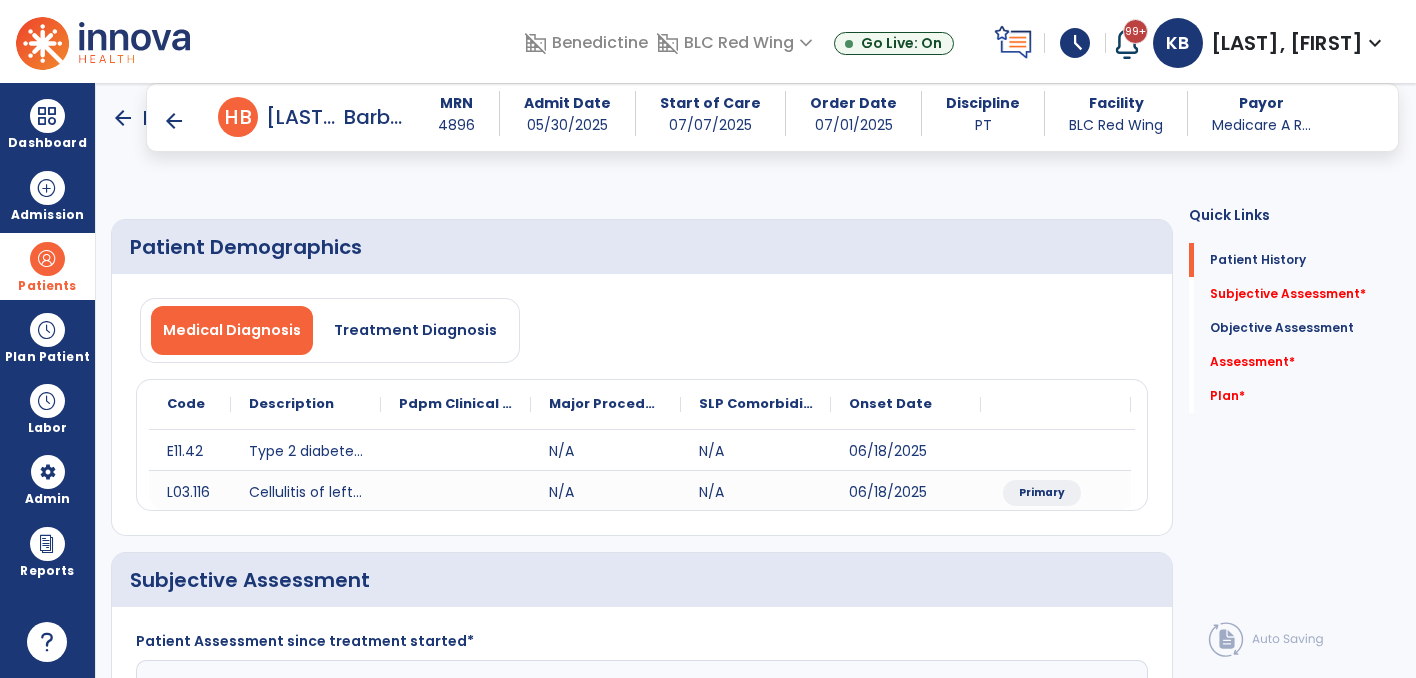 scroll, scrollTop: 149, scrollLeft: 0, axis: vertical 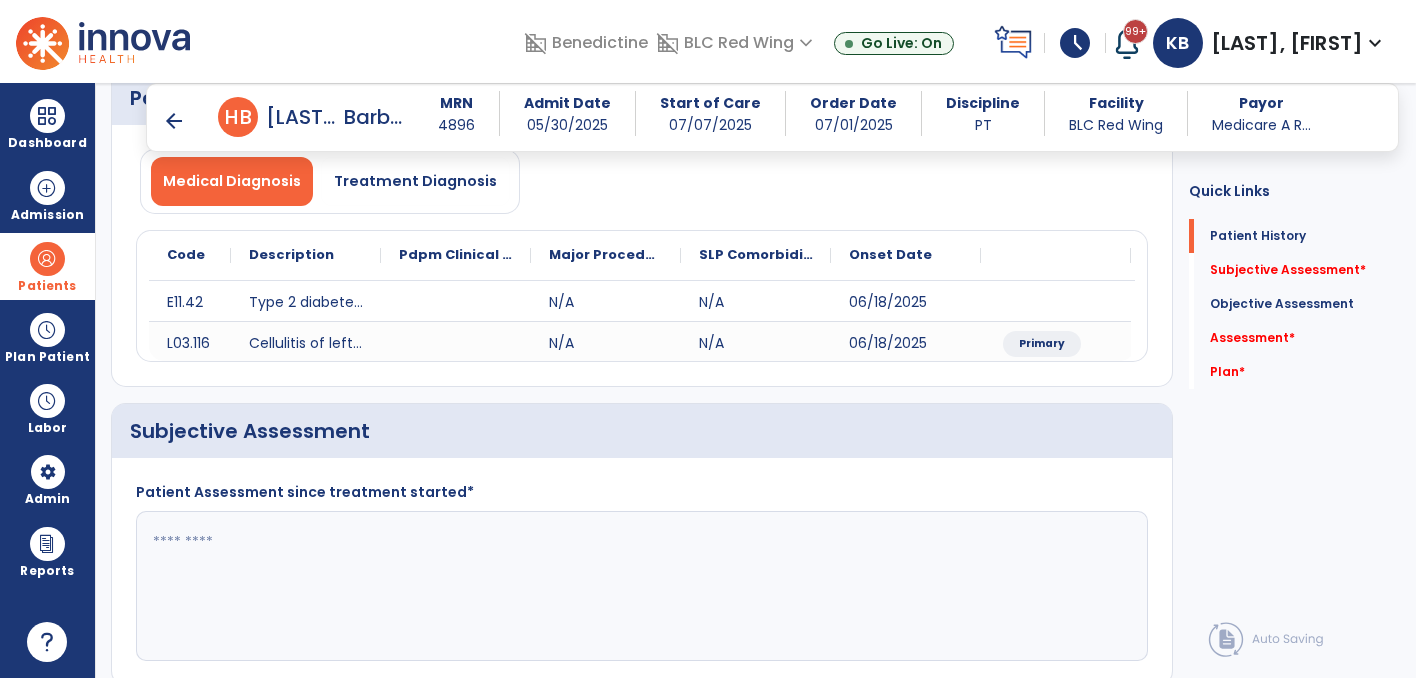 click 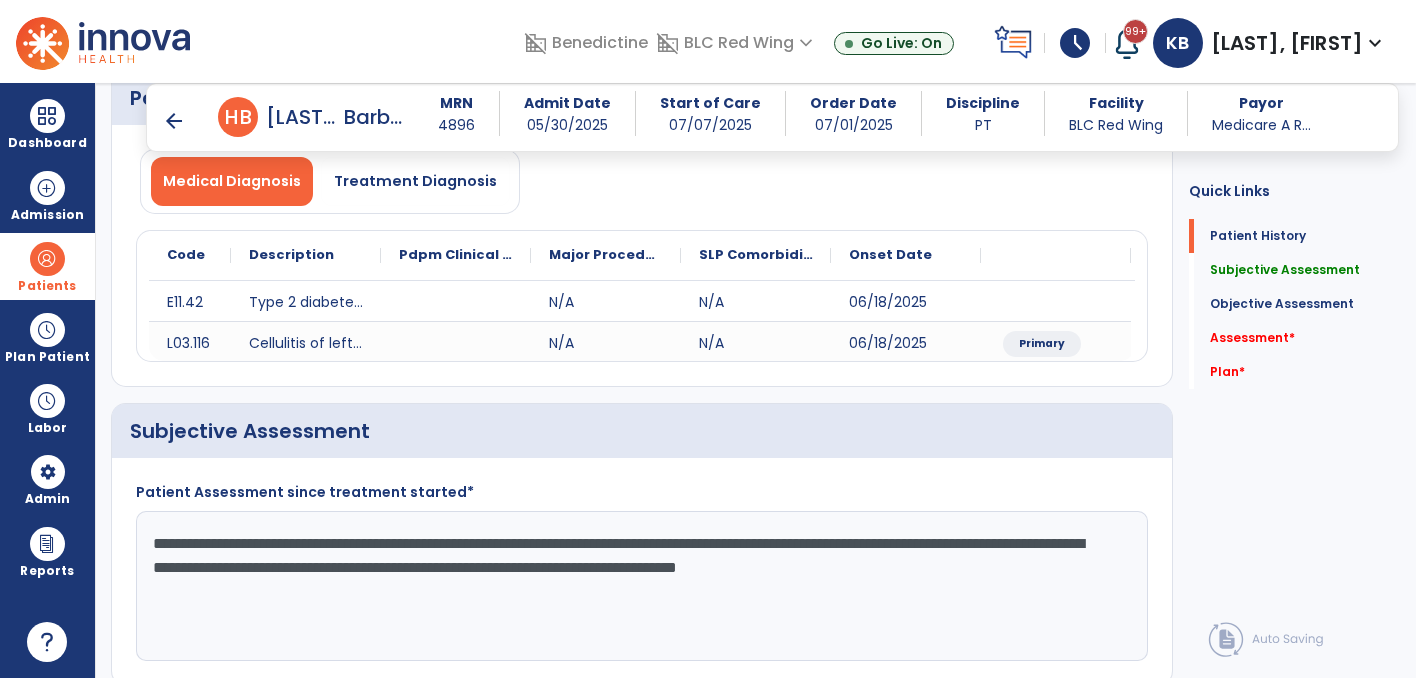 click on "**********" 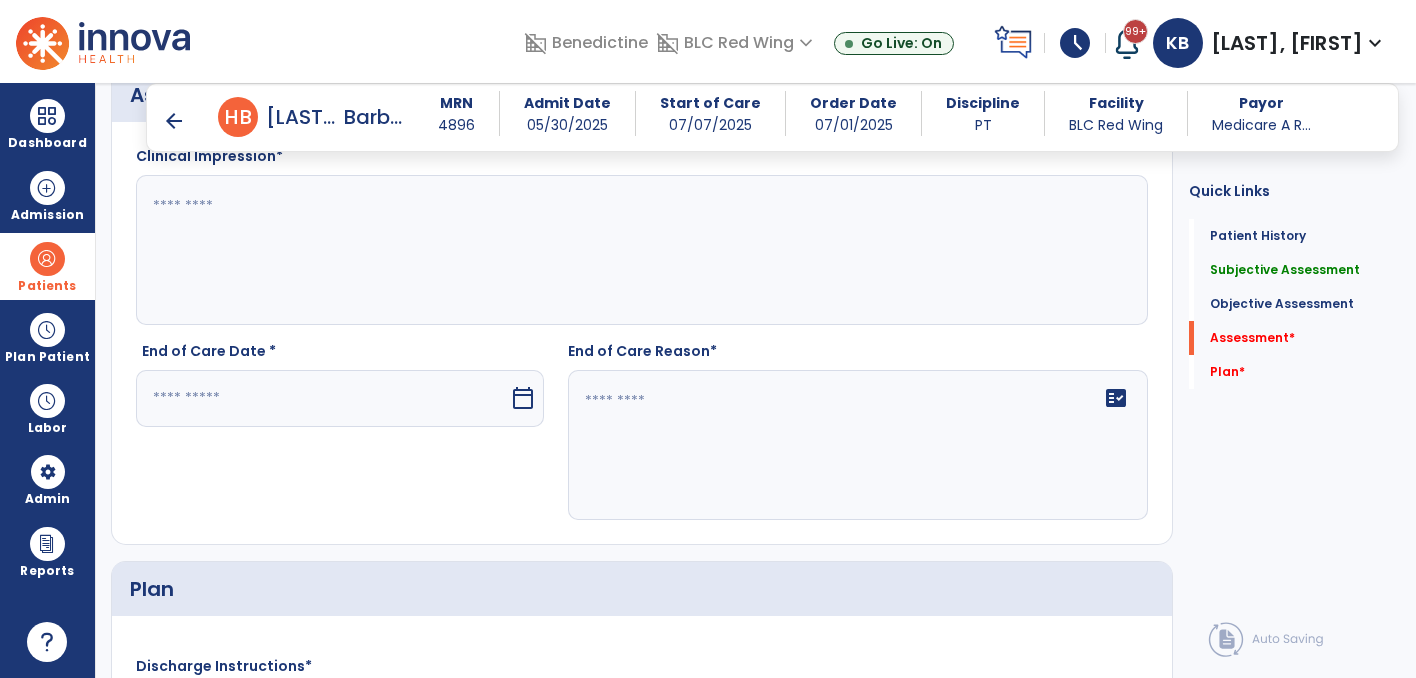 scroll, scrollTop: 2038, scrollLeft: 0, axis: vertical 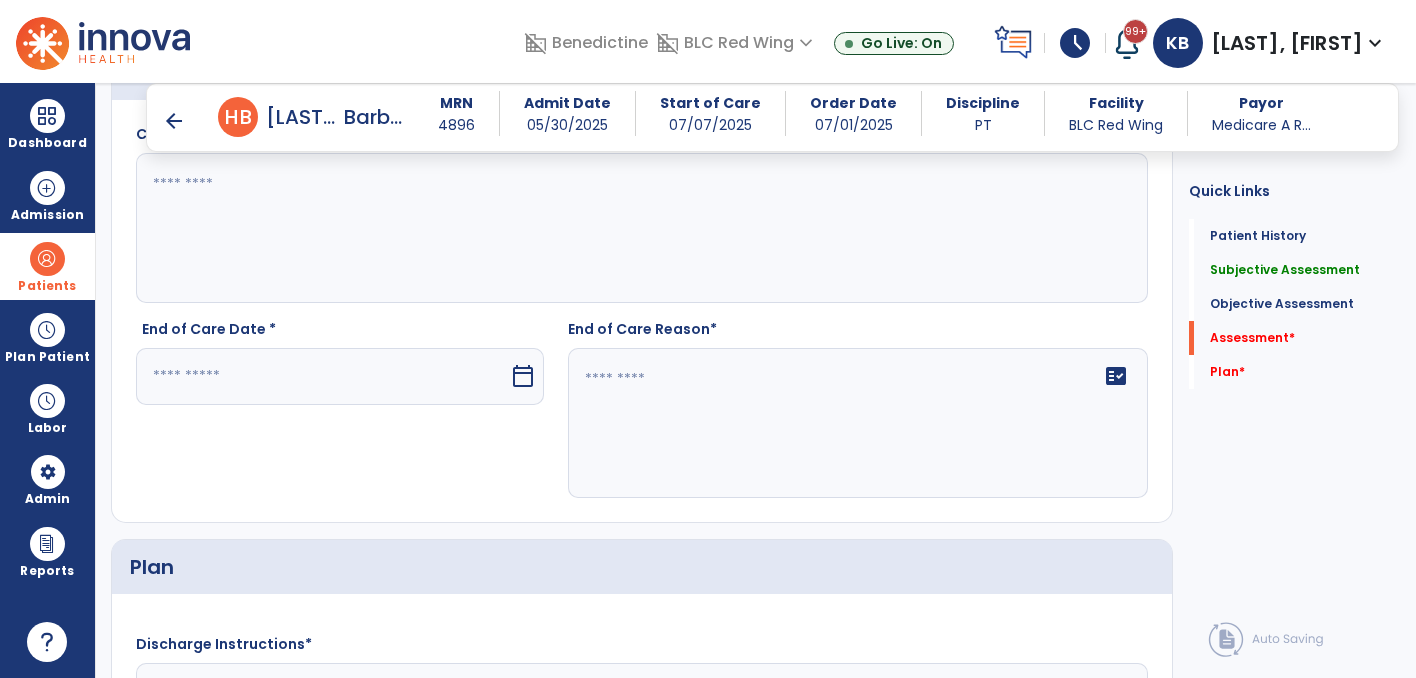 type on "**********" 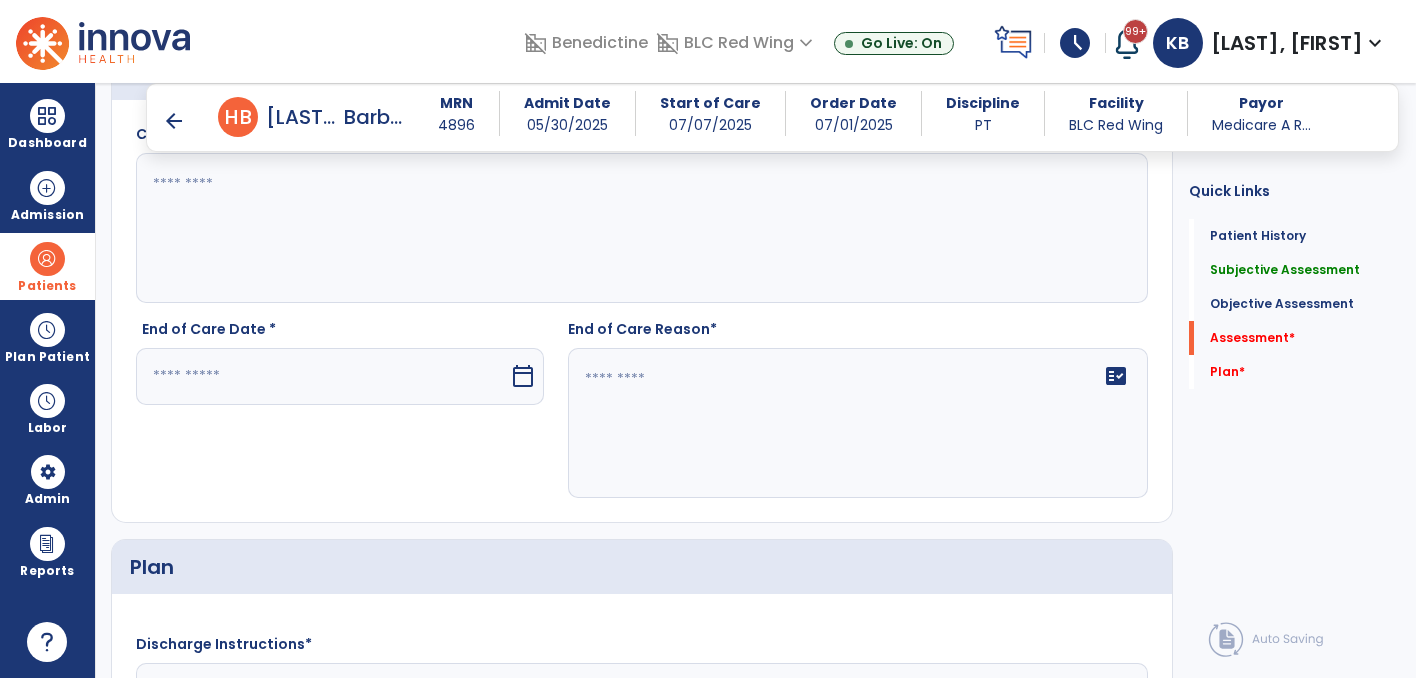 click at bounding box center [322, 376] 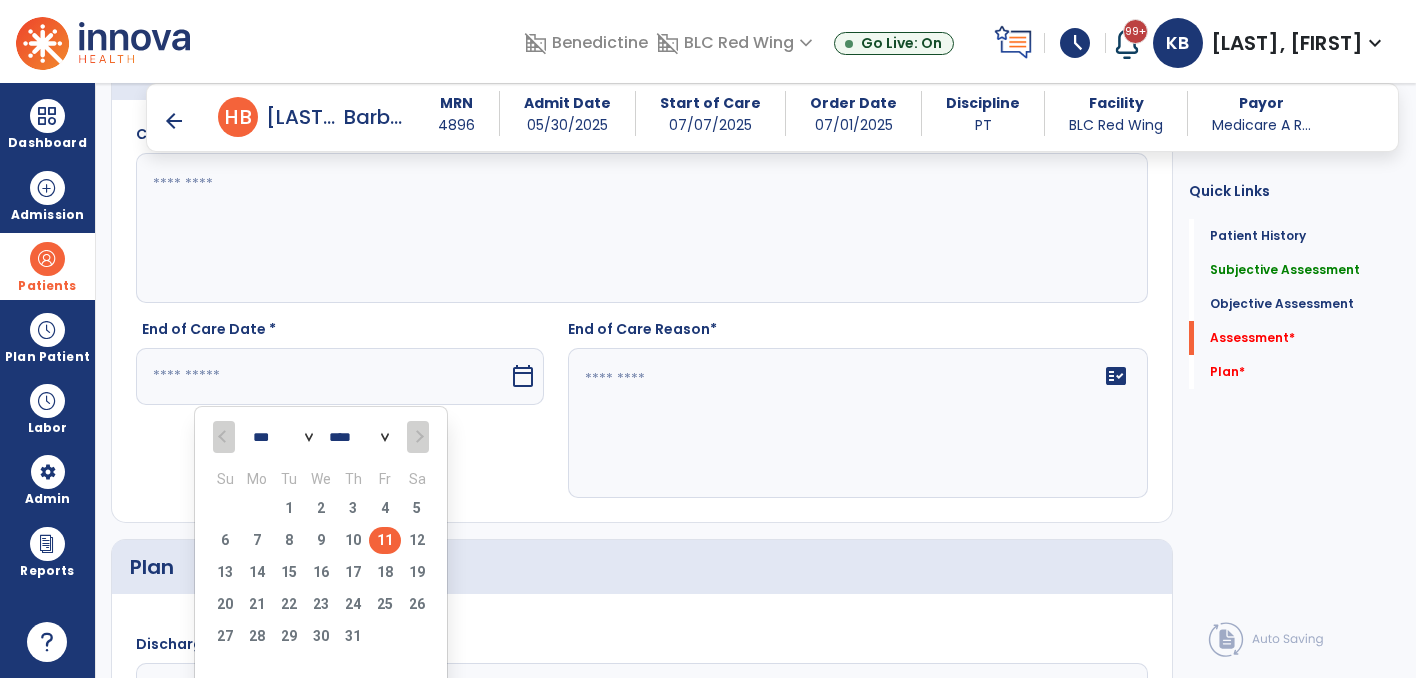 click on "11" at bounding box center (385, 540) 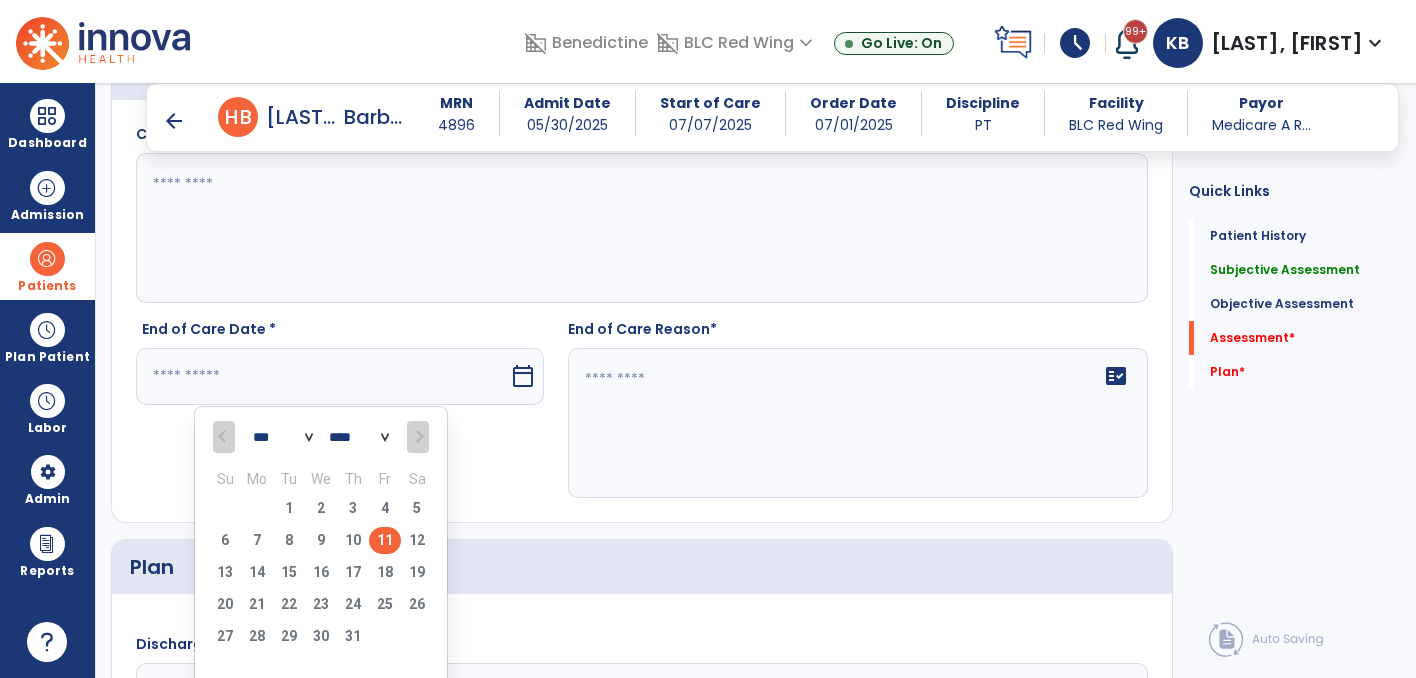 type on "*********" 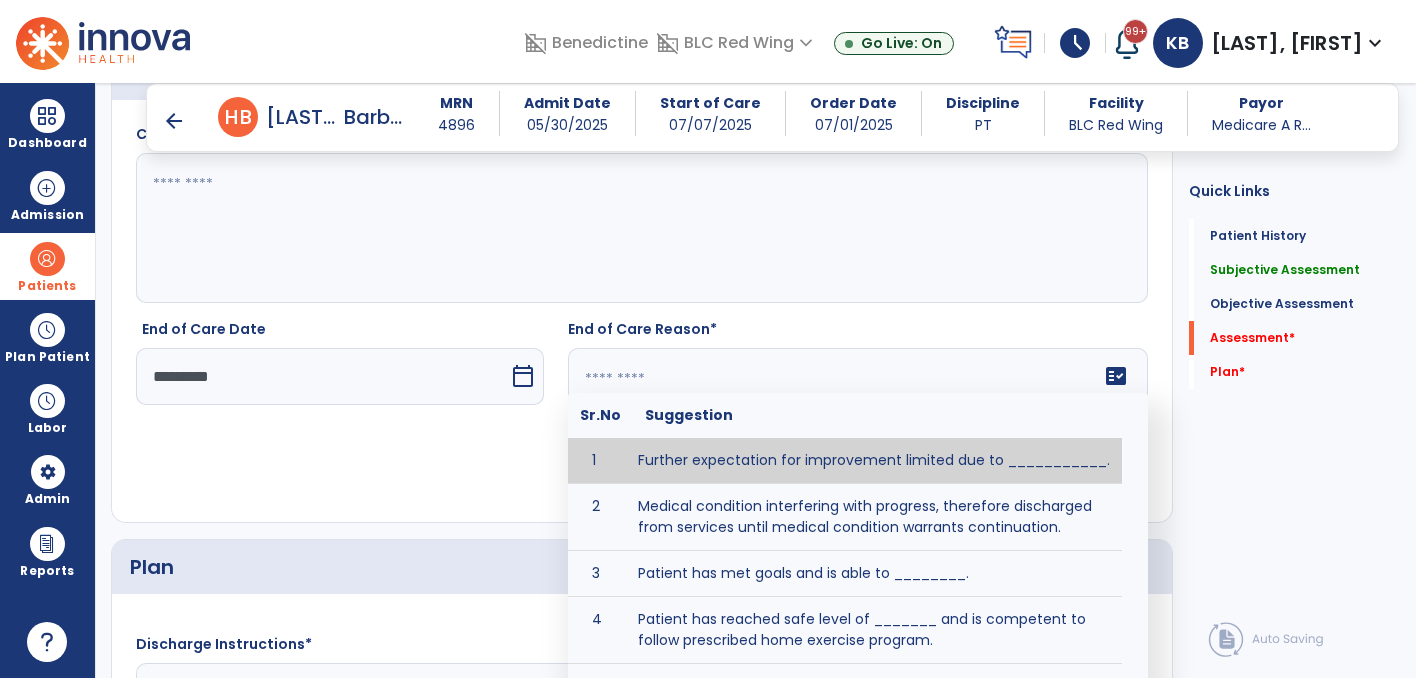 click on "fact_check  Sr.No Suggestion 1 Further expectation for improvement limited due to ___________. 2 Medical condition interfering with progress, therefore discharged from services until medical condition warrants continuation. 3 Patient has met goals and is able to ________. 4 Patient has reached safe level of _______ and is competent to follow prescribed home exercise program. 5 Patient responded to therapy ____________. 6 Unexpected facility discharge - patient continues to warrant further therapy and will be re-screened upon readmission. 7 Unstable medical condition makes continued services inappropriate at this time." 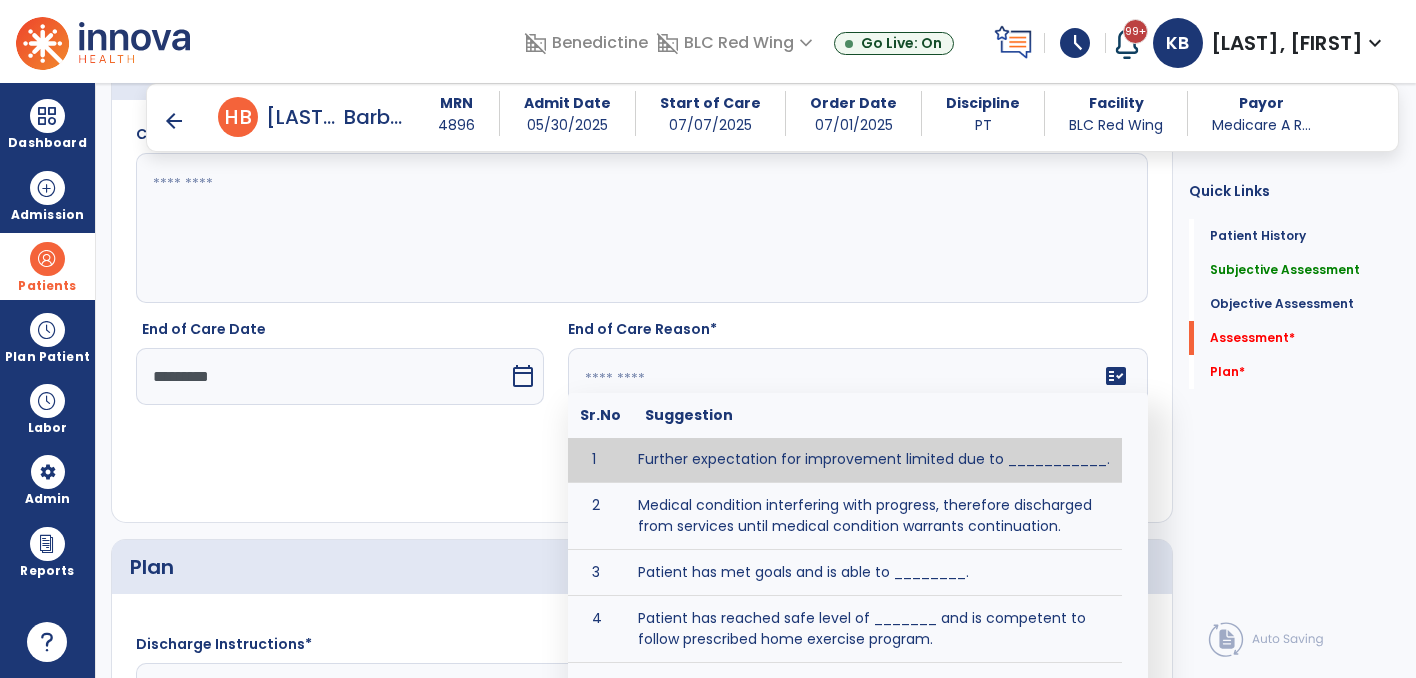 scroll, scrollTop: 0, scrollLeft: 0, axis: both 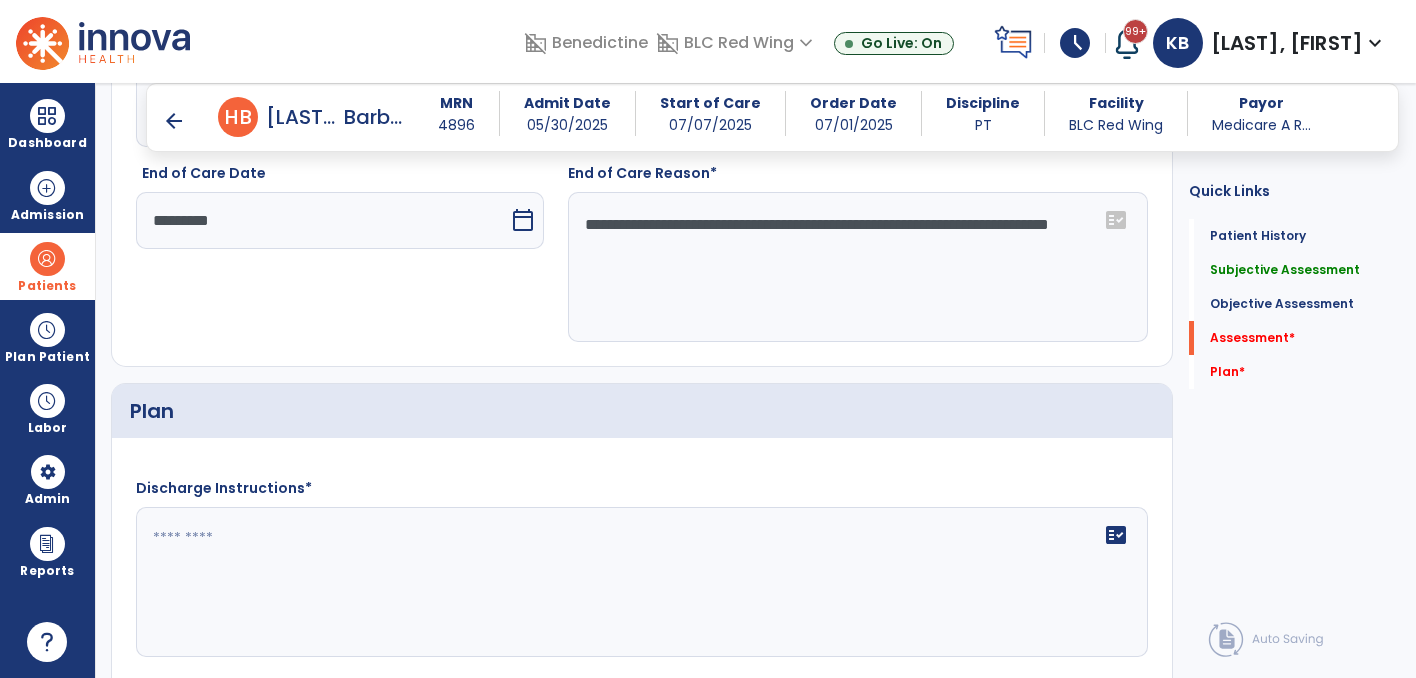 type on "**********" 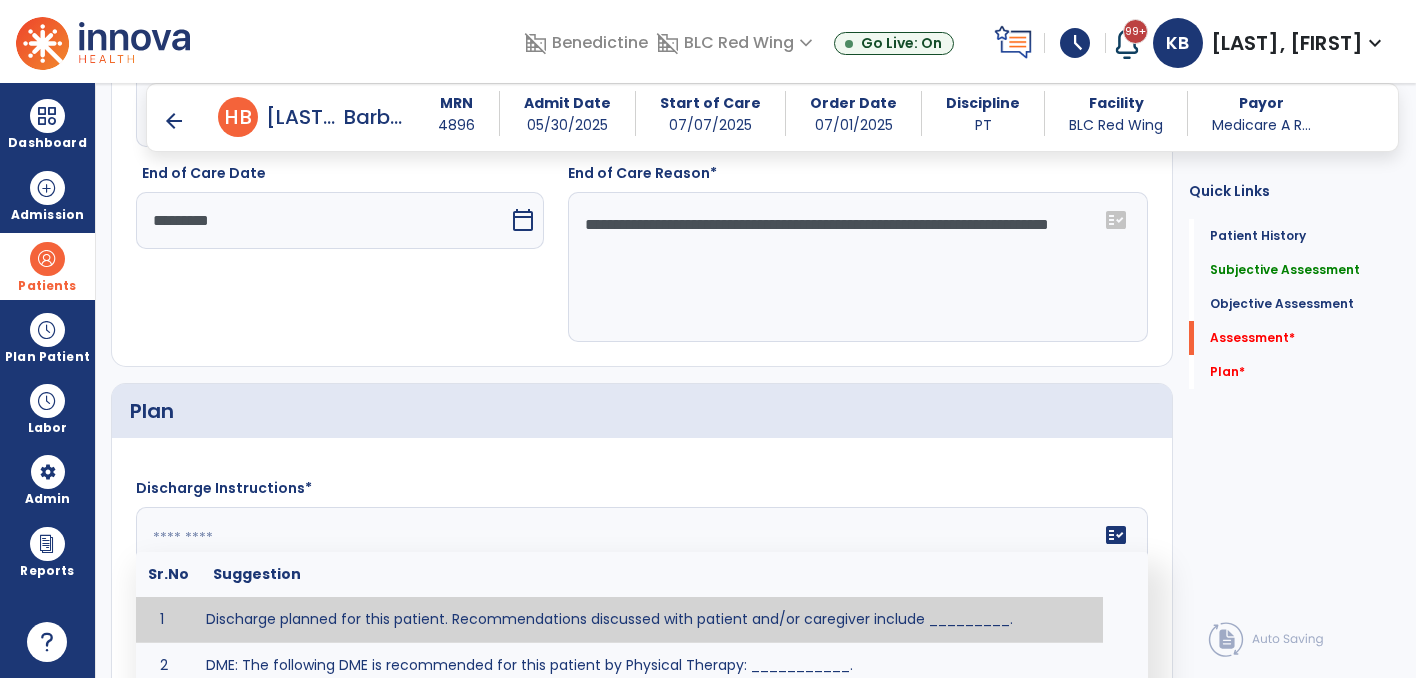 click on "fact_check  Sr.No Suggestion 1 Discharge planned for this patient. Recommendations discussed with patient and/or caregiver include _________. 2 DME: The following DME is recommended for this patient by Physical Therapy: ___________. 3 Patient discharged to _________ with recommendations including _________. 4 Patient discharged unexpectedly to __________. Recommendations include ____________." 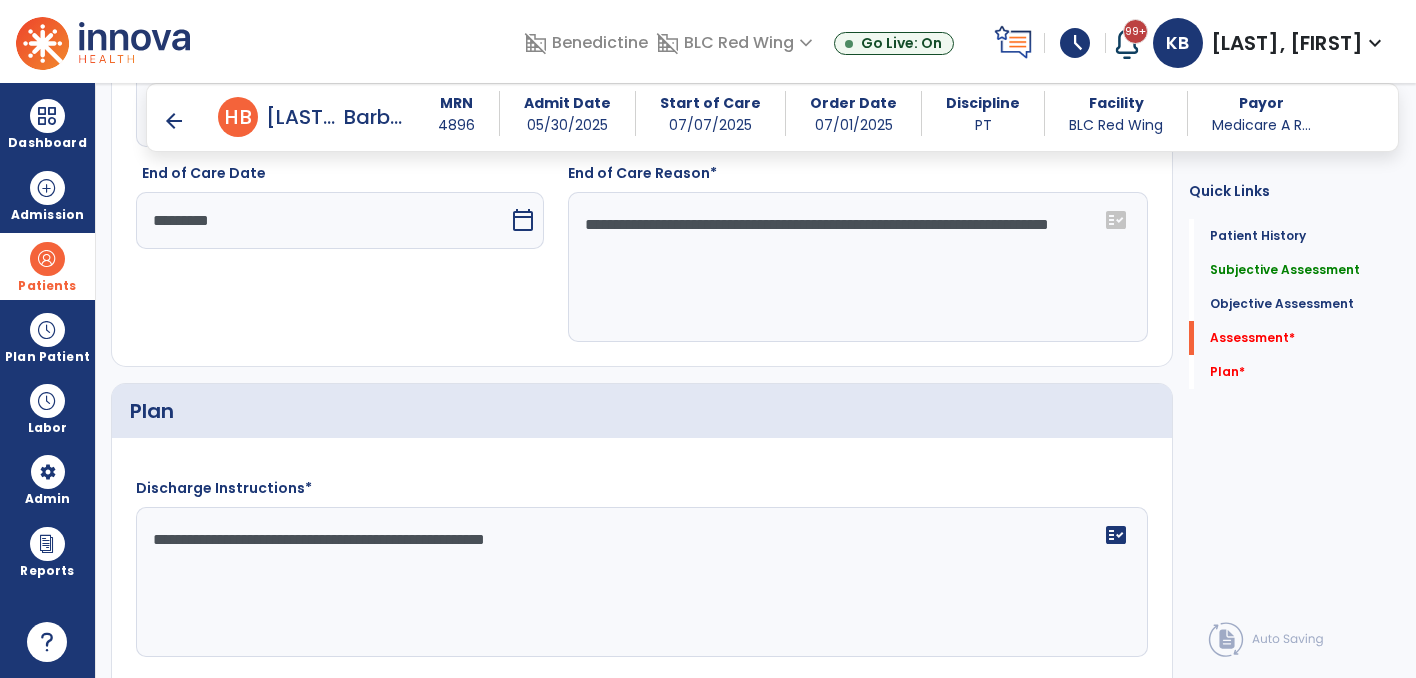 click on "**********" 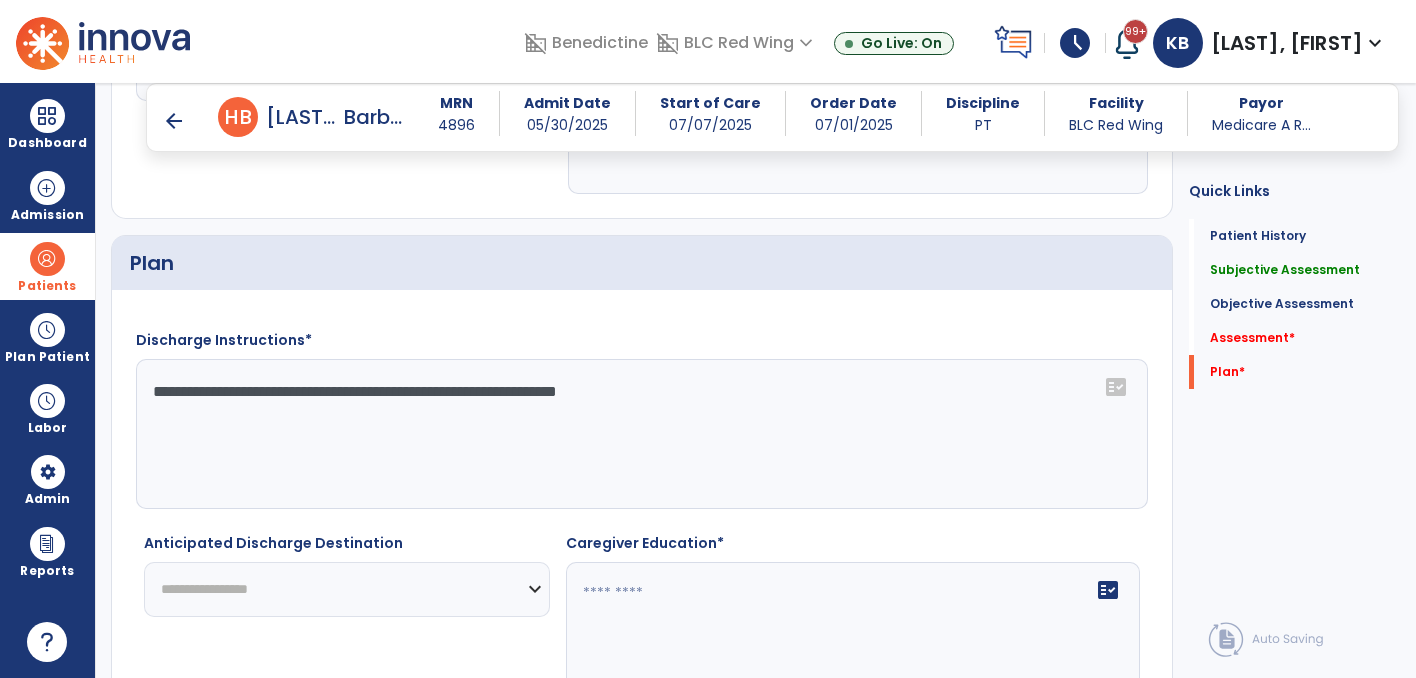 scroll, scrollTop: 2359, scrollLeft: 0, axis: vertical 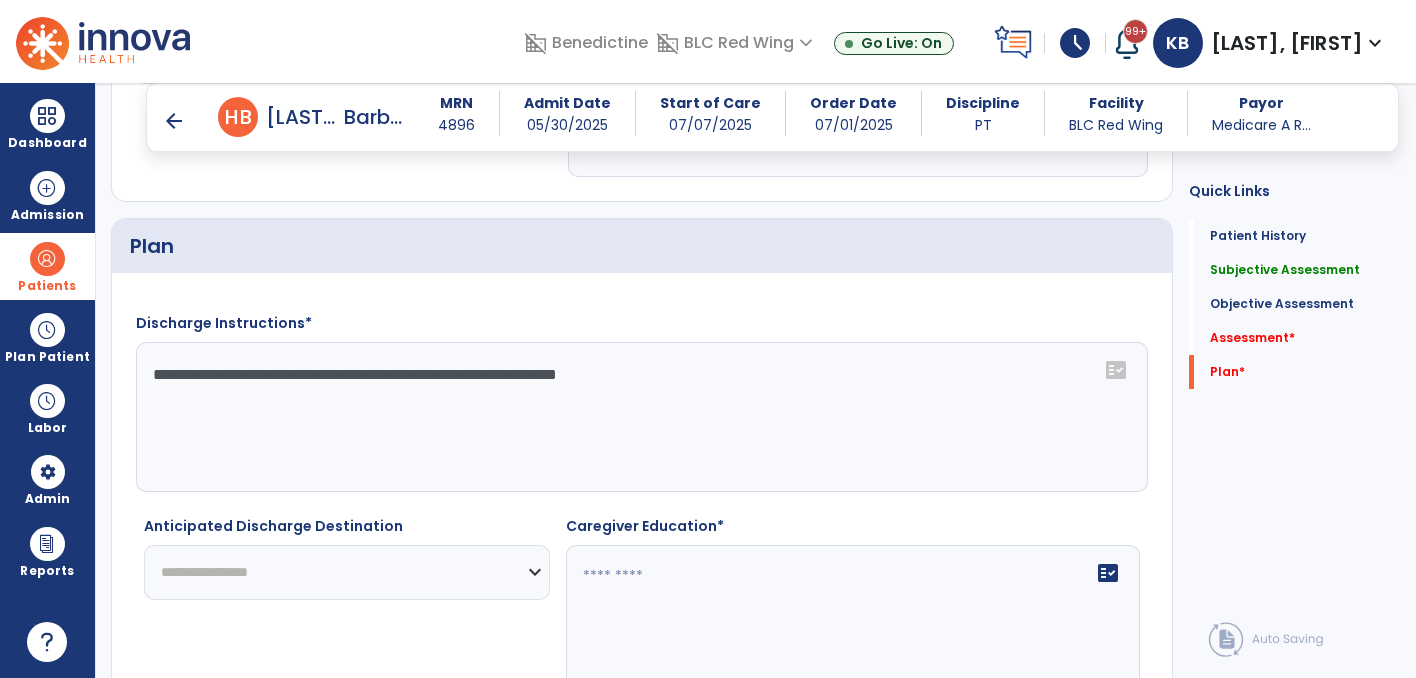 type on "**********" 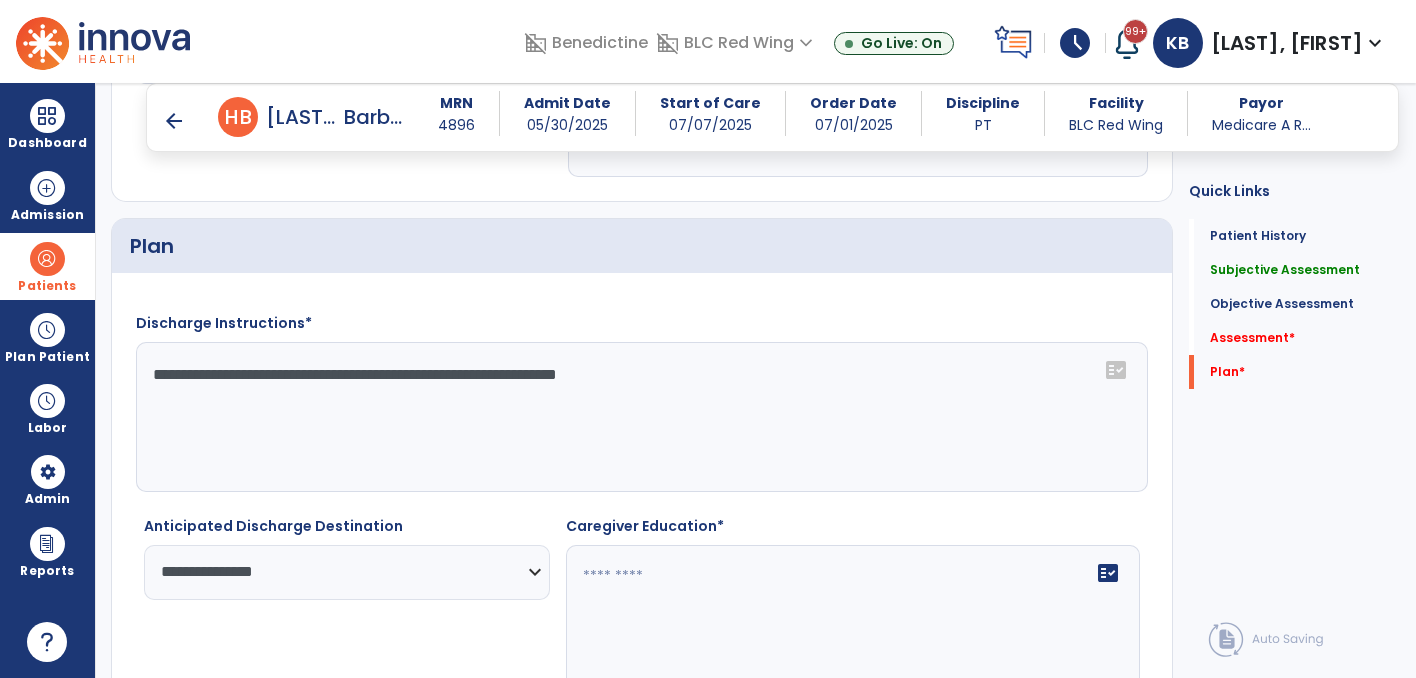 click on "**********" 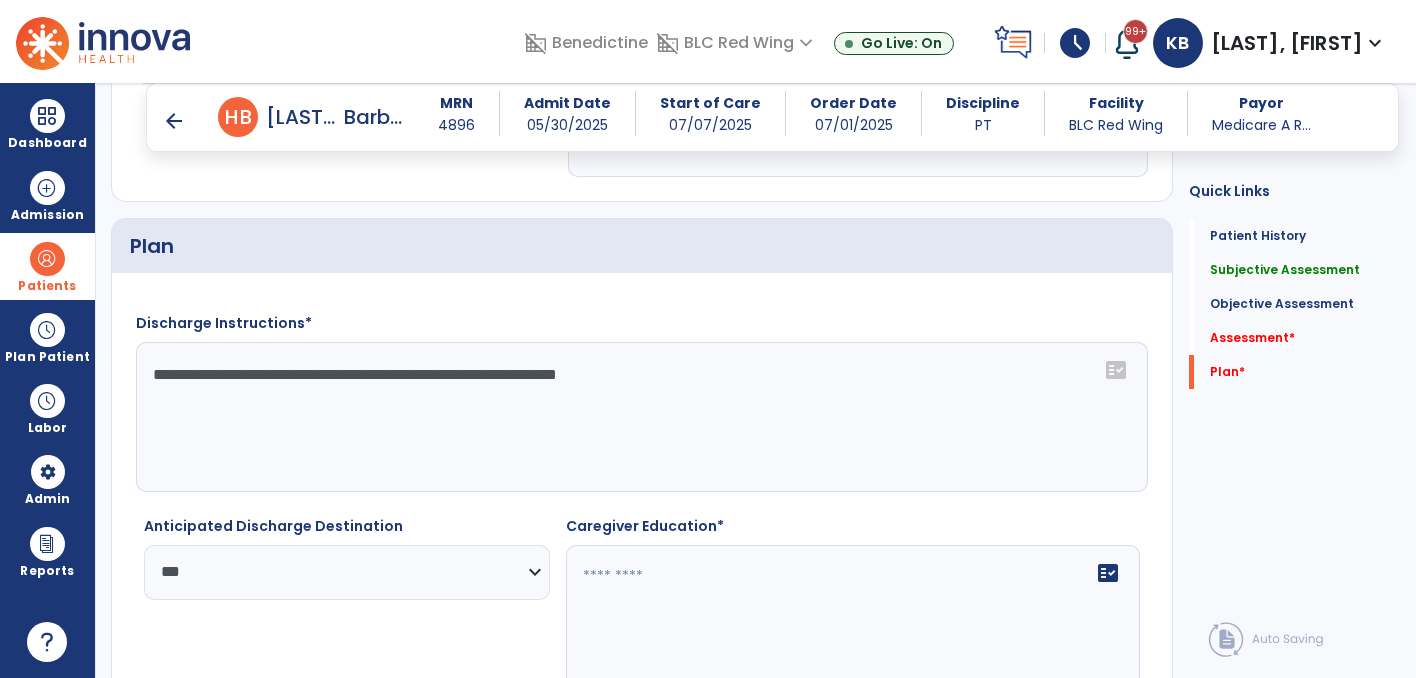 click 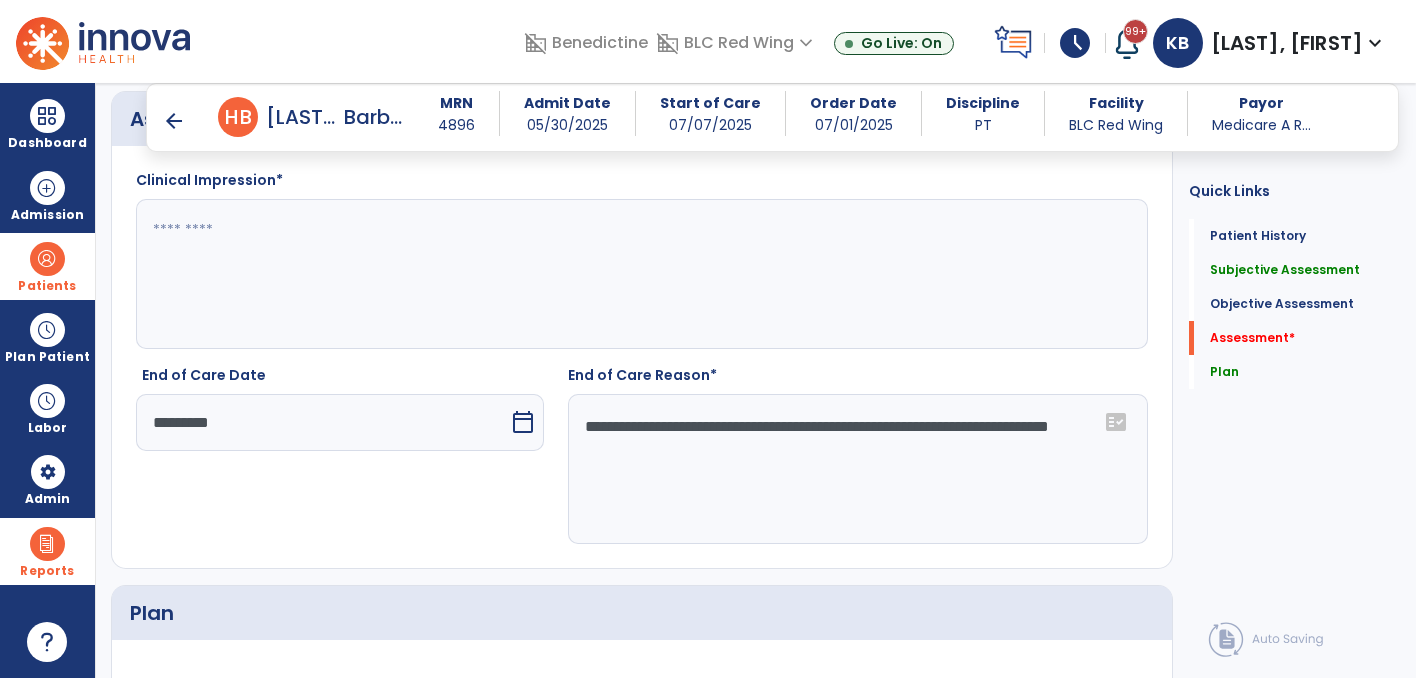 scroll, scrollTop: 1839, scrollLeft: 0, axis: vertical 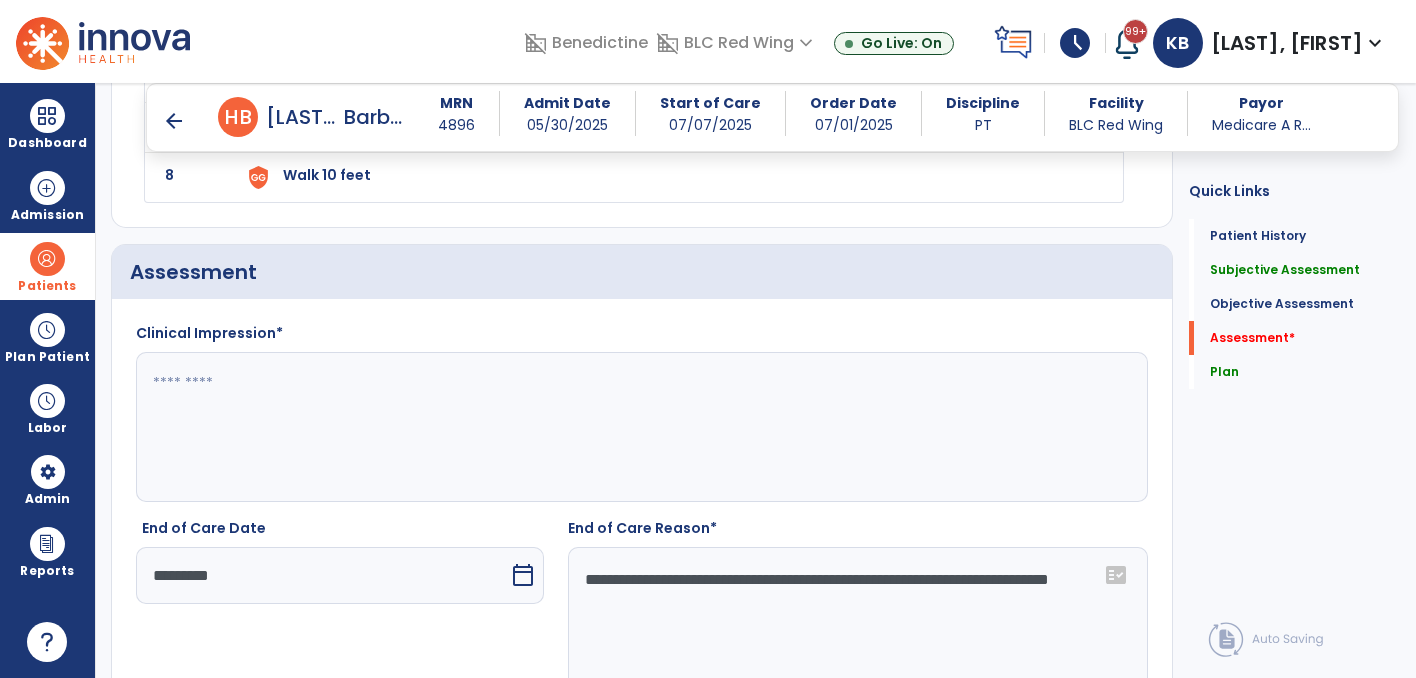 type on "**********" 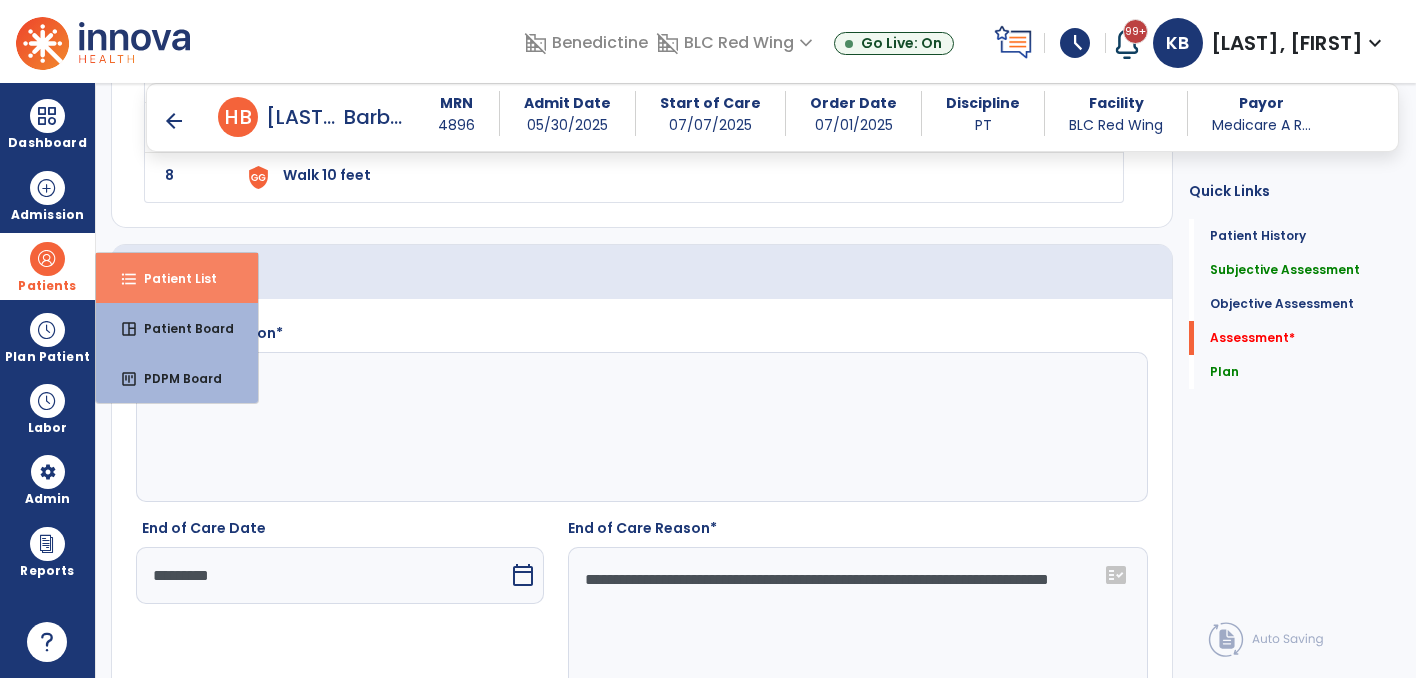 click on "Patient List" at bounding box center [172, 278] 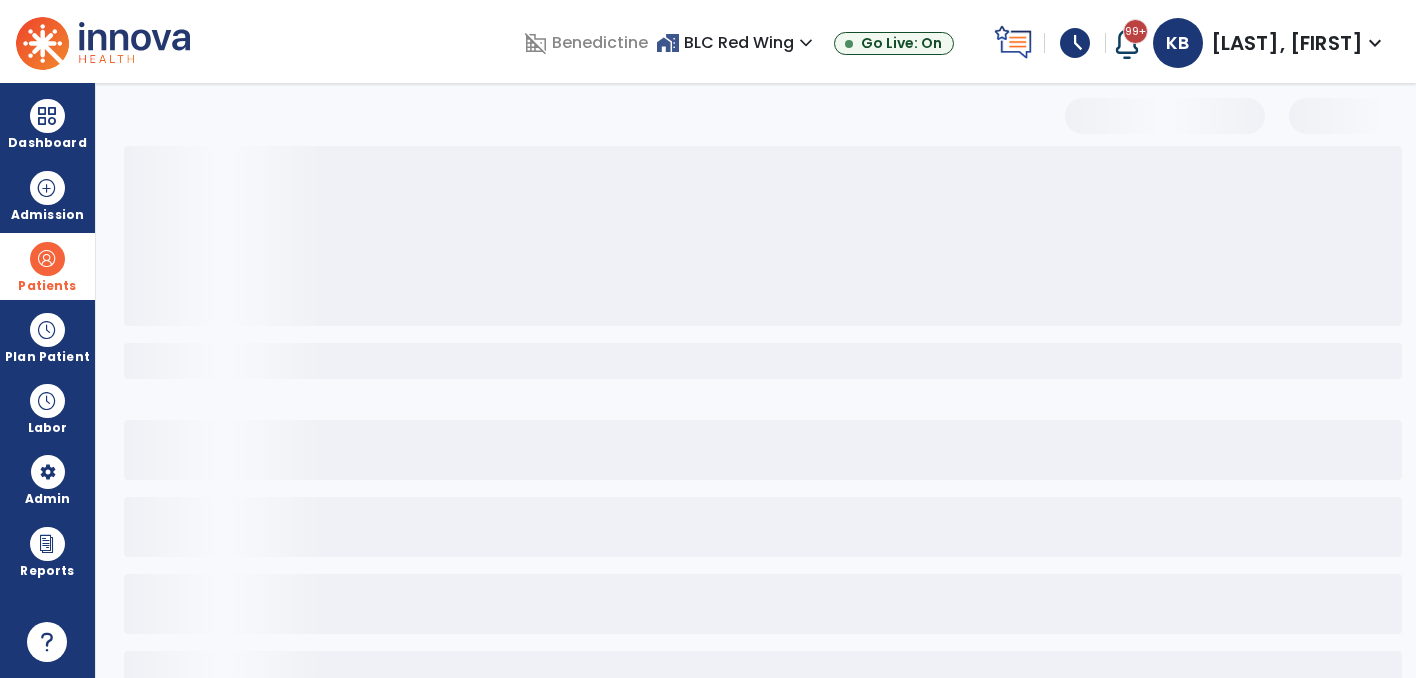 scroll, scrollTop: 65, scrollLeft: 0, axis: vertical 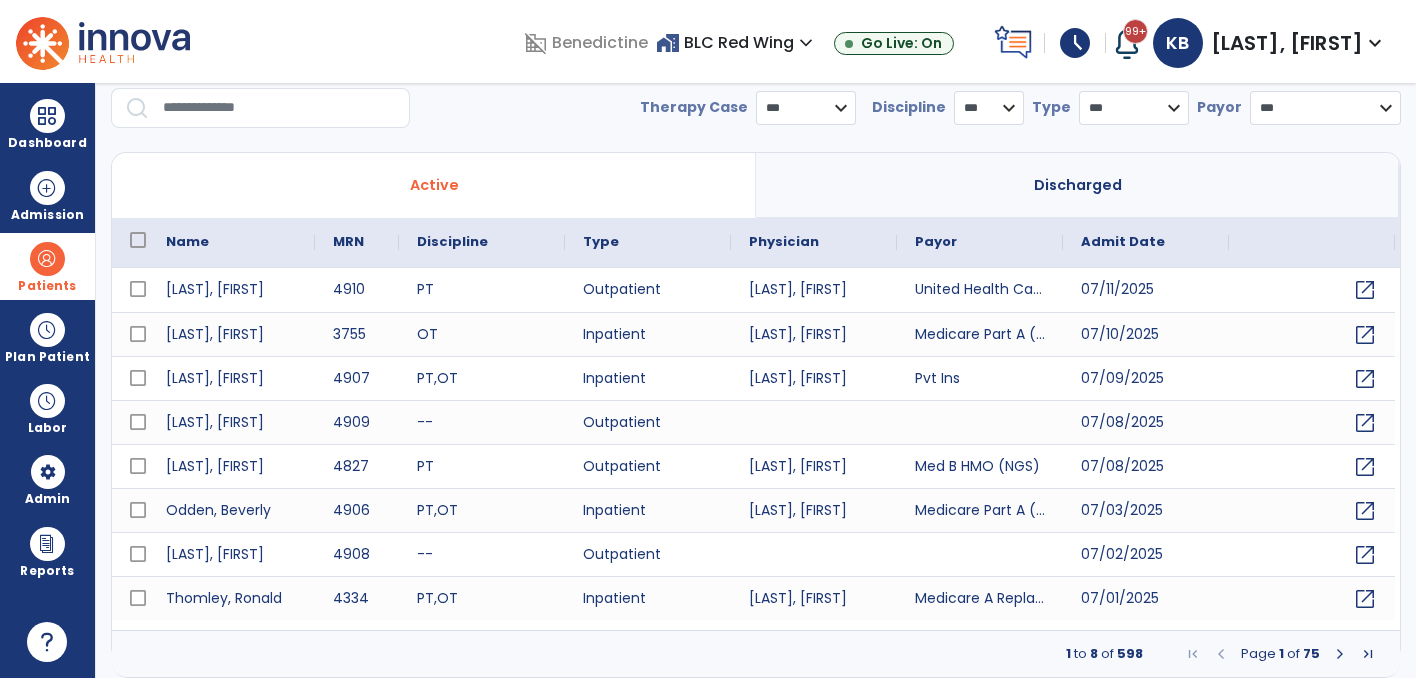 click at bounding box center [279, 108] 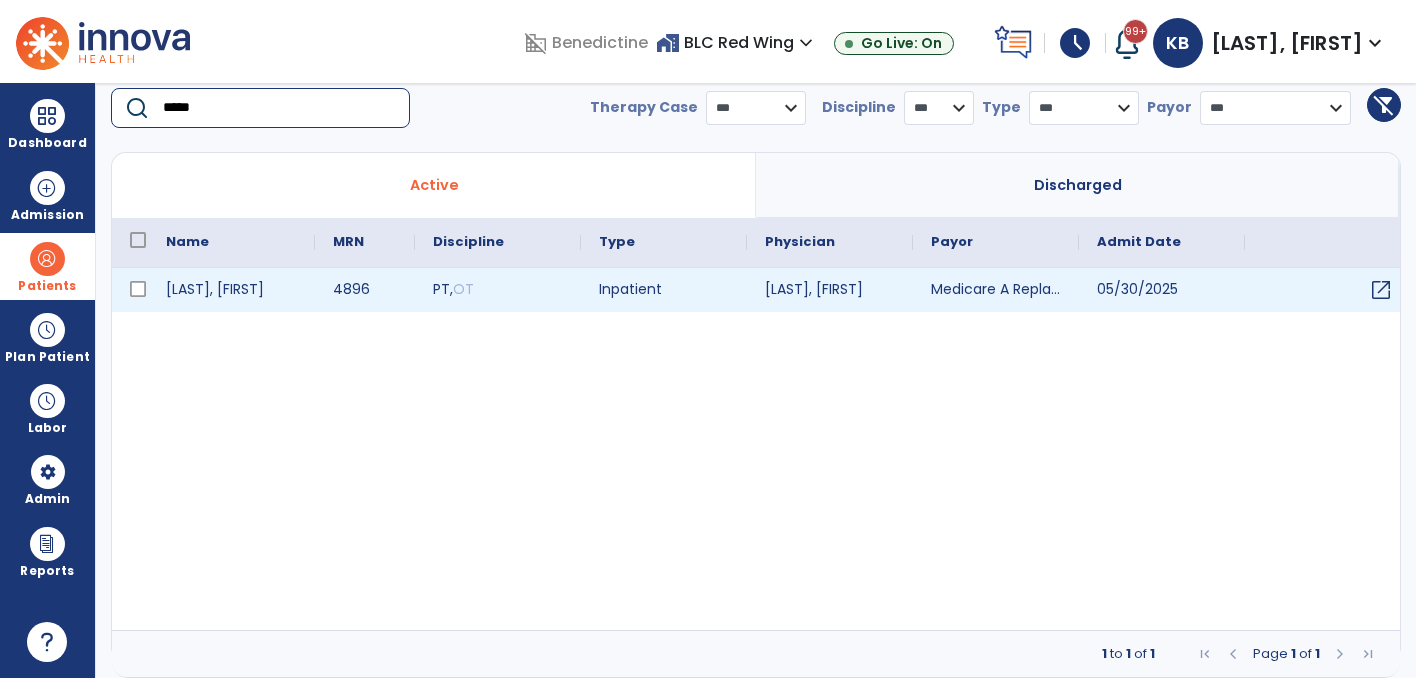 type on "*****" 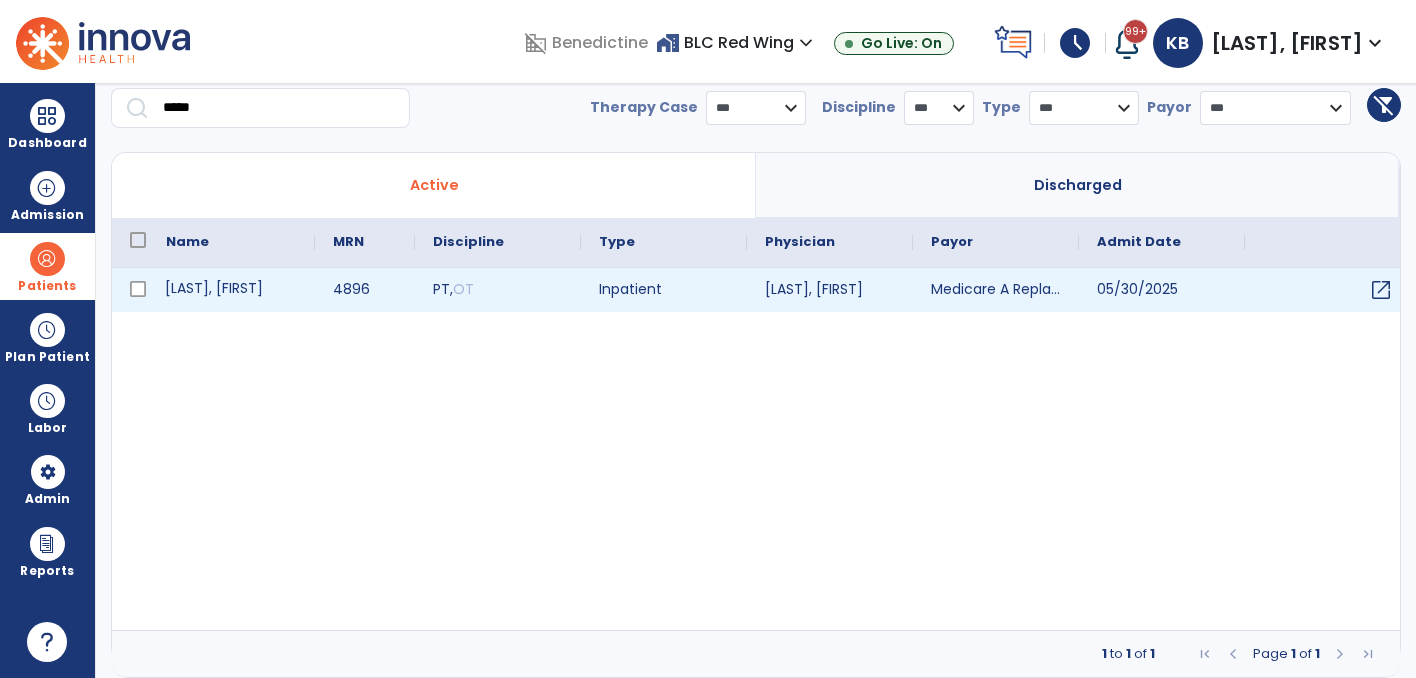 click on "[LAST], [FIRST]" at bounding box center [231, 290] 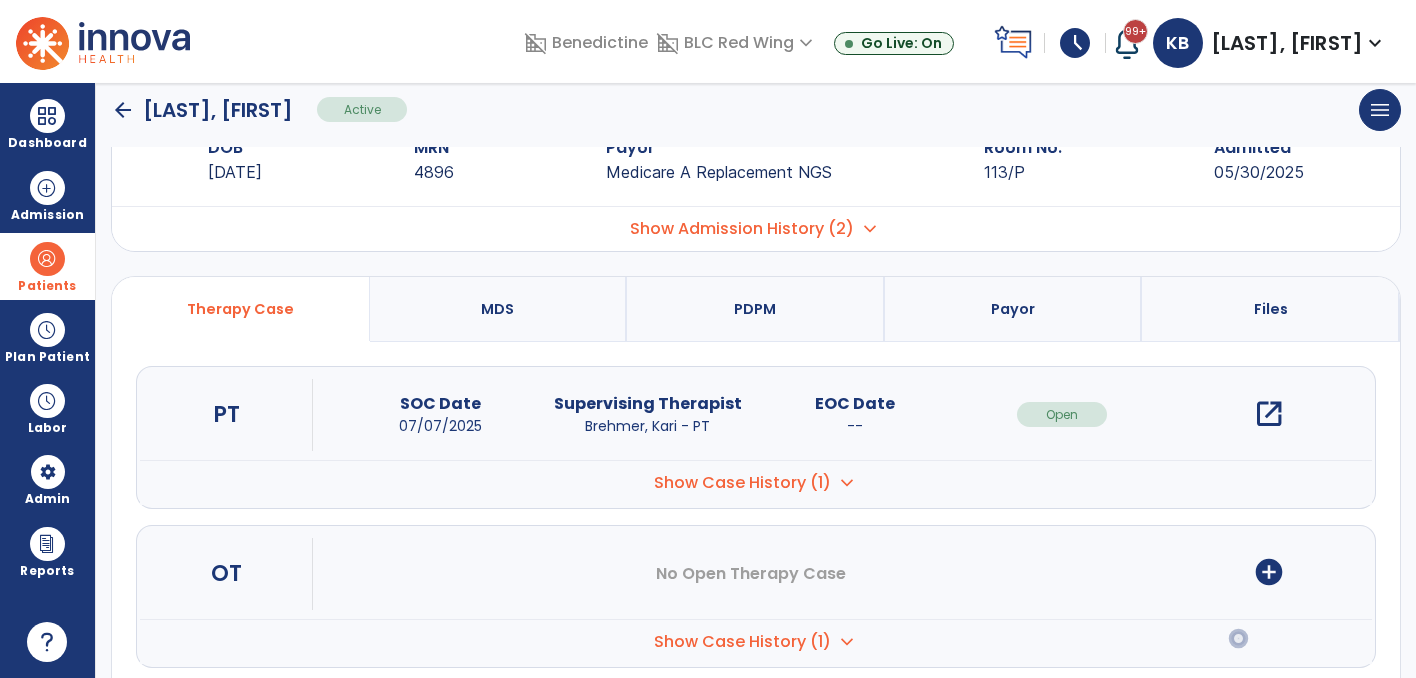 scroll, scrollTop: 0, scrollLeft: 0, axis: both 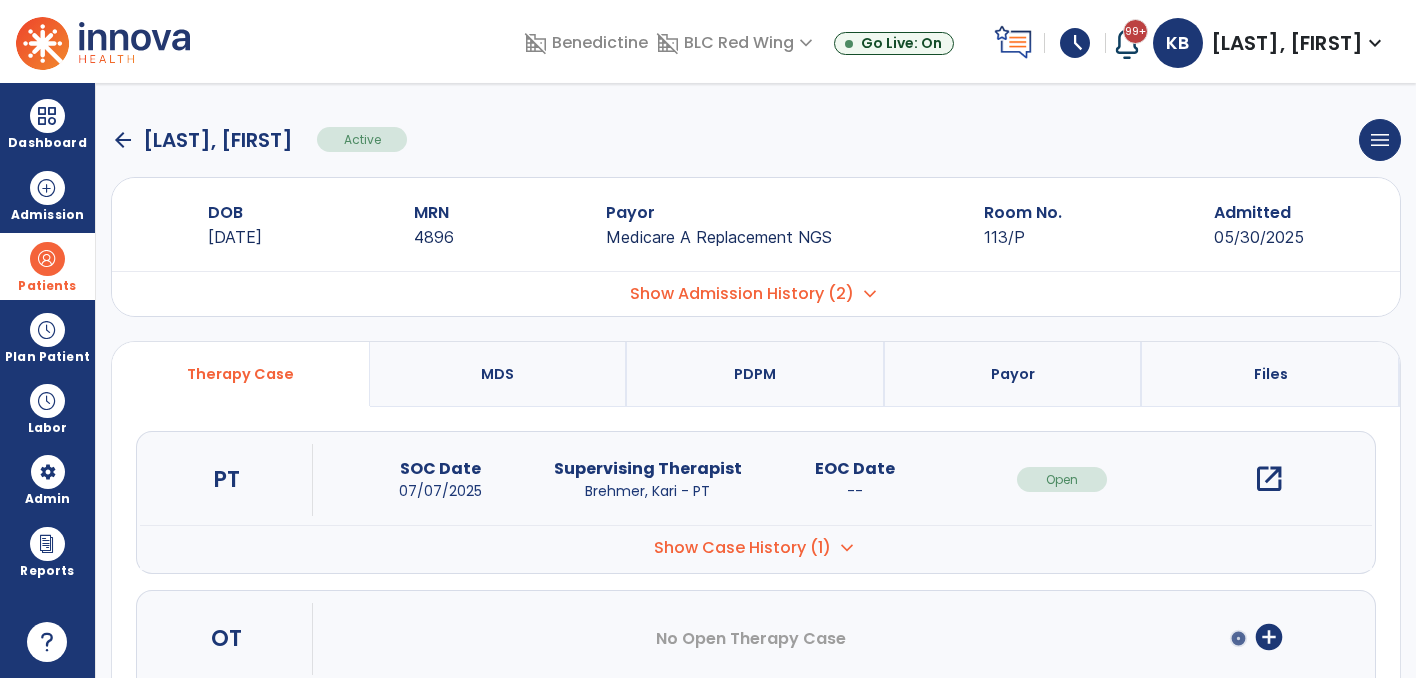 click on "open_in_new" at bounding box center (1269, 479) 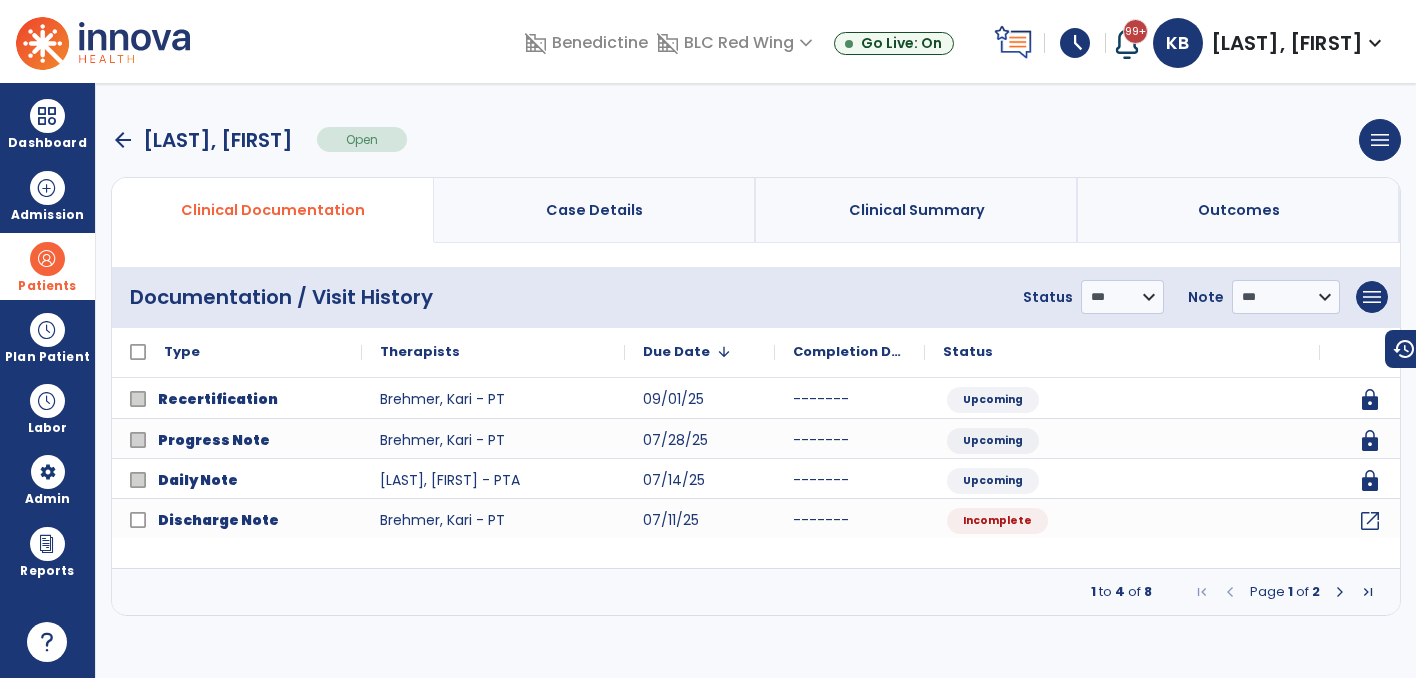 click at bounding box center [1340, 592] 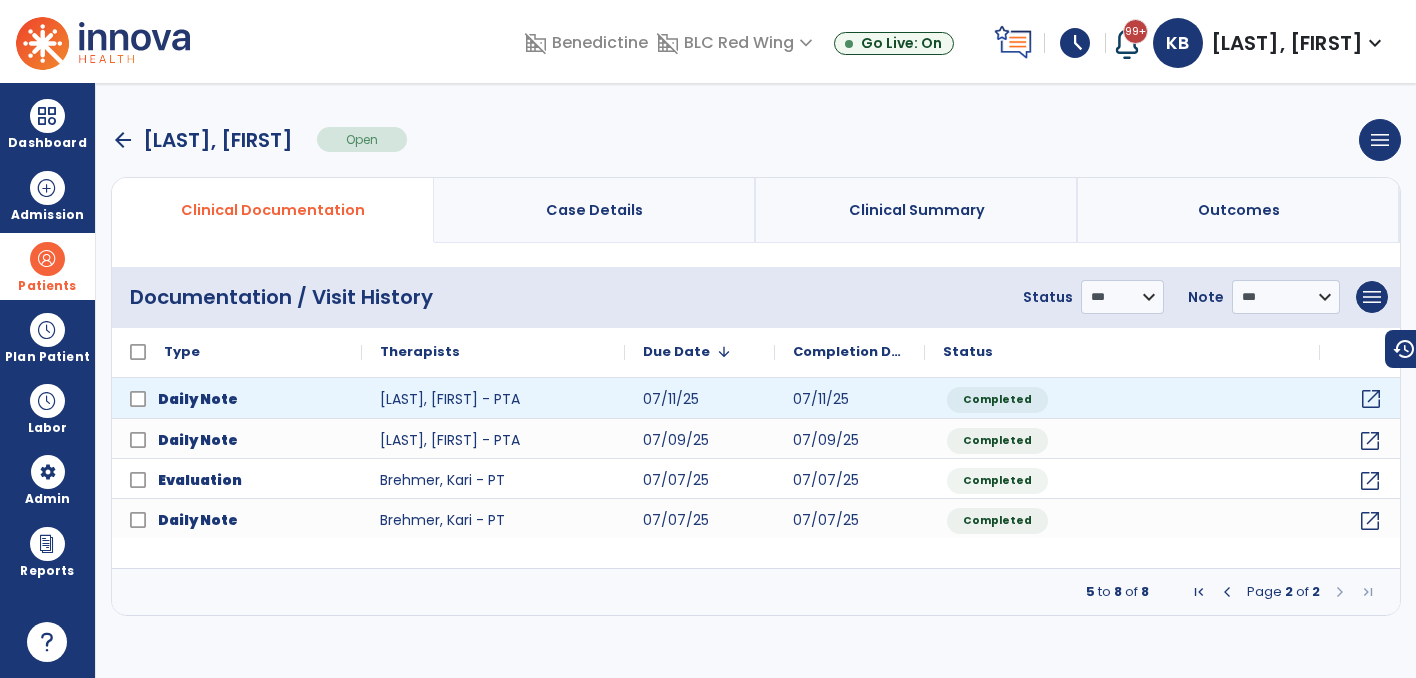 click on "open_in_new" 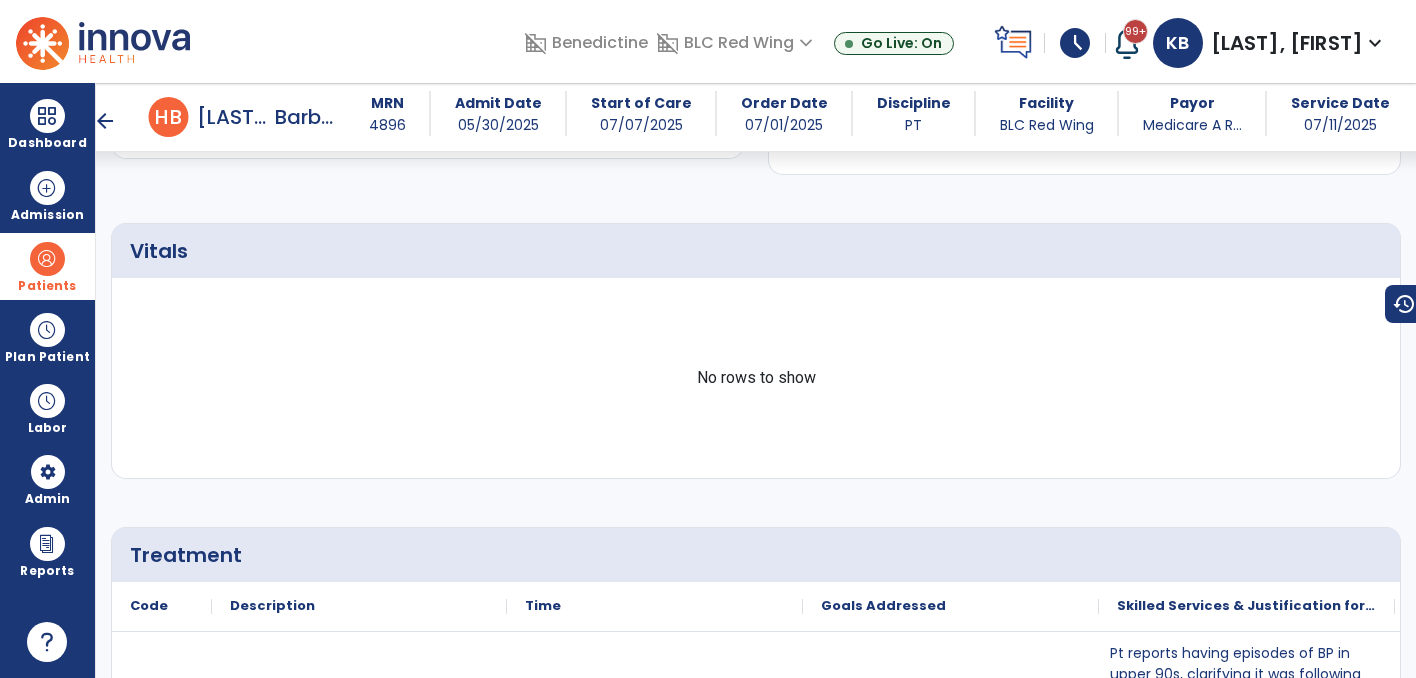 scroll, scrollTop: 813, scrollLeft: 0, axis: vertical 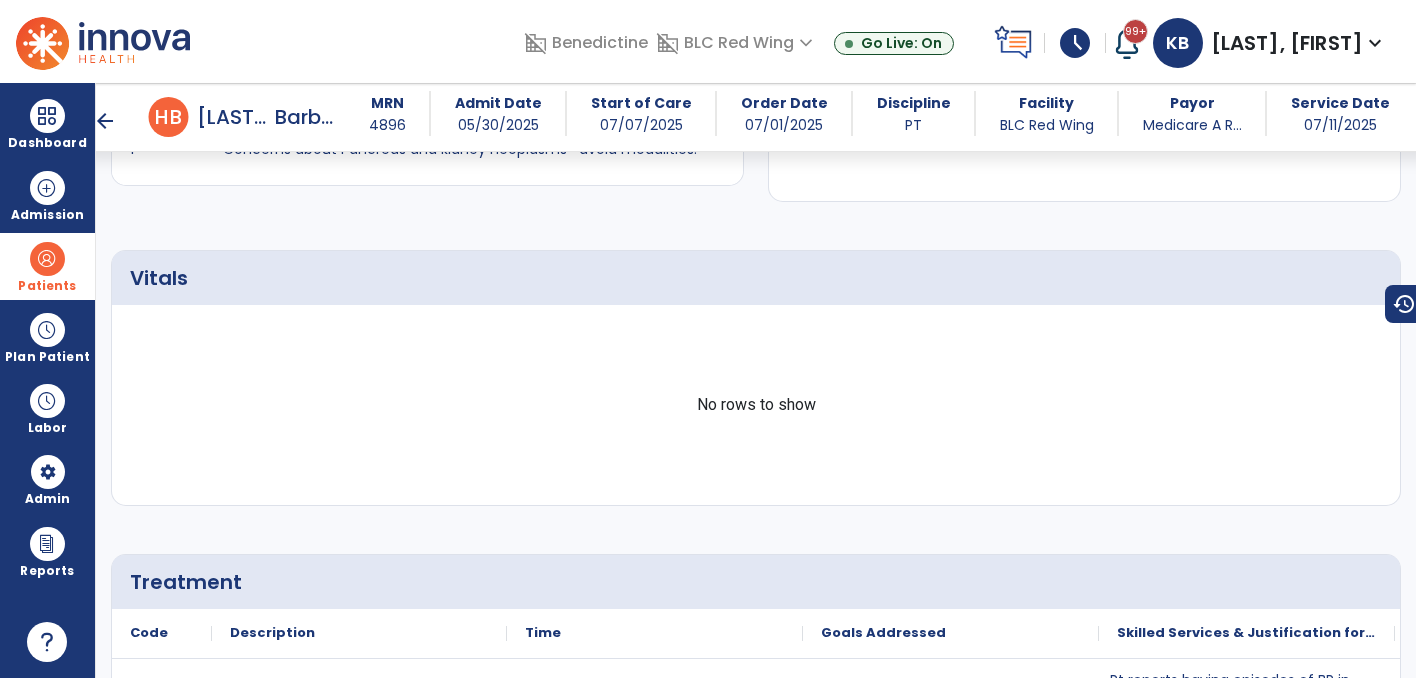click on "arrow_back" at bounding box center (105, 121) 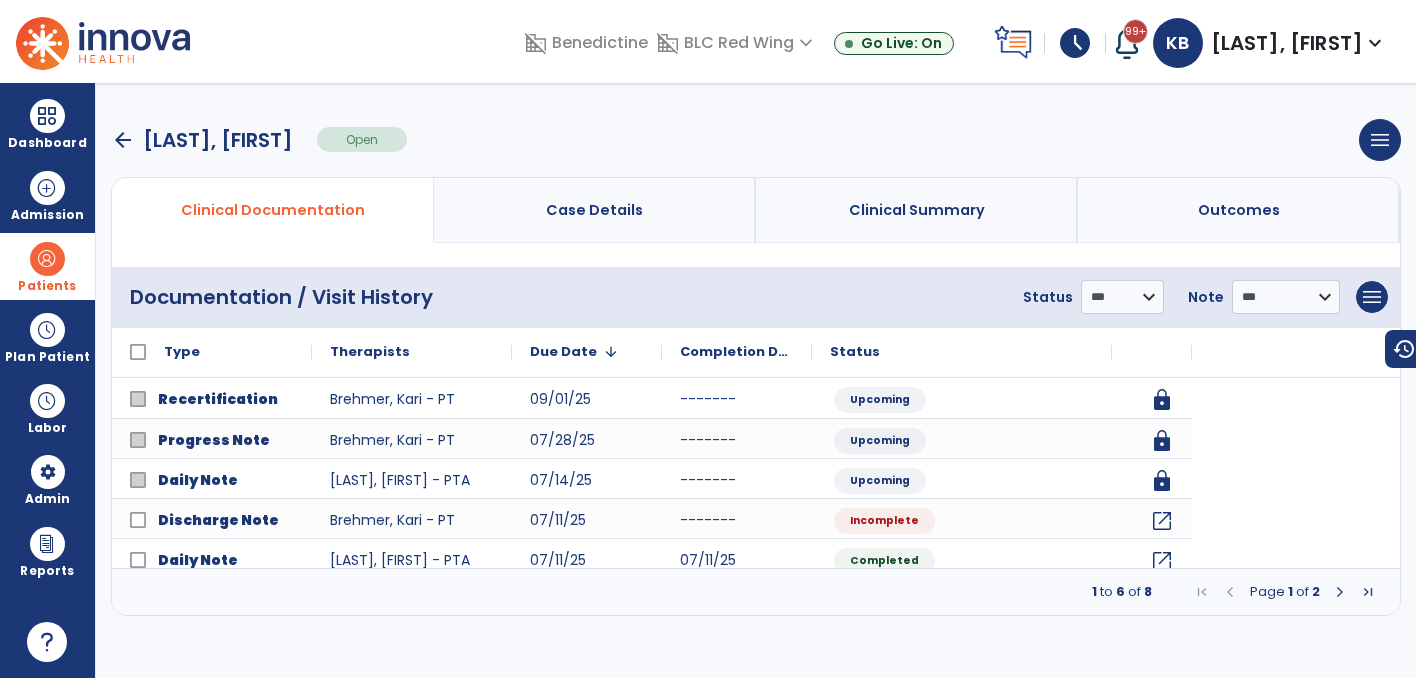 scroll, scrollTop: 0, scrollLeft: 0, axis: both 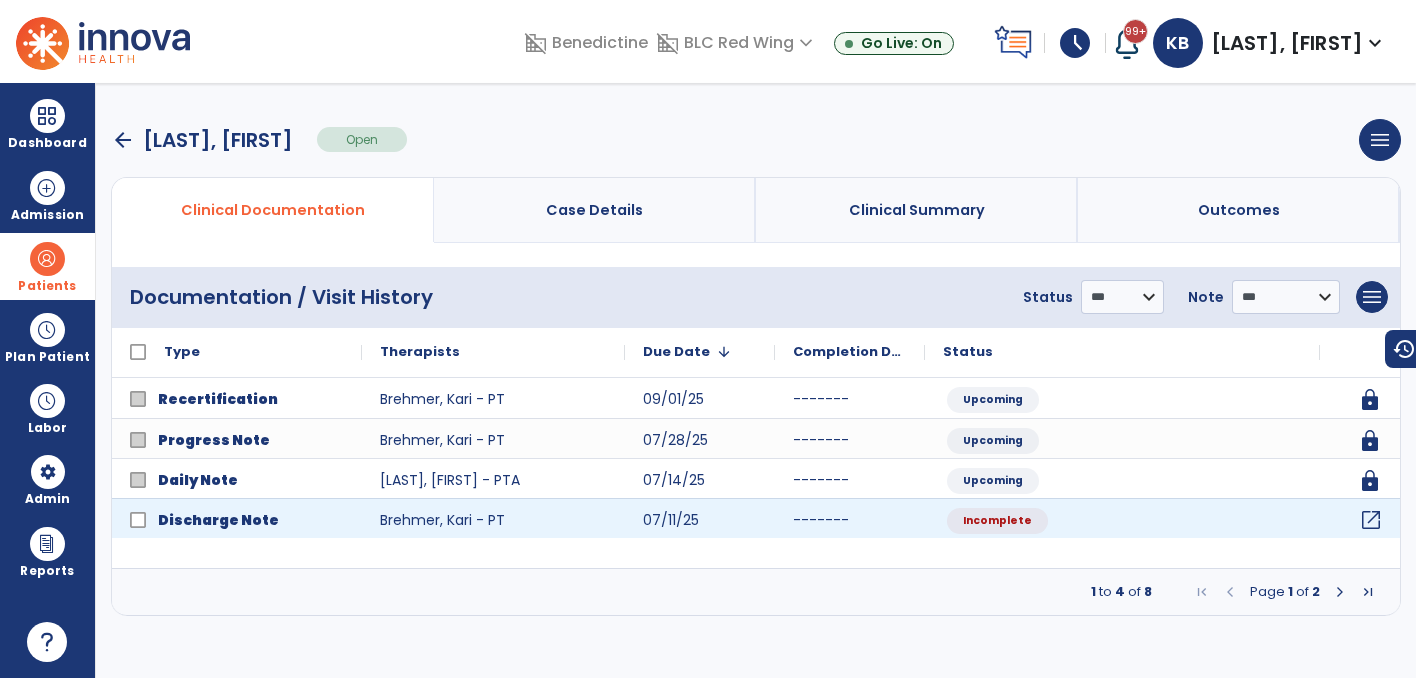 click on "open_in_new" 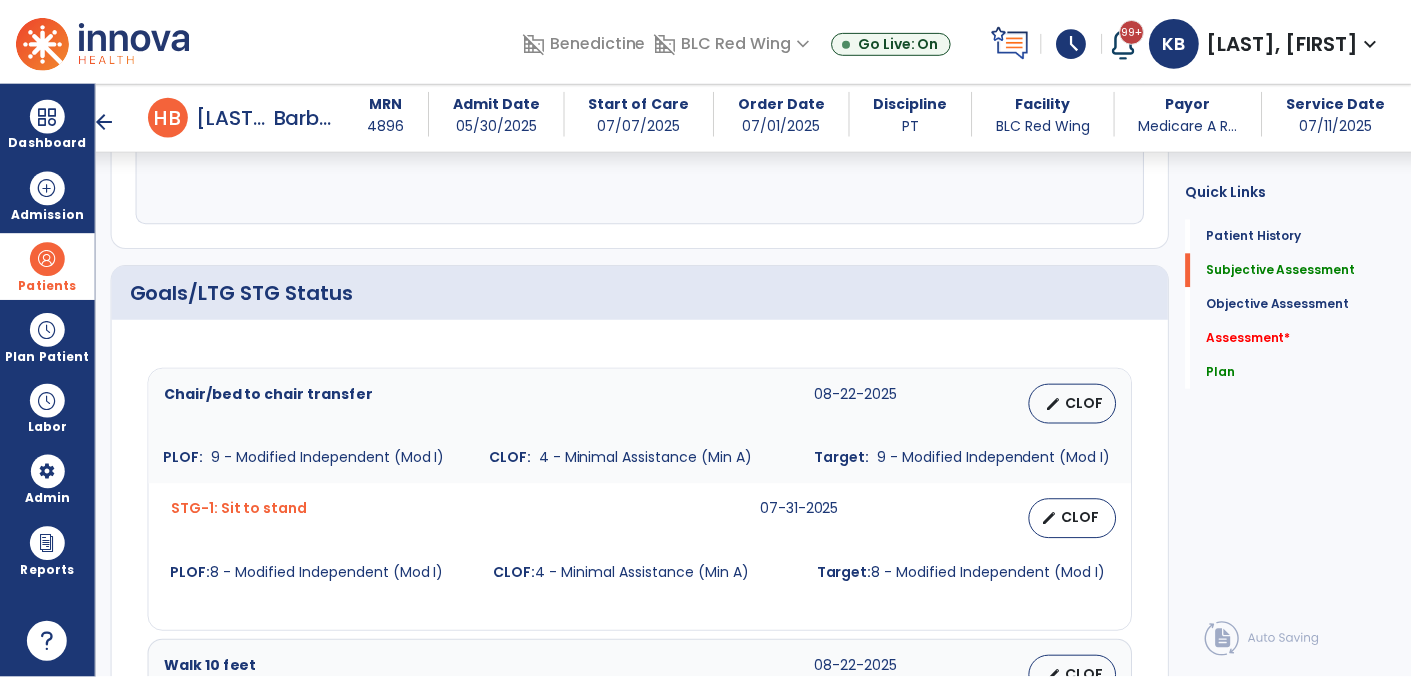 scroll, scrollTop: 584, scrollLeft: 0, axis: vertical 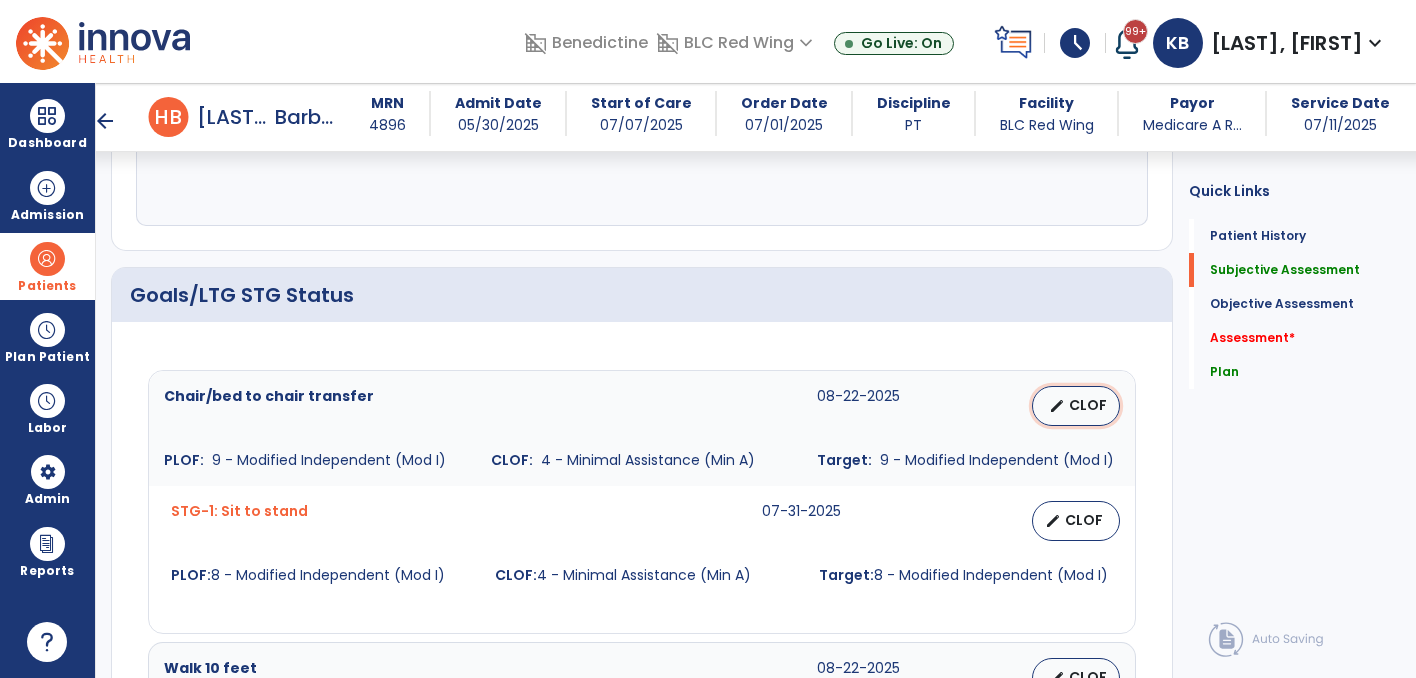 click on "CLOF" at bounding box center [1088, 405] 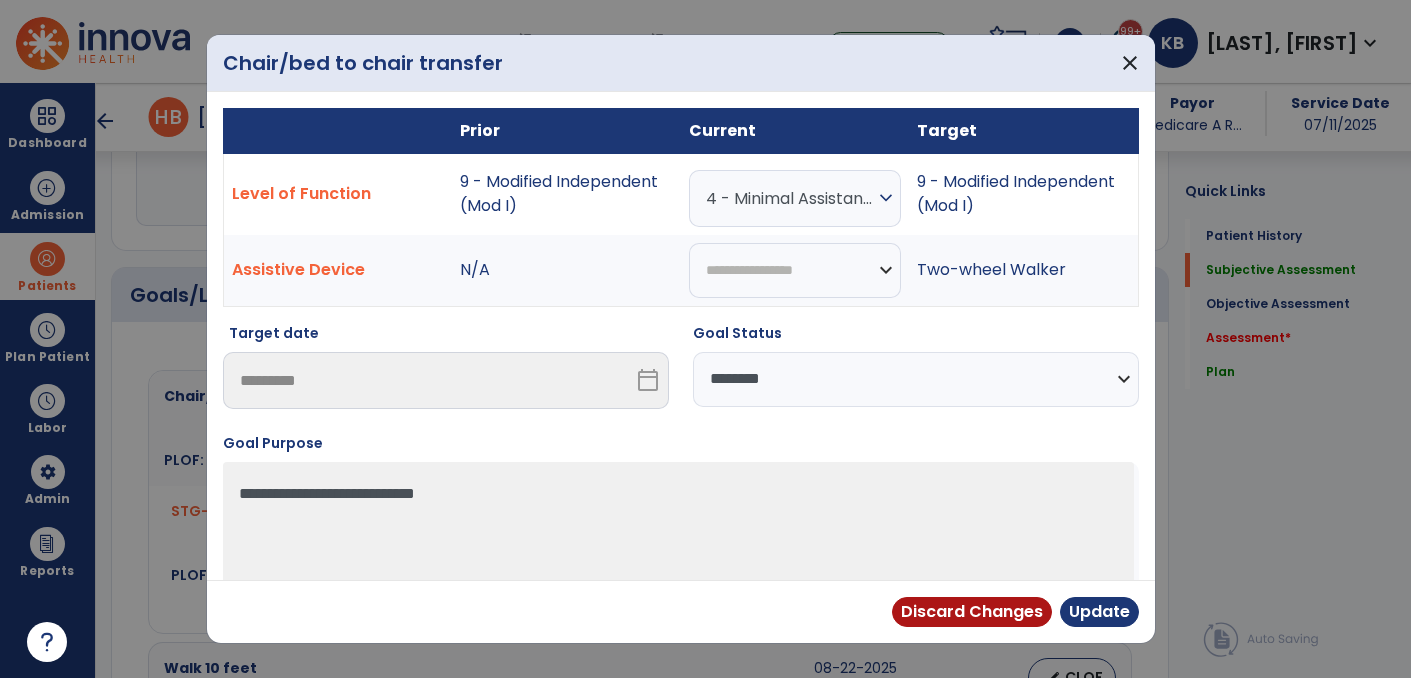 scroll, scrollTop: 584, scrollLeft: 0, axis: vertical 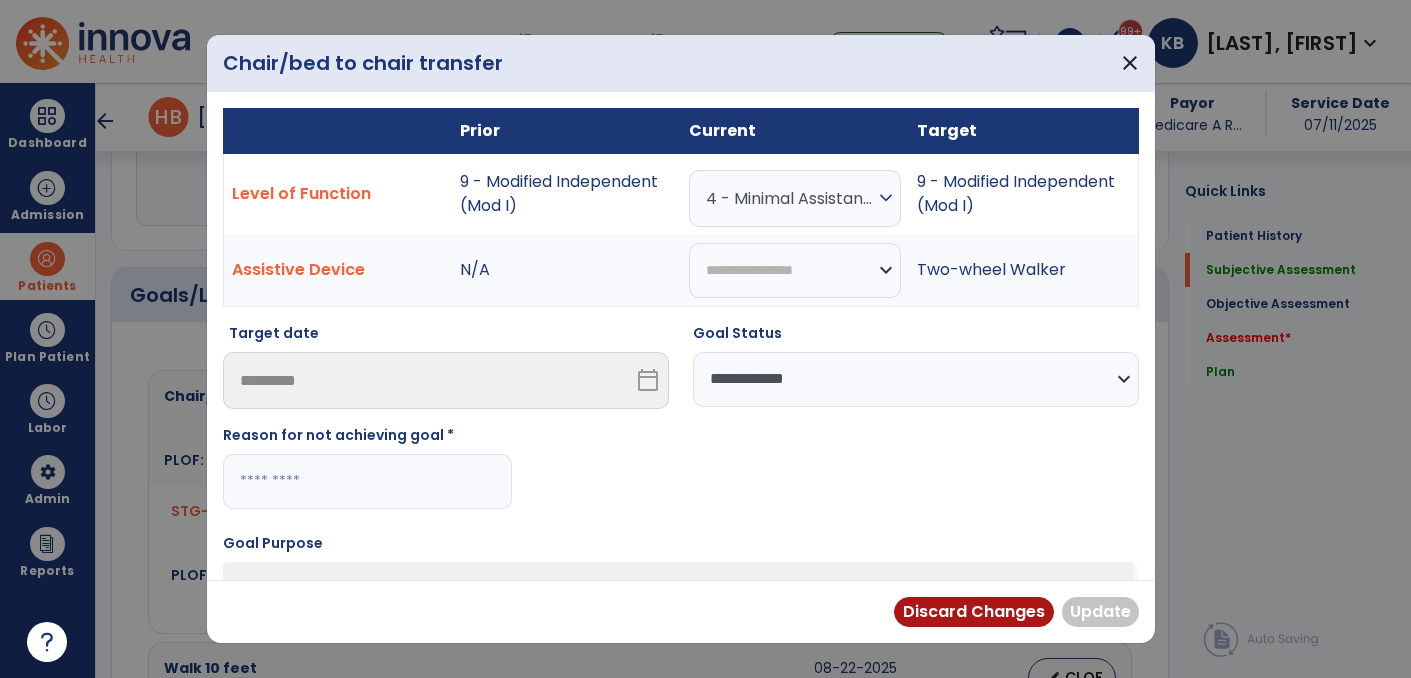 click at bounding box center (367, 481) 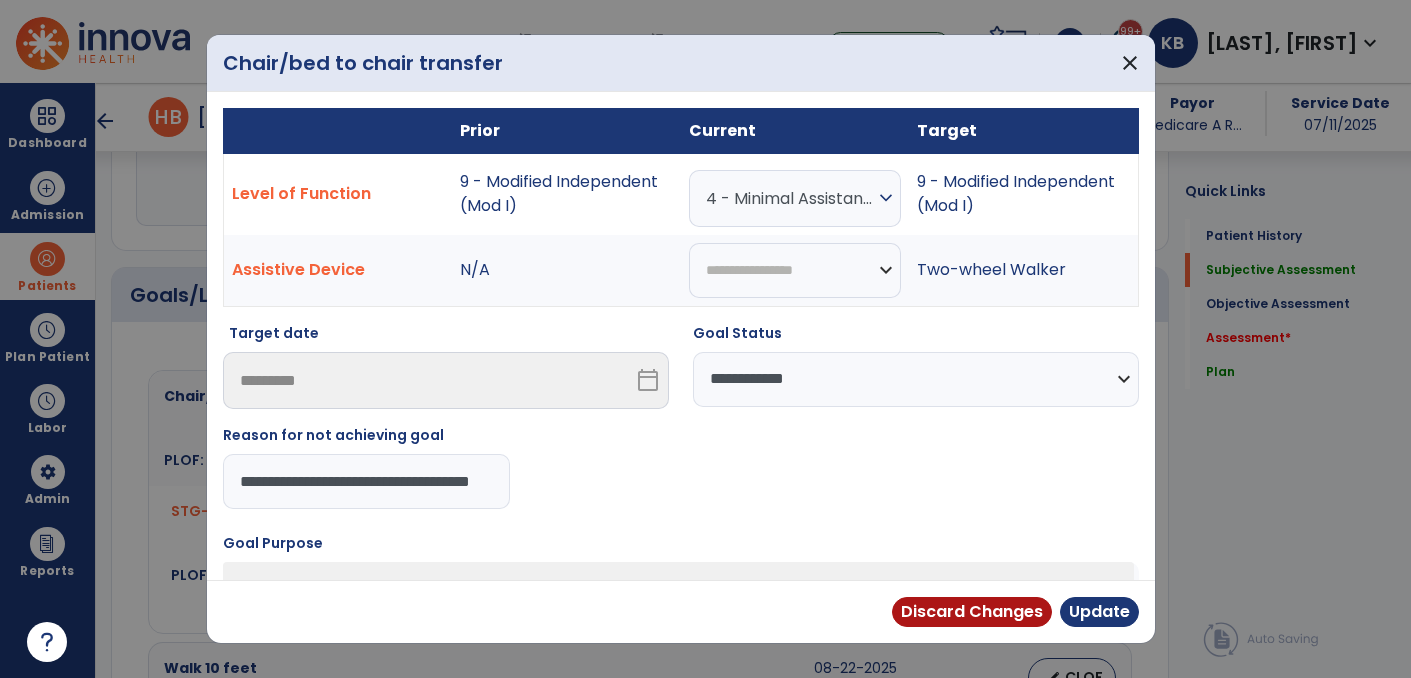 scroll, scrollTop: 0, scrollLeft: 74, axis: horizontal 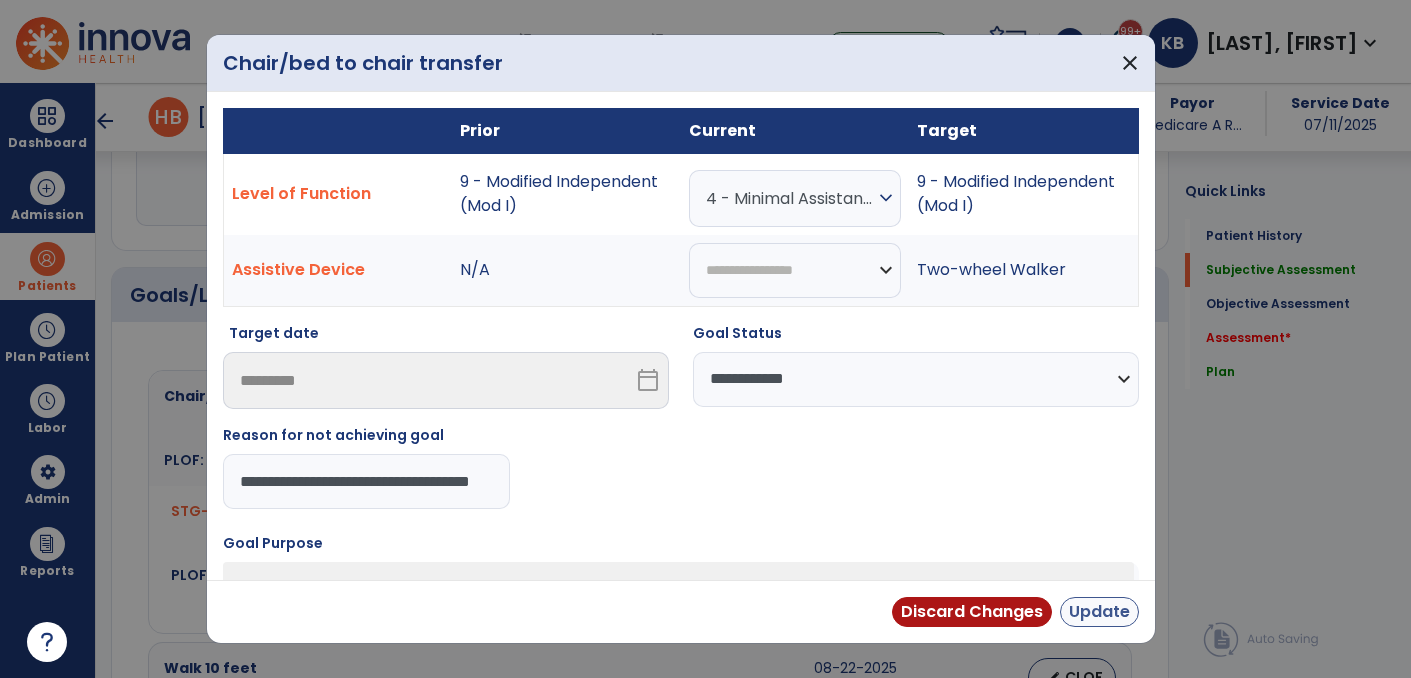 type on "**********" 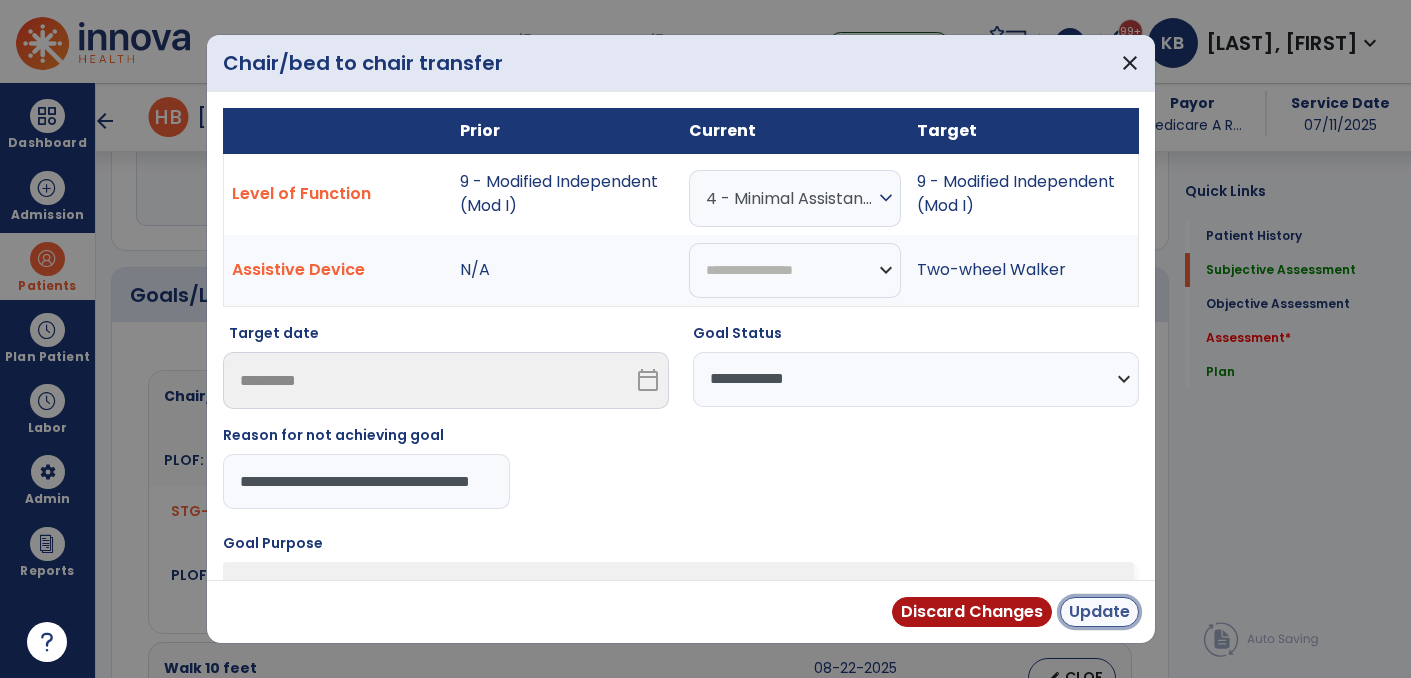 click on "Update" at bounding box center (1099, 612) 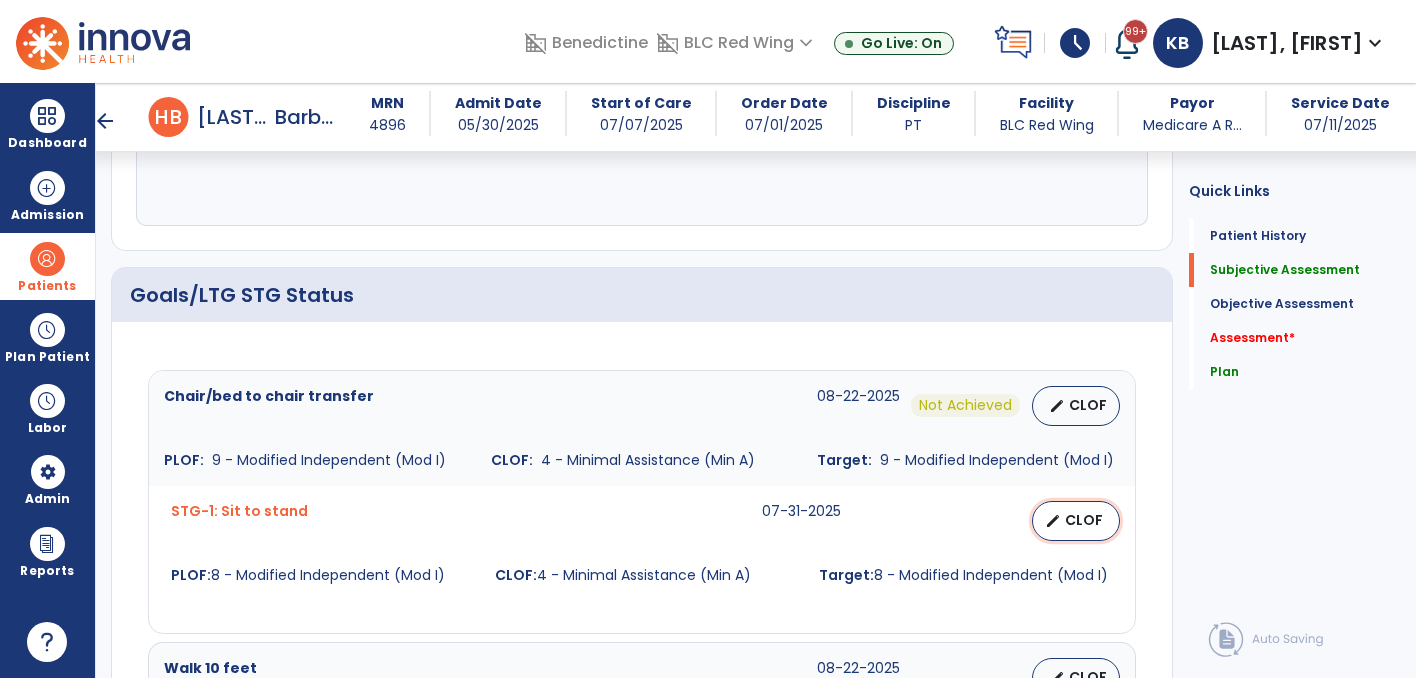 click on "CLOF" at bounding box center (1084, 520) 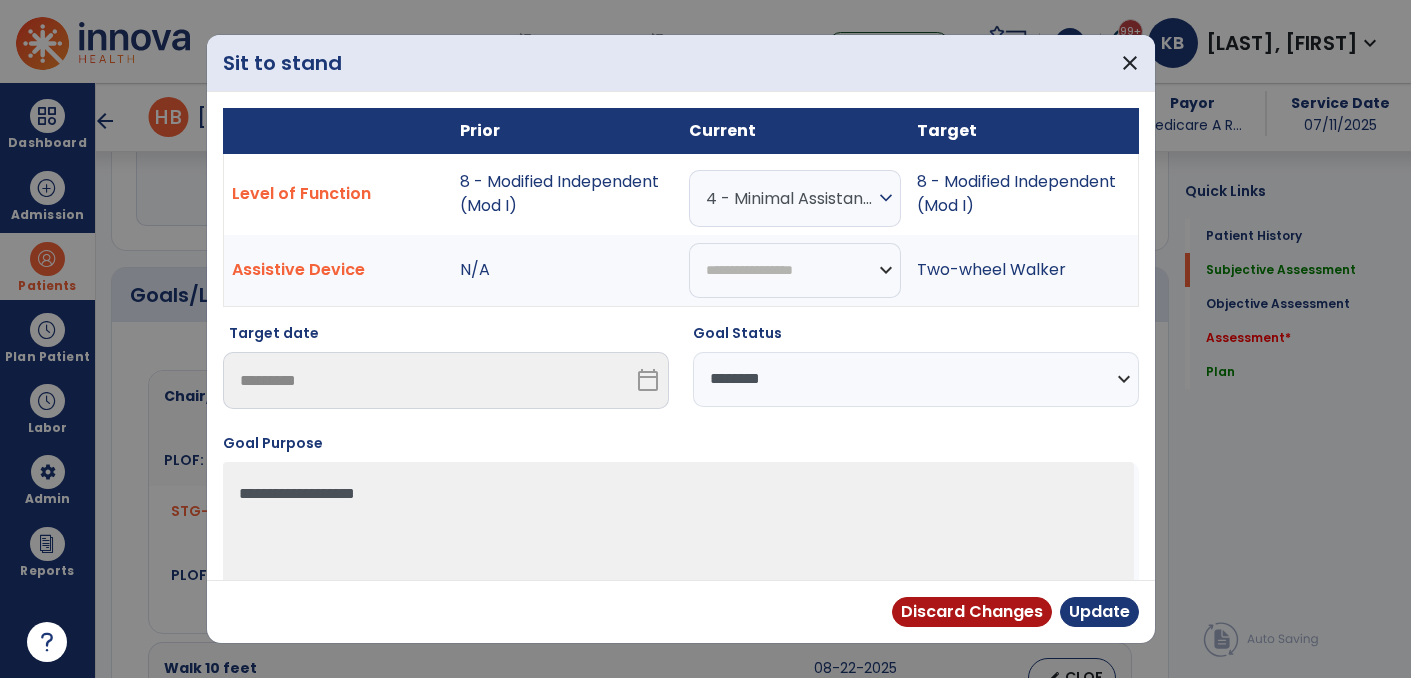 scroll, scrollTop: 584, scrollLeft: 0, axis: vertical 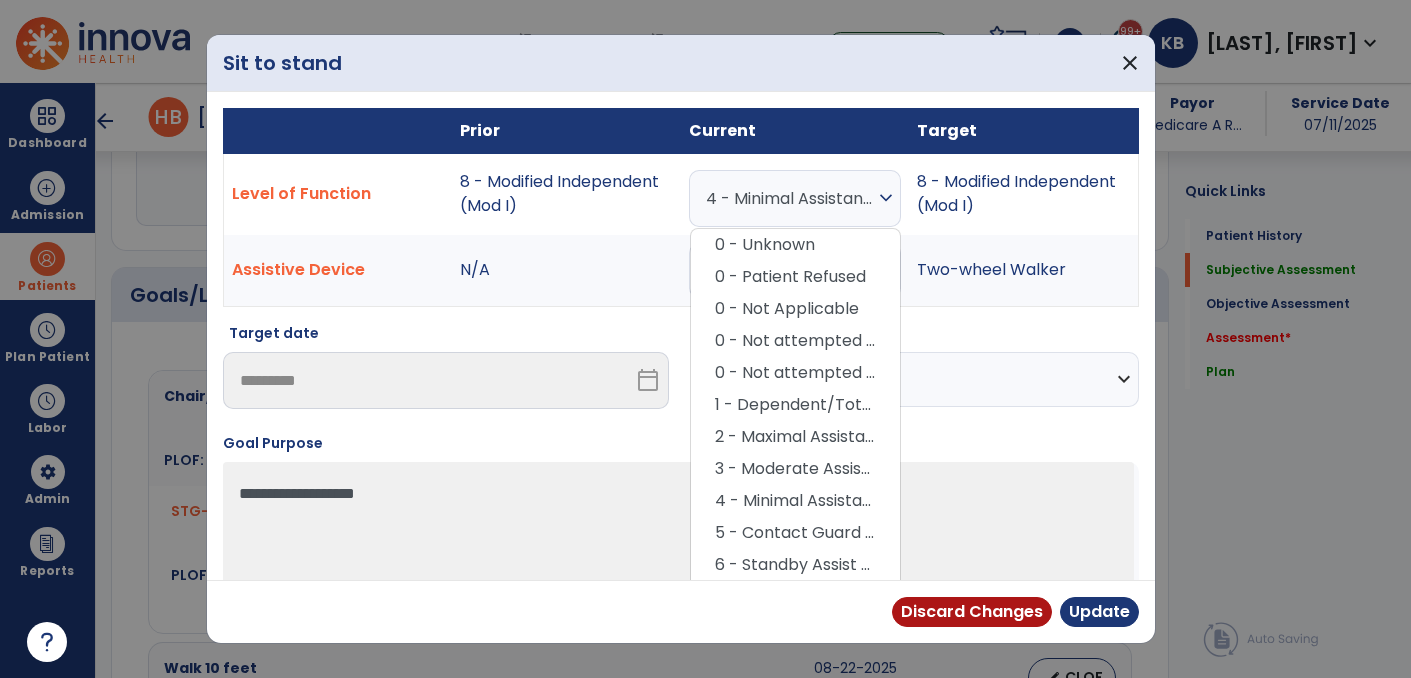 click on "**********" at bounding box center (916, 379) 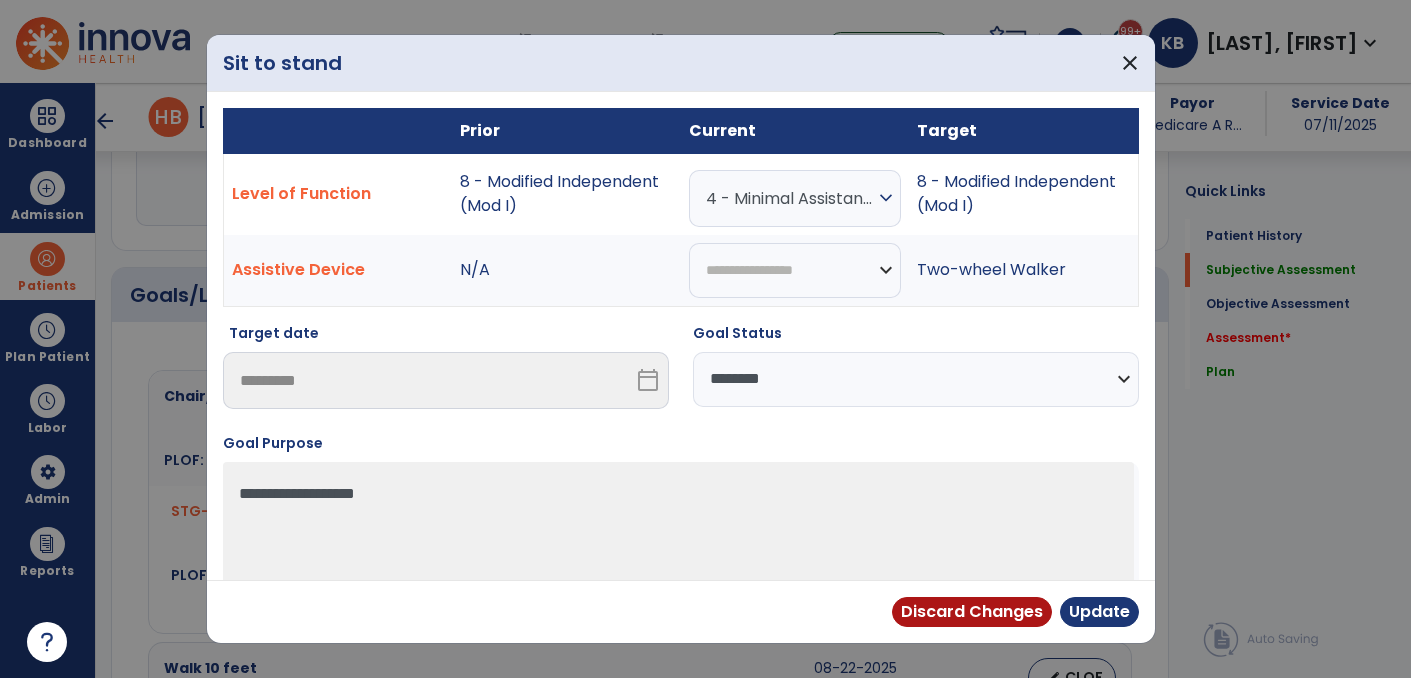 select on "**********" 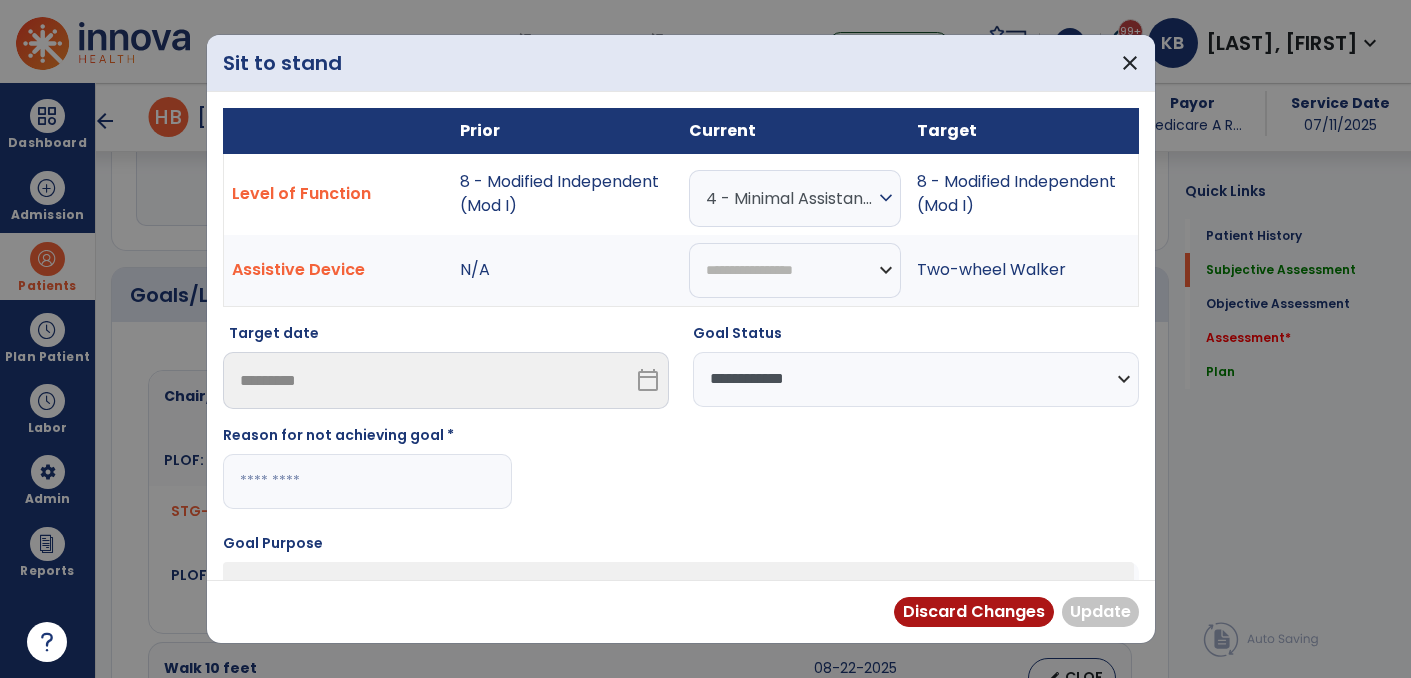 click at bounding box center (367, 481) 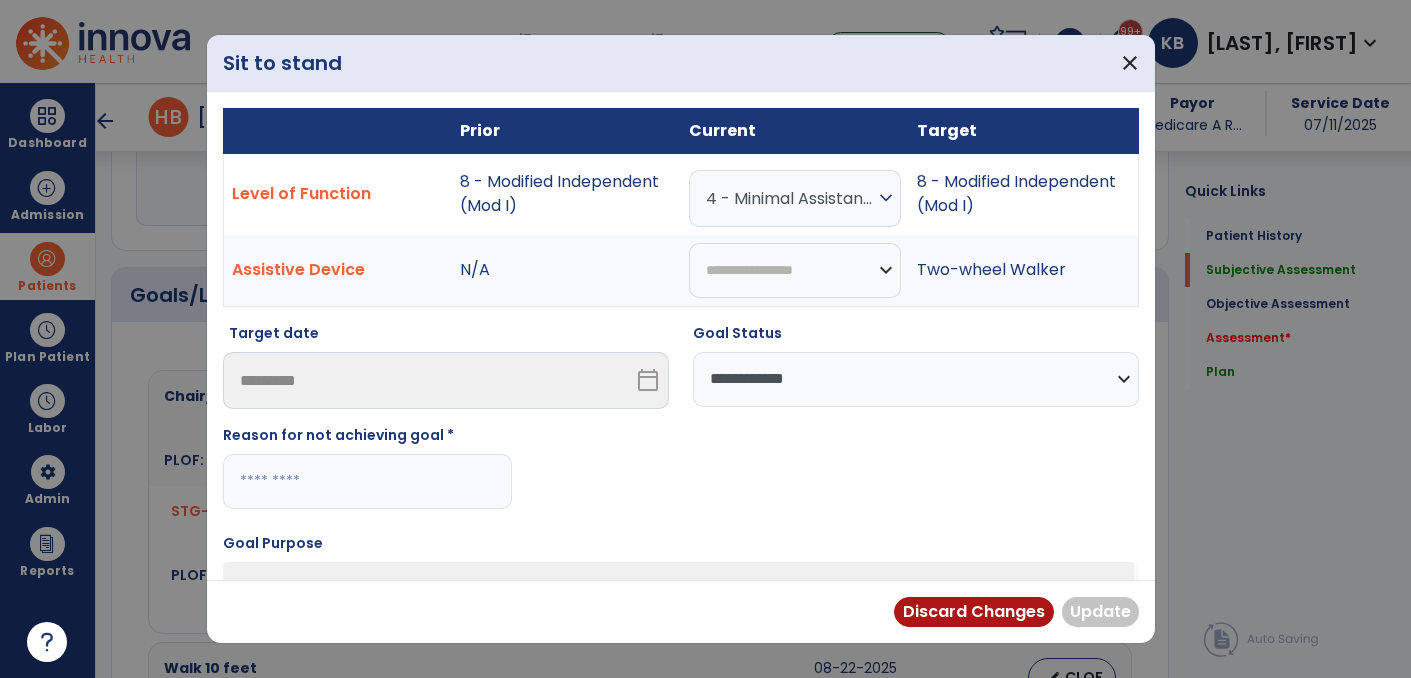 paste on "**********" 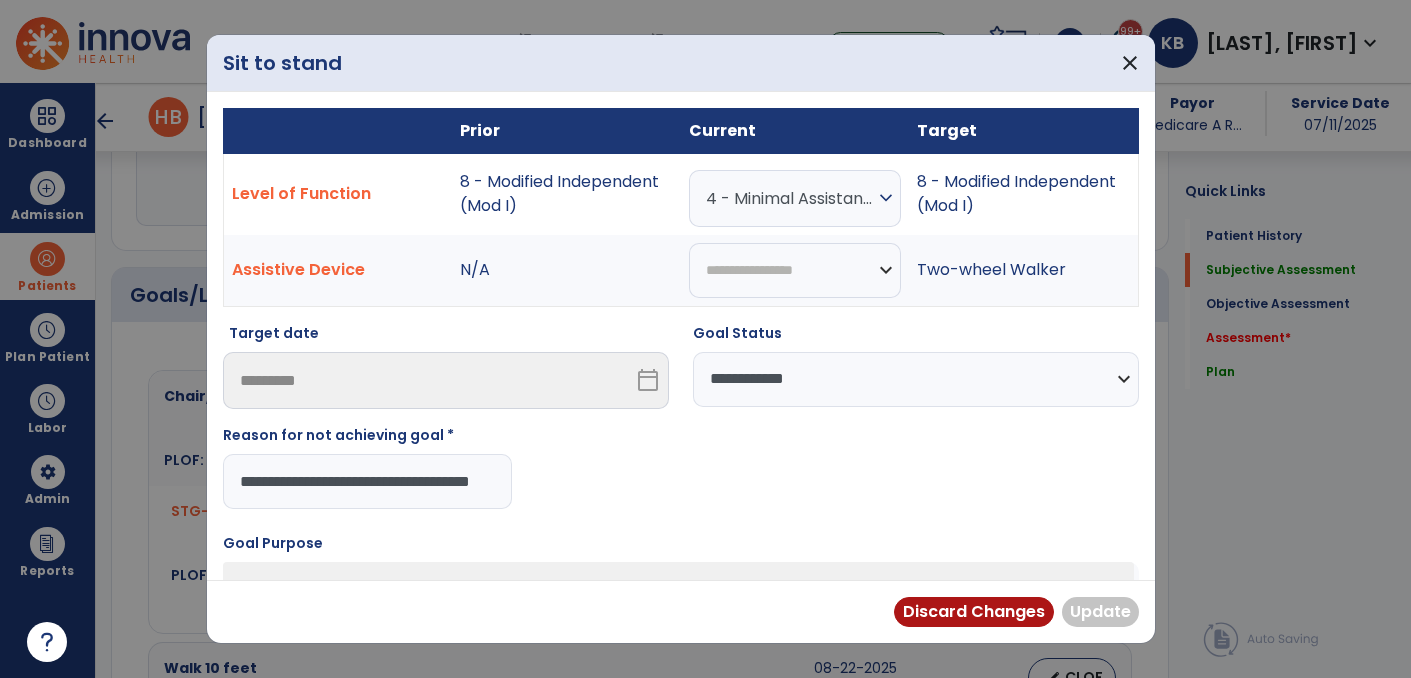 scroll, scrollTop: 0, scrollLeft: 74, axis: horizontal 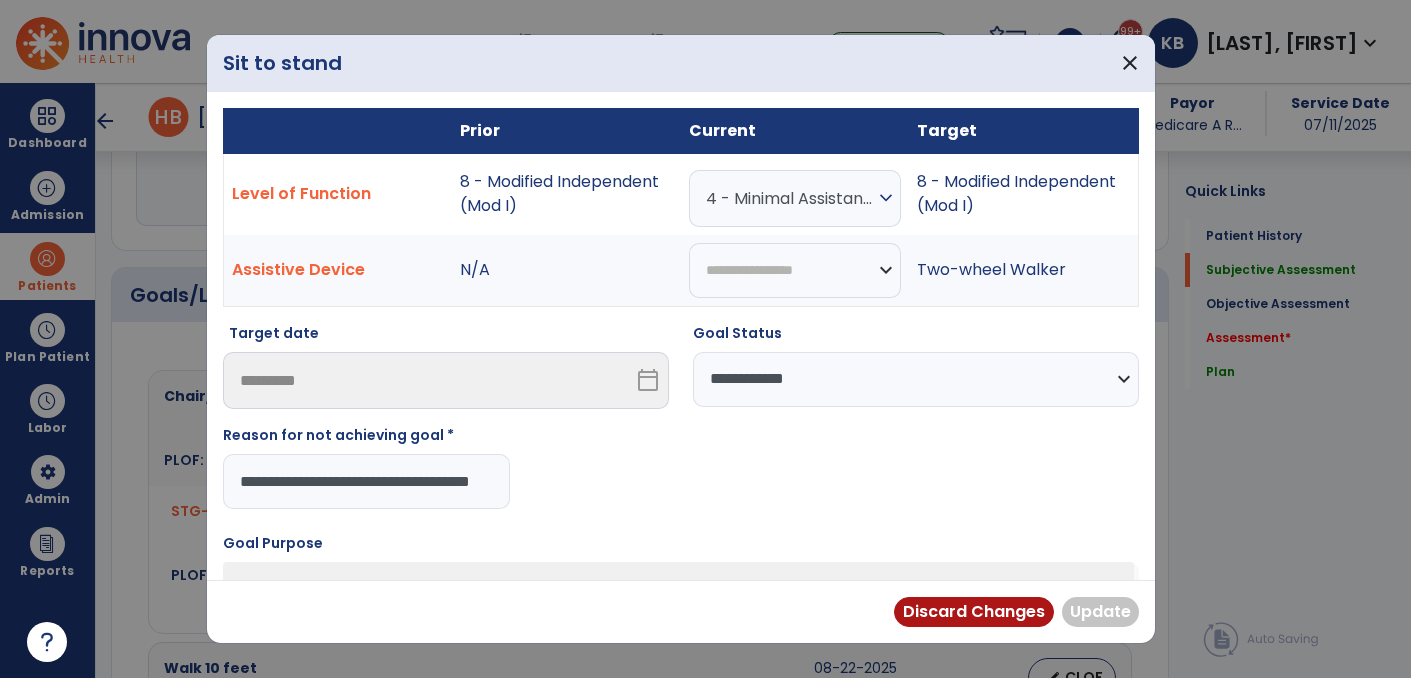 type on "**********" 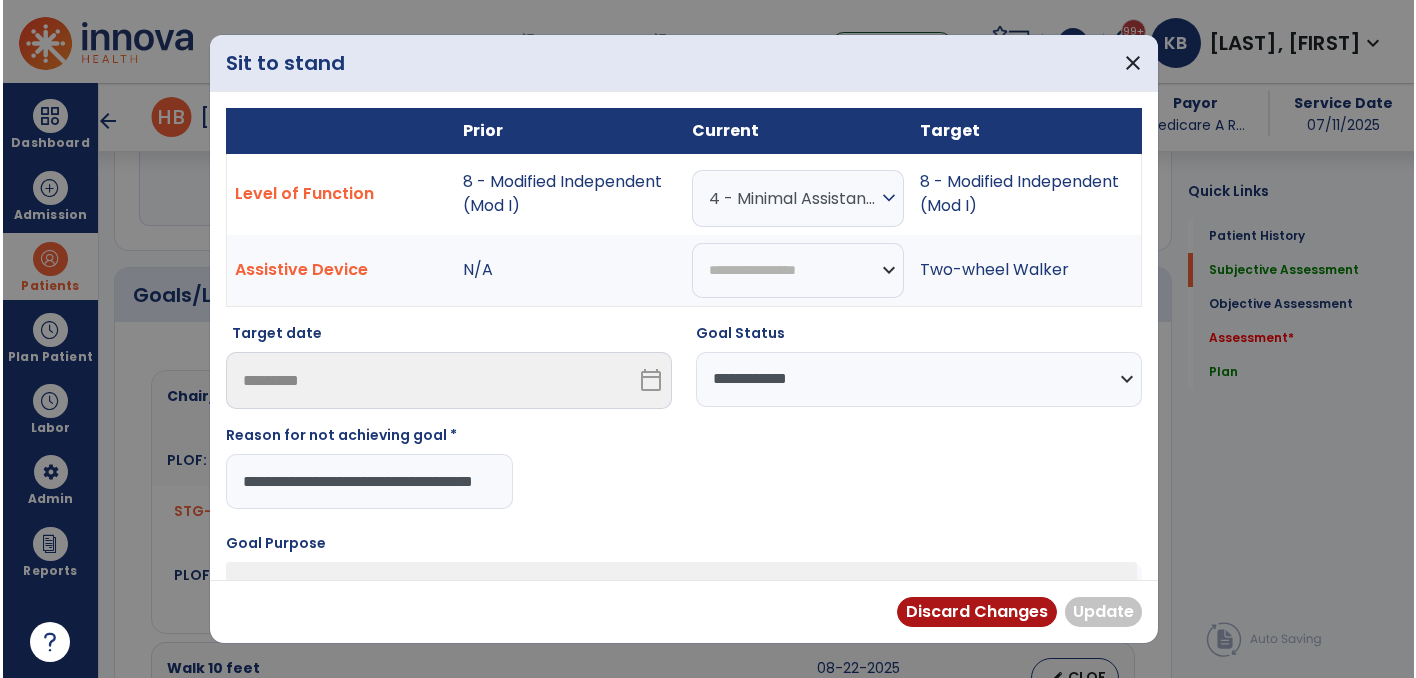 scroll, scrollTop: 0, scrollLeft: 0, axis: both 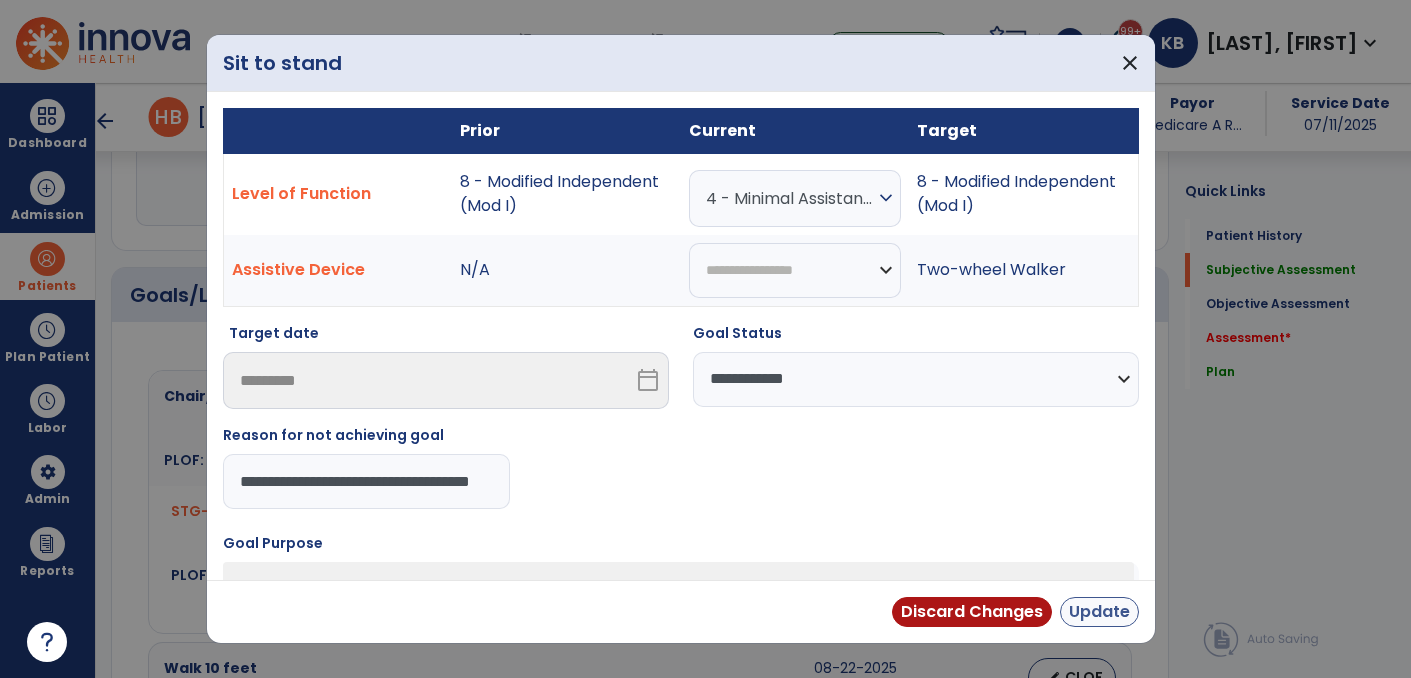 click on "Update" at bounding box center (1099, 612) 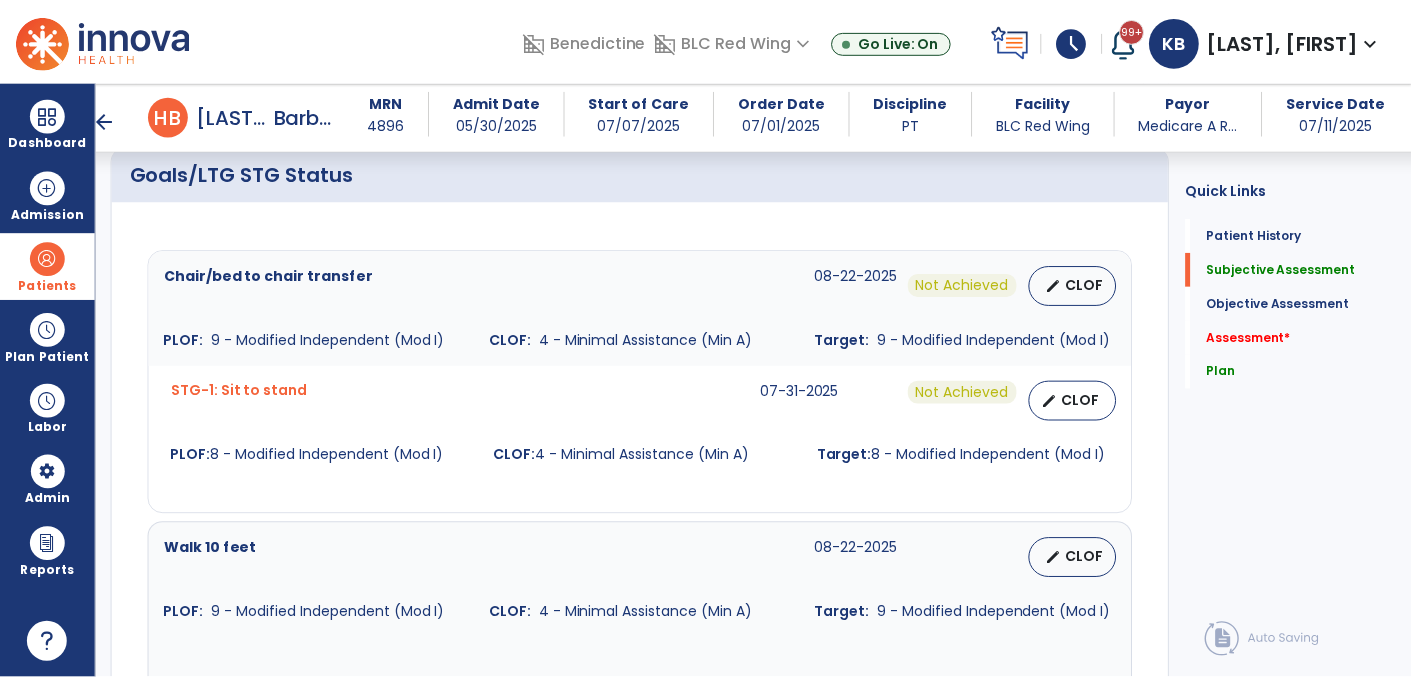 scroll, scrollTop: 706, scrollLeft: 0, axis: vertical 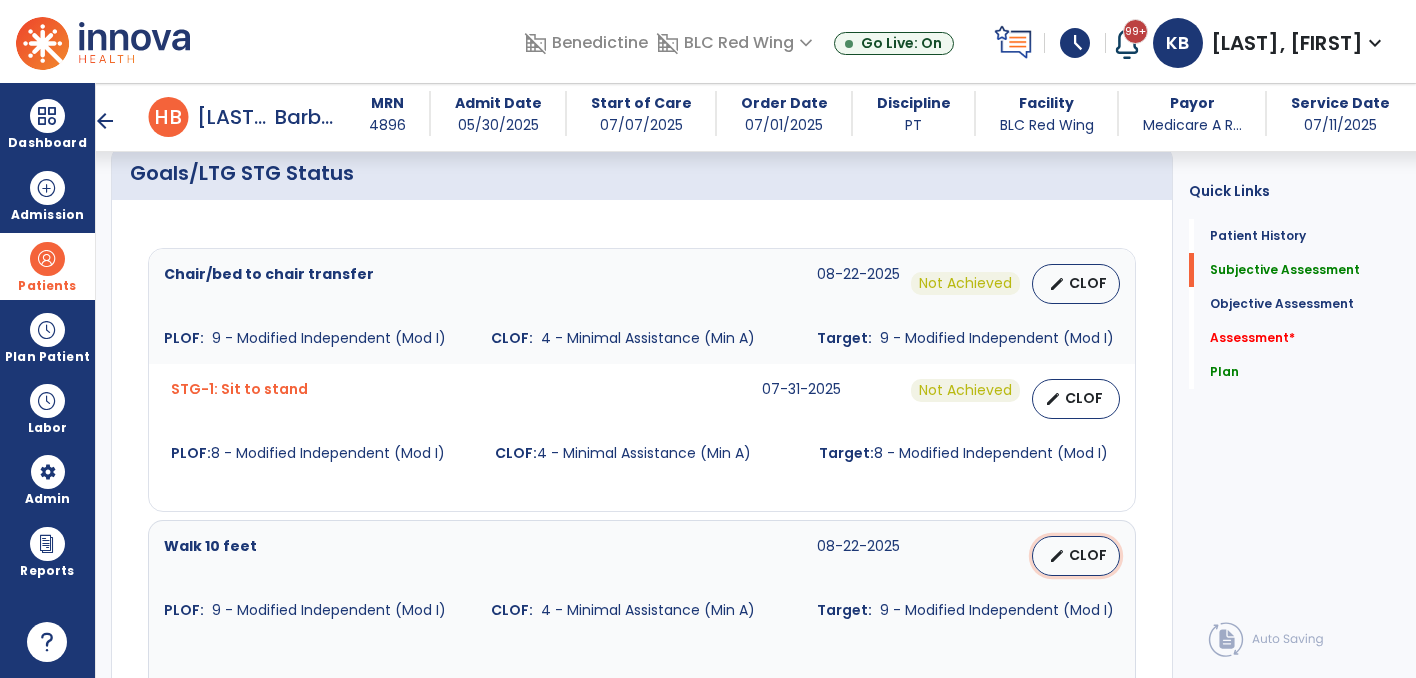 click on "CLOF" at bounding box center (1088, 555) 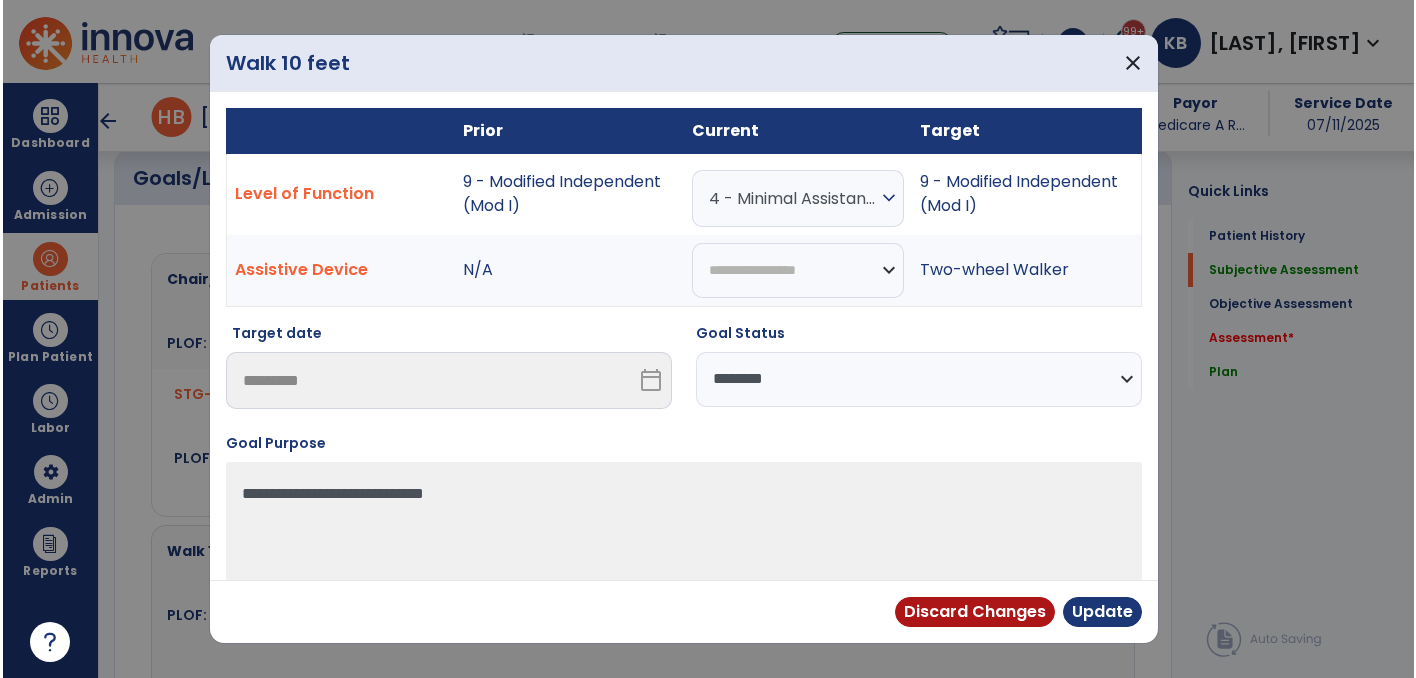 scroll, scrollTop: 706, scrollLeft: 0, axis: vertical 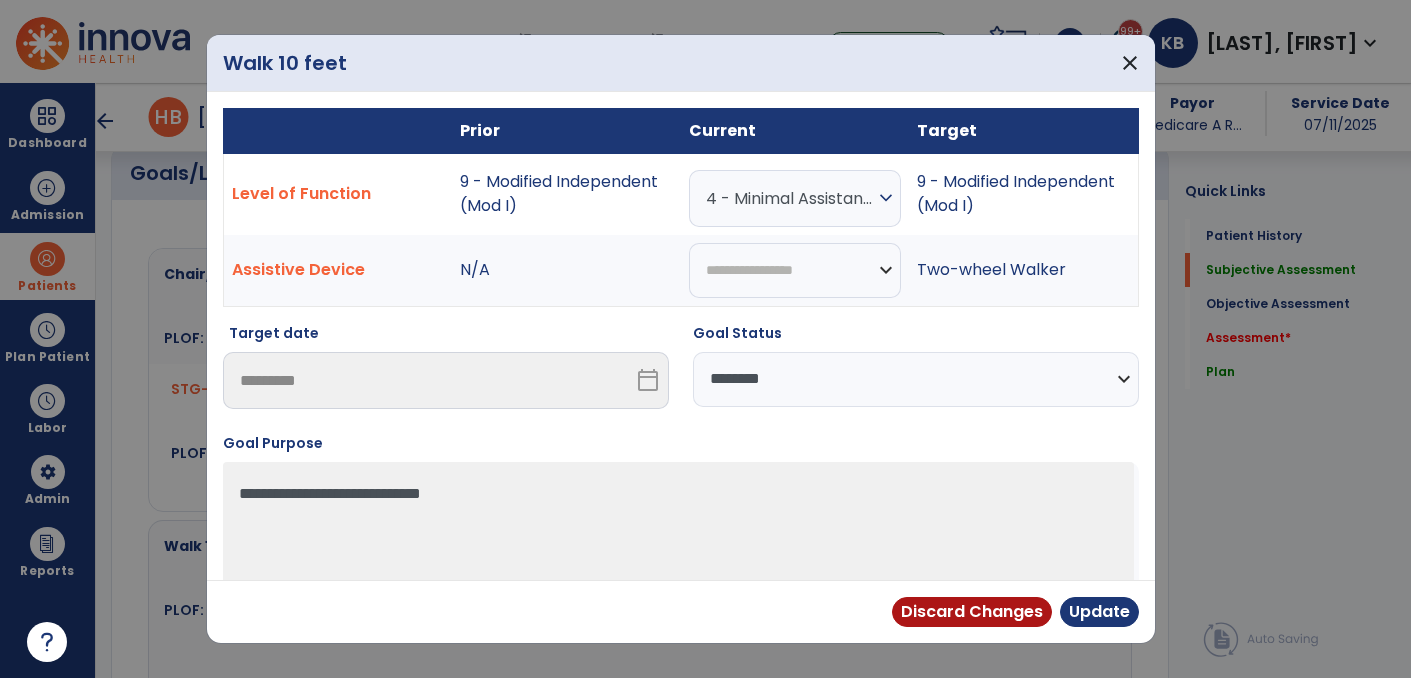 click on "**********" at bounding box center [916, 379] 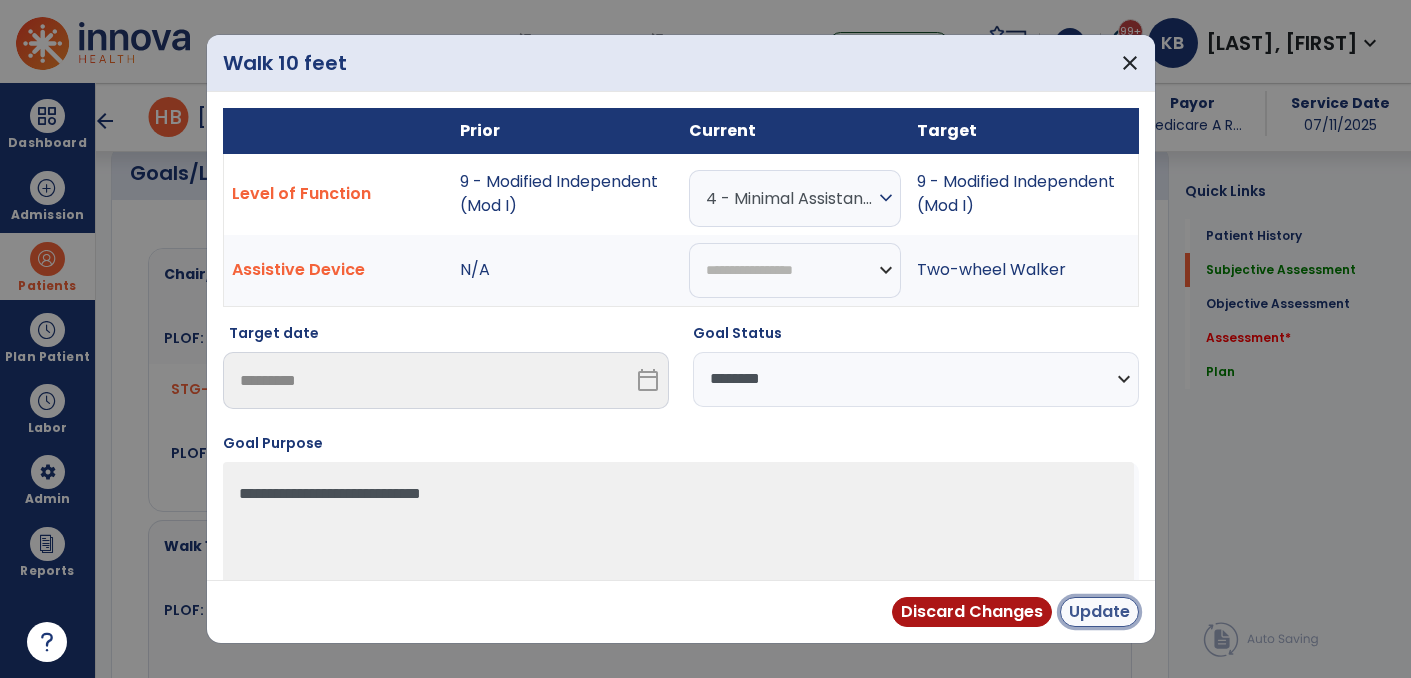 click on "Update" at bounding box center (1099, 612) 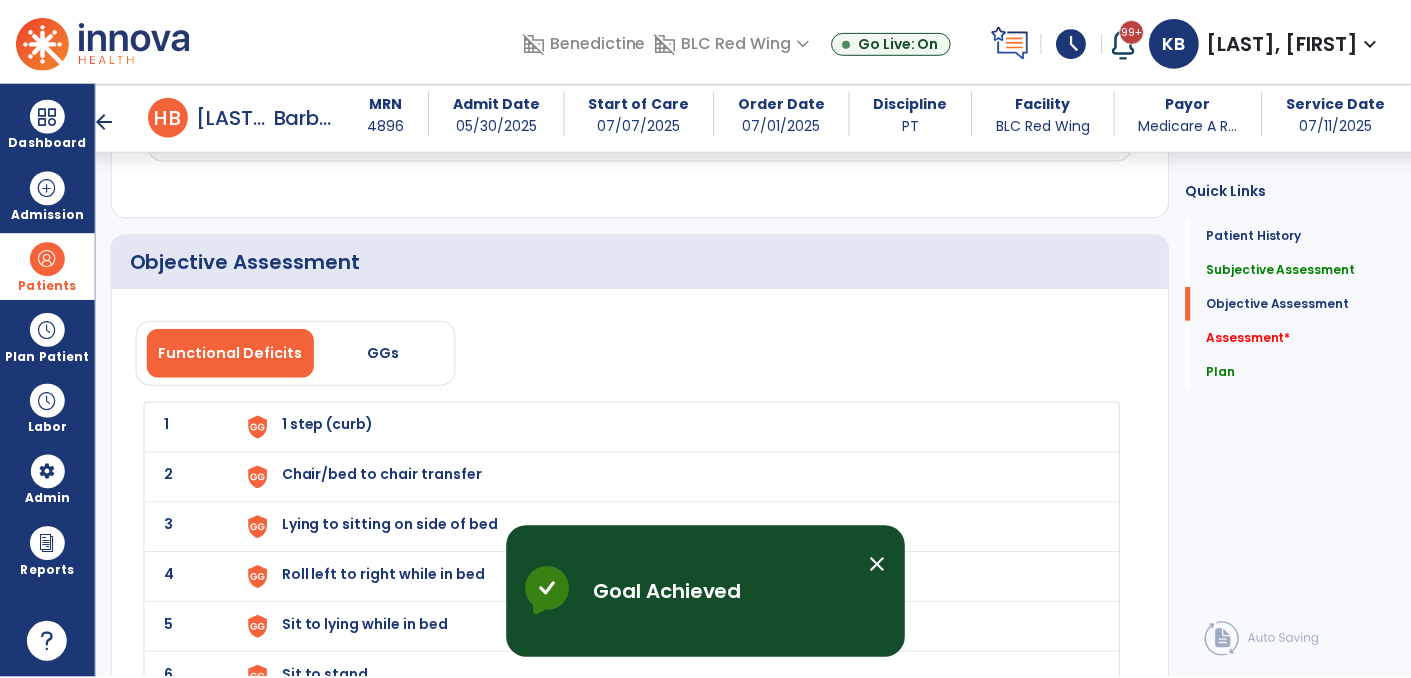scroll, scrollTop: 1268, scrollLeft: 0, axis: vertical 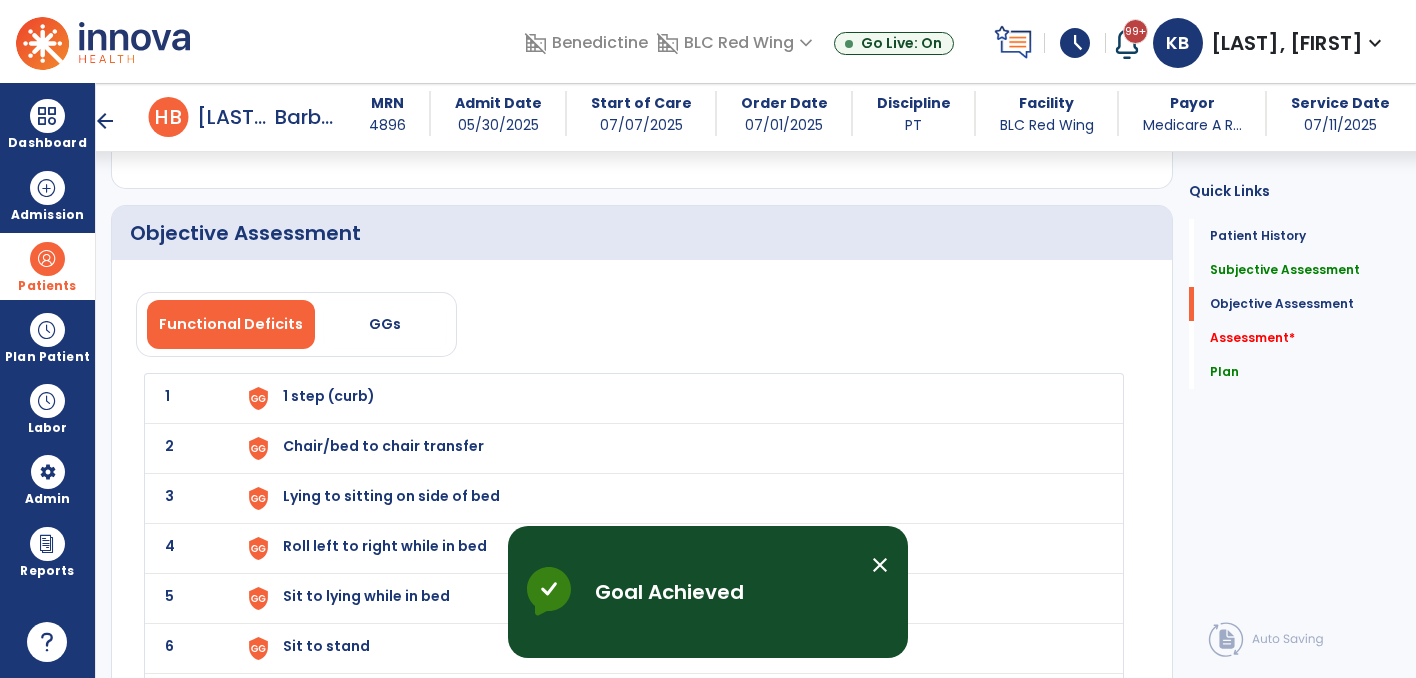 click on "1 step (curb)" at bounding box center [329, 396] 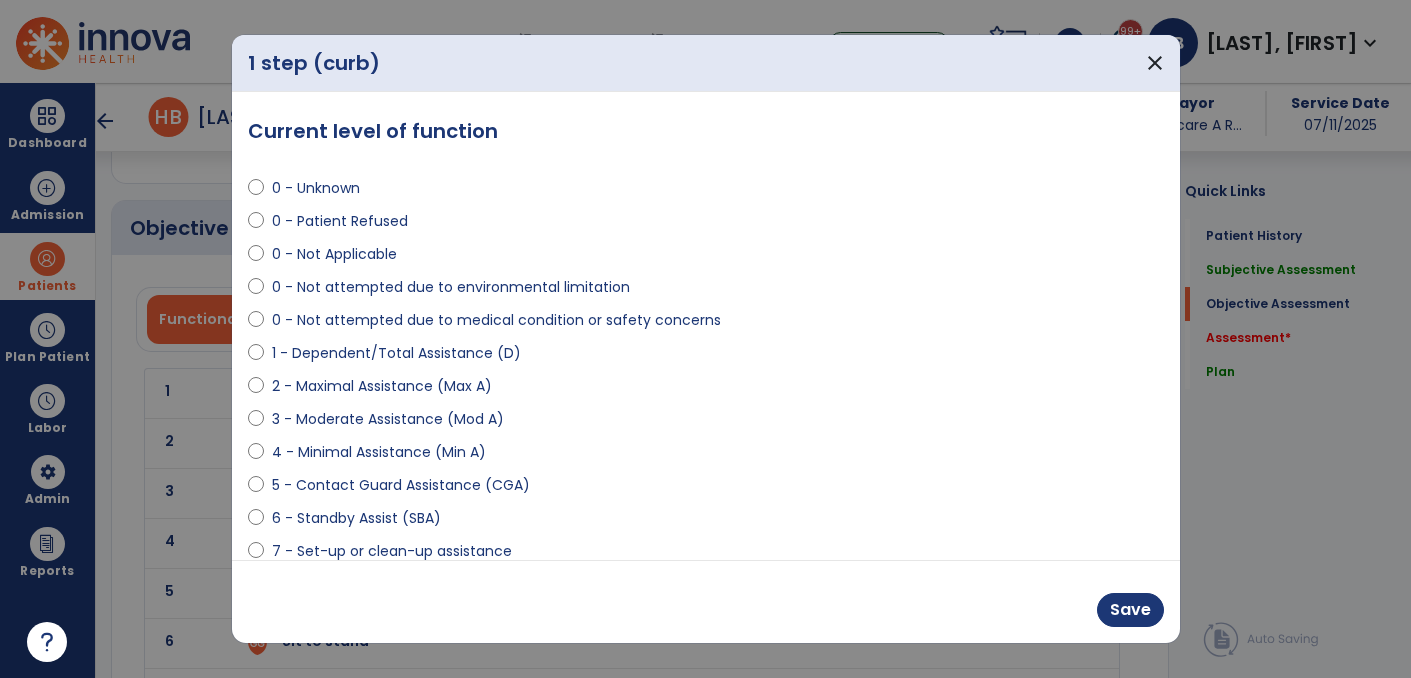 scroll, scrollTop: 1268, scrollLeft: 0, axis: vertical 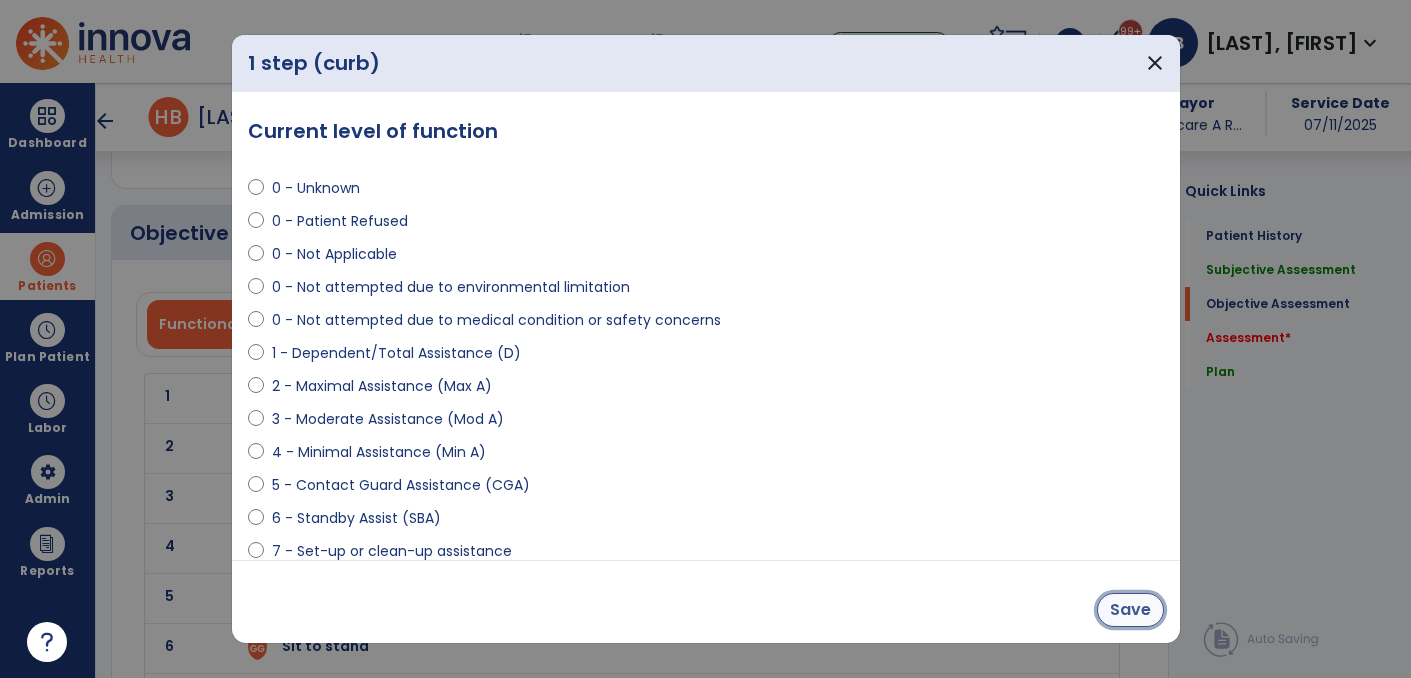 click on "Save" at bounding box center (1130, 610) 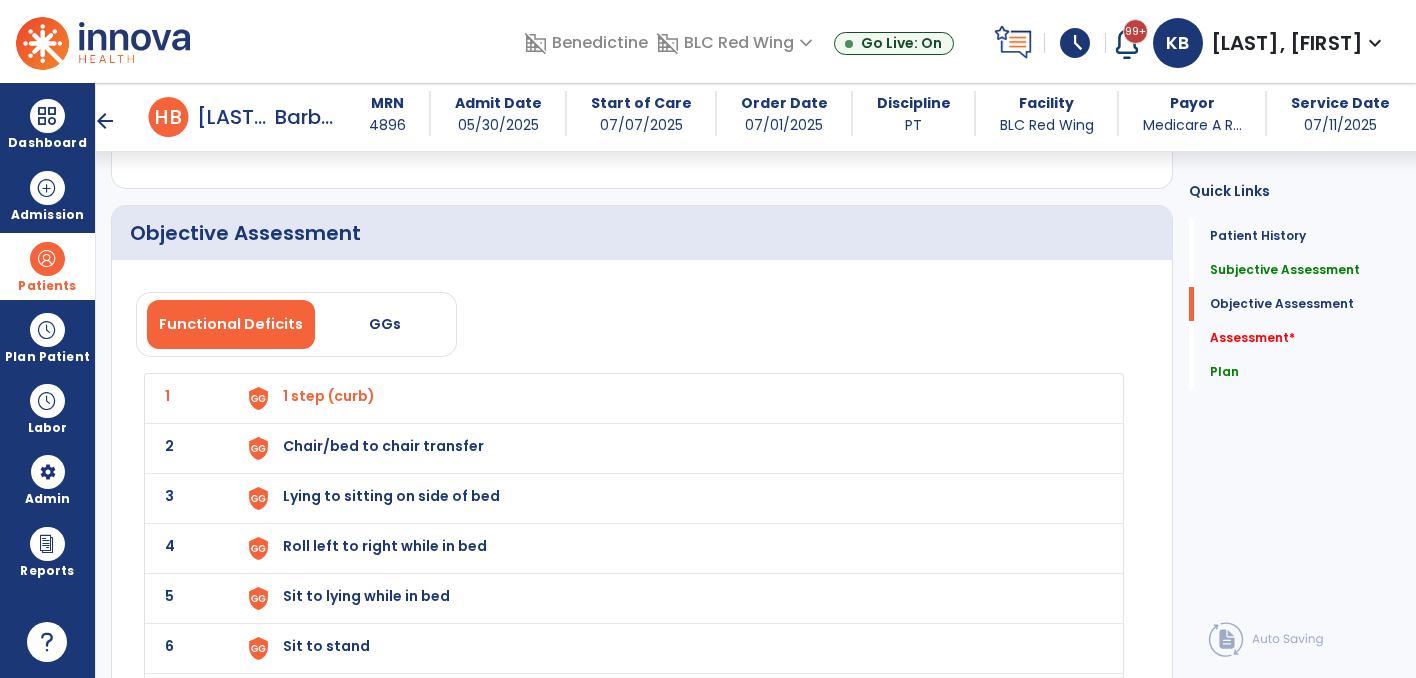 click on "1 step (curb)" at bounding box center (329, 396) 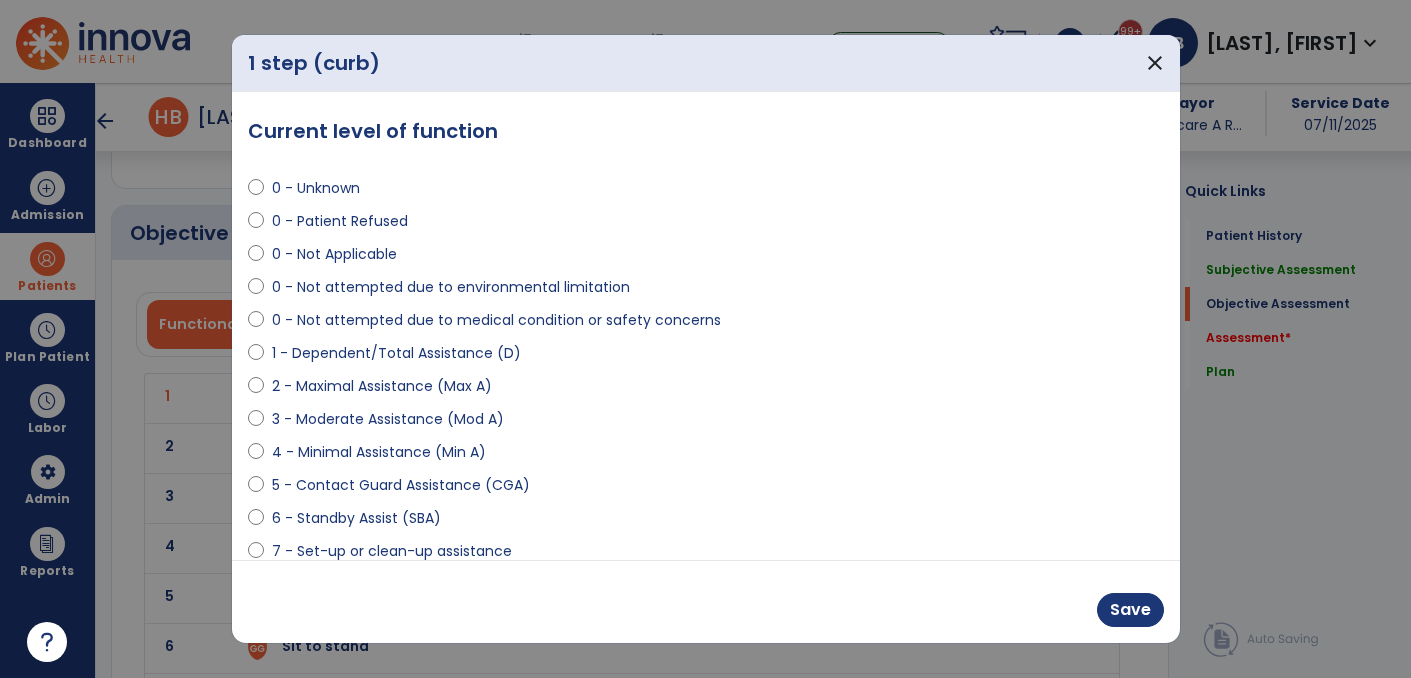 scroll, scrollTop: 1268, scrollLeft: 0, axis: vertical 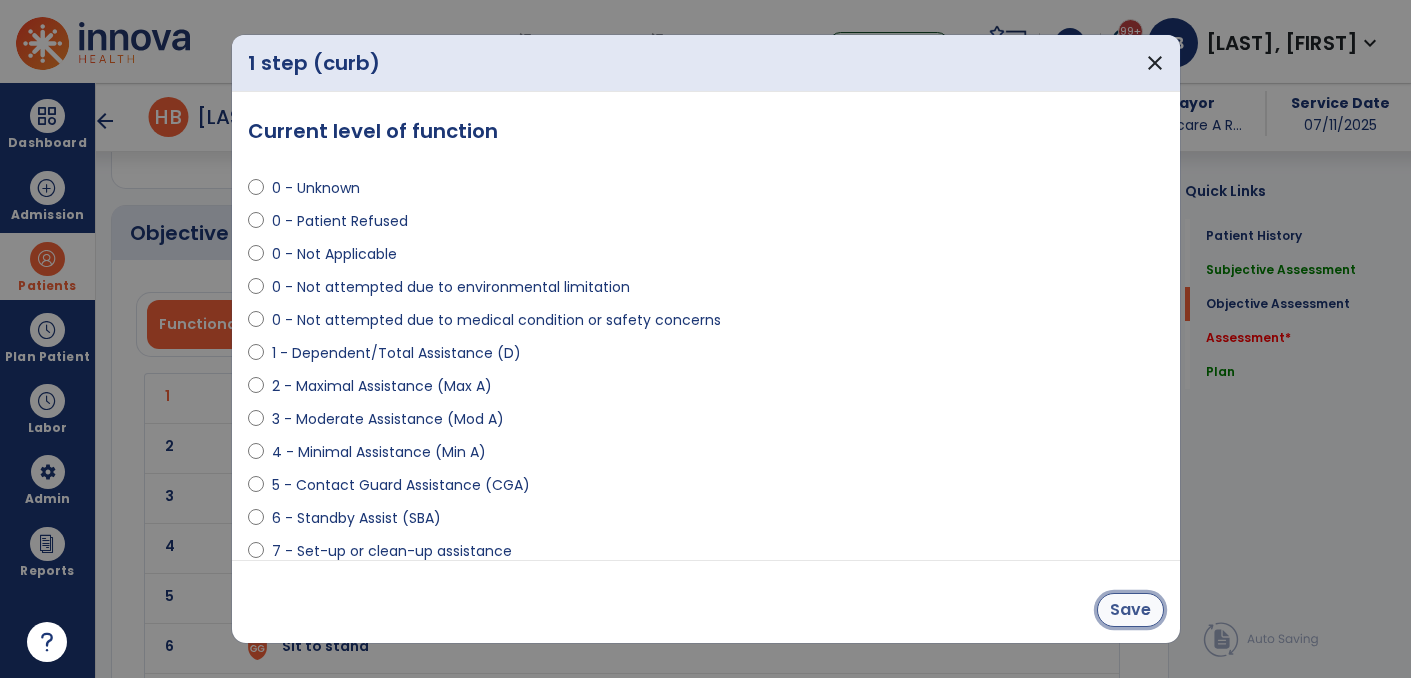 click on "Save" at bounding box center (1130, 610) 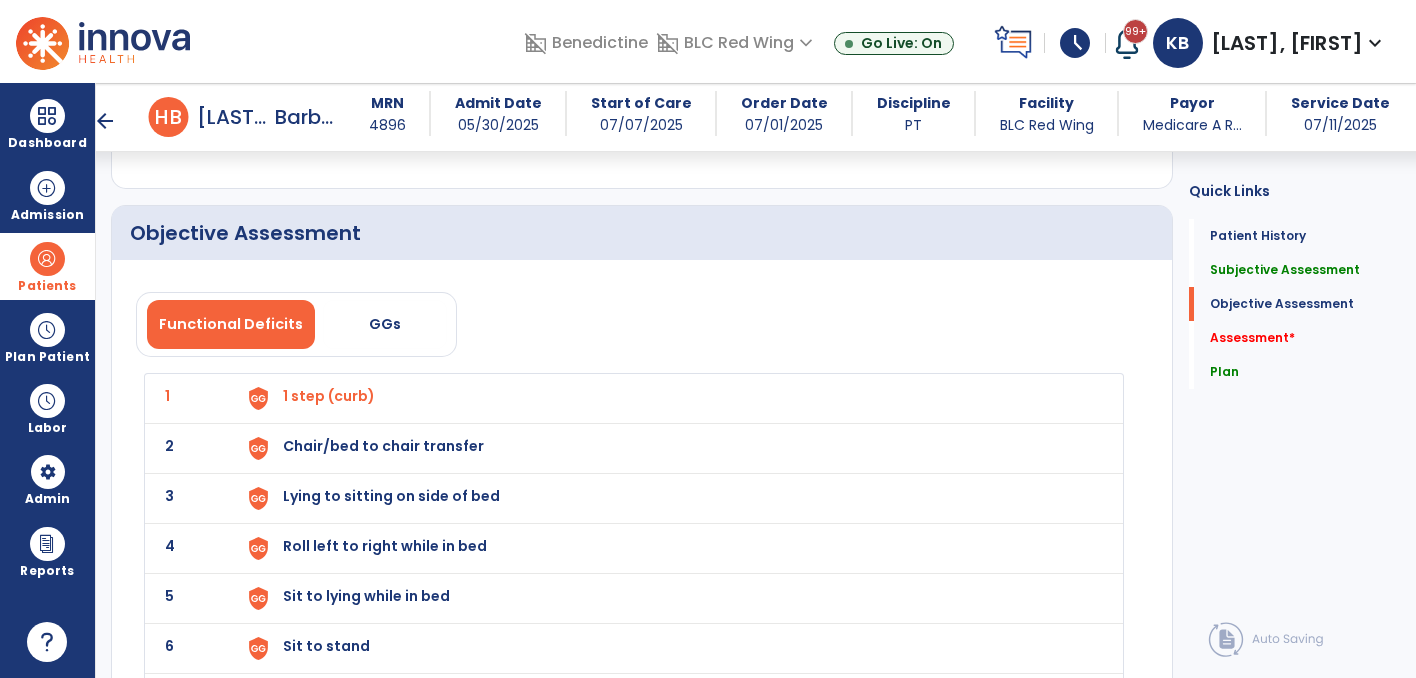 click on "Chair/bed to chair transfer" at bounding box center (329, 396) 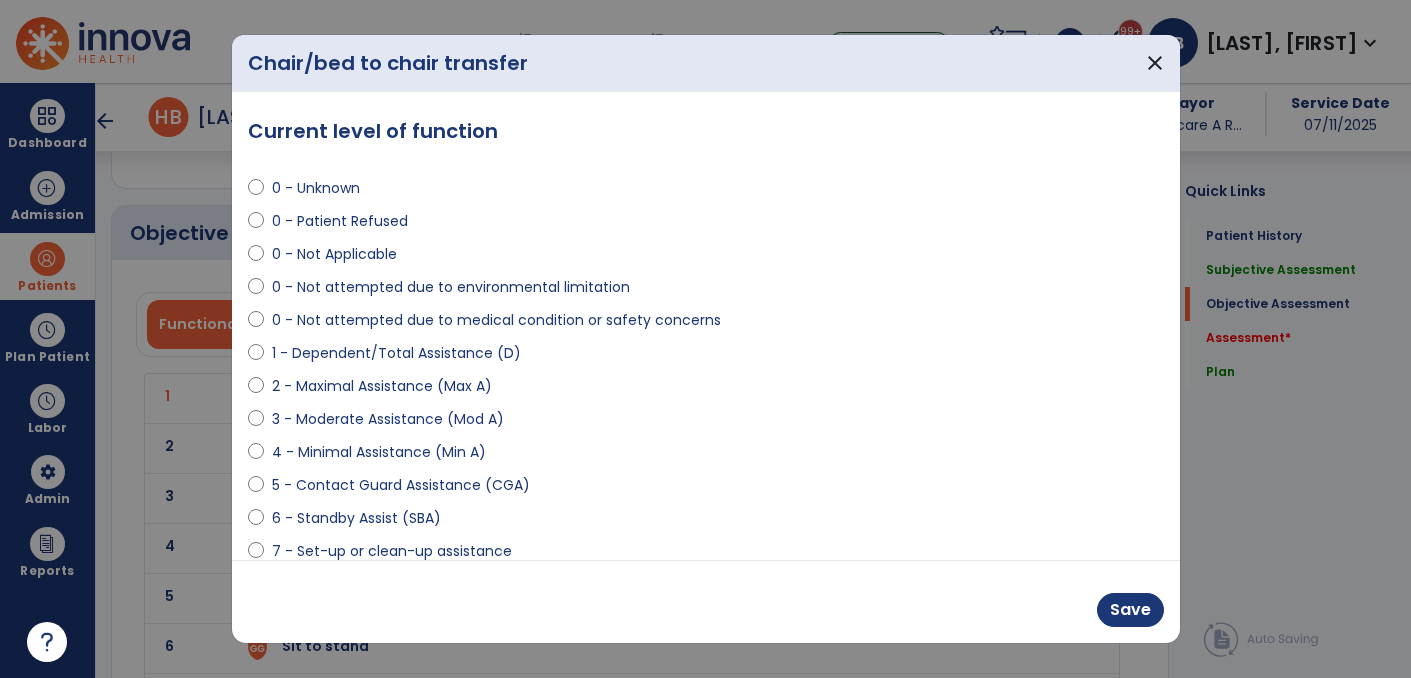 scroll, scrollTop: 1268, scrollLeft: 0, axis: vertical 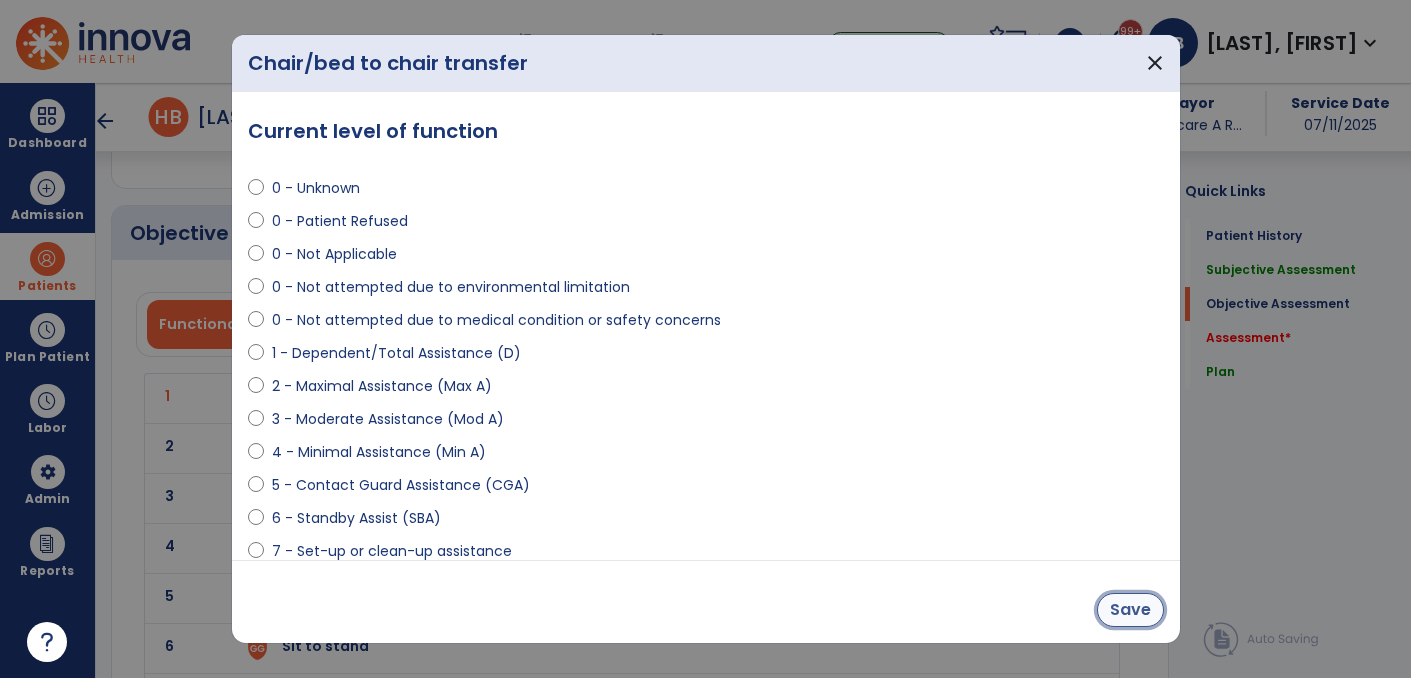click on "Save" at bounding box center [1130, 610] 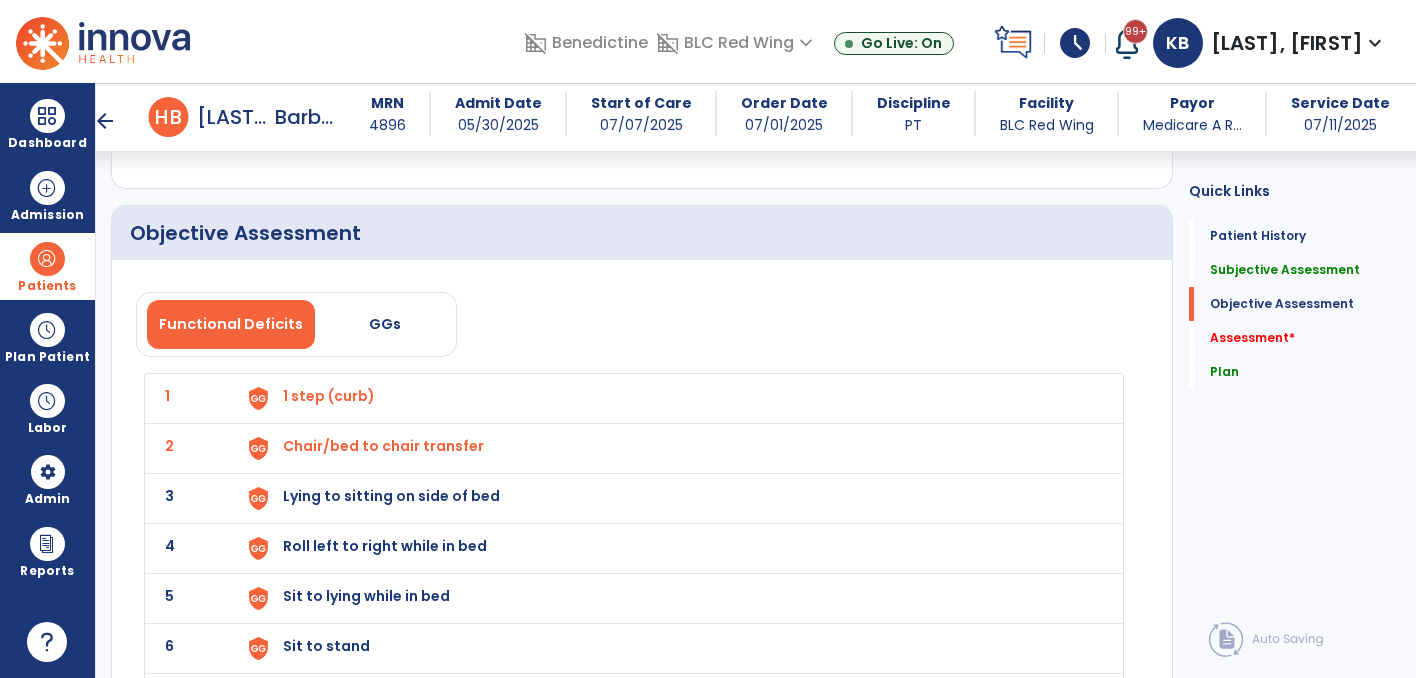 click on "Lying to sitting on side of bed" at bounding box center [329, 396] 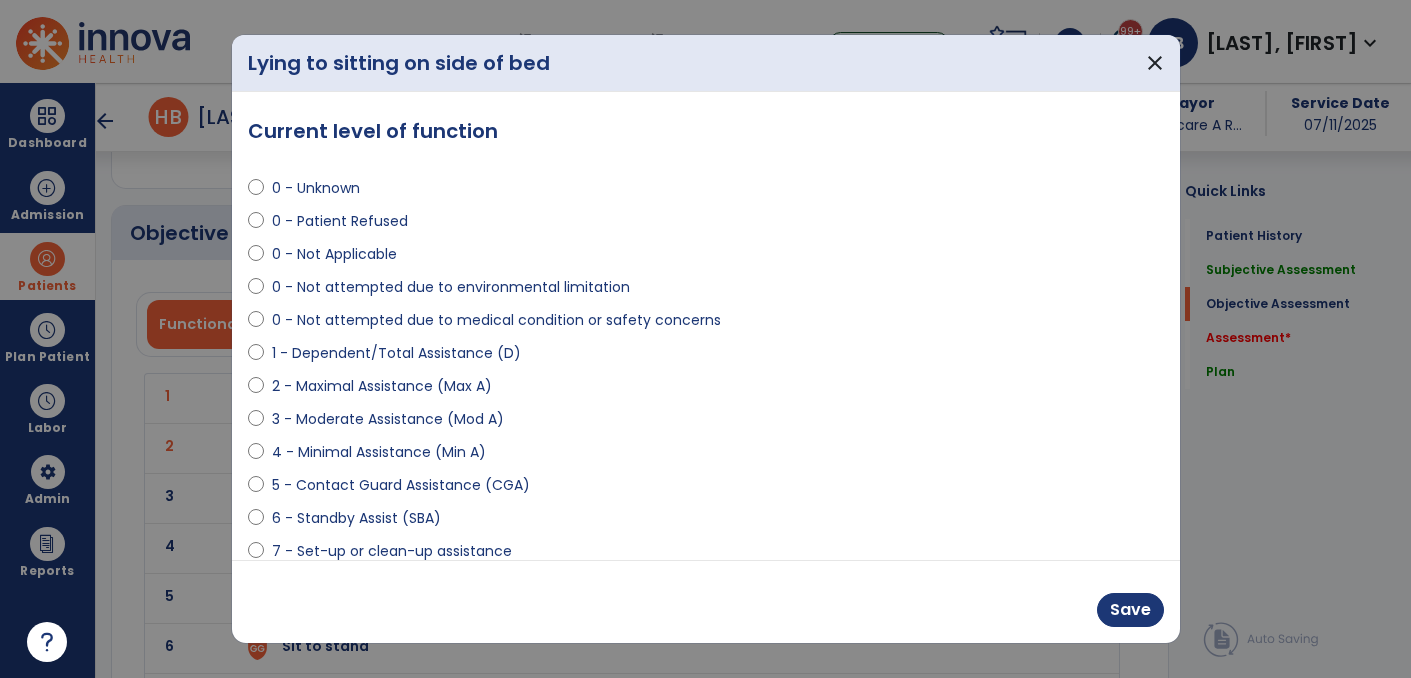 scroll, scrollTop: 1268, scrollLeft: 0, axis: vertical 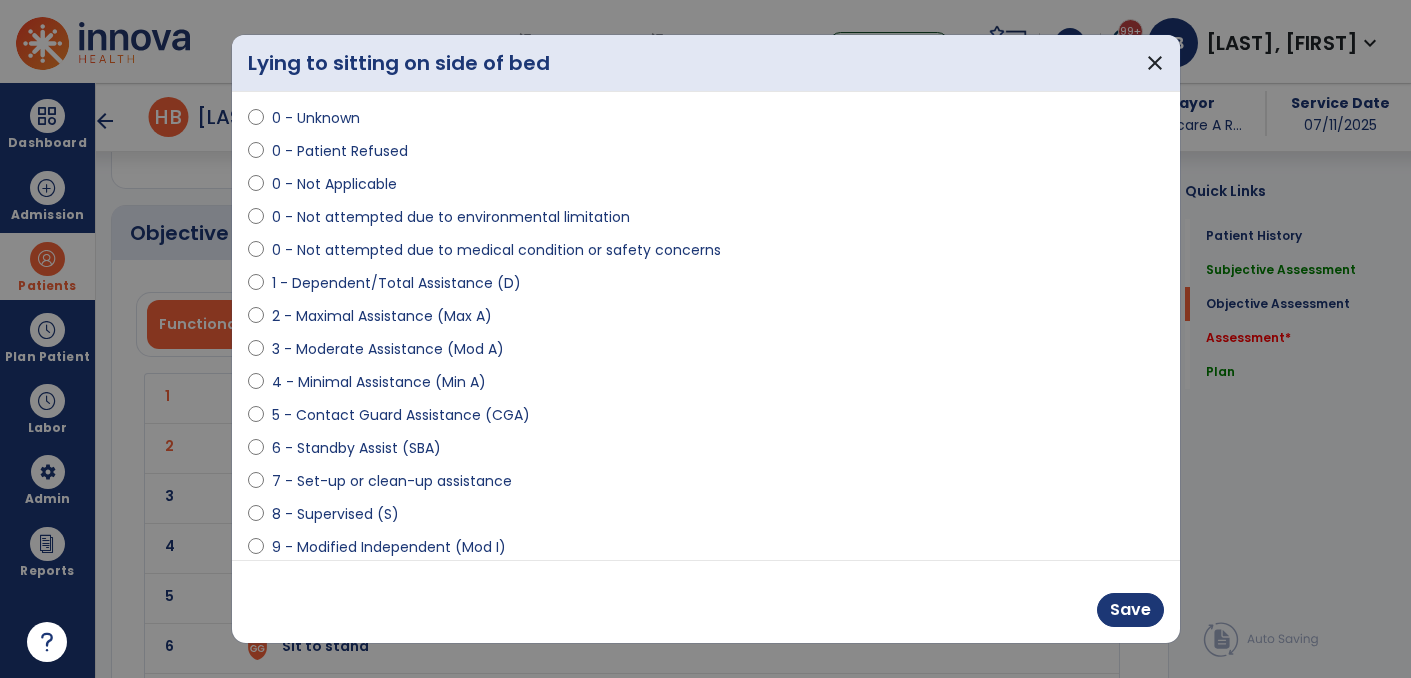 select on "**********" 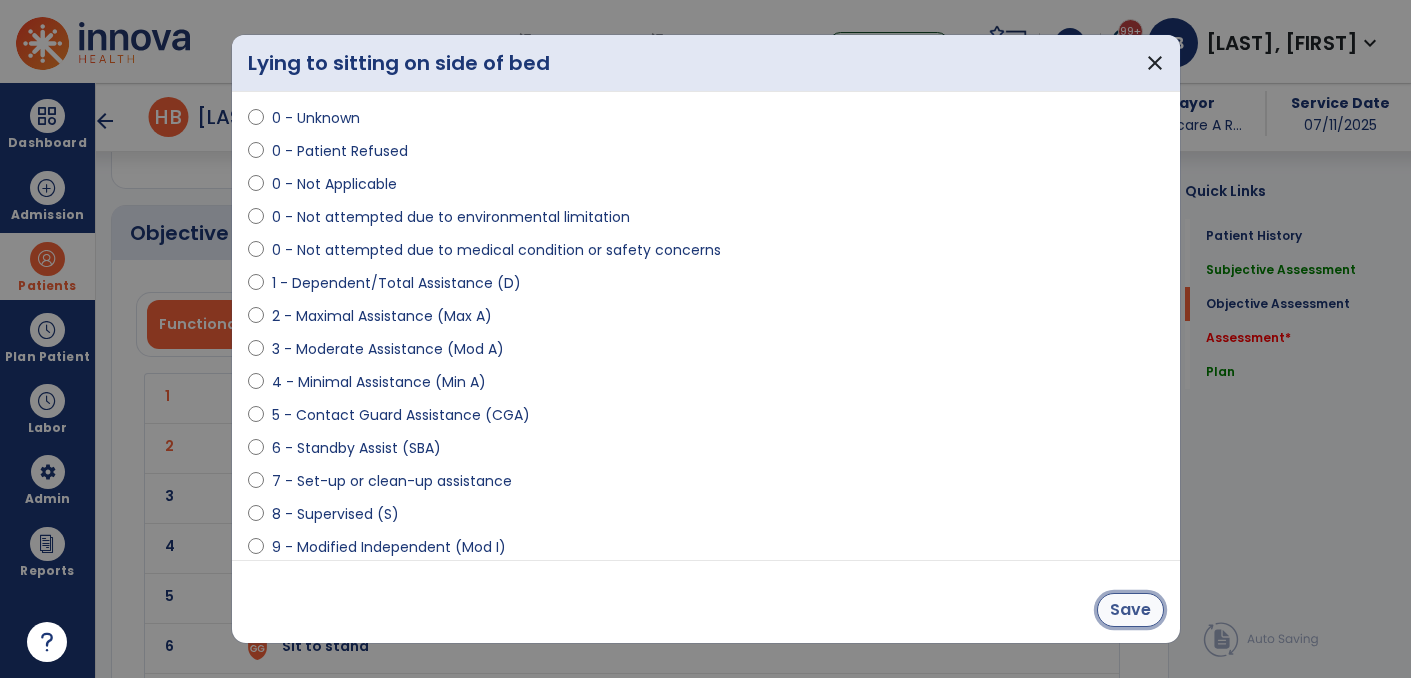 click on "Save" at bounding box center (1130, 610) 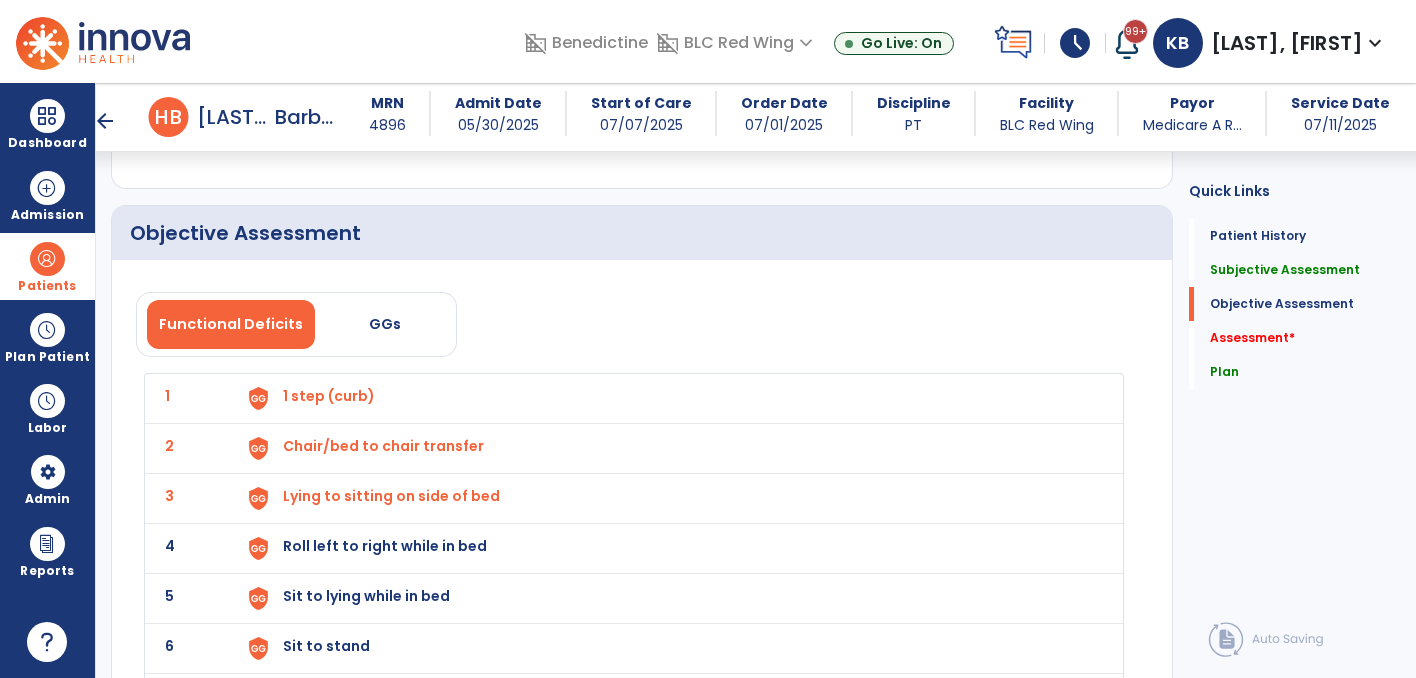 click on "Roll left to right while in bed" at bounding box center (329, 396) 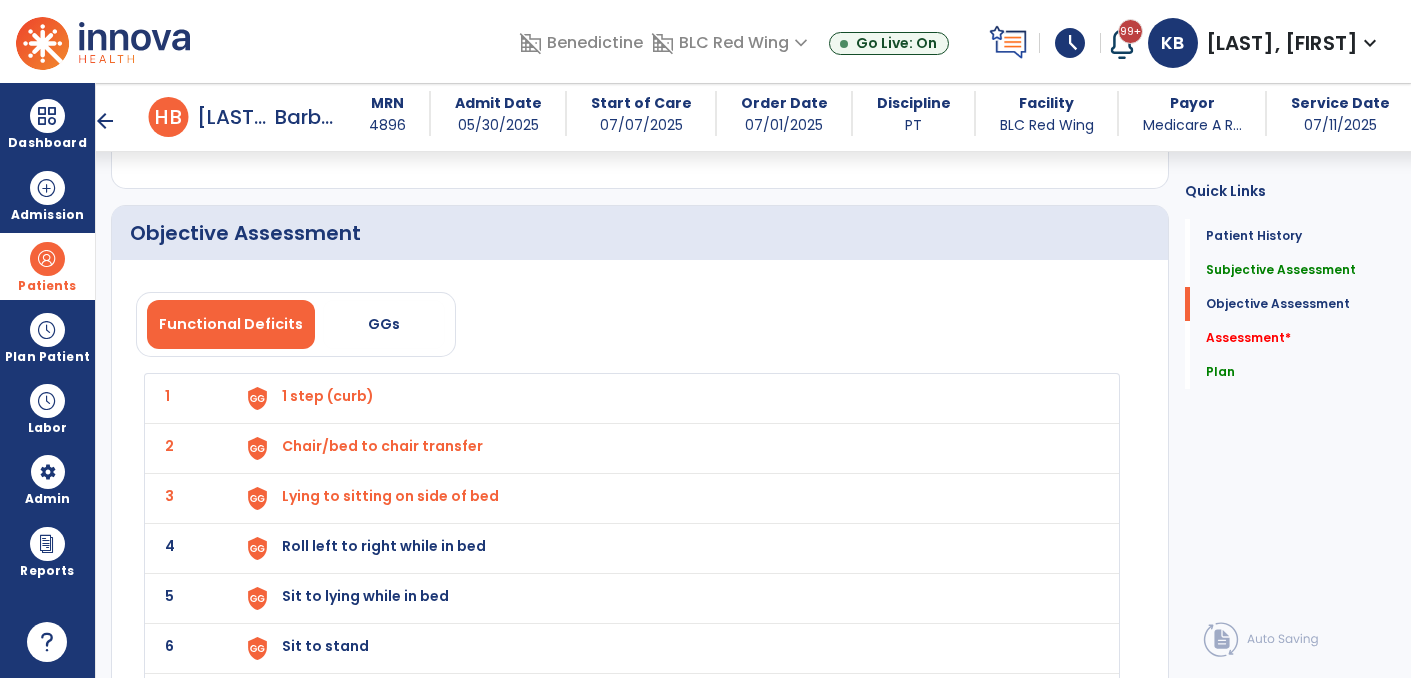 scroll, scrollTop: 1268, scrollLeft: 0, axis: vertical 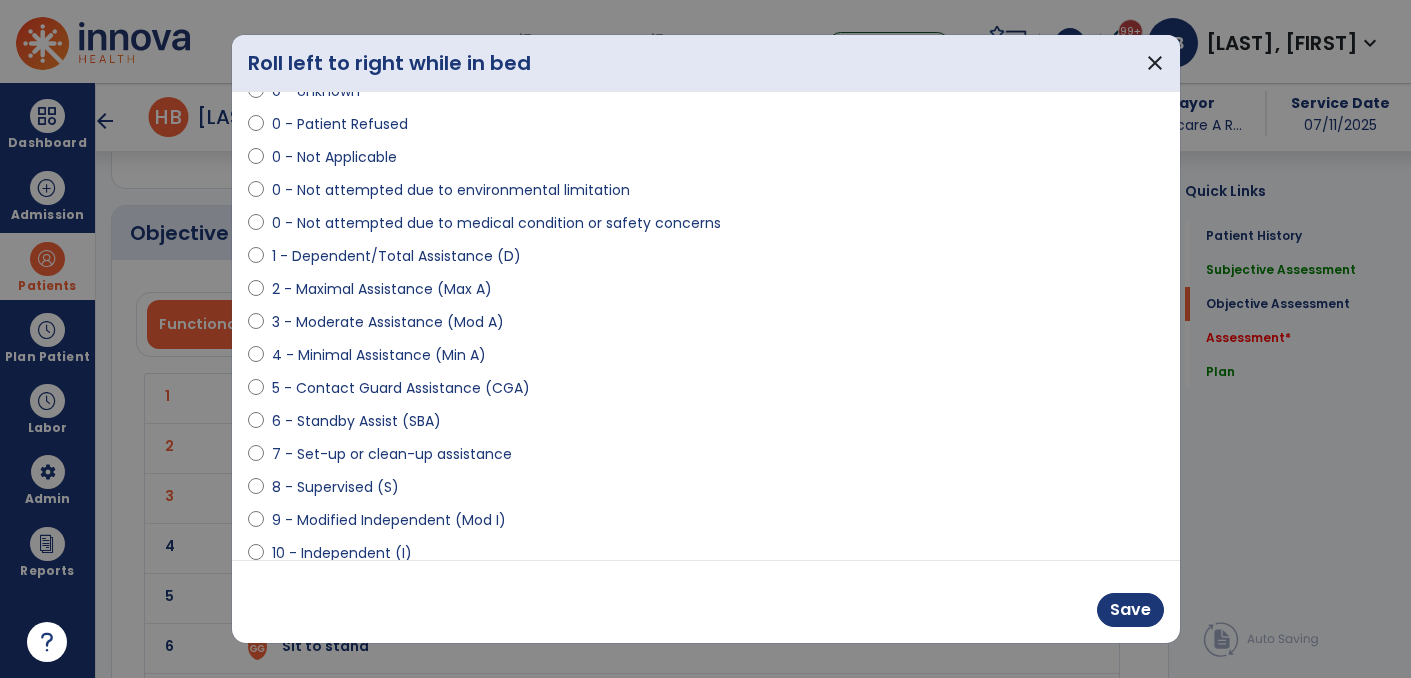select on "**********" 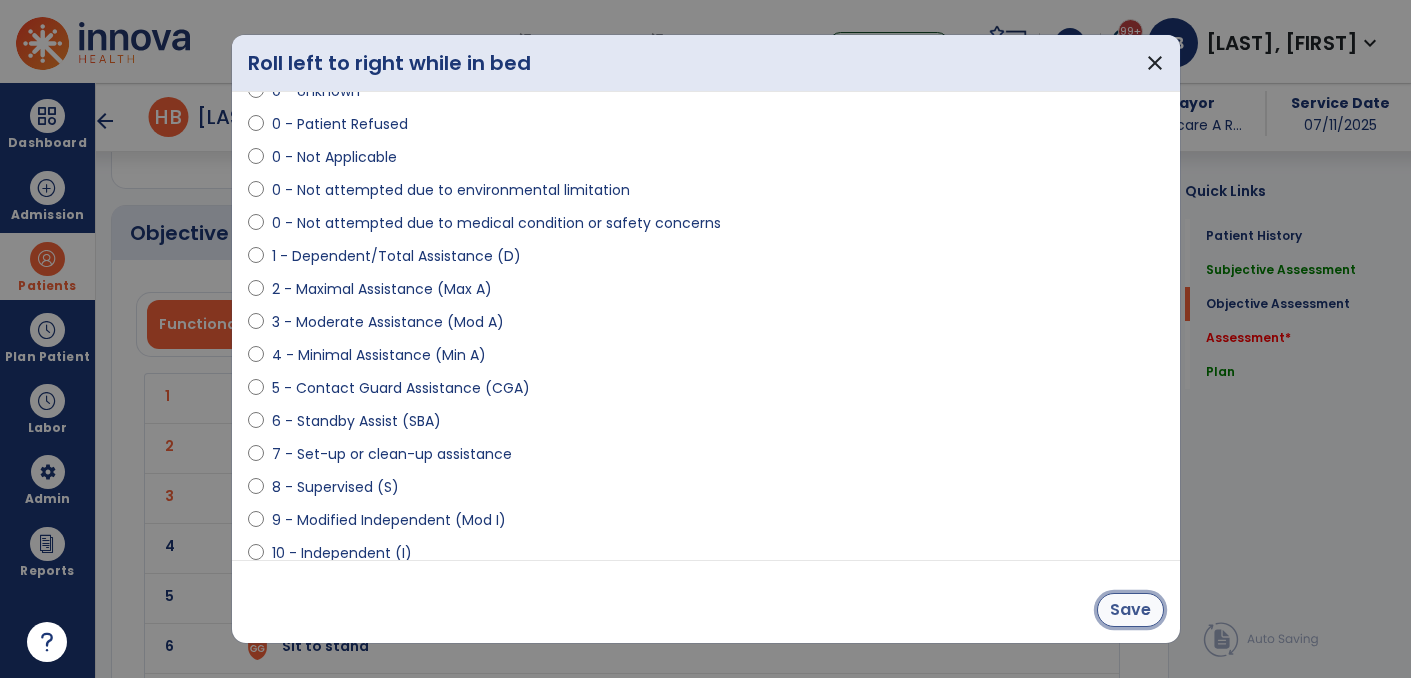 click on "Save" at bounding box center [1130, 610] 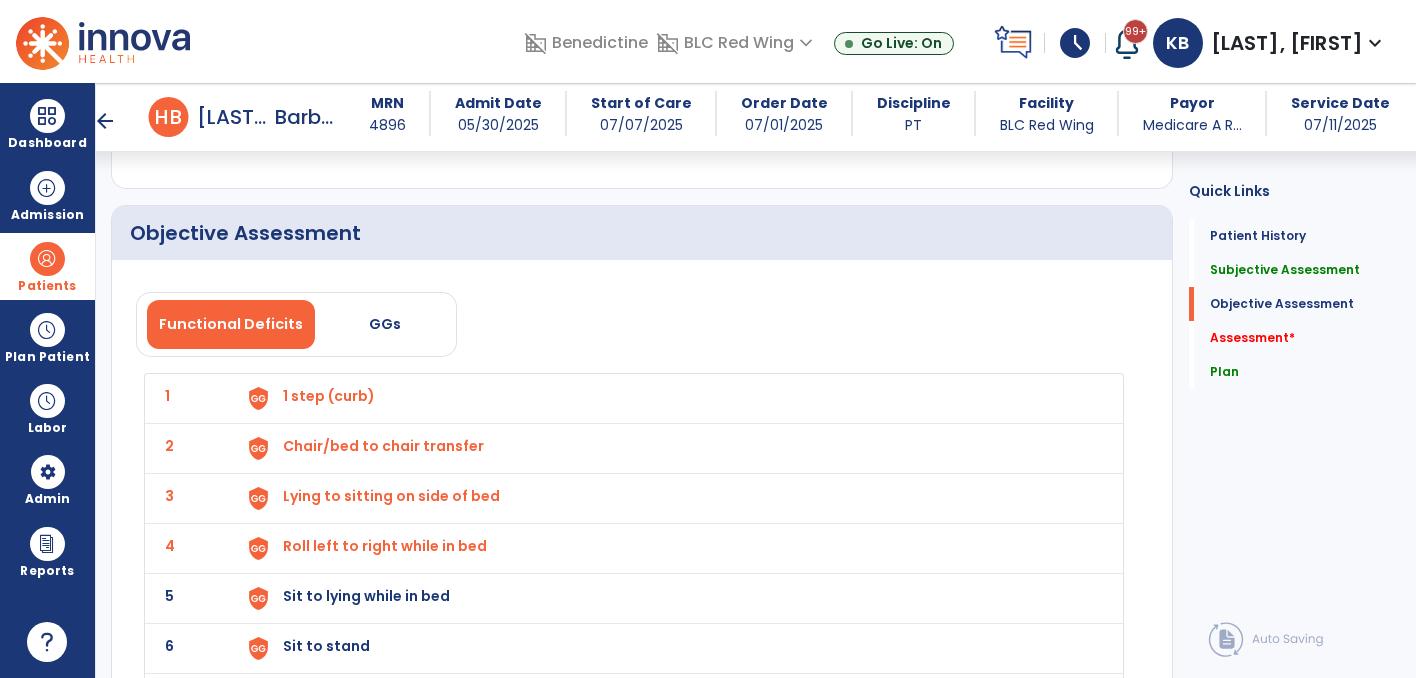 click on "Sit to lying while in bed" at bounding box center (329, 396) 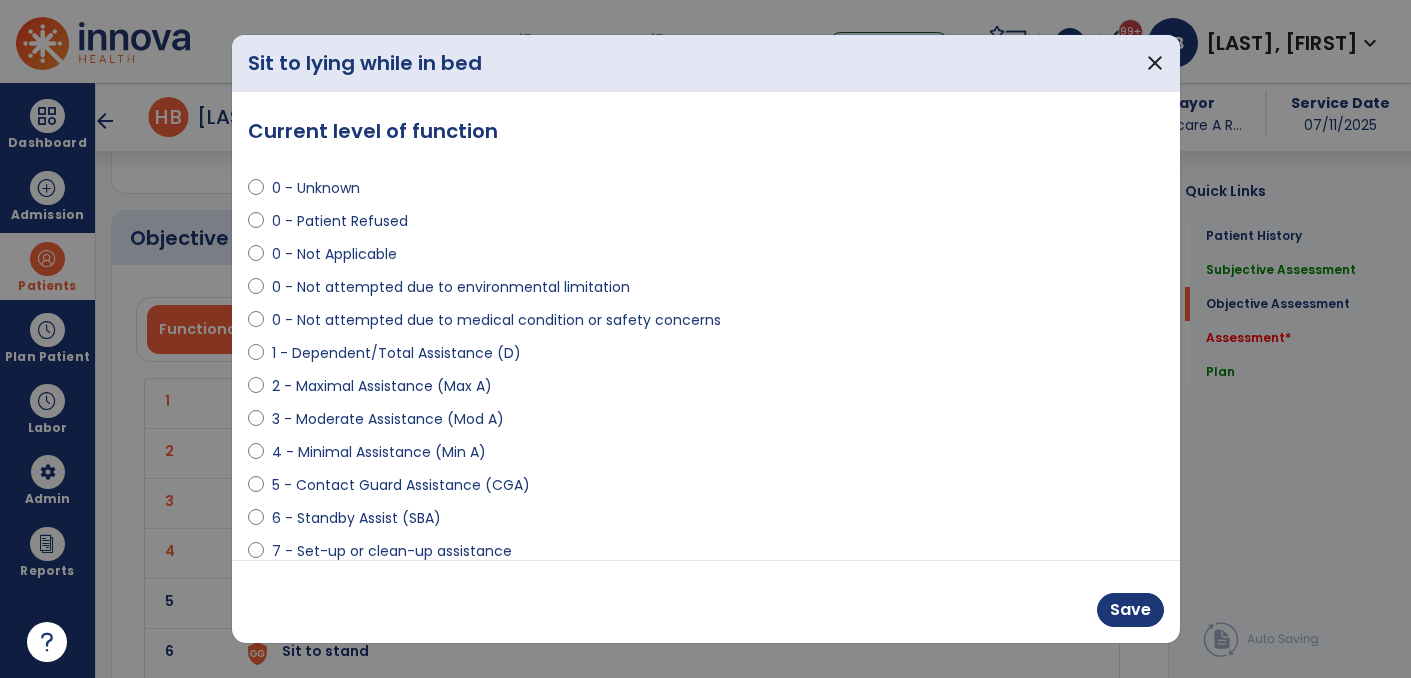 scroll, scrollTop: 1268, scrollLeft: 0, axis: vertical 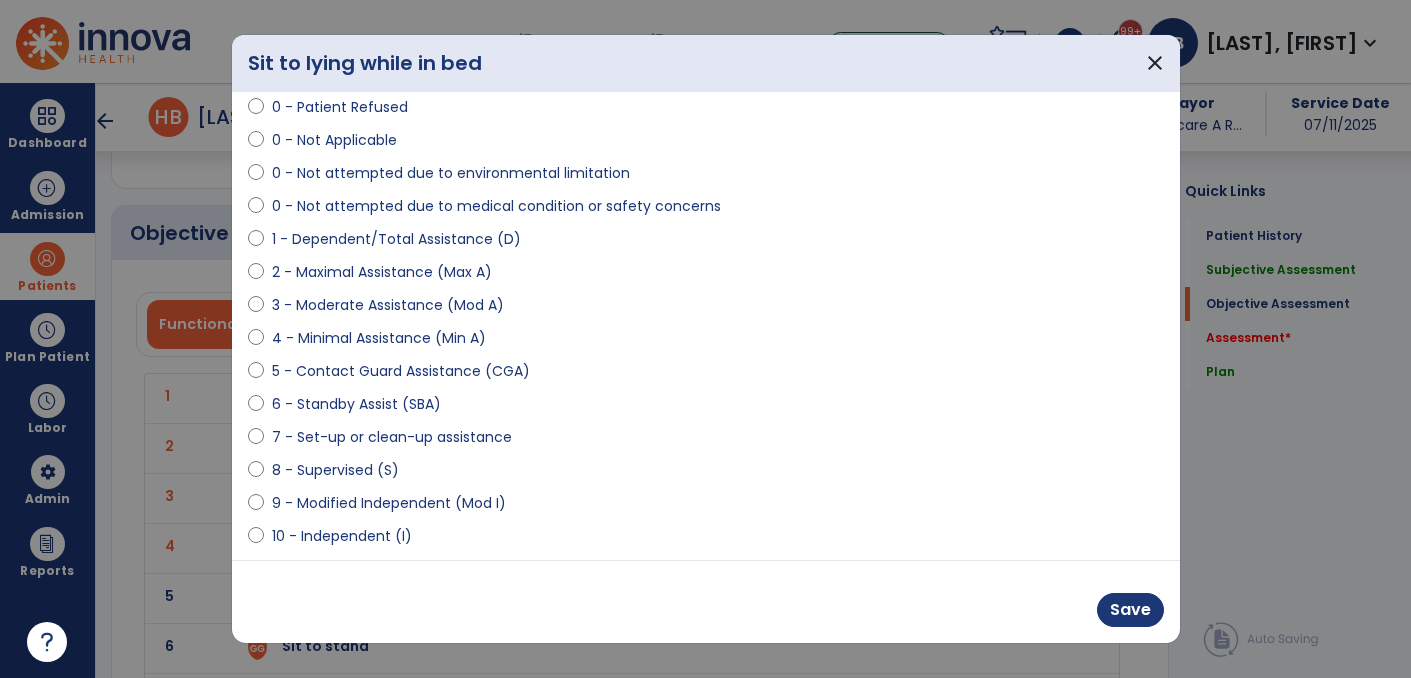 select on "**********" 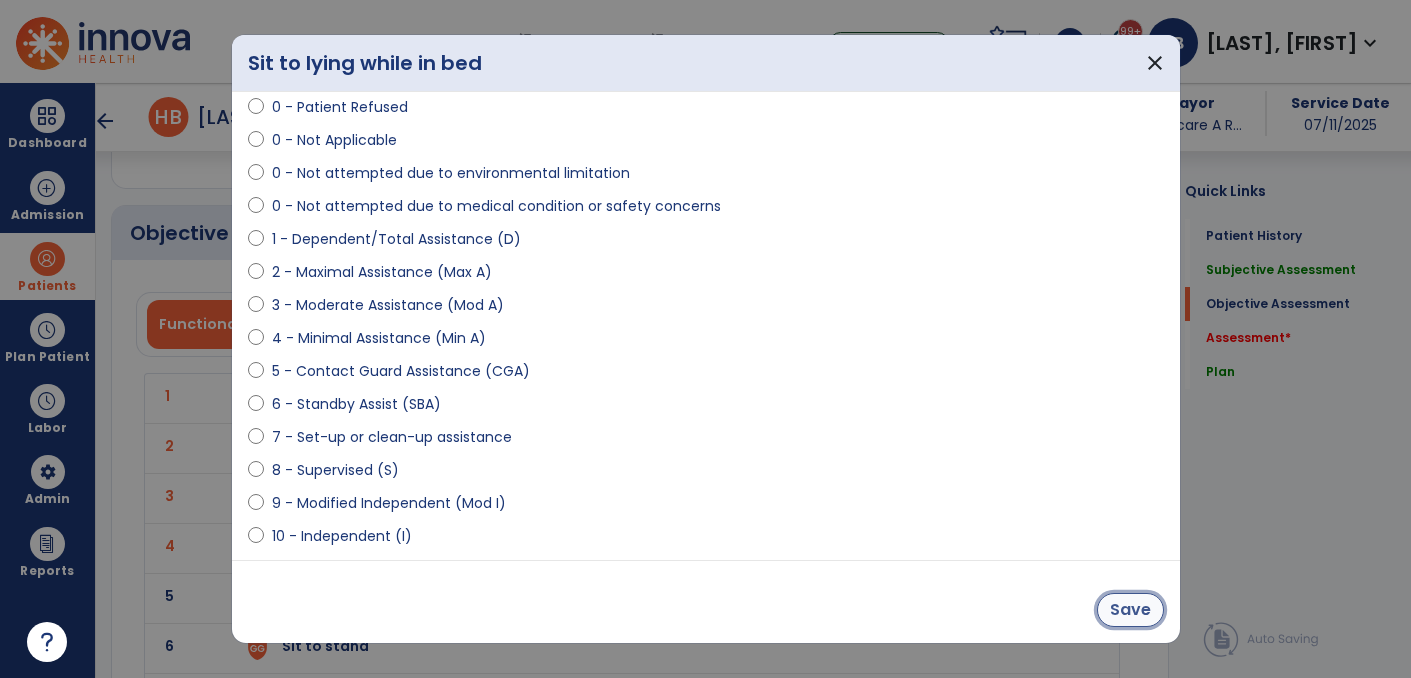 click on "Save" at bounding box center [1130, 610] 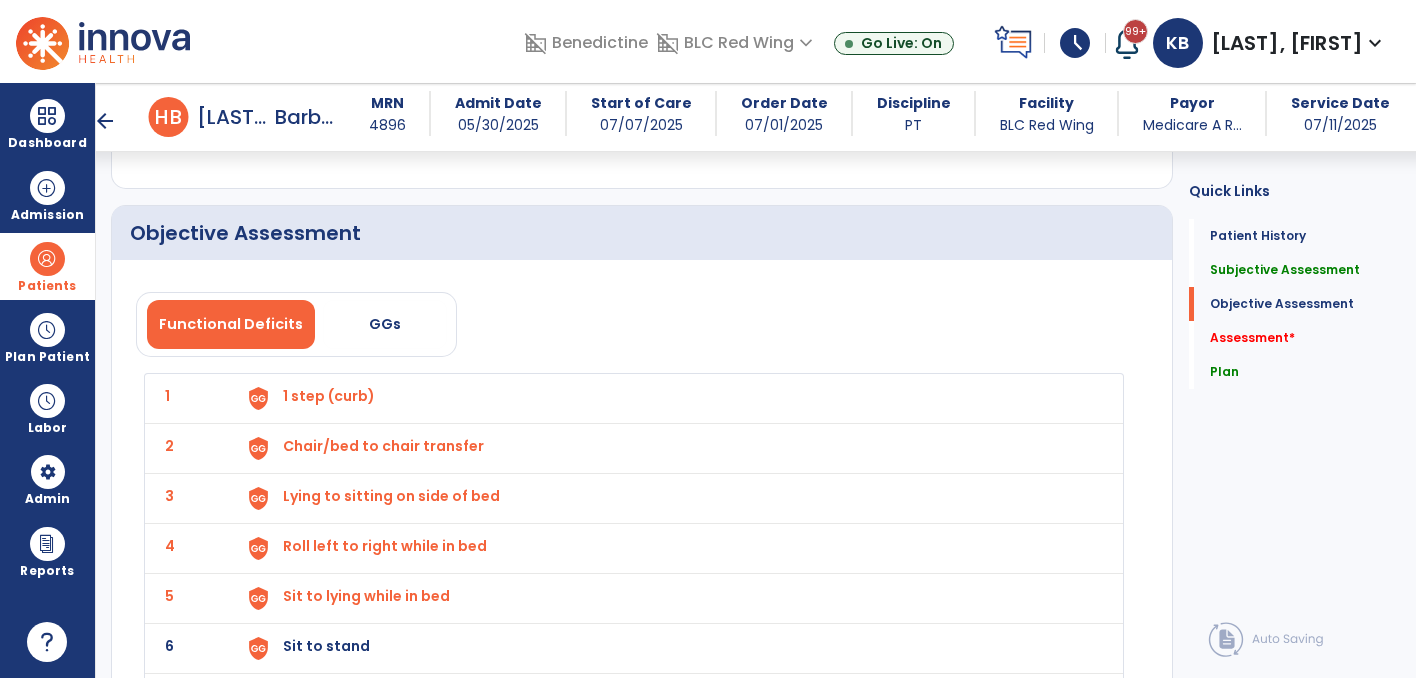 click on "Sit to stand" at bounding box center [329, 396] 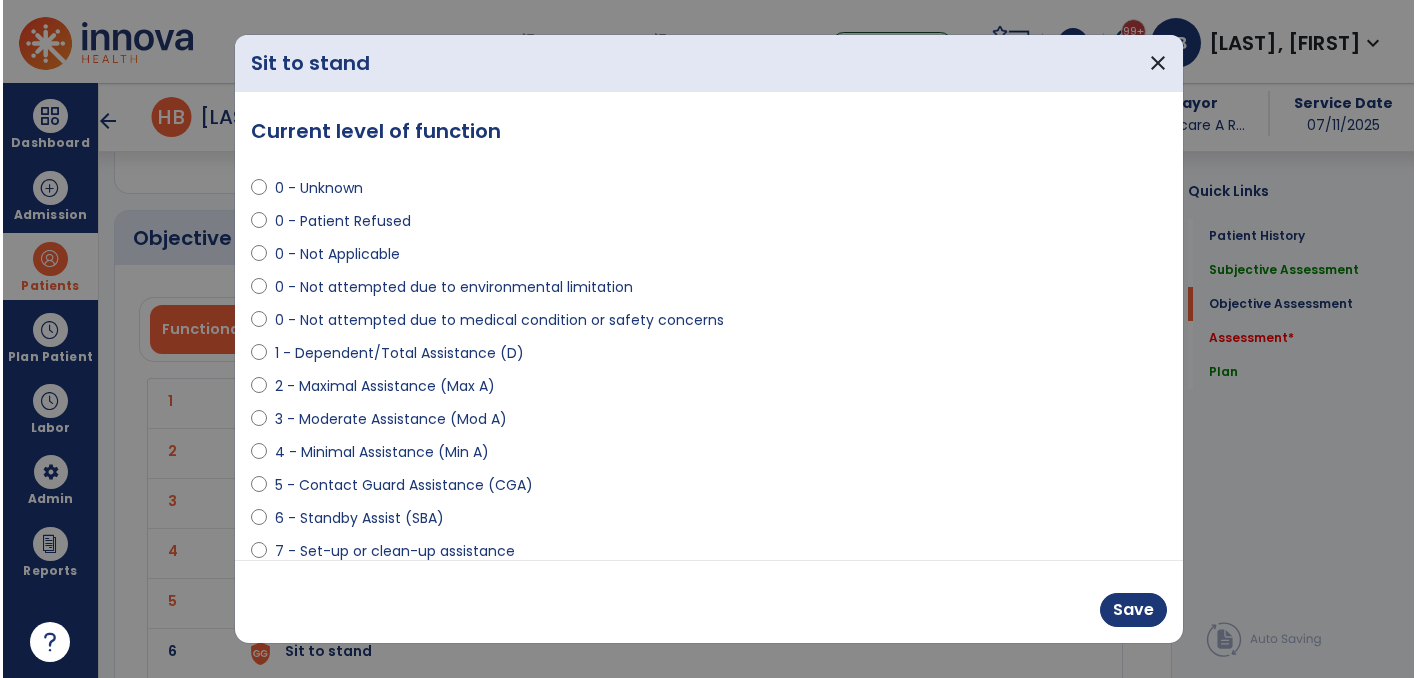 scroll, scrollTop: 1268, scrollLeft: 0, axis: vertical 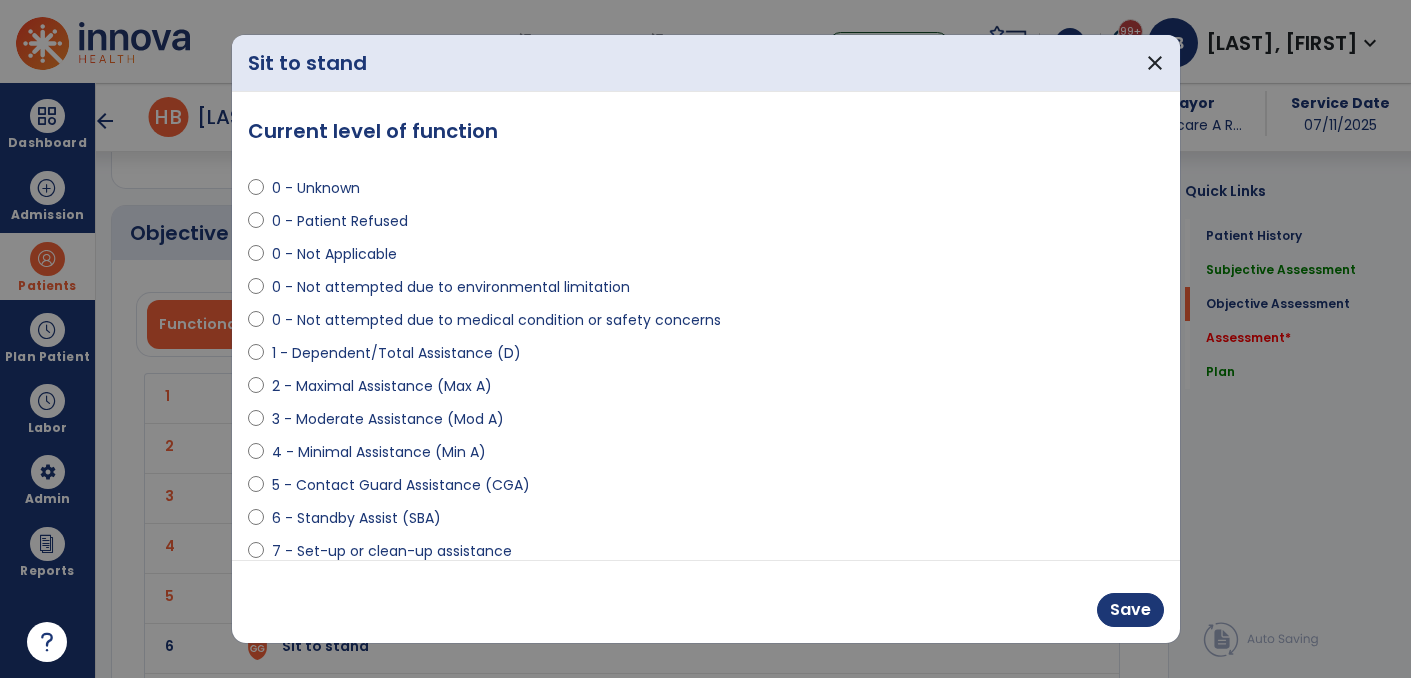 select on "**********" 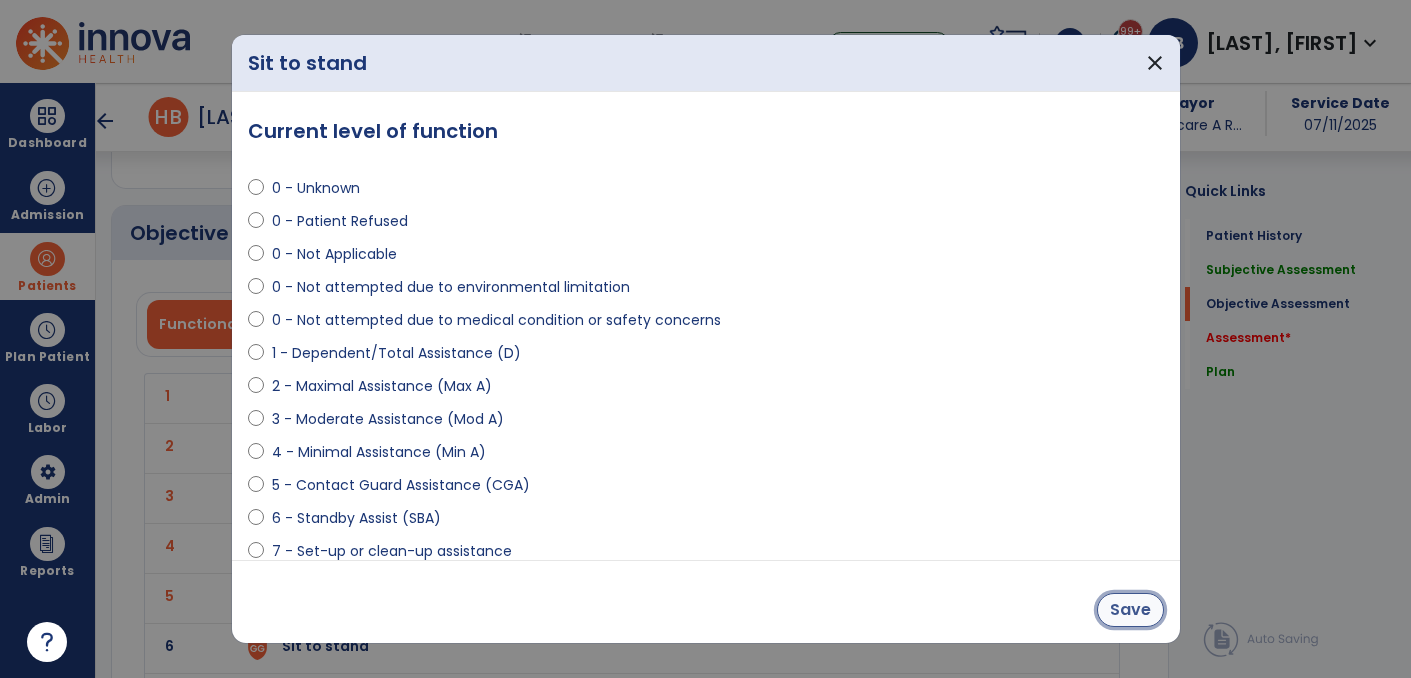 click on "Save" at bounding box center [1130, 610] 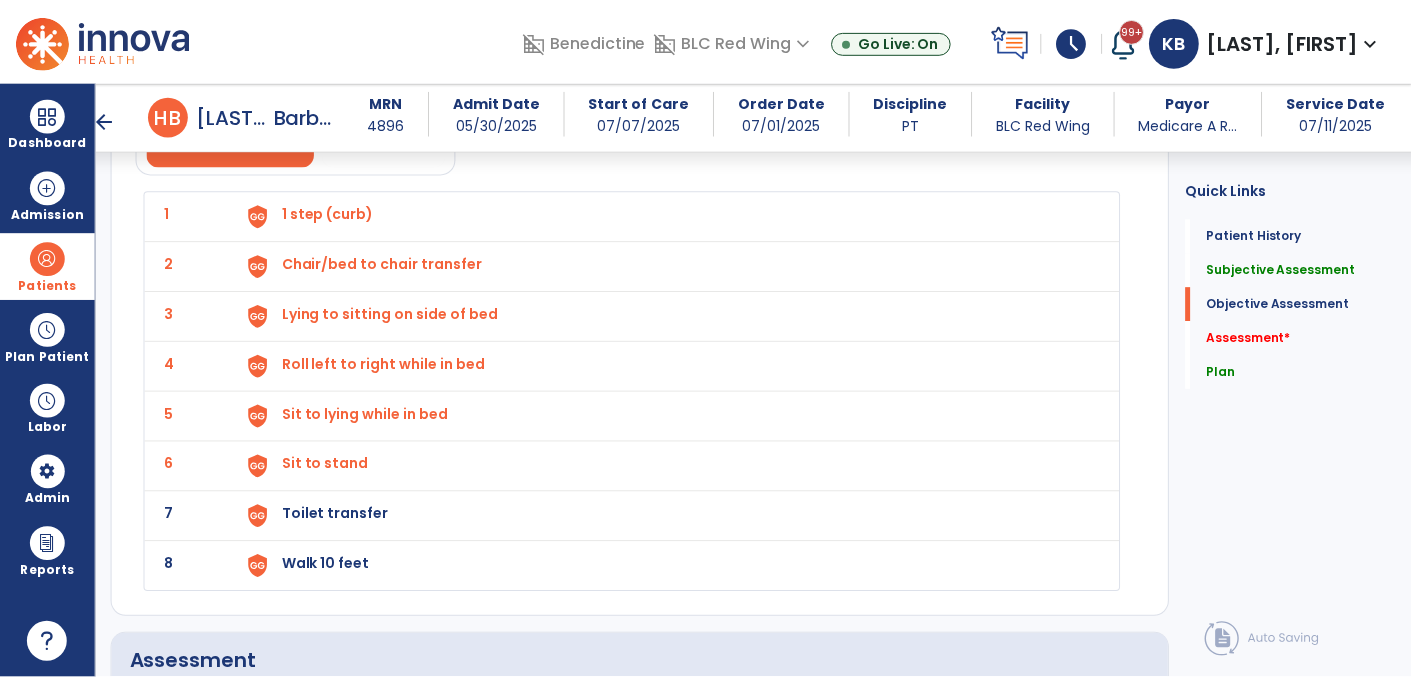 scroll, scrollTop: 1458, scrollLeft: 0, axis: vertical 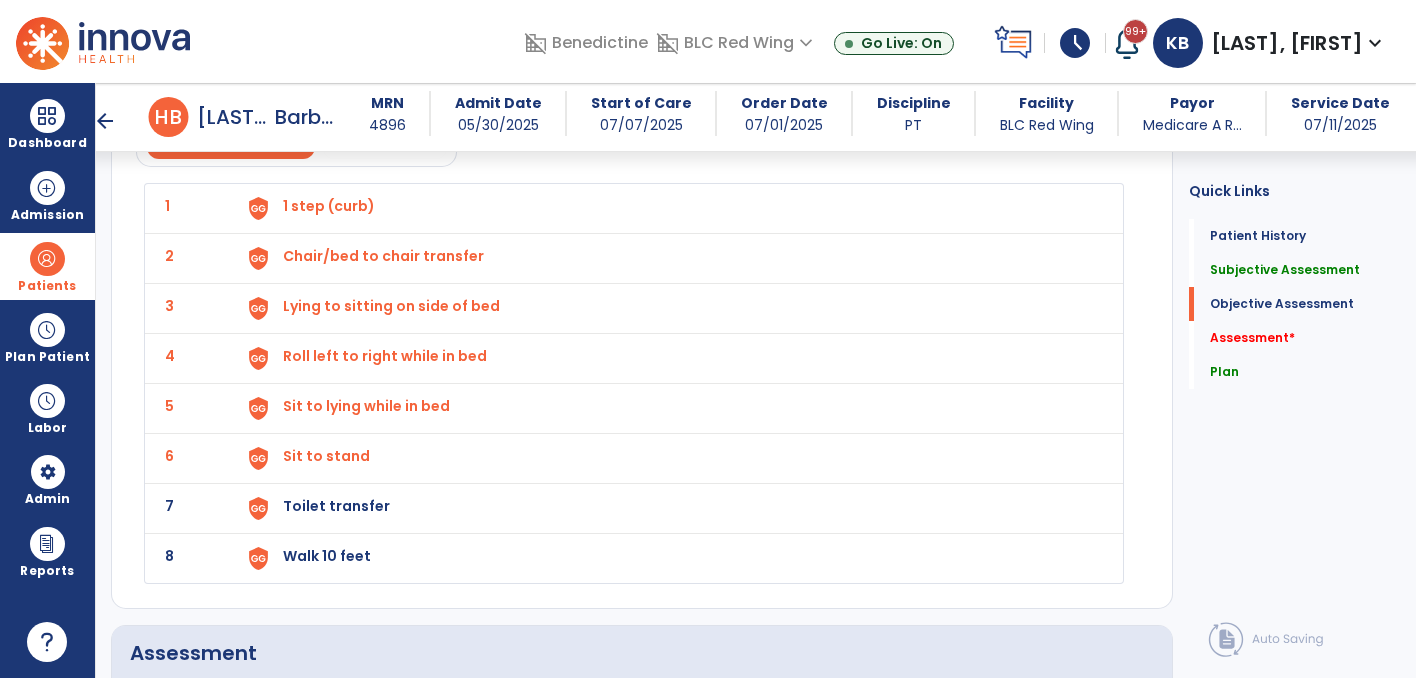 click on "Toilet transfer" at bounding box center (329, 206) 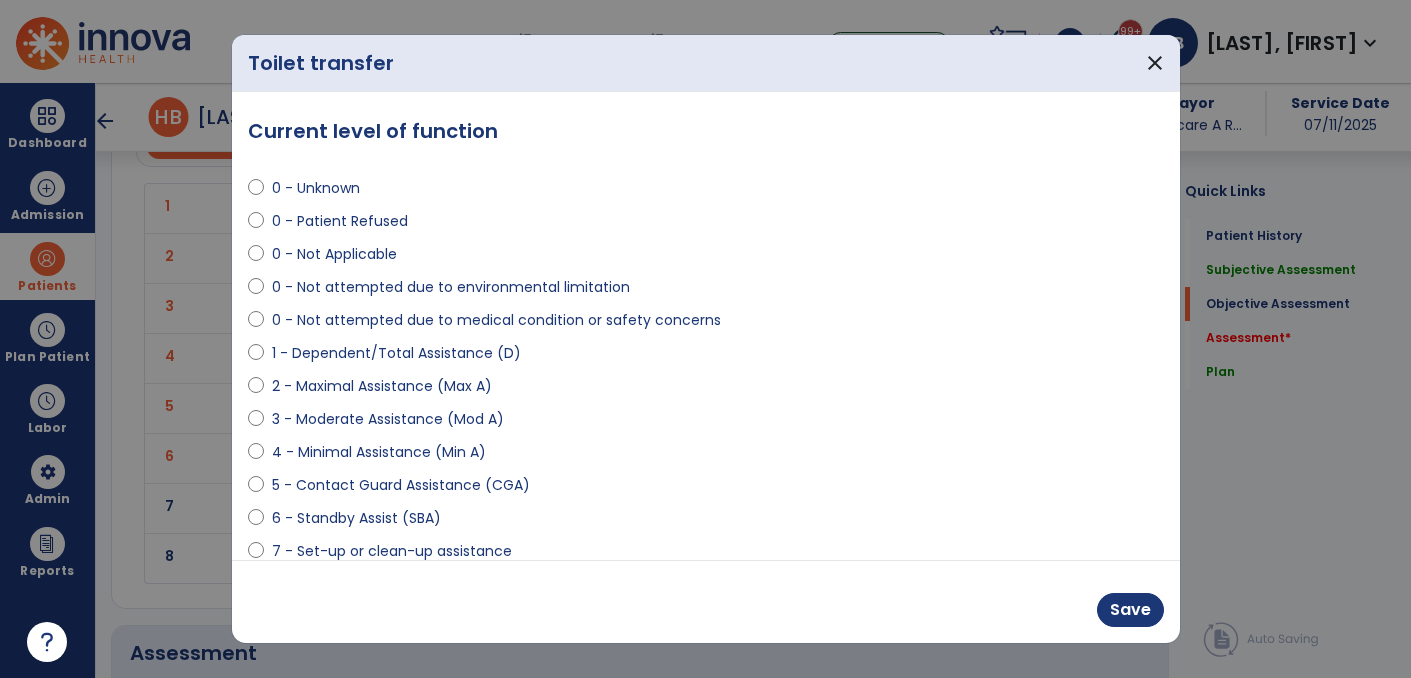 scroll, scrollTop: 1458, scrollLeft: 0, axis: vertical 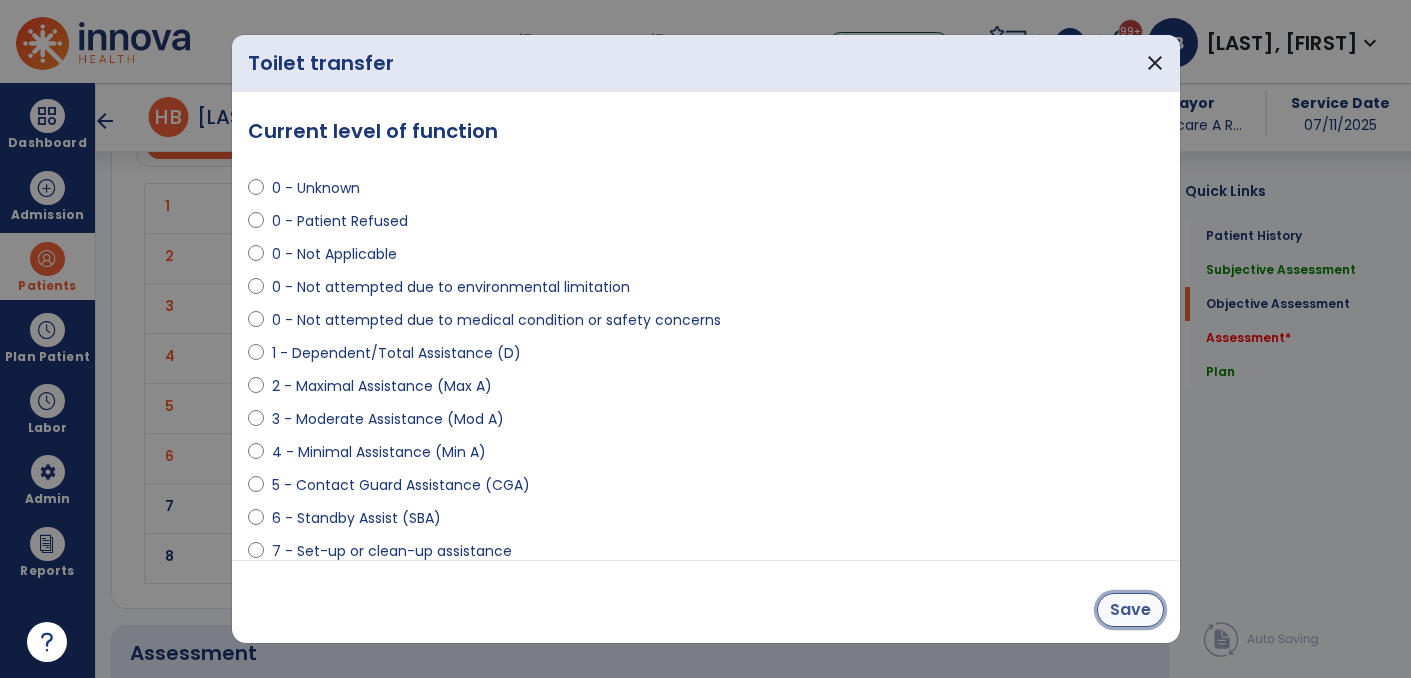 click on "Save" at bounding box center [1130, 610] 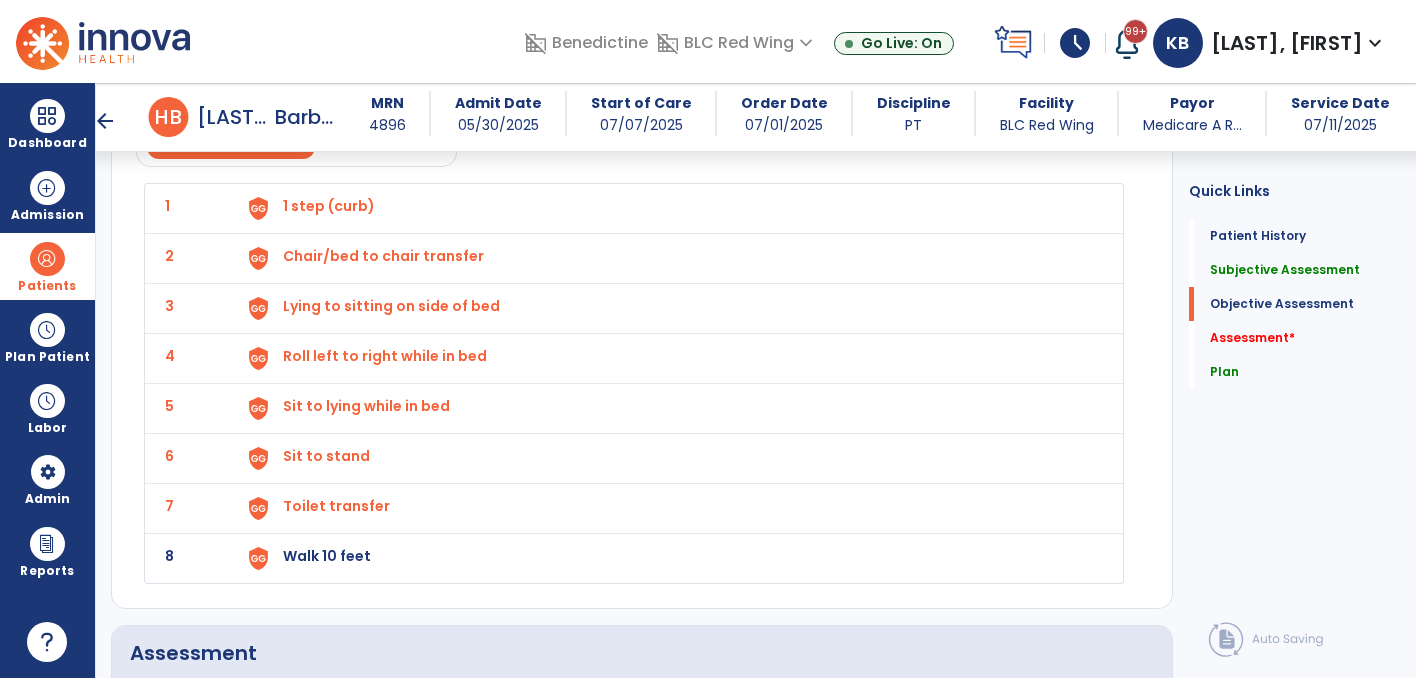 click on "Walk 10 feet" at bounding box center [329, 206] 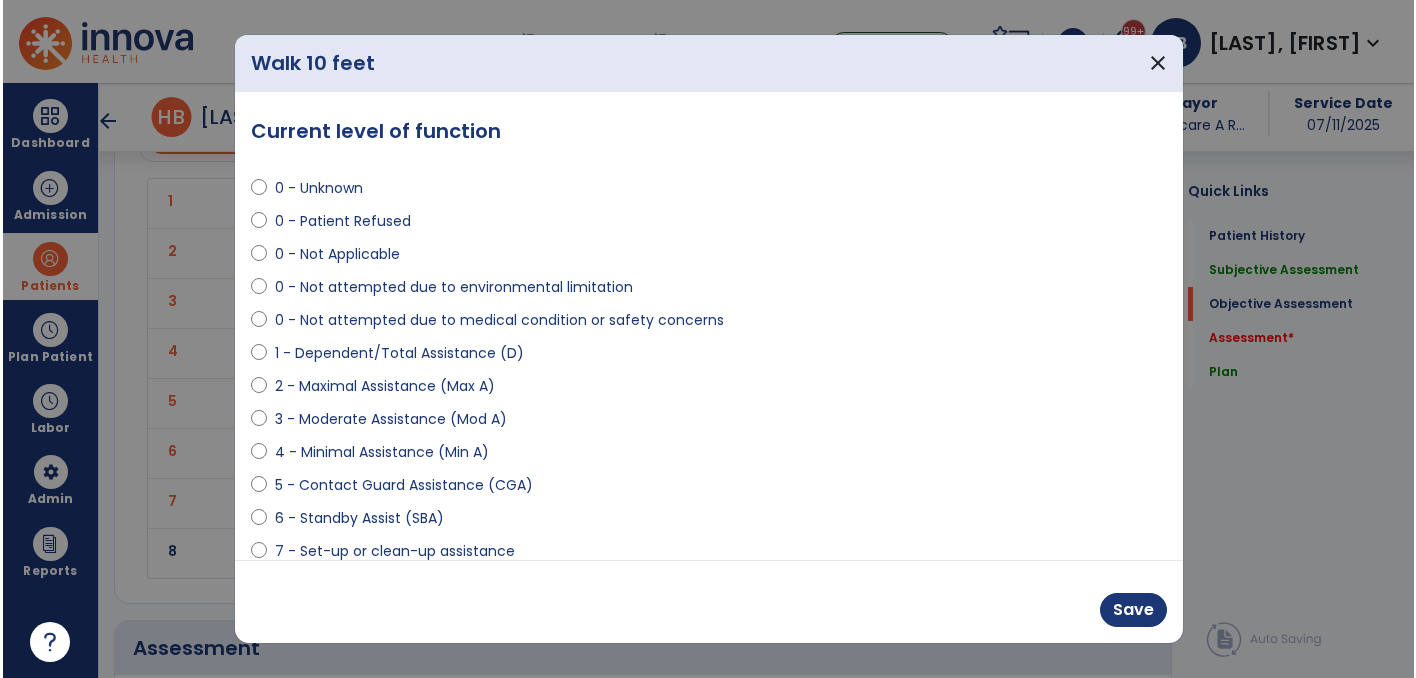 scroll, scrollTop: 1458, scrollLeft: 0, axis: vertical 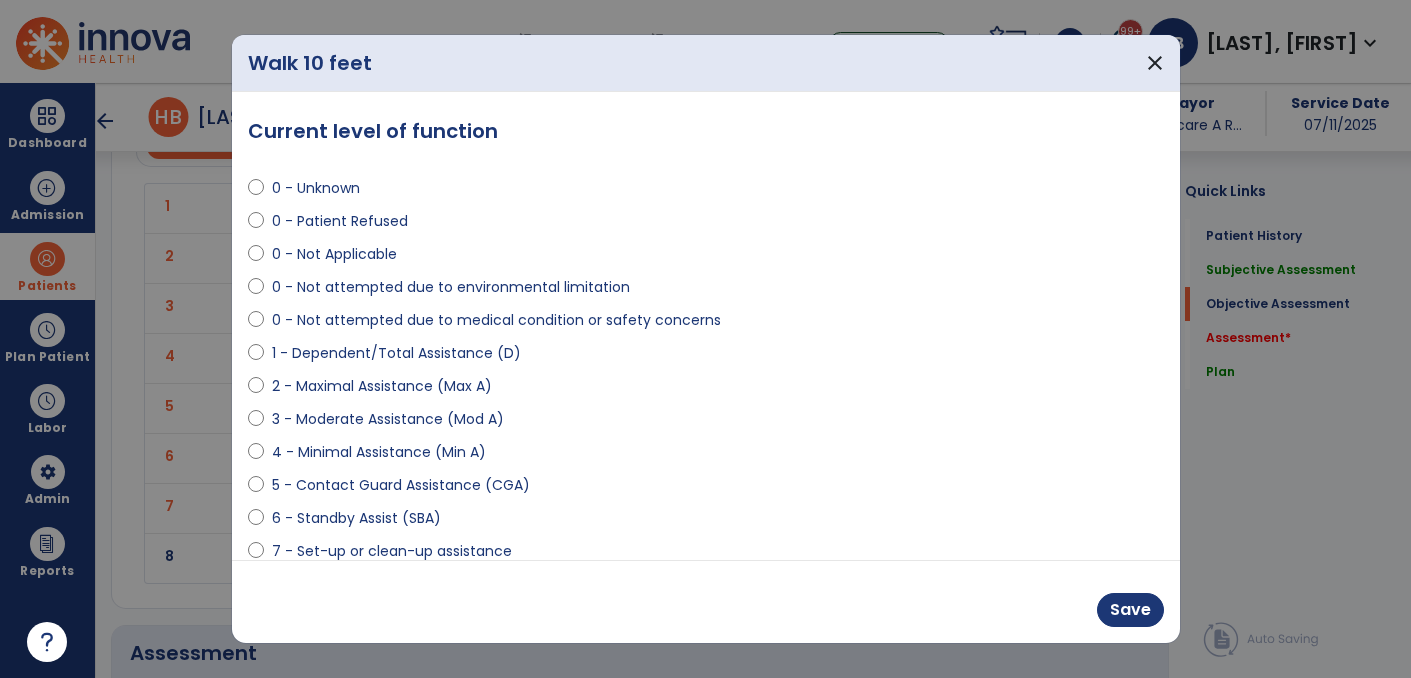 select on "**********" 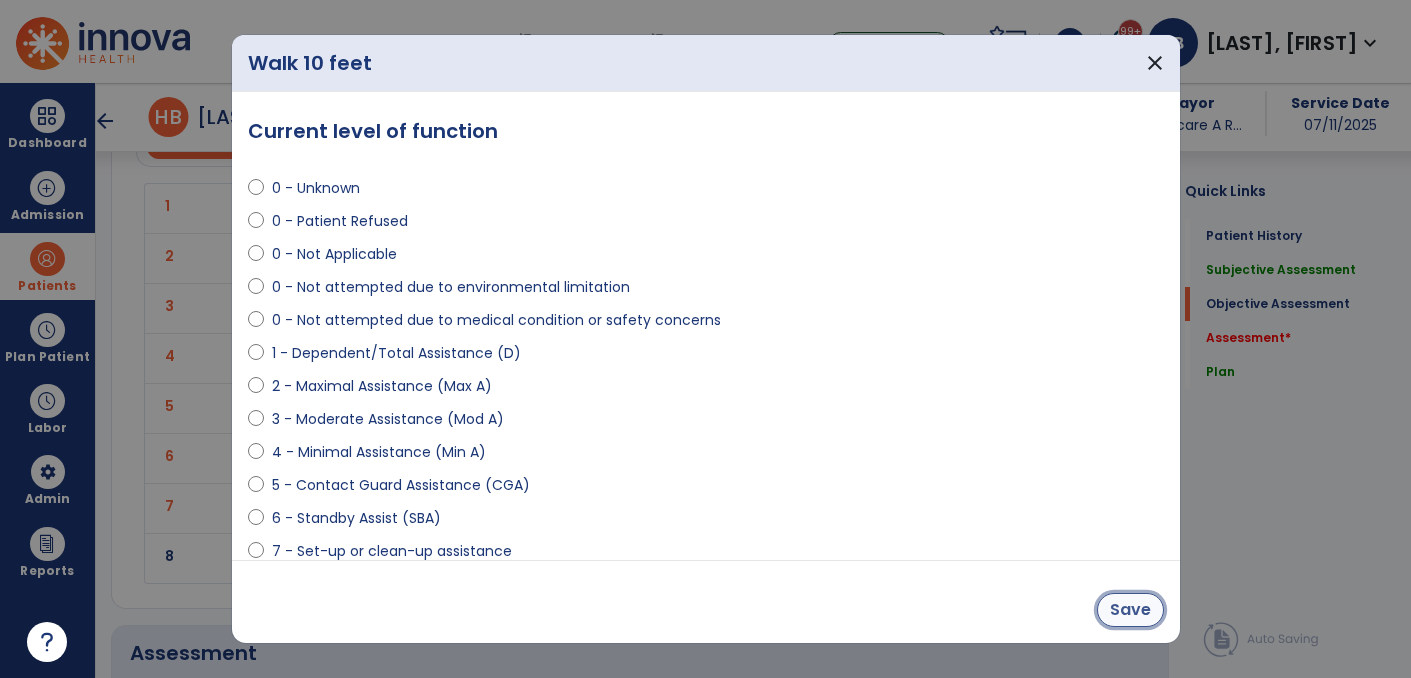 click on "Save" at bounding box center [1130, 610] 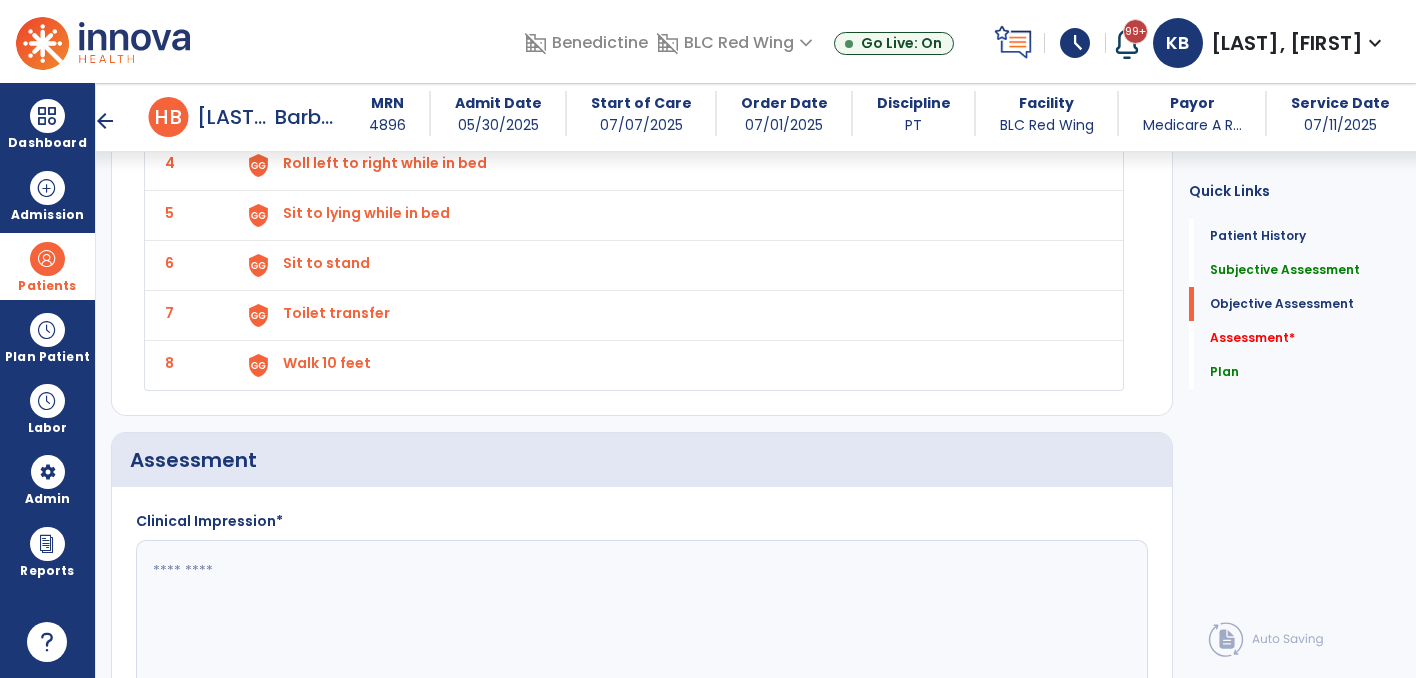 scroll, scrollTop: 1668, scrollLeft: 0, axis: vertical 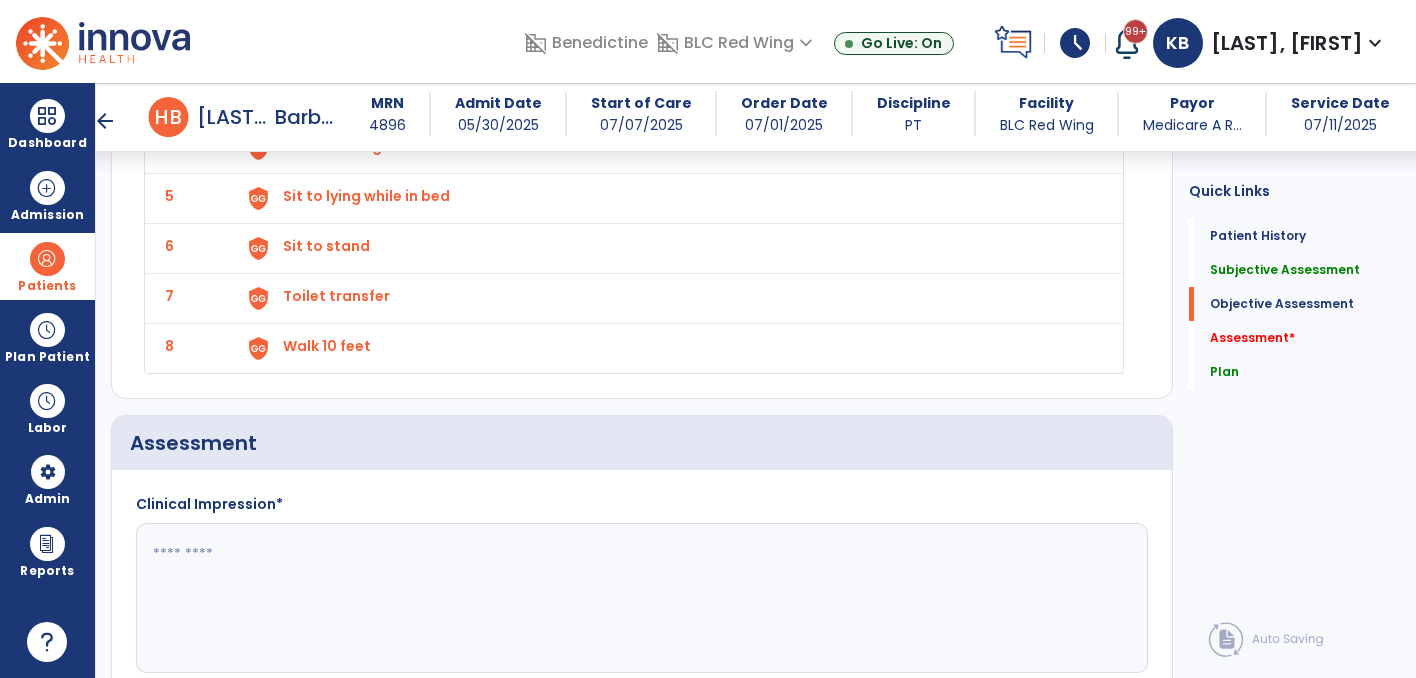click 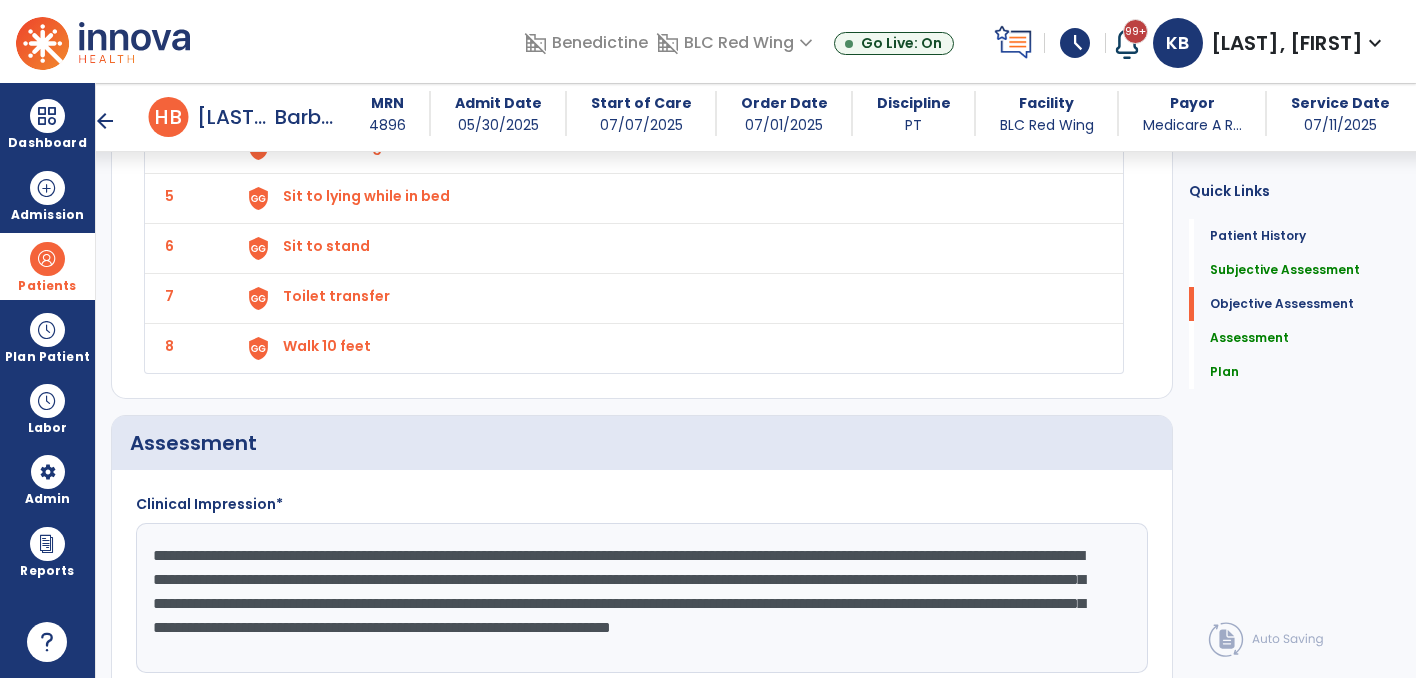 click on "**********" 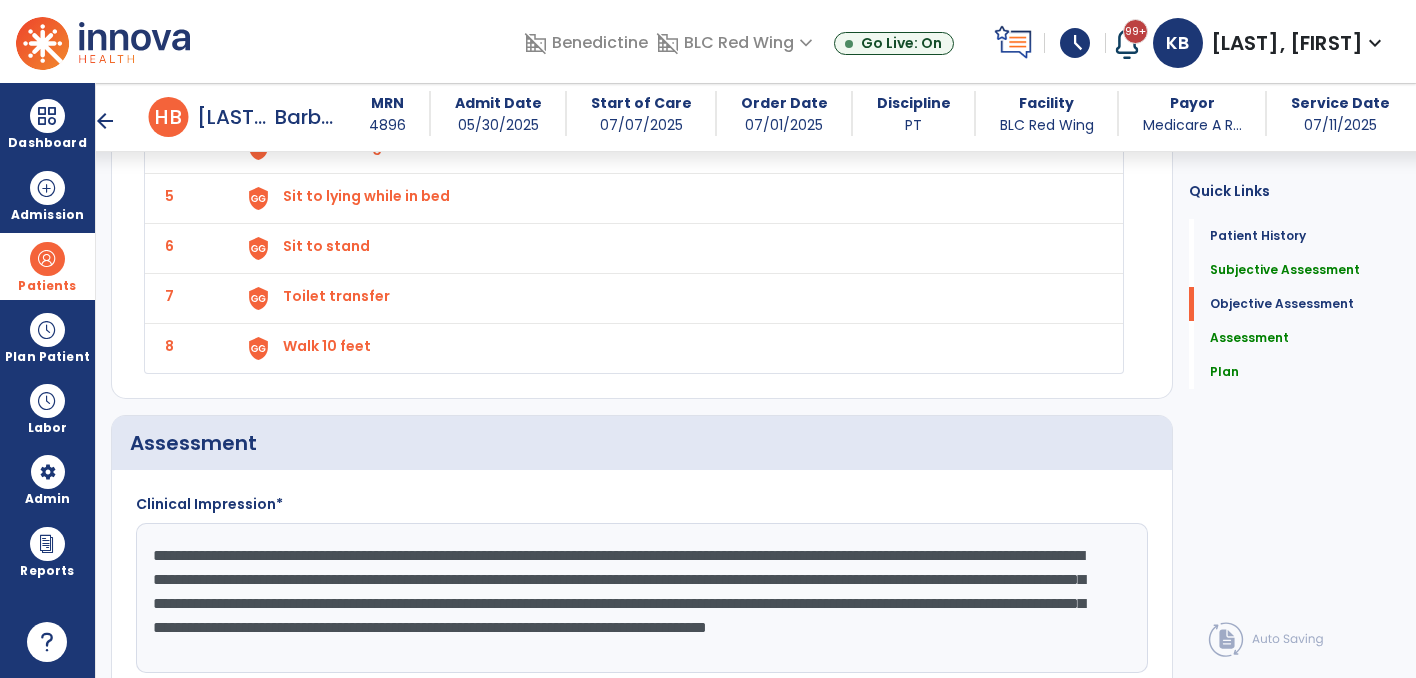 click on "**********" 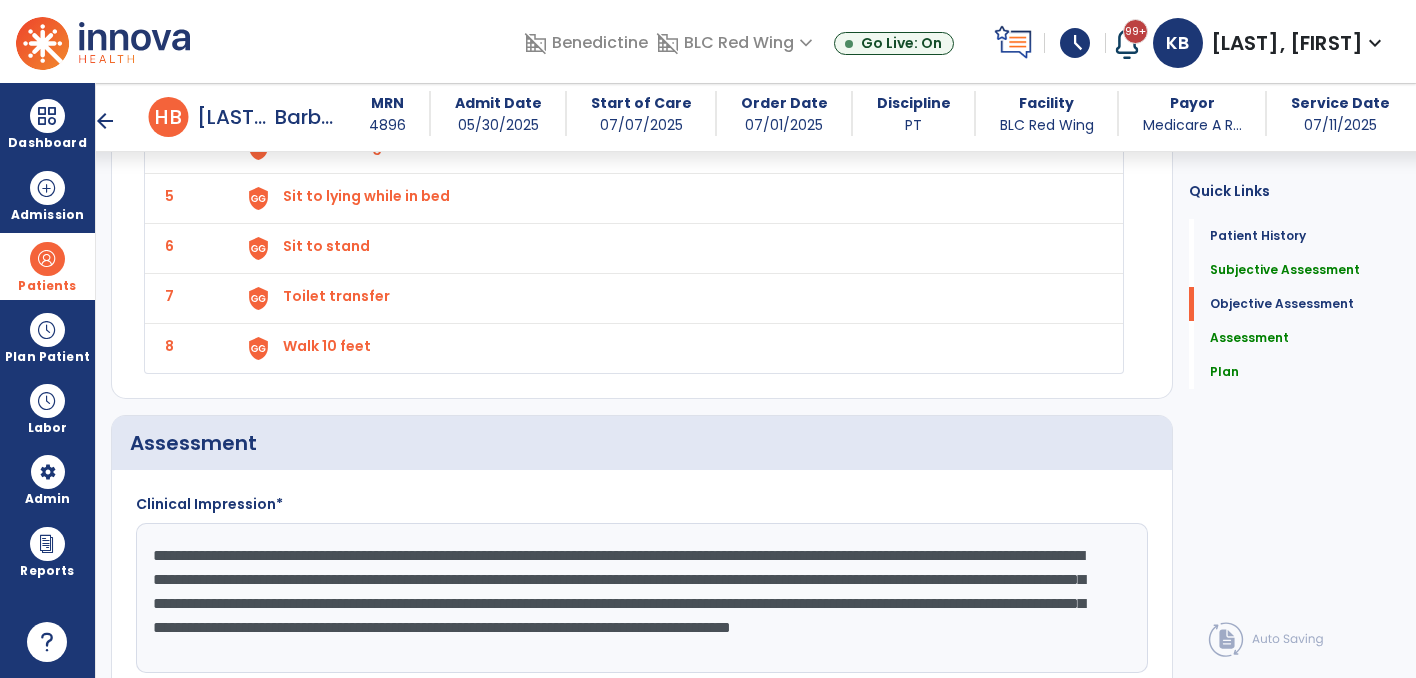 click on "**********" 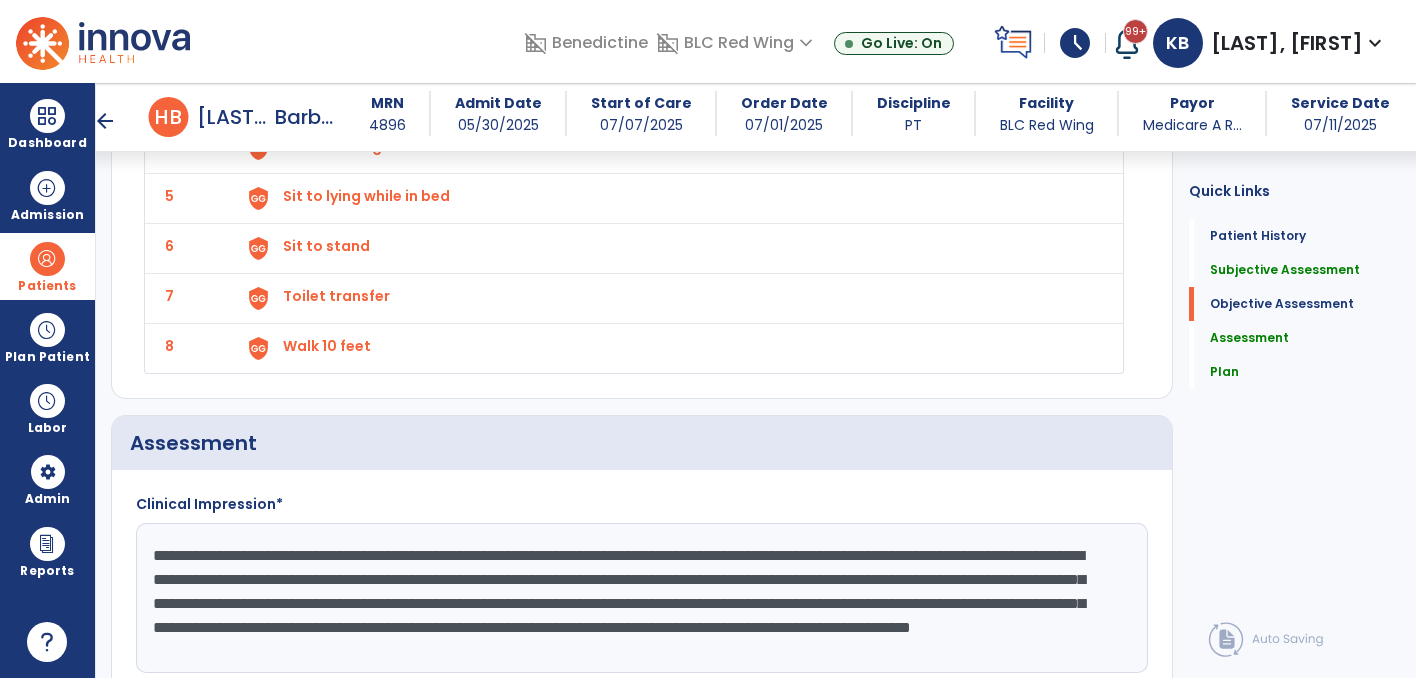 scroll, scrollTop: 15, scrollLeft: 0, axis: vertical 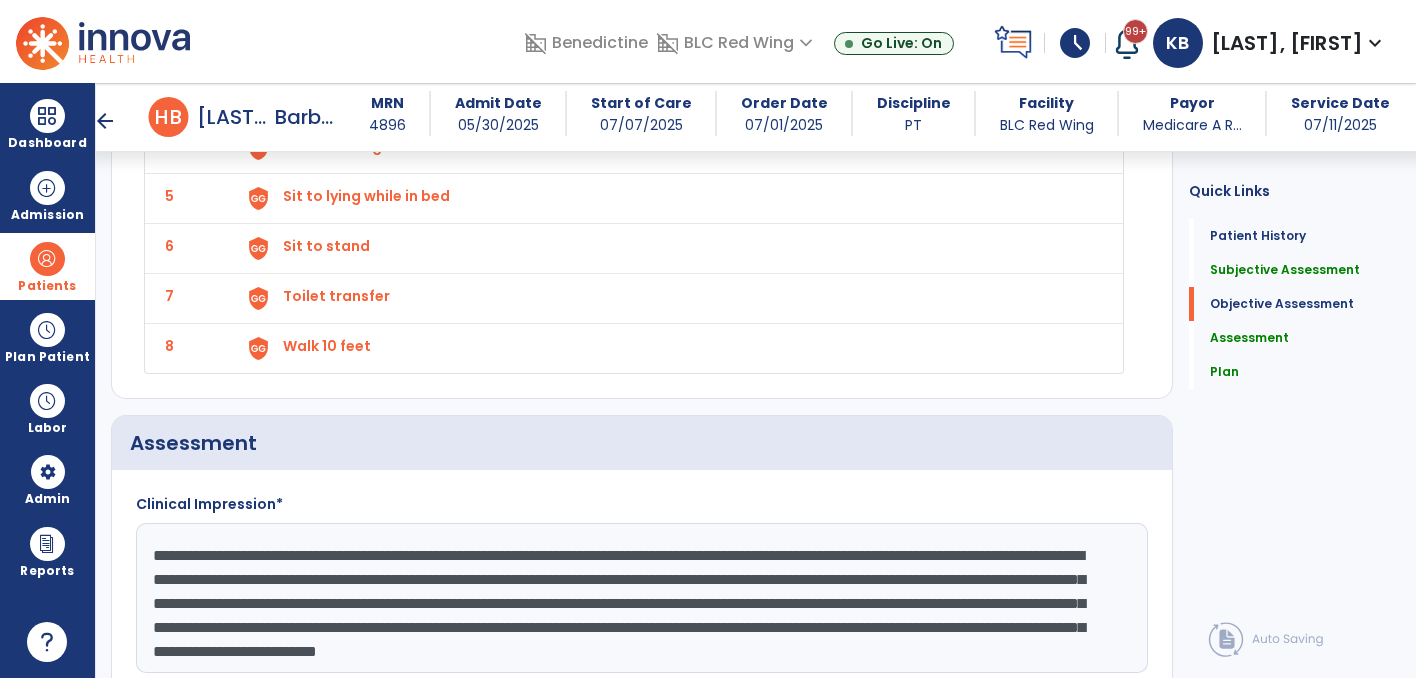 click on "**********" 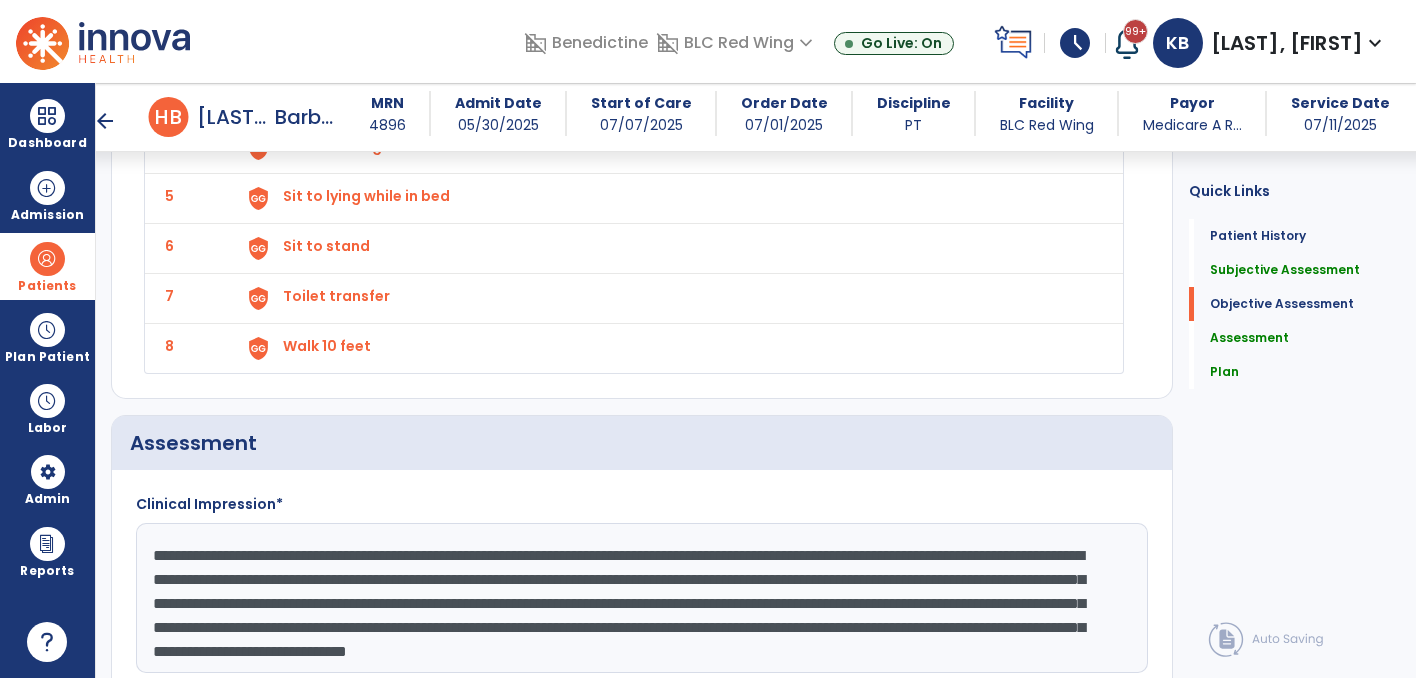 click on "**********" 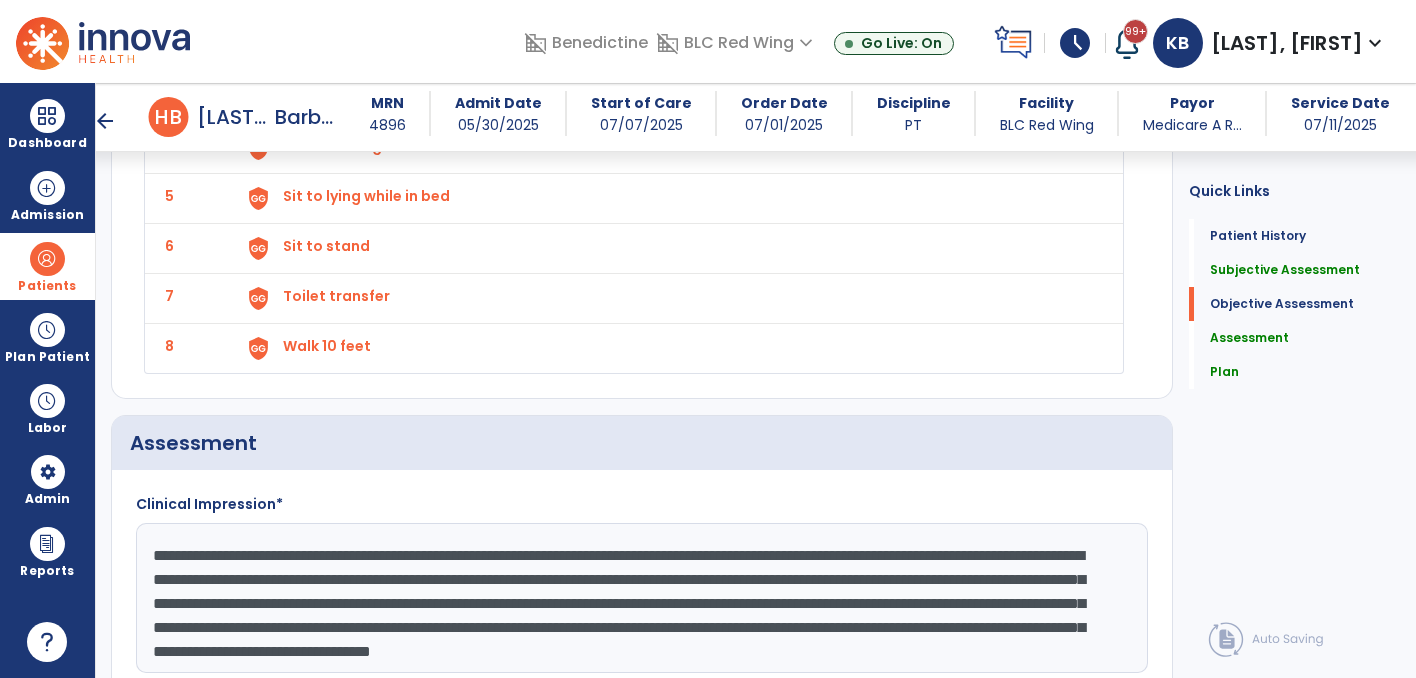click on "**********" 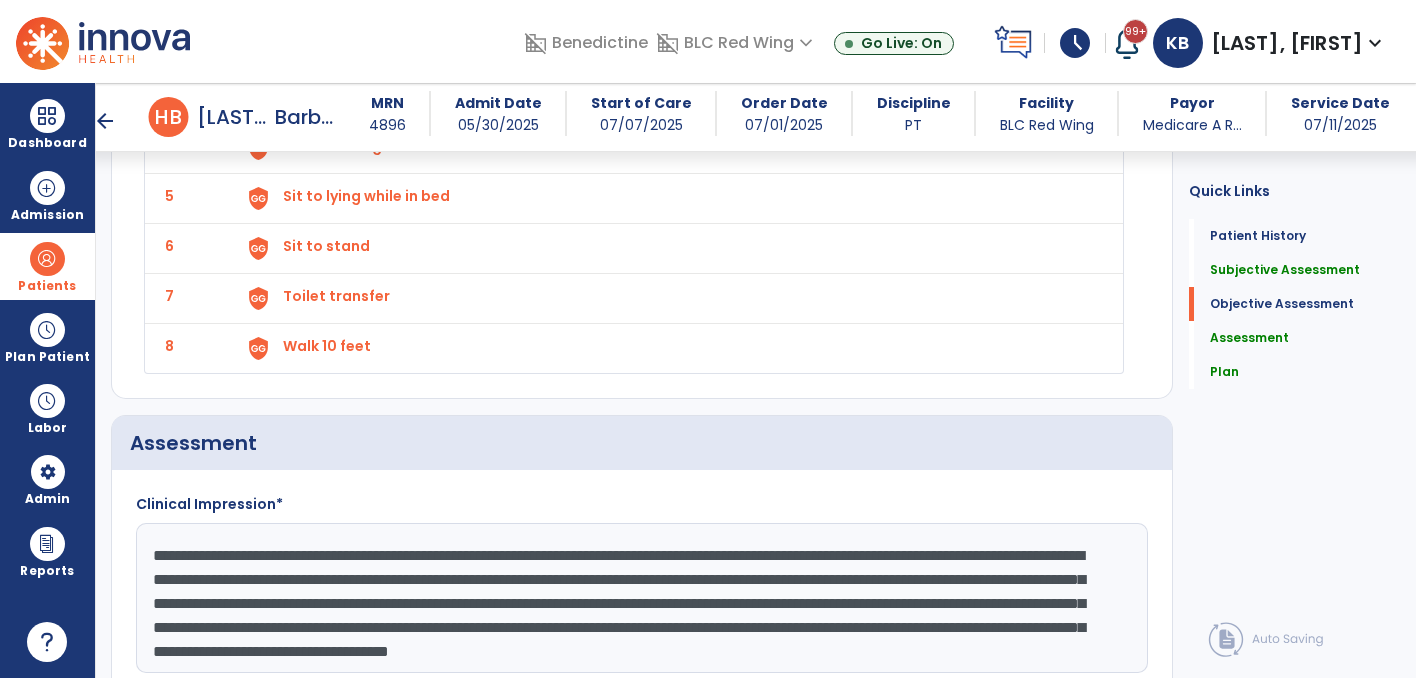 click on "**********" 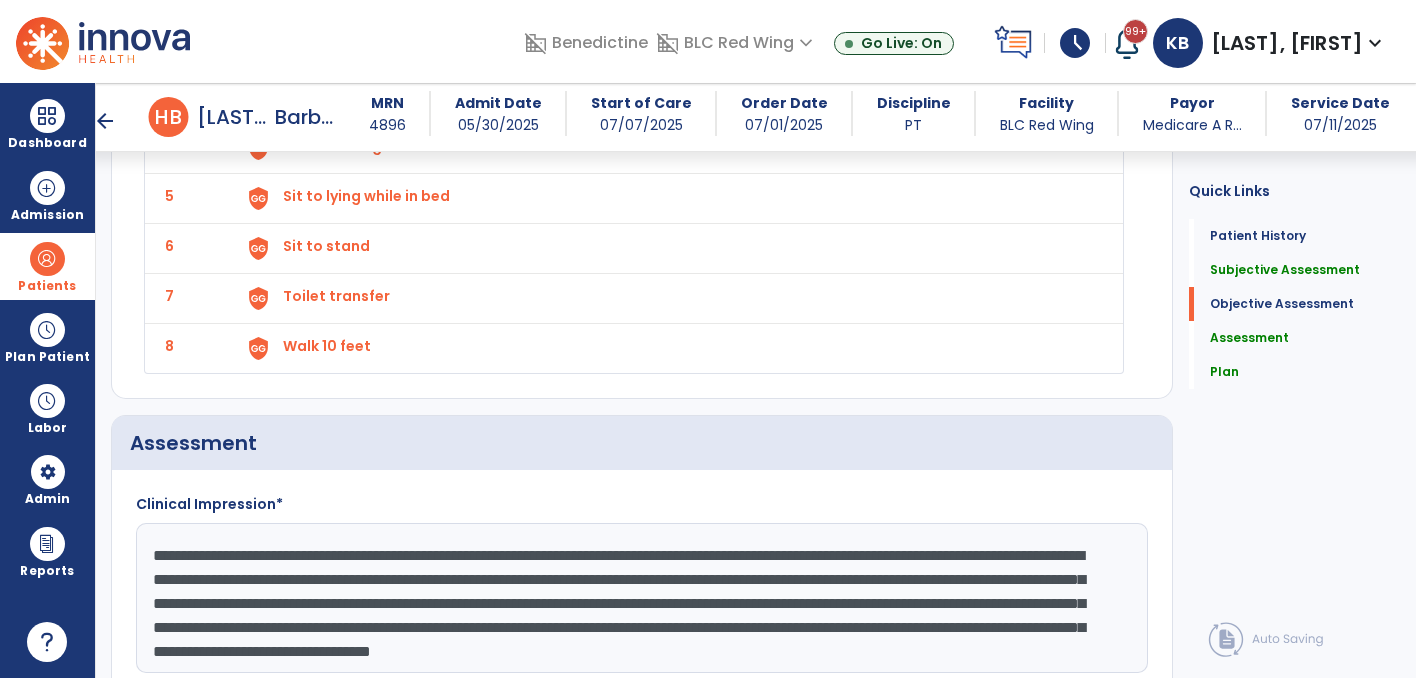 click on "**********" 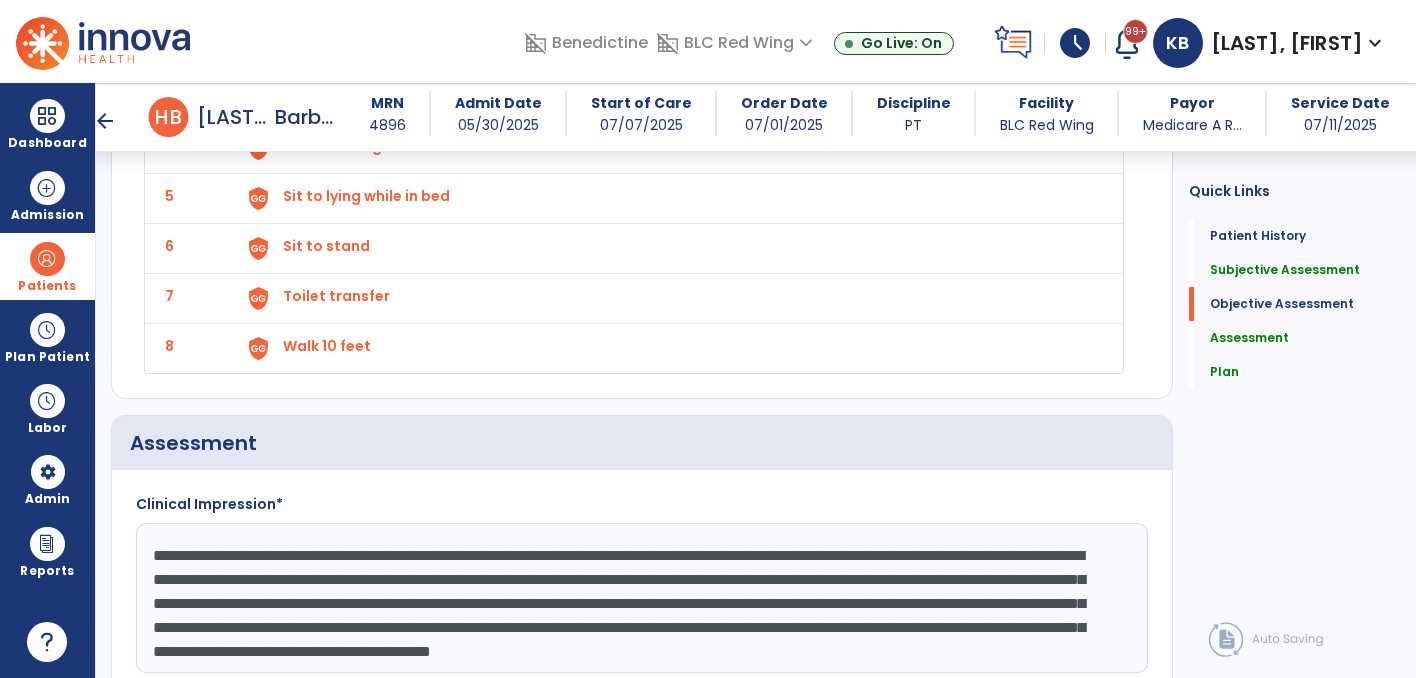 click on "**********" 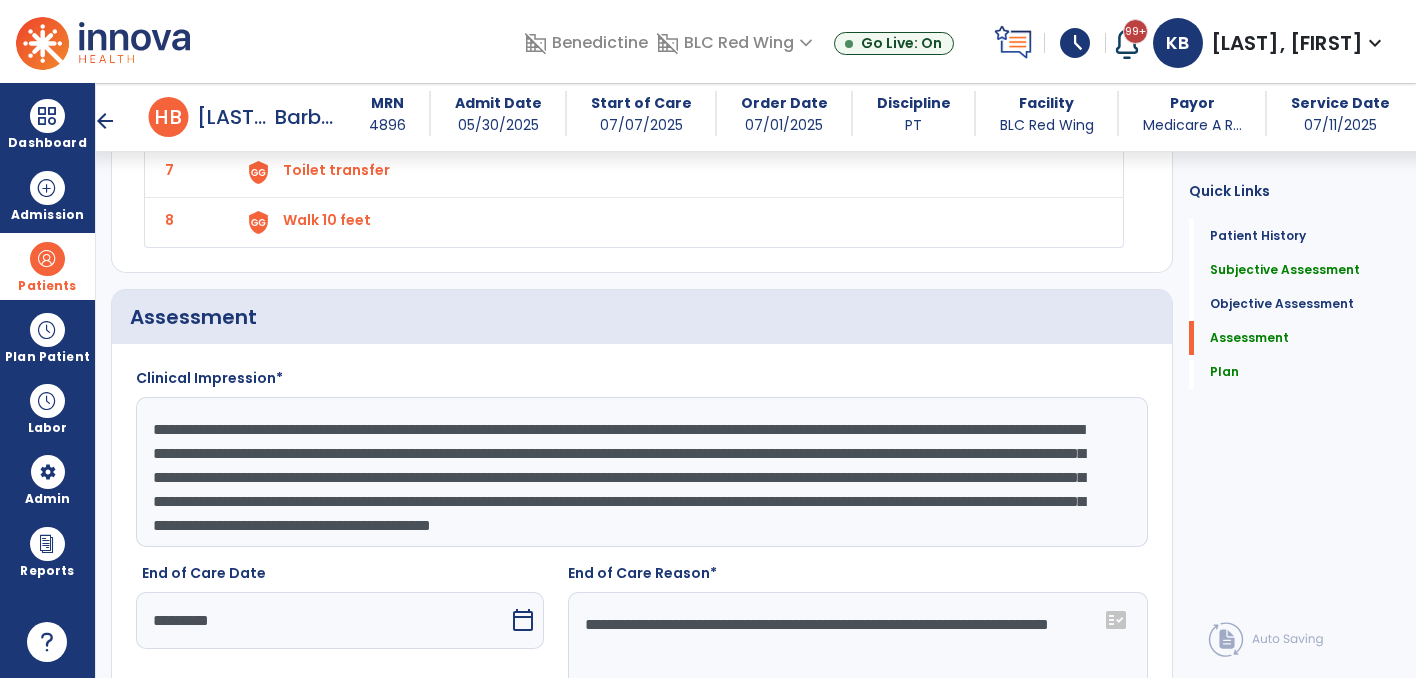 scroll, scrollTop: 1765, scrollLeft: 0, axis: vertical 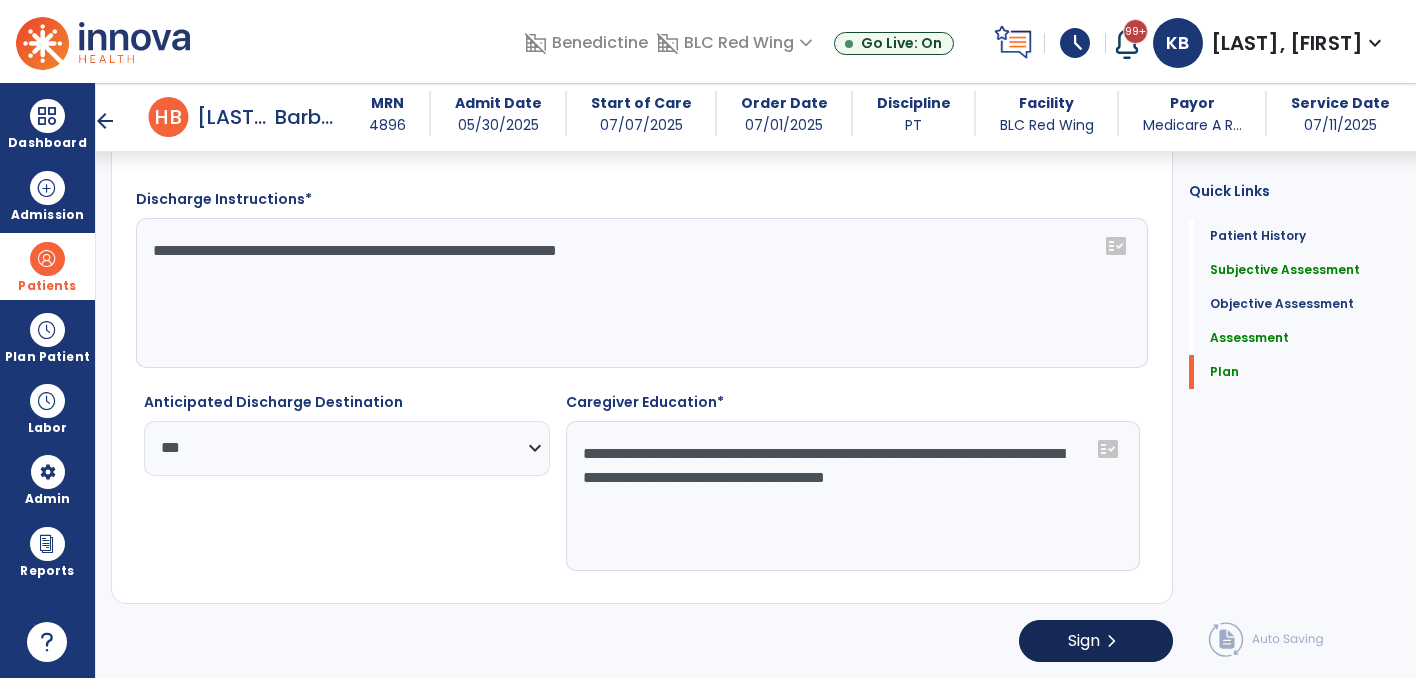 type on "**********" 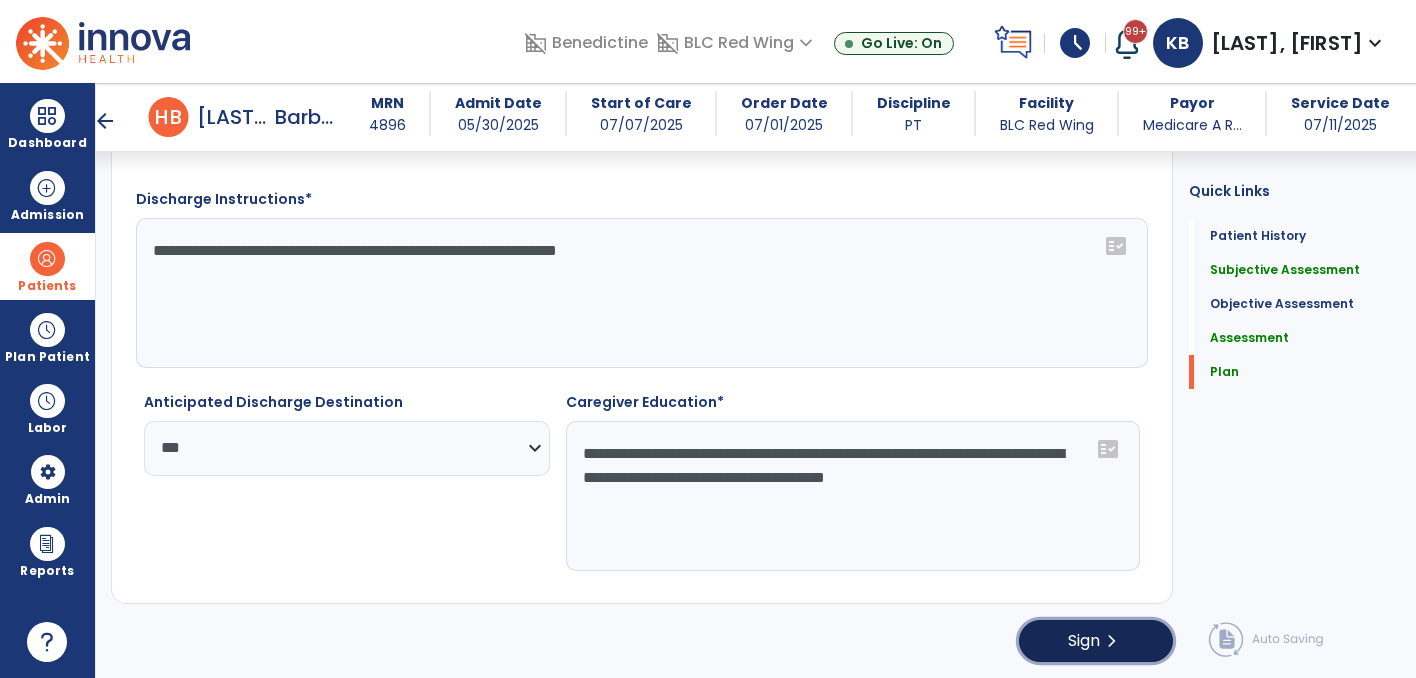 click on "Sign" 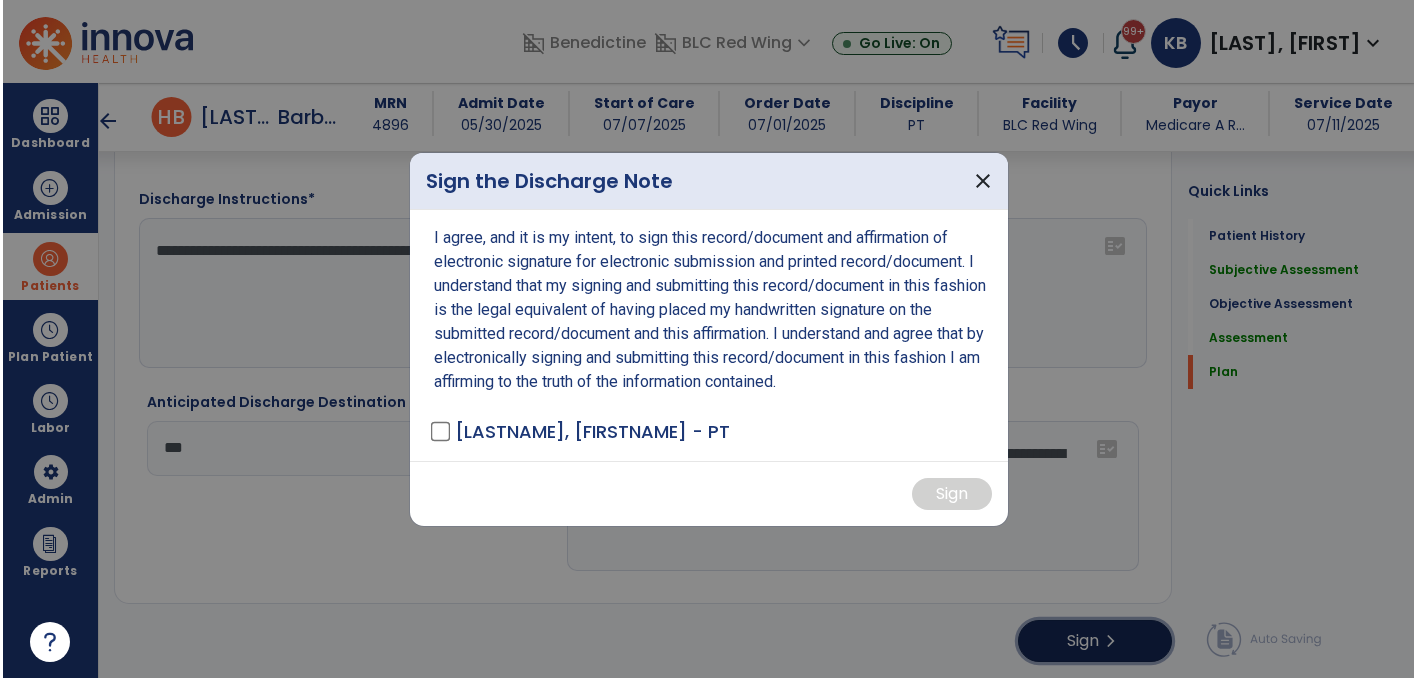 scroll, scrollTop: 2483, scrollLeft: 0, axis: vertical 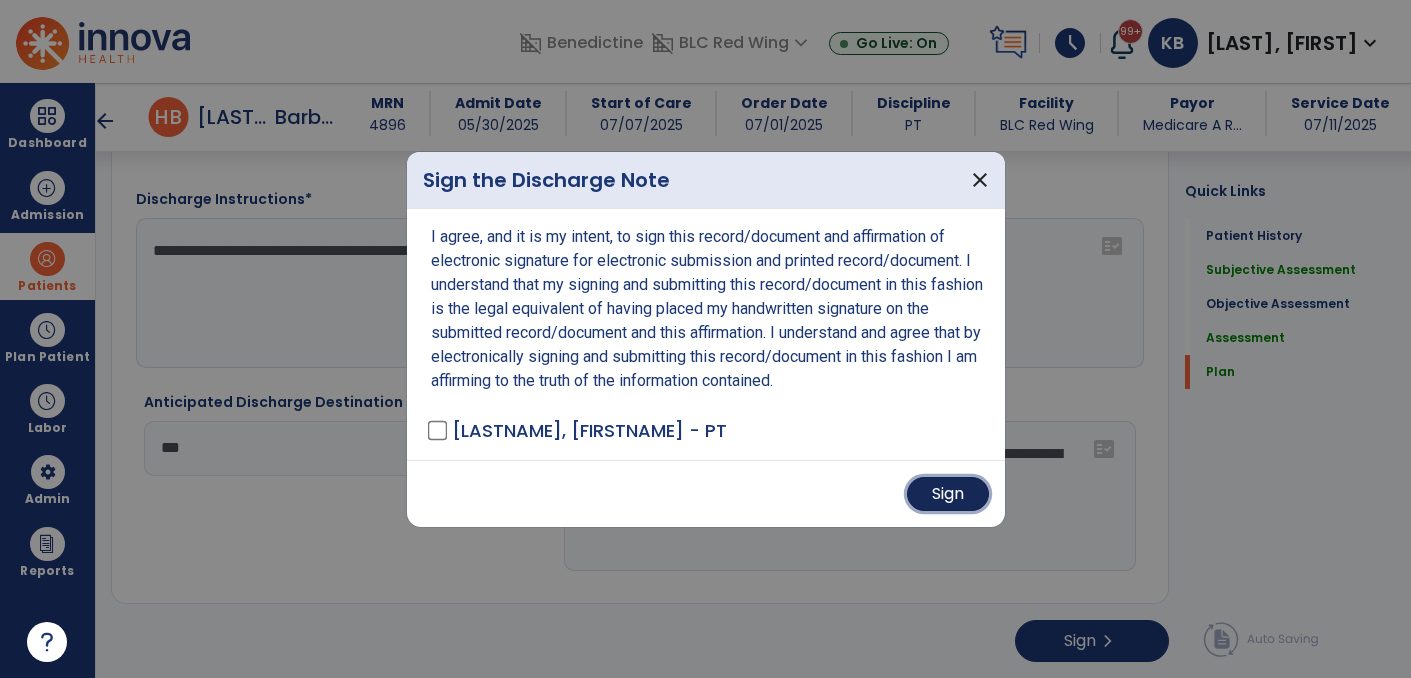 click on "Sign" at bounding box center (948, 494) 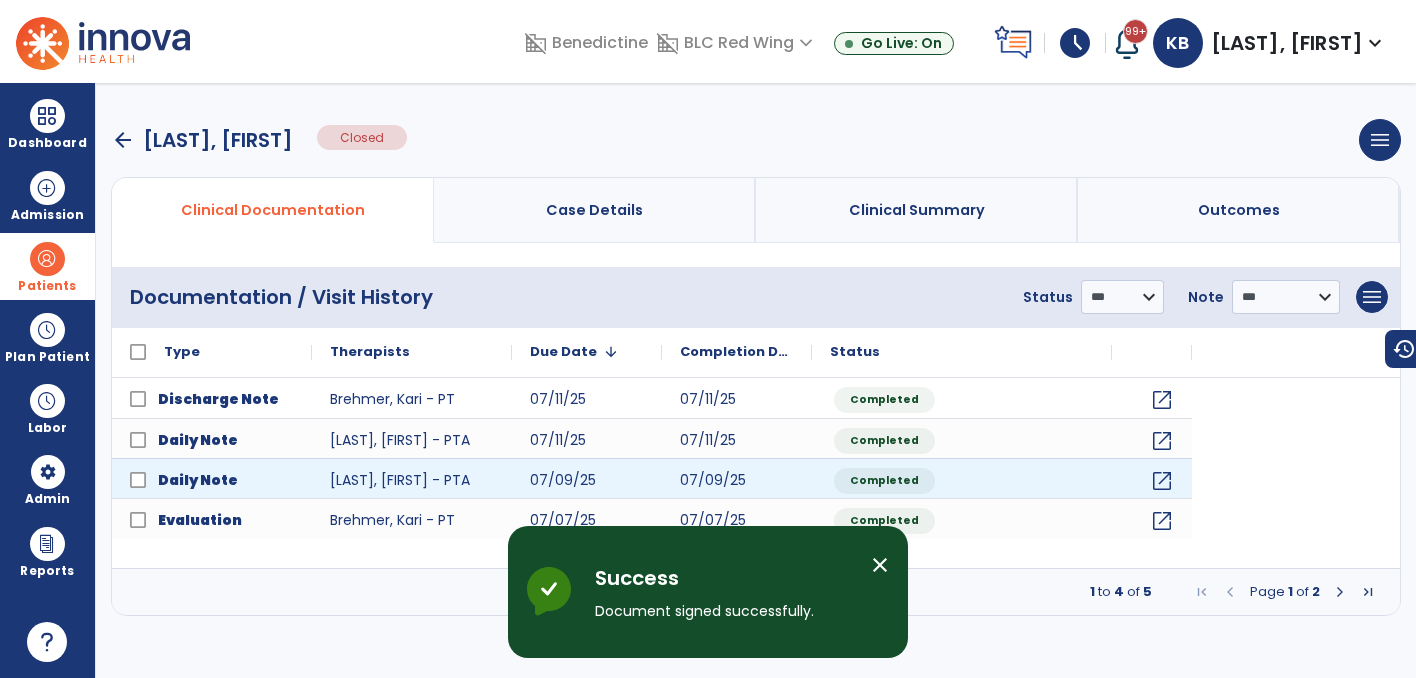 scroll, scrollTop: 0, scrollLeft: 0, axis: both 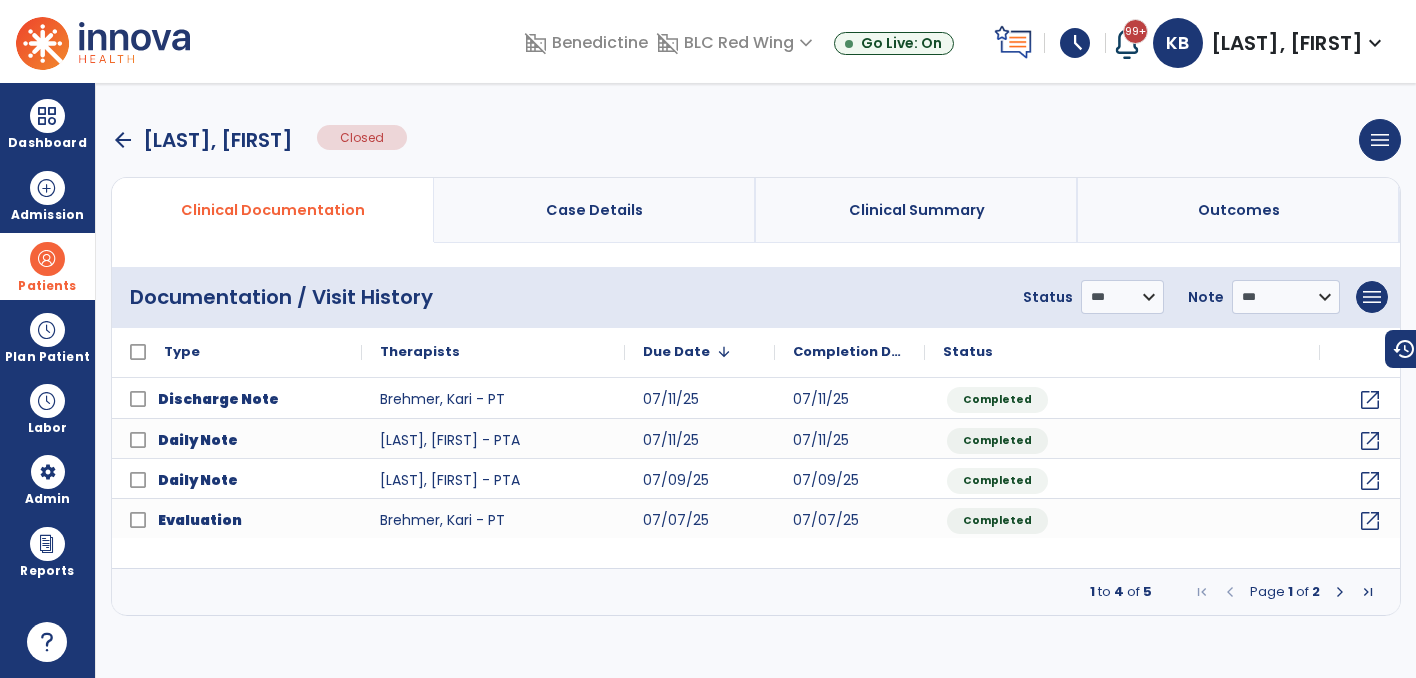 click at bounding box center (47, 259) 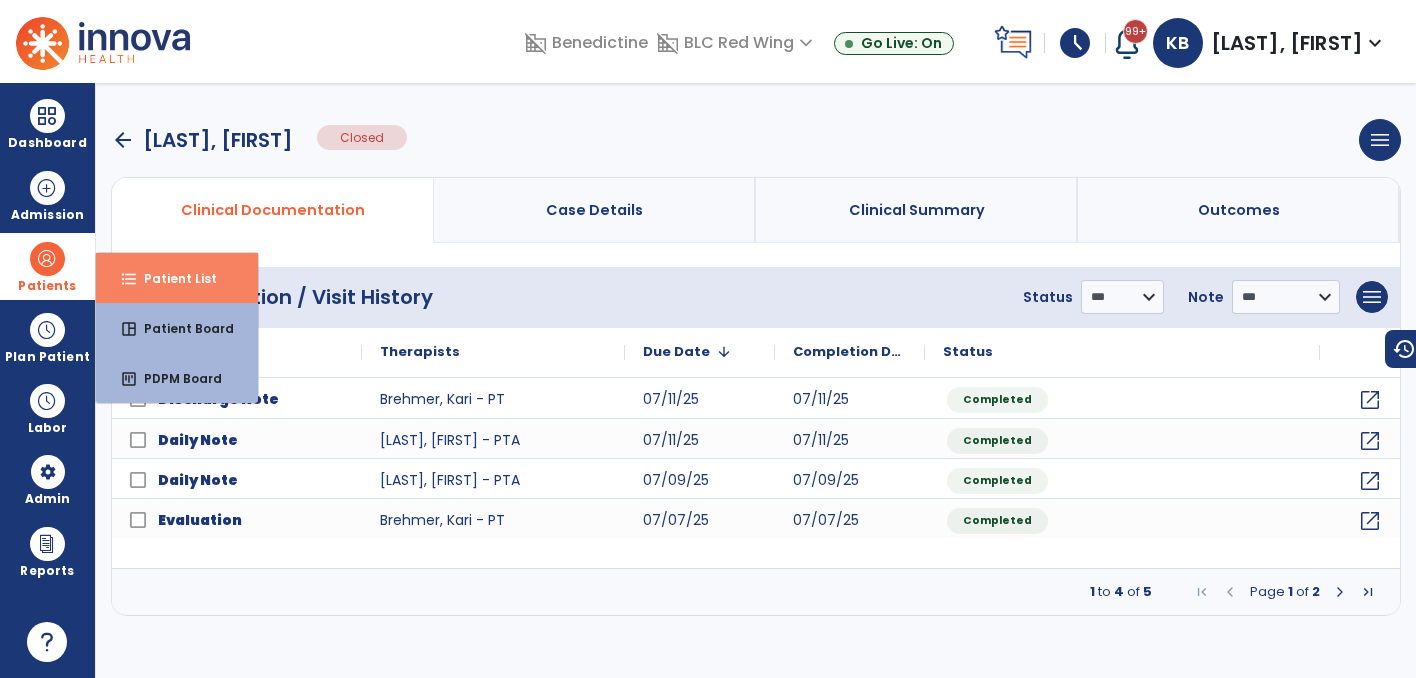 click on "Patient List" at bounding box center [172, 278] 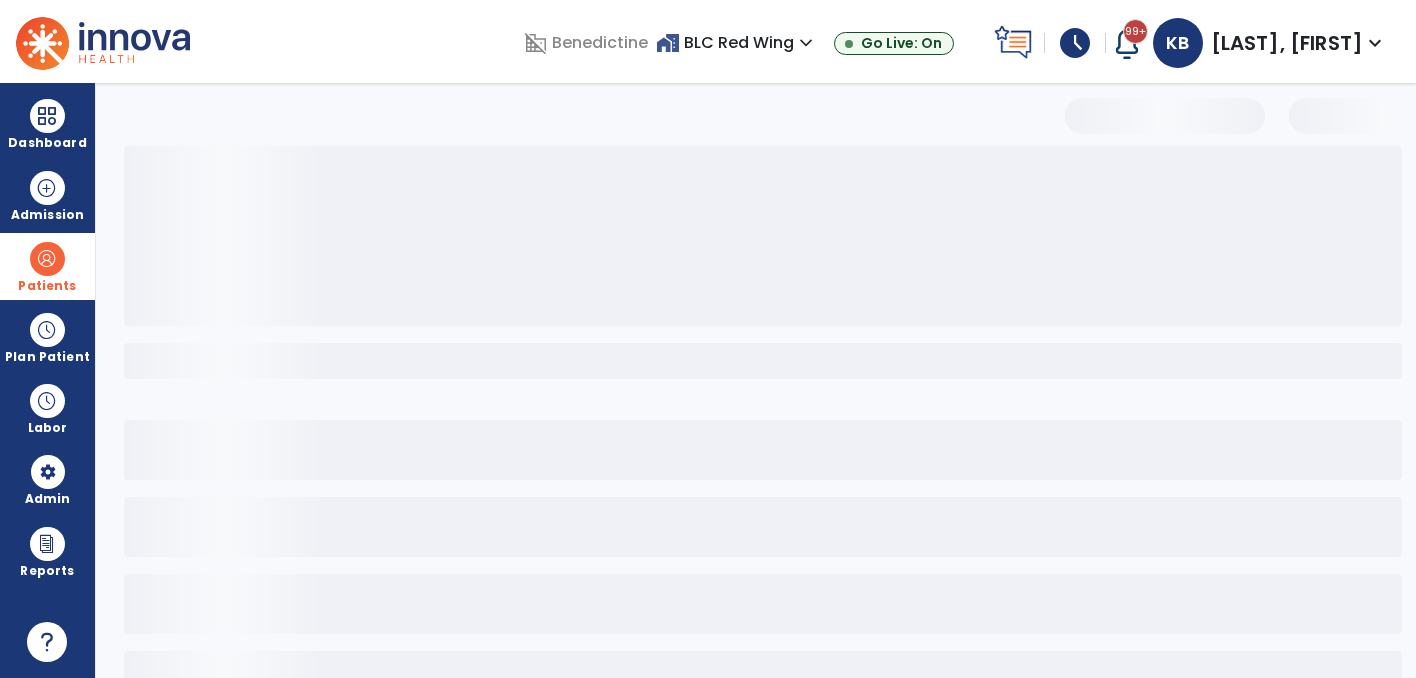 select on "***" 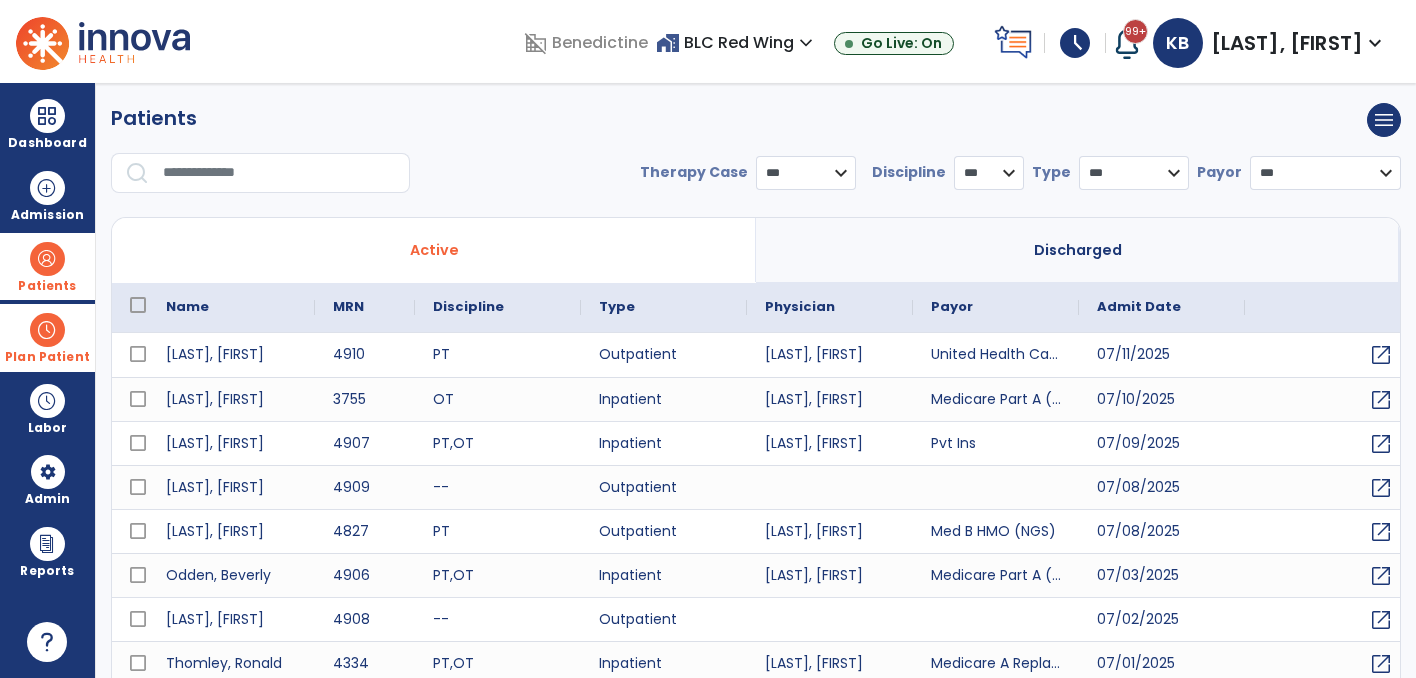 click at bounding box center [47, 330] 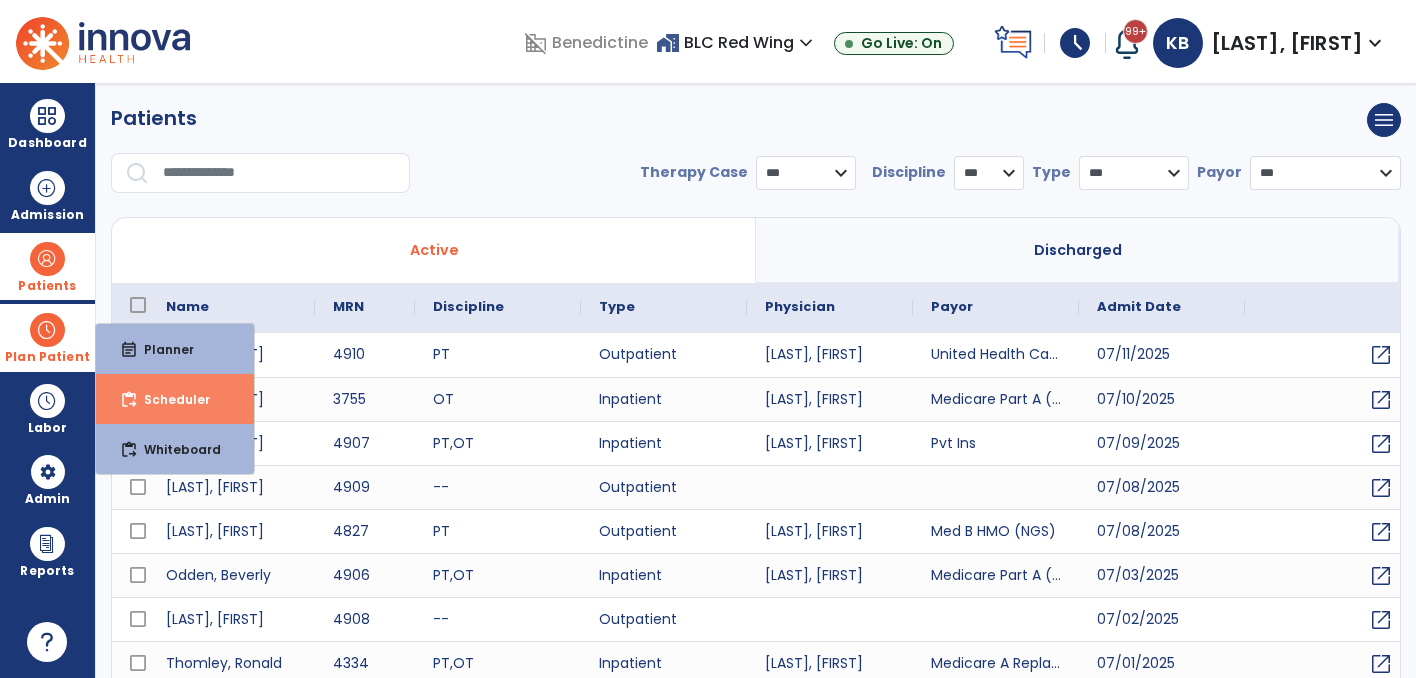 click on "Scheduler" at bounding box center [169, 399] 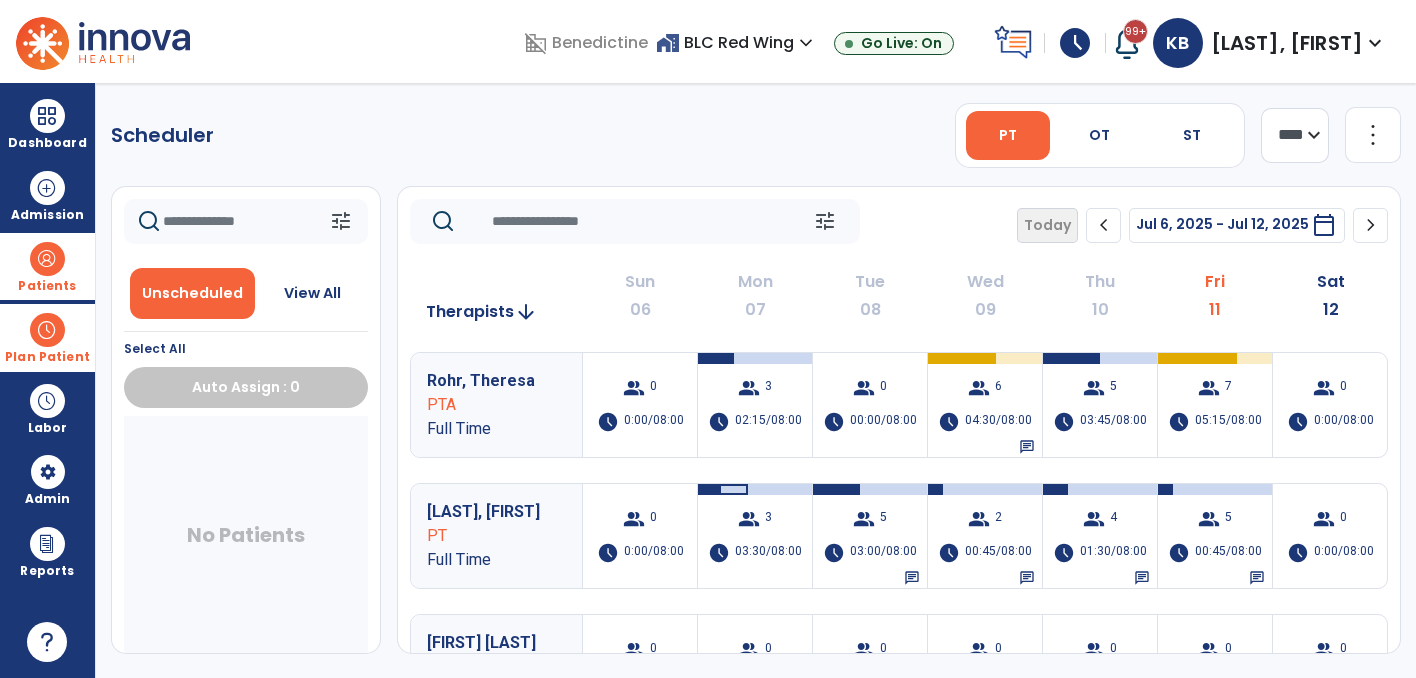 click on "chevron_right" 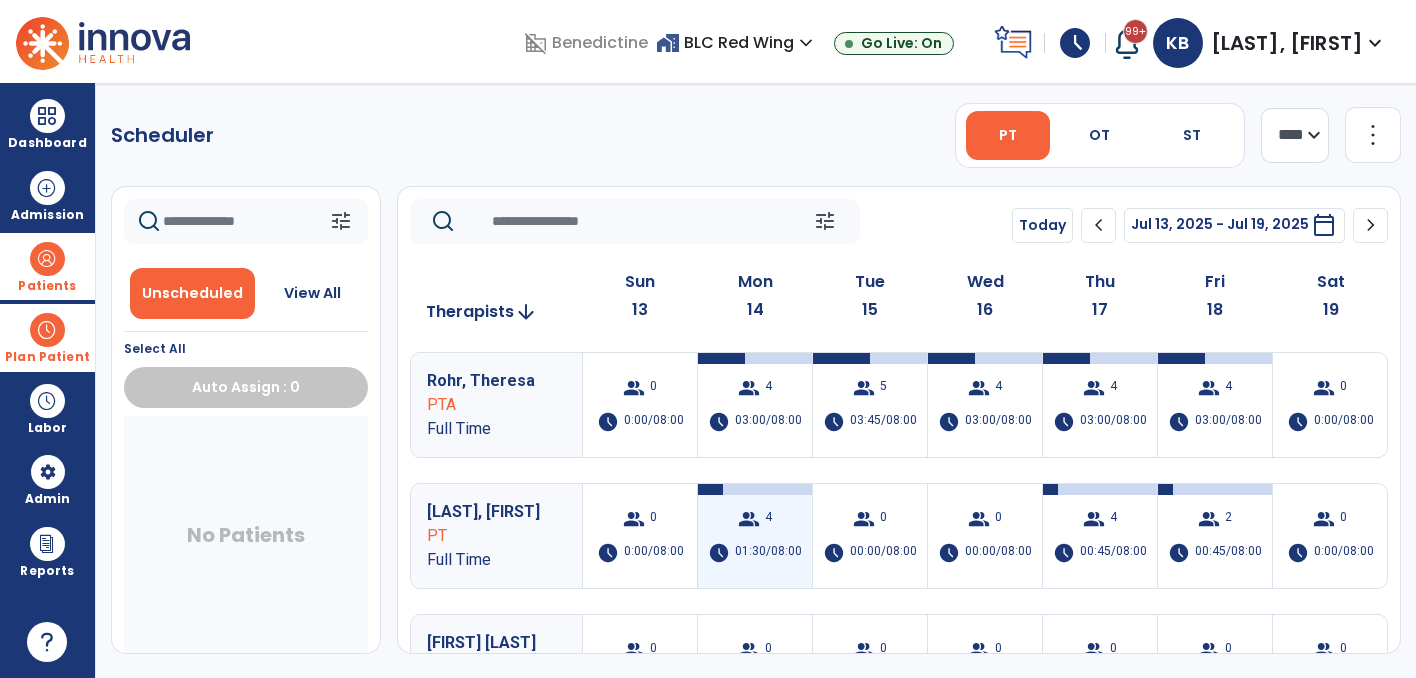 click on "group  4  schedule  01:30/08:00" at bounding box center [755, 536] 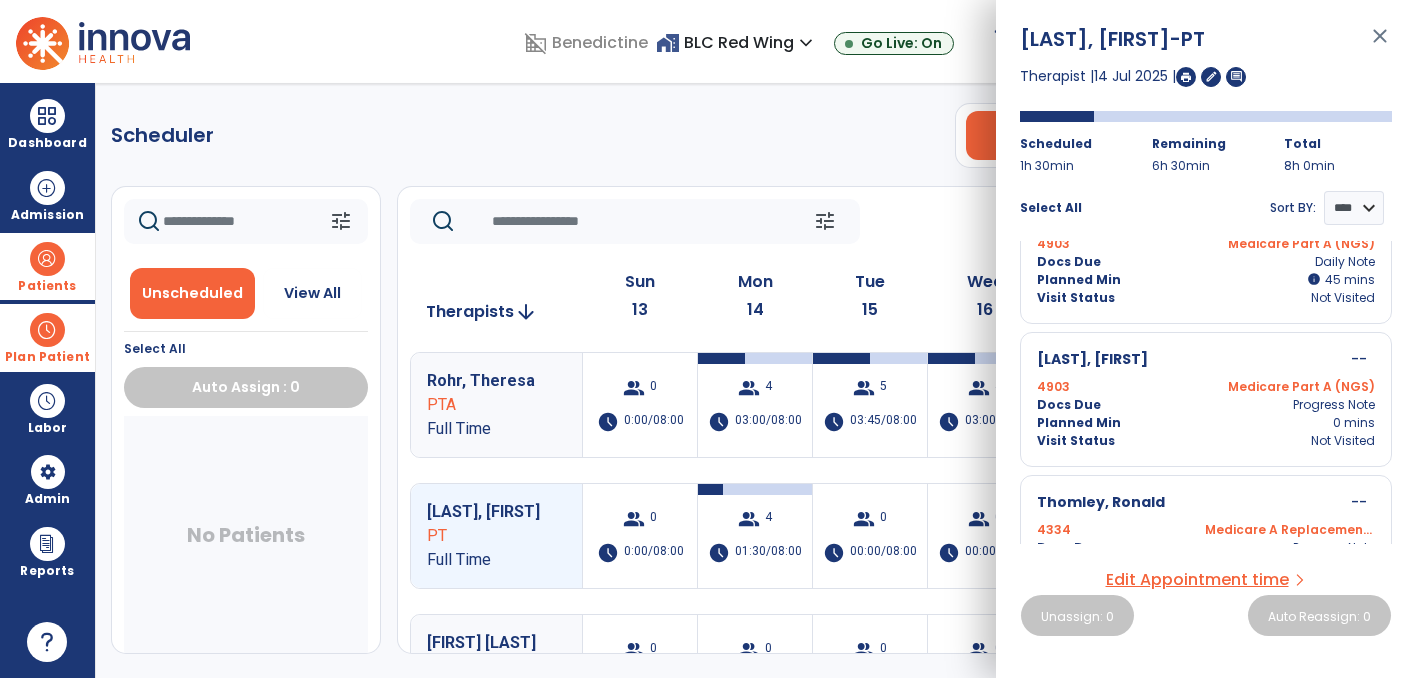 scroll, scrollTop: 273, scrollLeft: 0, axis: vertical 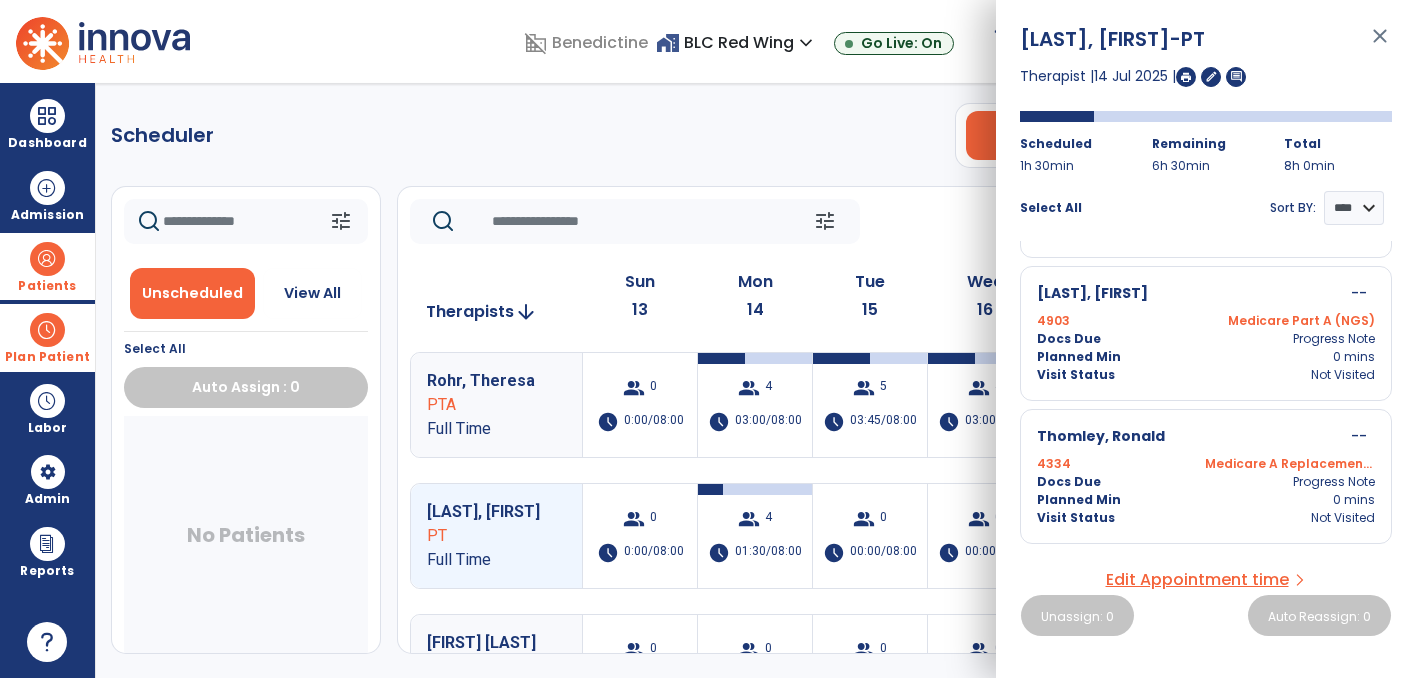 click on "close" at bounding box center (1380, 45) 